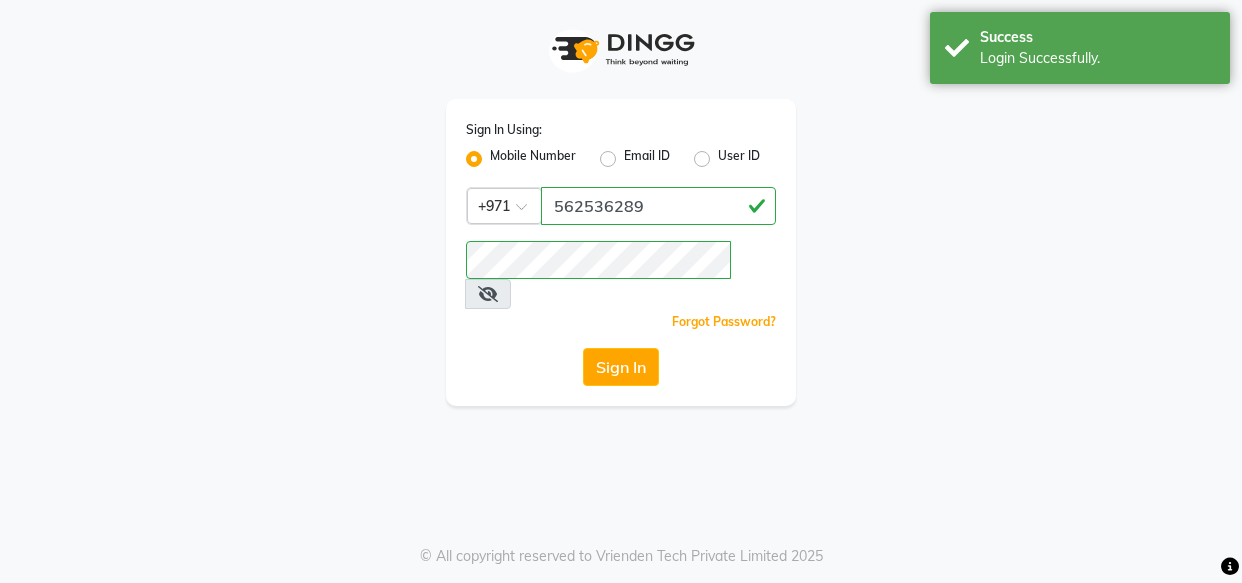 scroll, scrollTop: 0, scrollLeft: 0, axis: both 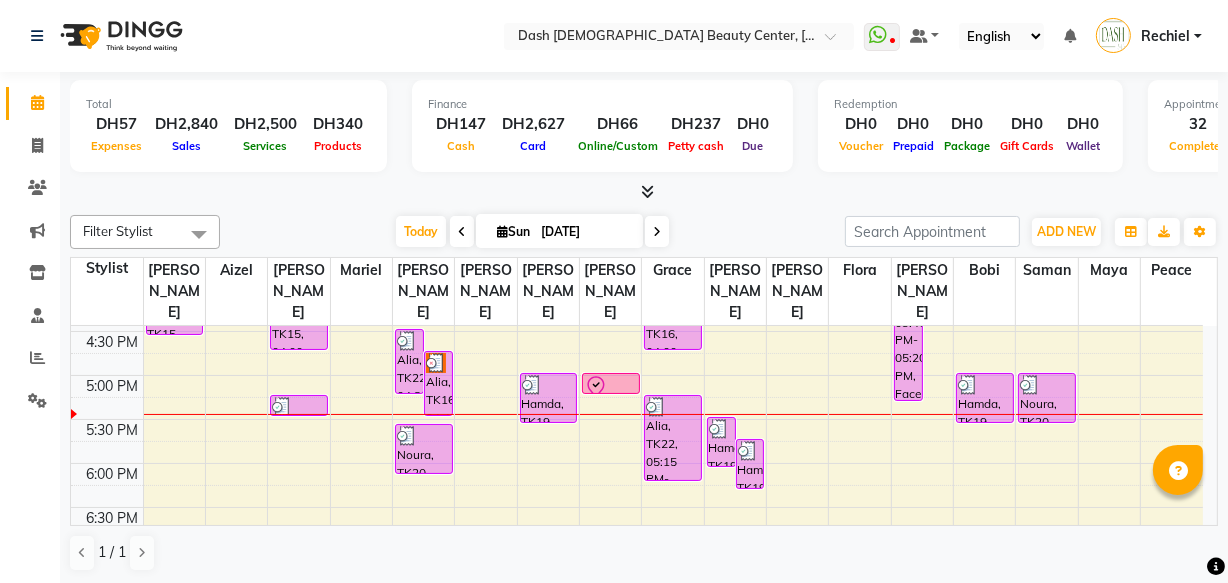 click on "Alia, TK16, 04:45 PM-05:30 PM, Essential Pedicure + French" at bounding box center (438, 383) 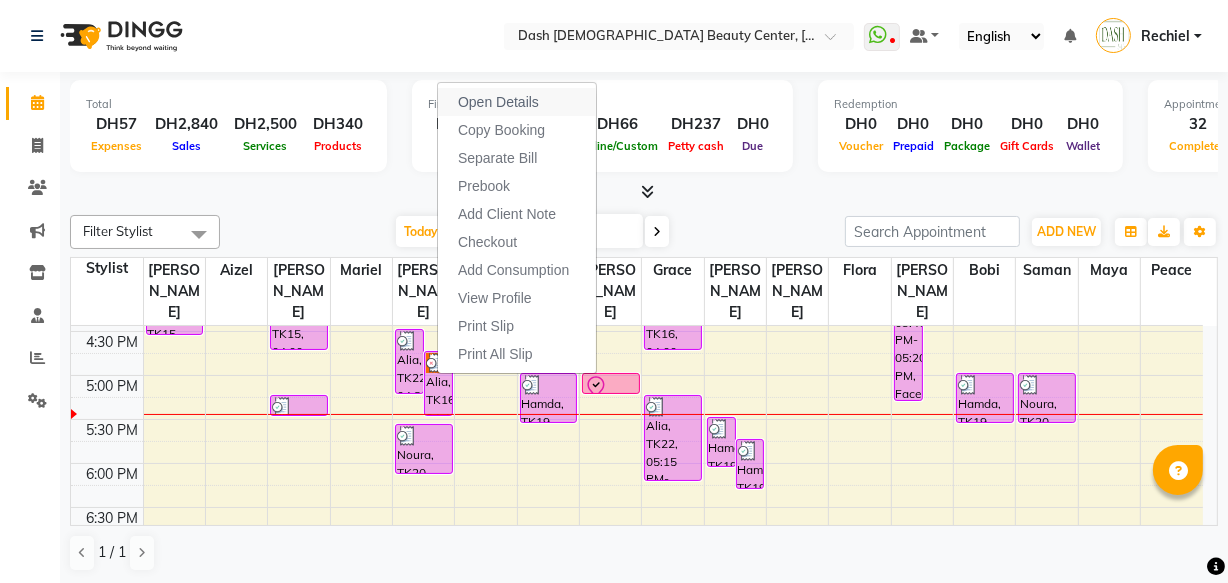 click on "Open Details" at bounding box center (517, 102) 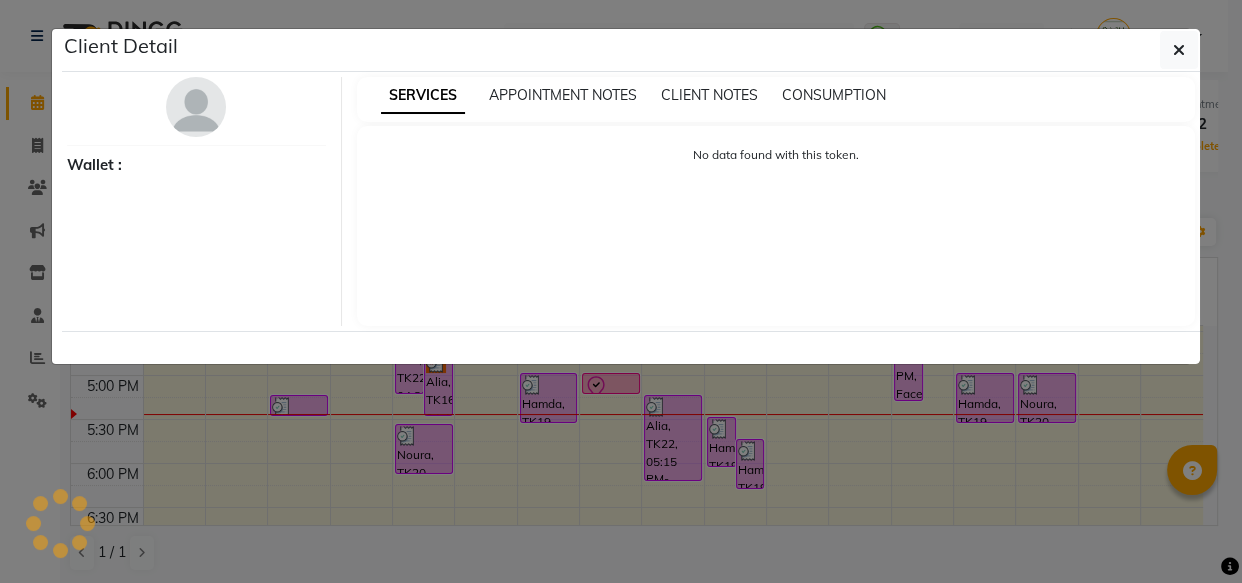 select on "3" 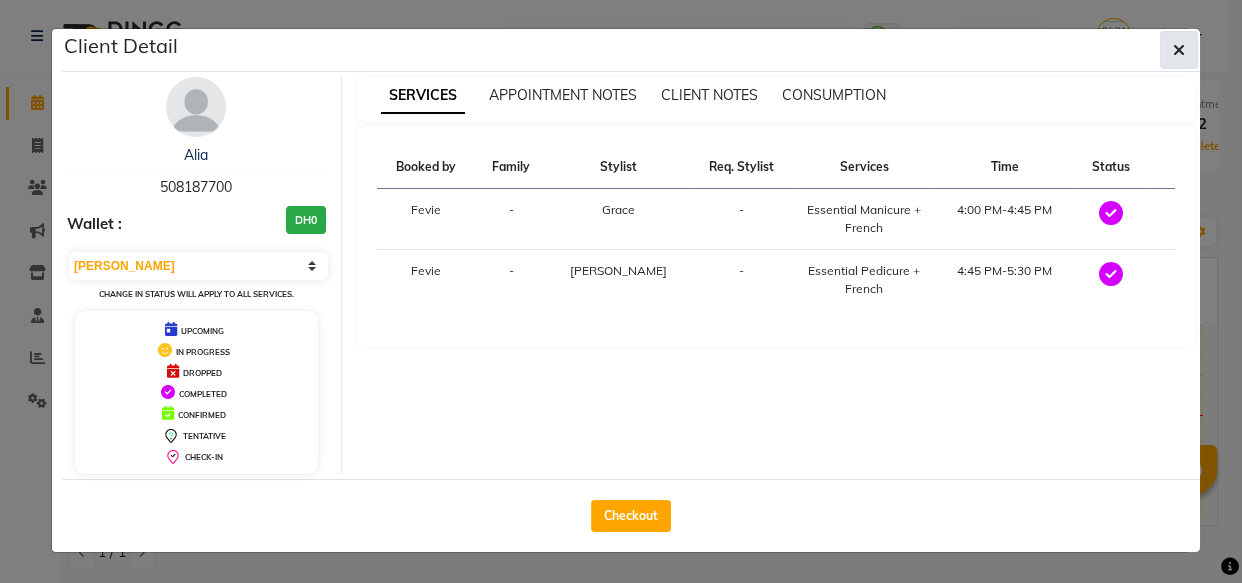 click 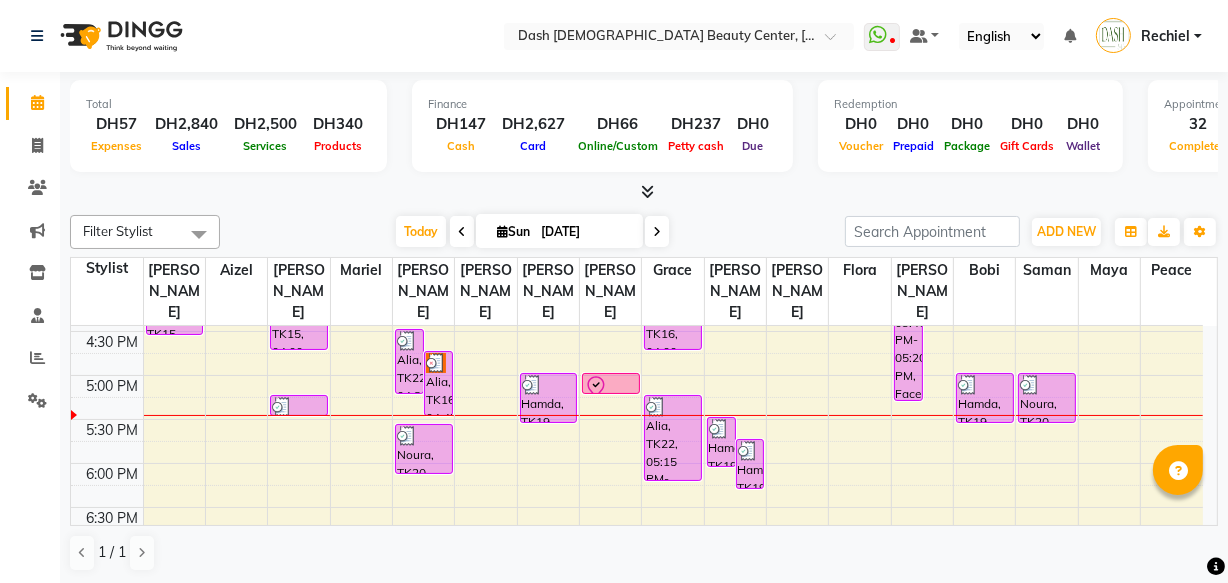 click on "Alia, TK16, 04:45 PM-05:30 PM, Essential Pedicure + French" at bounding box center (438, 383) 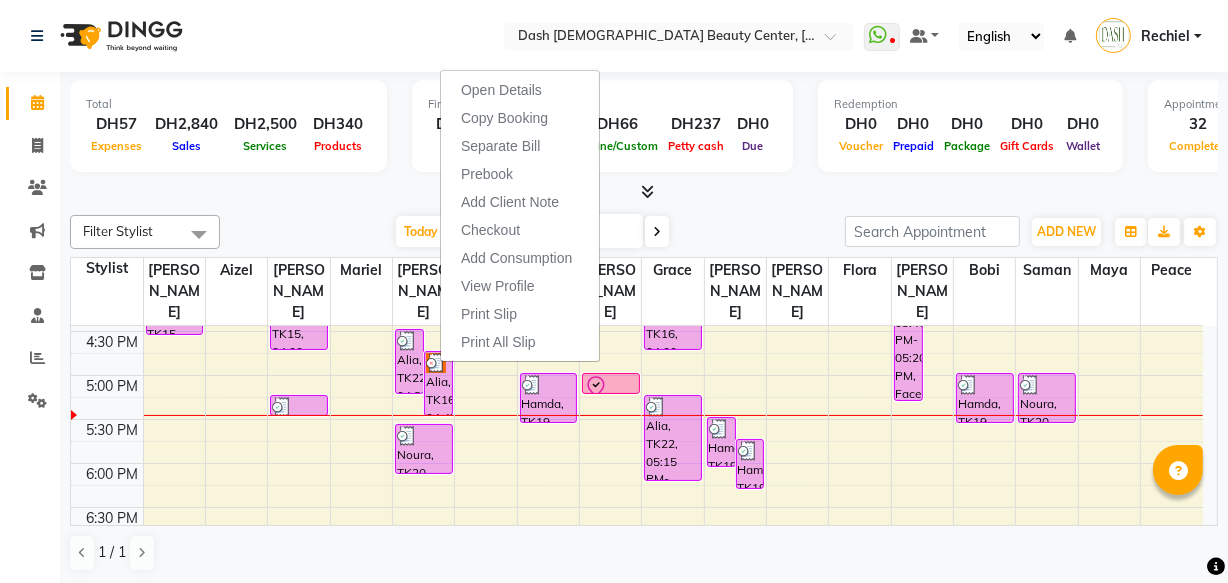 click on "Calendar  Invoice  Clients  Marketing  Inventory  Staff  Reports  Settings Completed InProgress Upcoming Dropped Tentative Check-In Confirm Bookings Segments Page Builder" 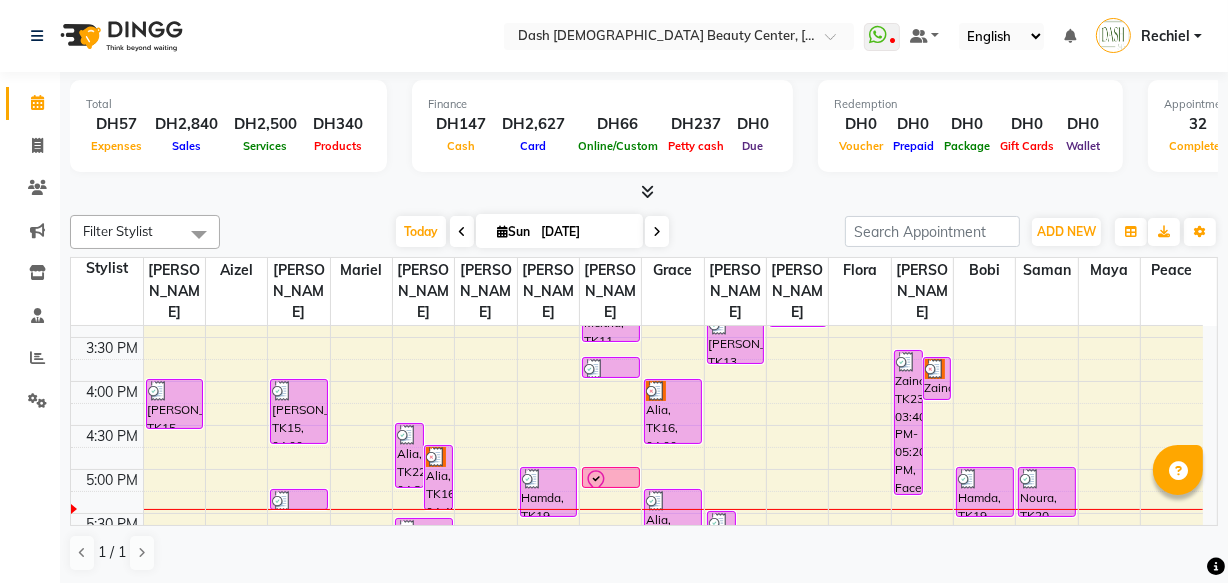 scroll, scrollTop: 559, scrollLeft: 0, axis: vertical 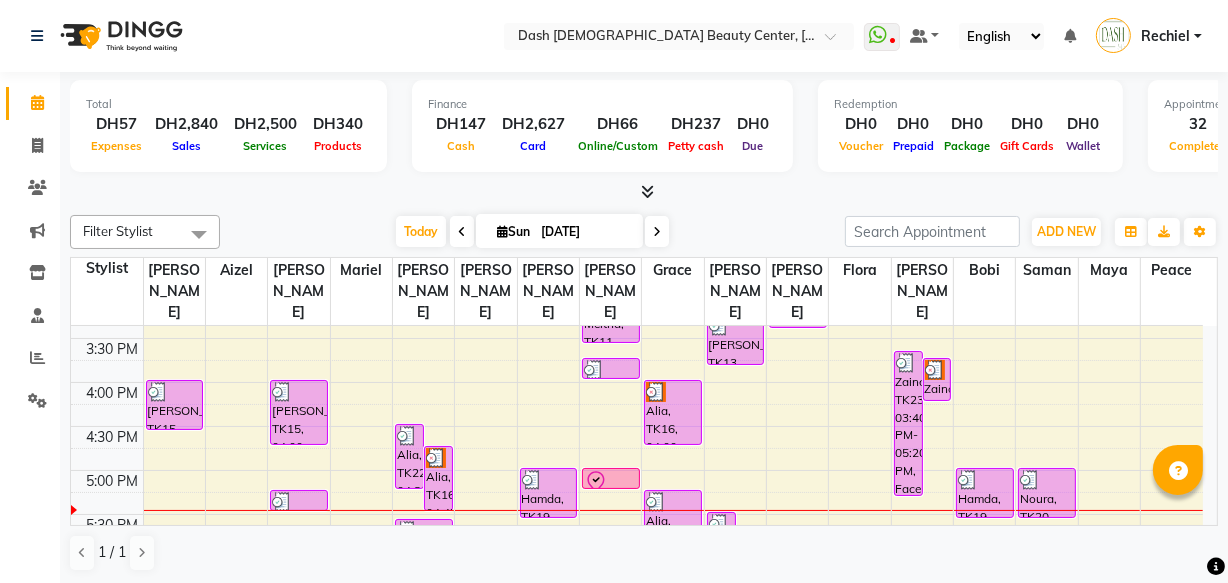 click on "Zainab, TK14, 03:45 PM-04:15 PM, Face Wax" at bounding box center (937, 379) 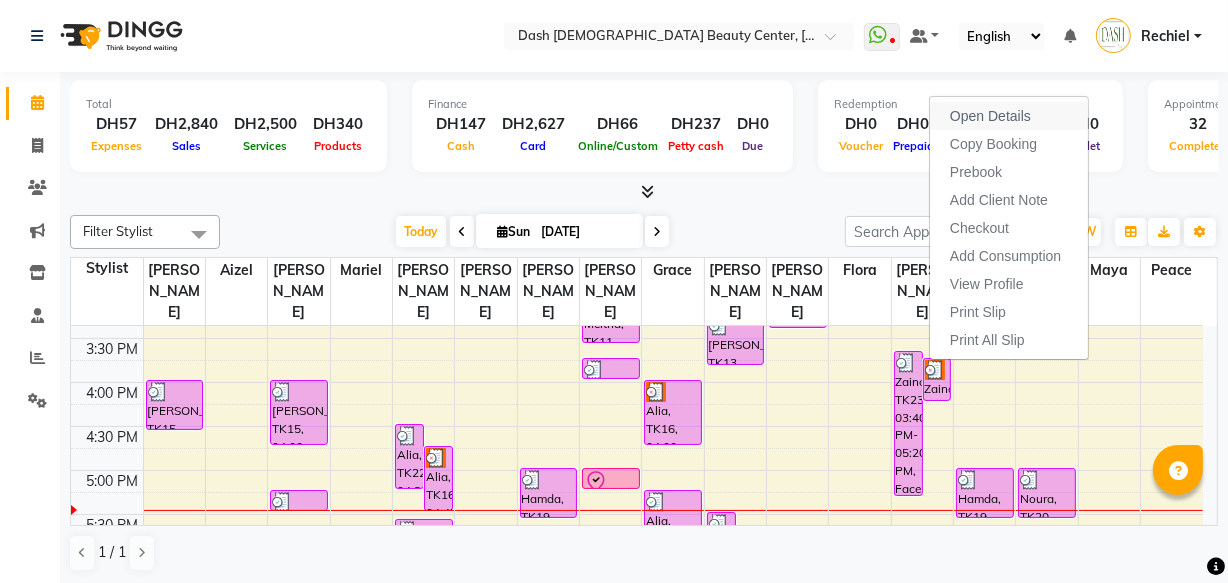click on "Open Details" at bounding box center [990, 116] 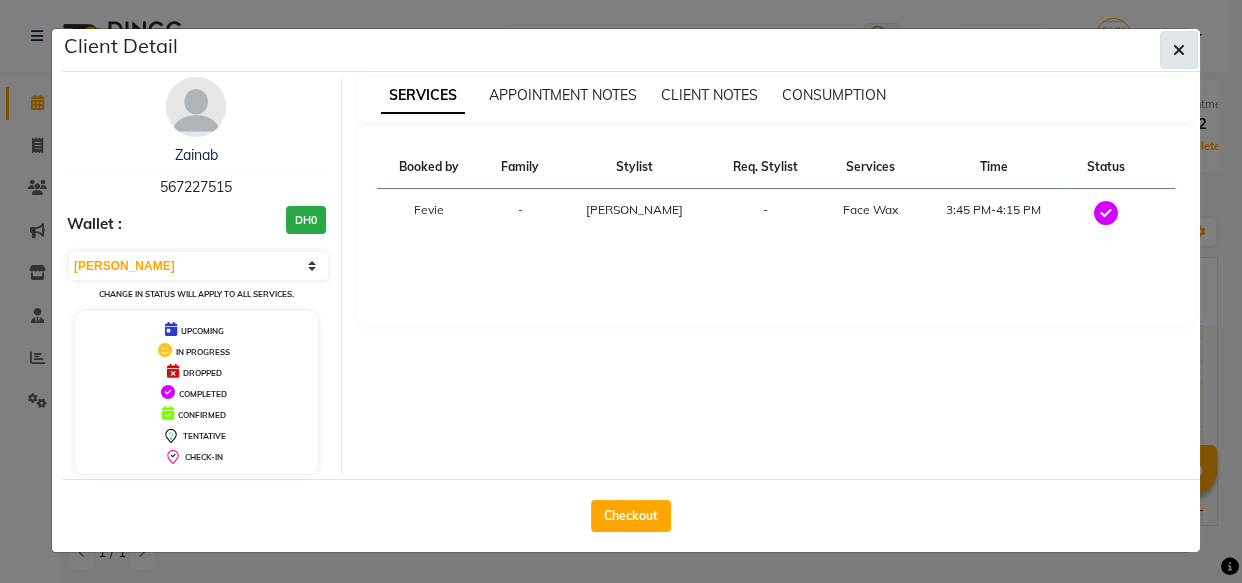 click 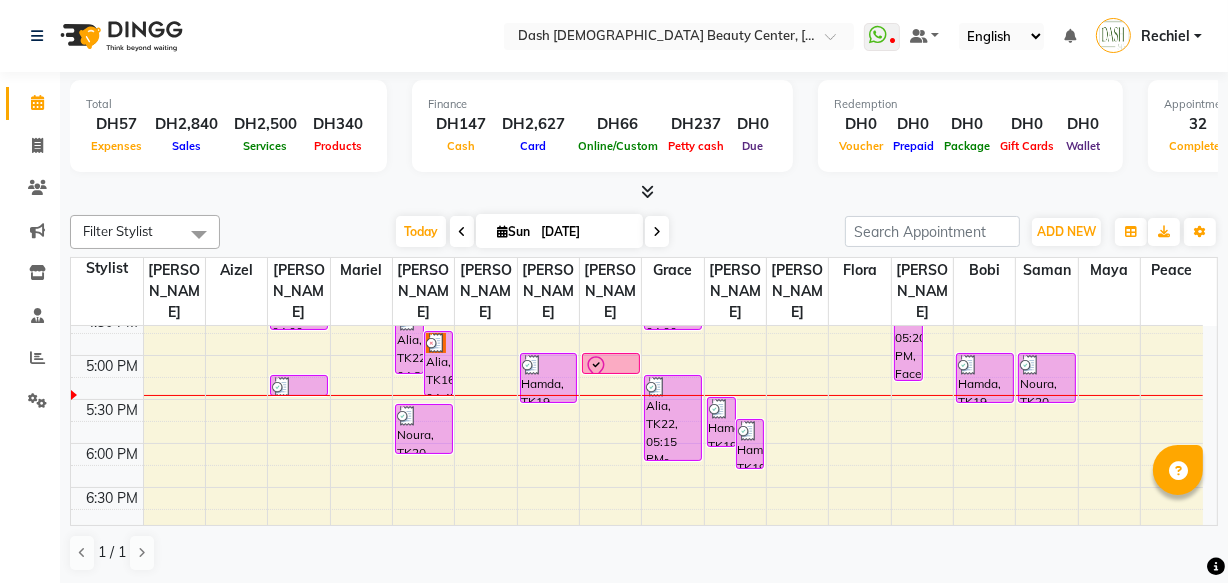 scroll, scrollTop: 676, scrollLeft: 0, axis: vertical 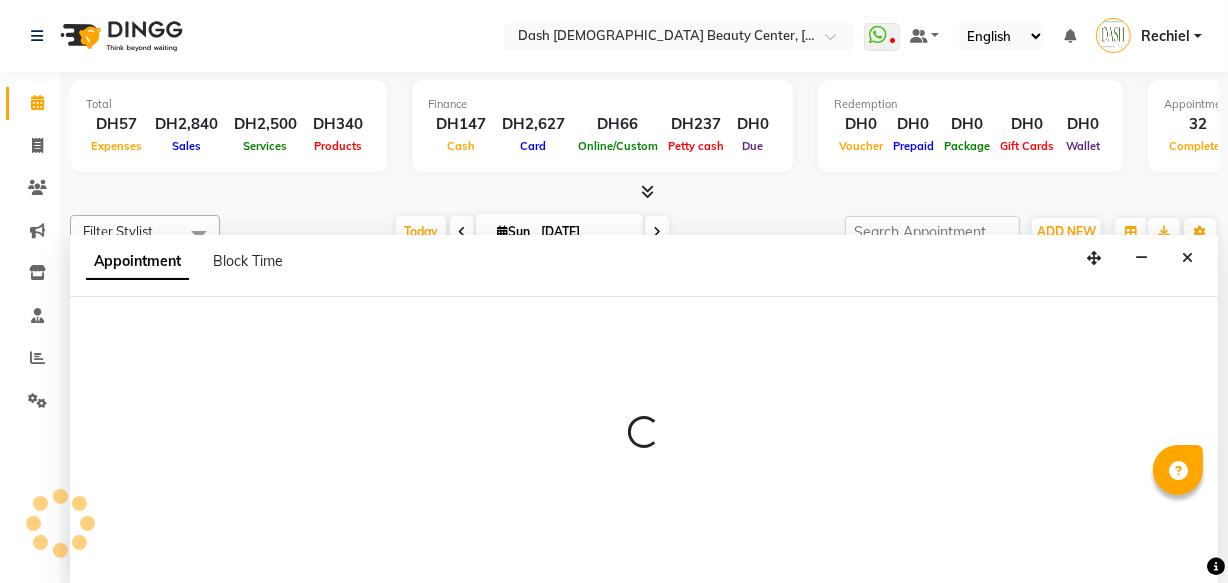 select on "81112" 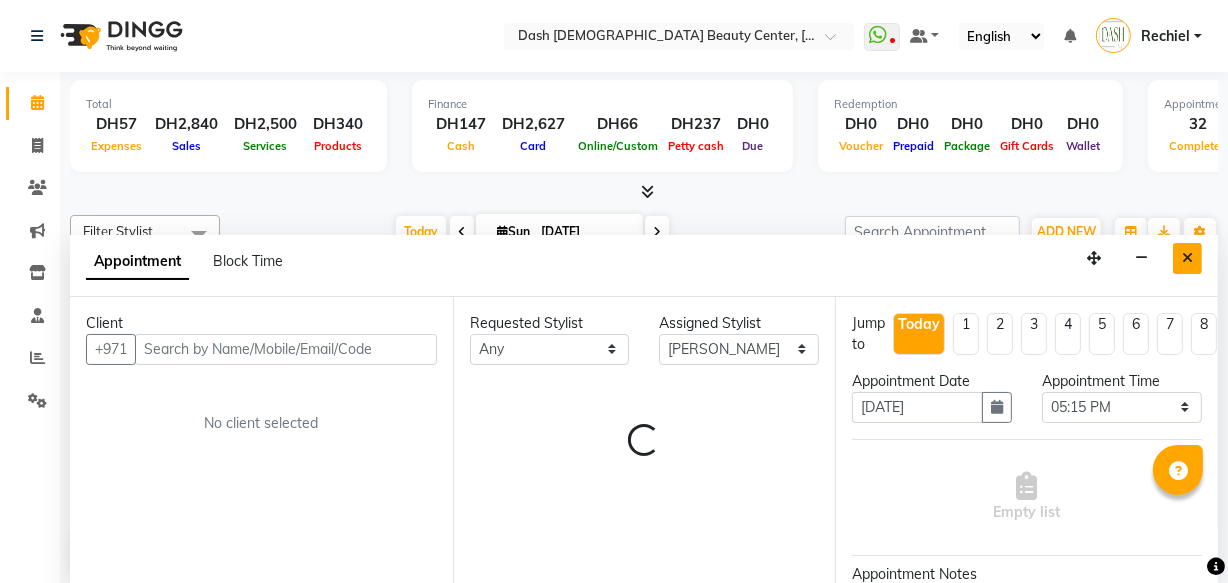 click at bounding box center [1187, 258] 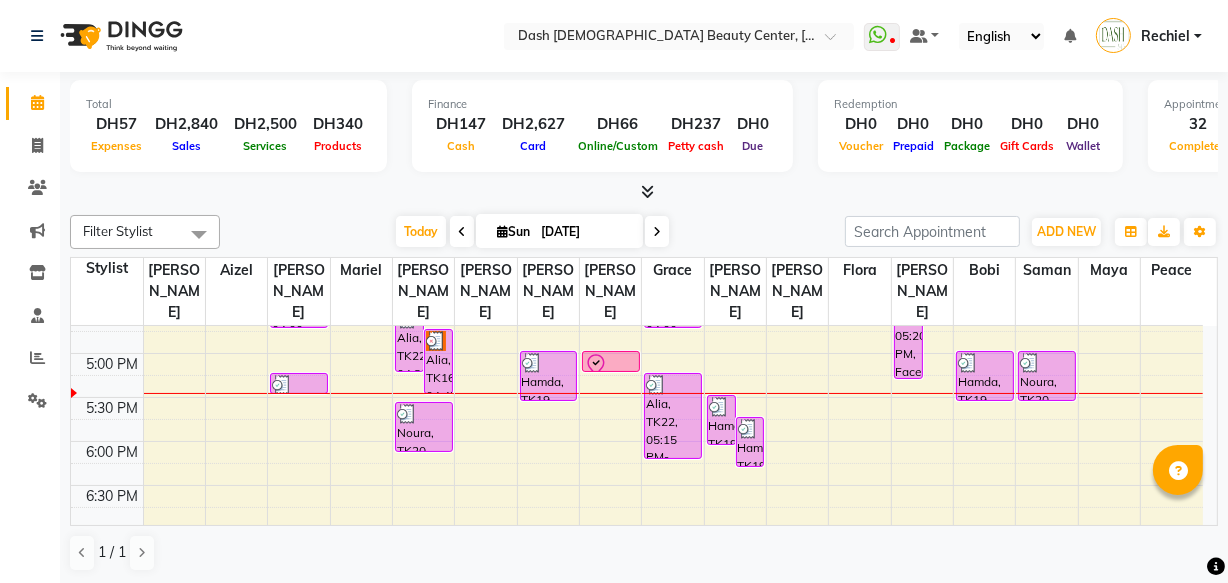 click at bounding box center (611, 365) 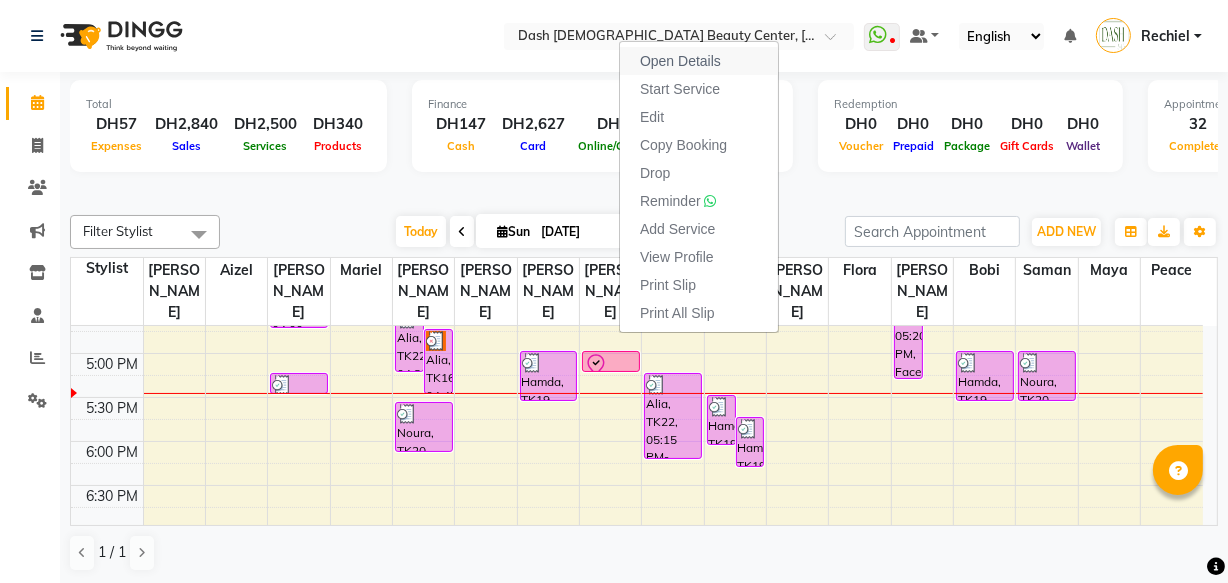 click on "Open Details" at bounding box center [680, 61] 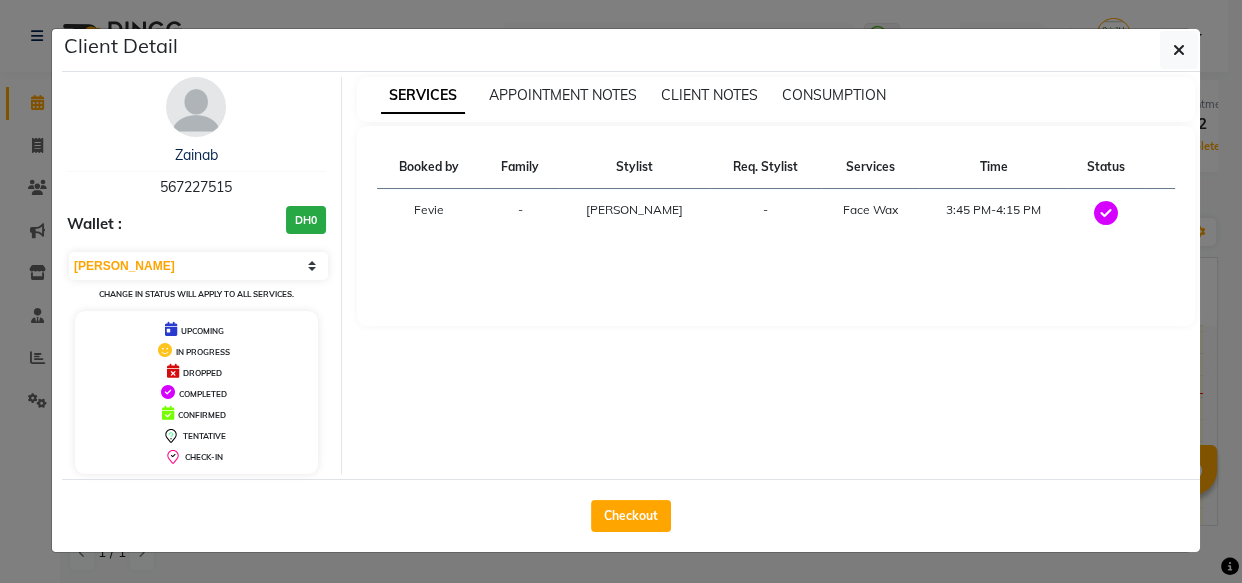 select on "8" 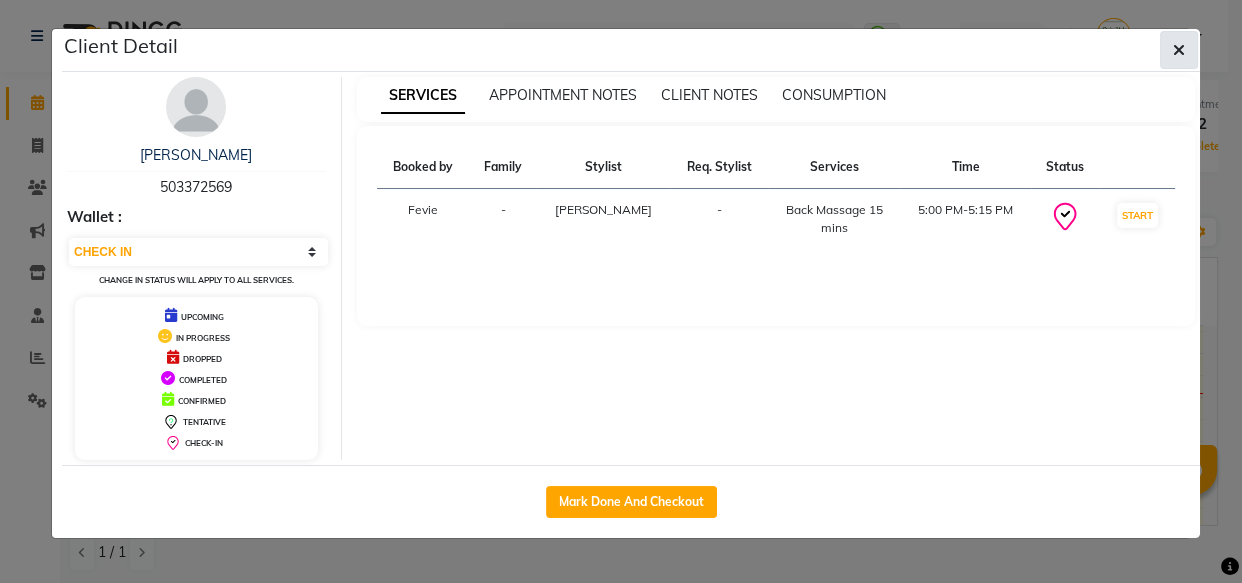 click 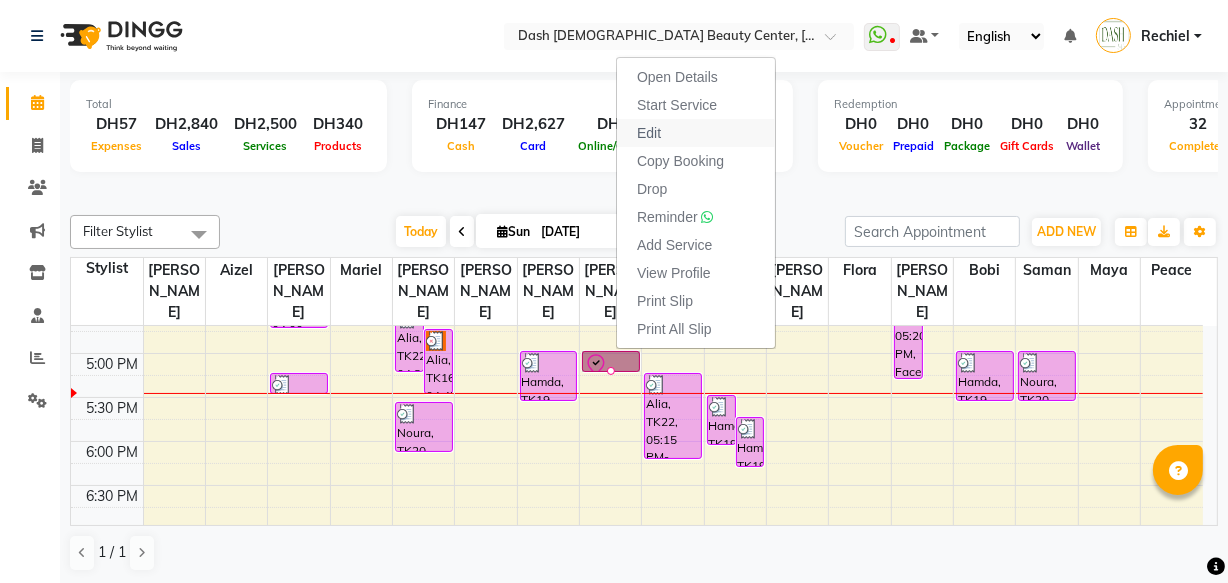 click on "Edit" at bounding box center (696, 133) 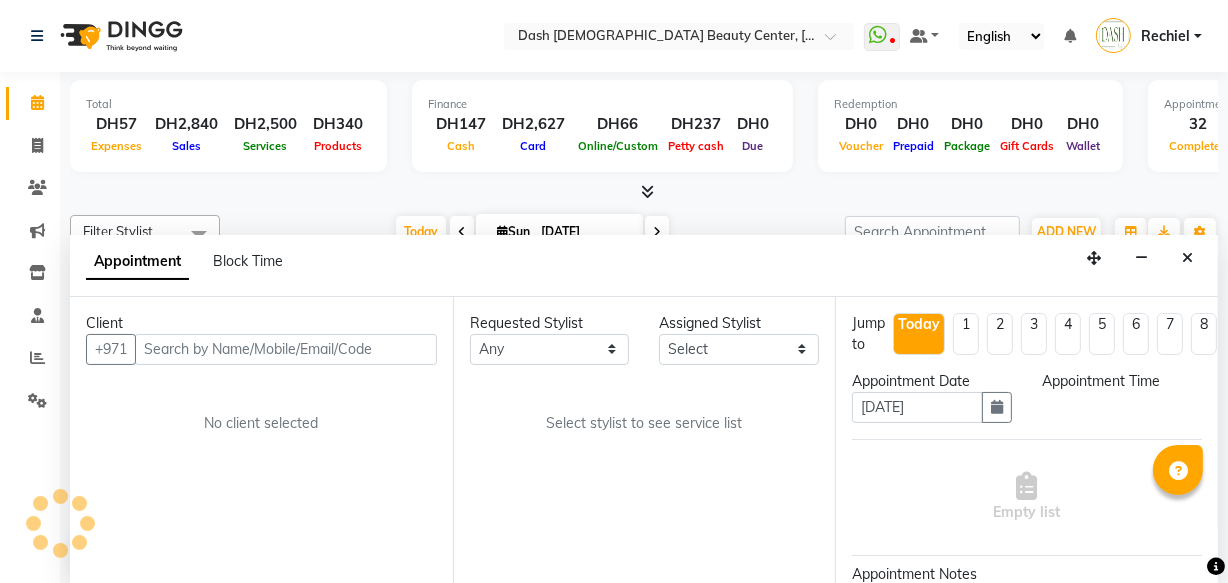 scroll, scrollTop: 0, scrollLeft: 0, axis: both 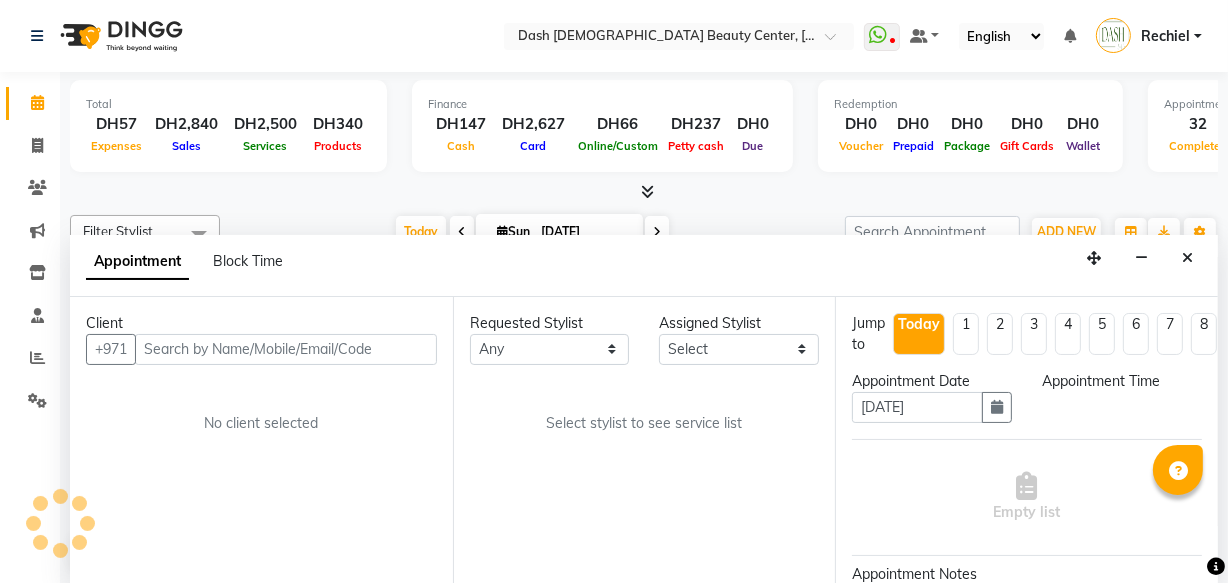 select on "1020" 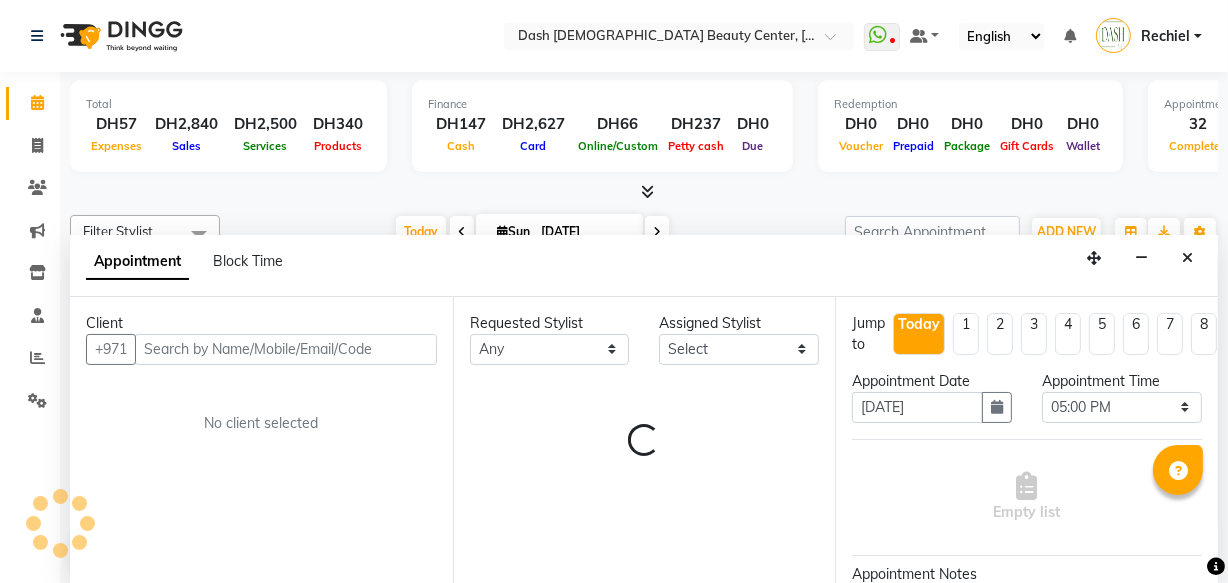 select on "81112" 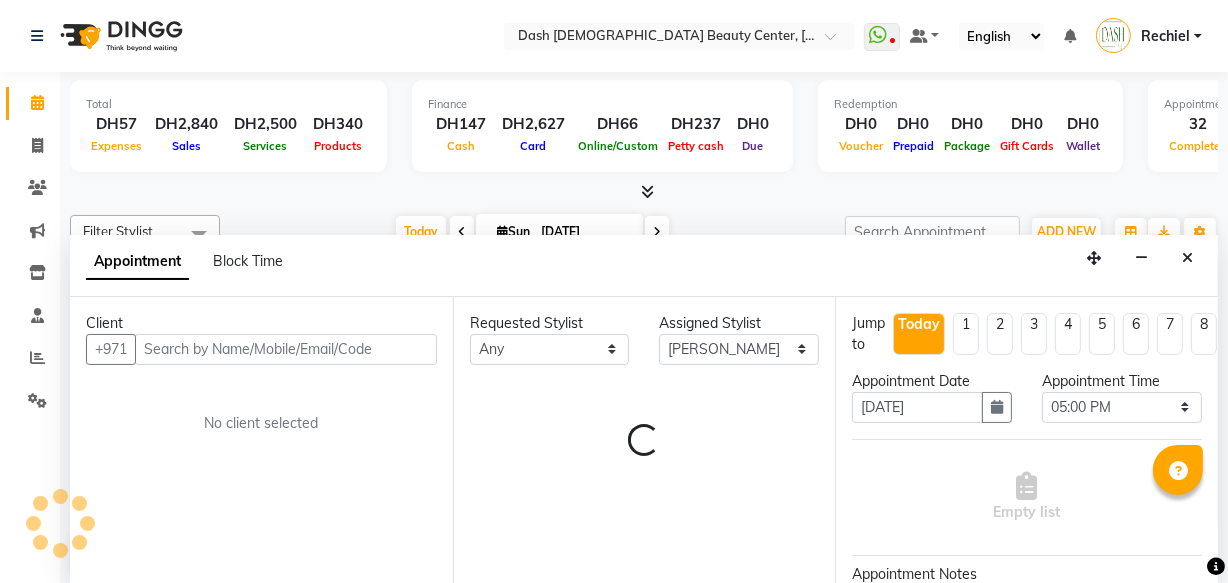 scroll, scrollTop: 701, scrollLeft: 0, axis: vertical 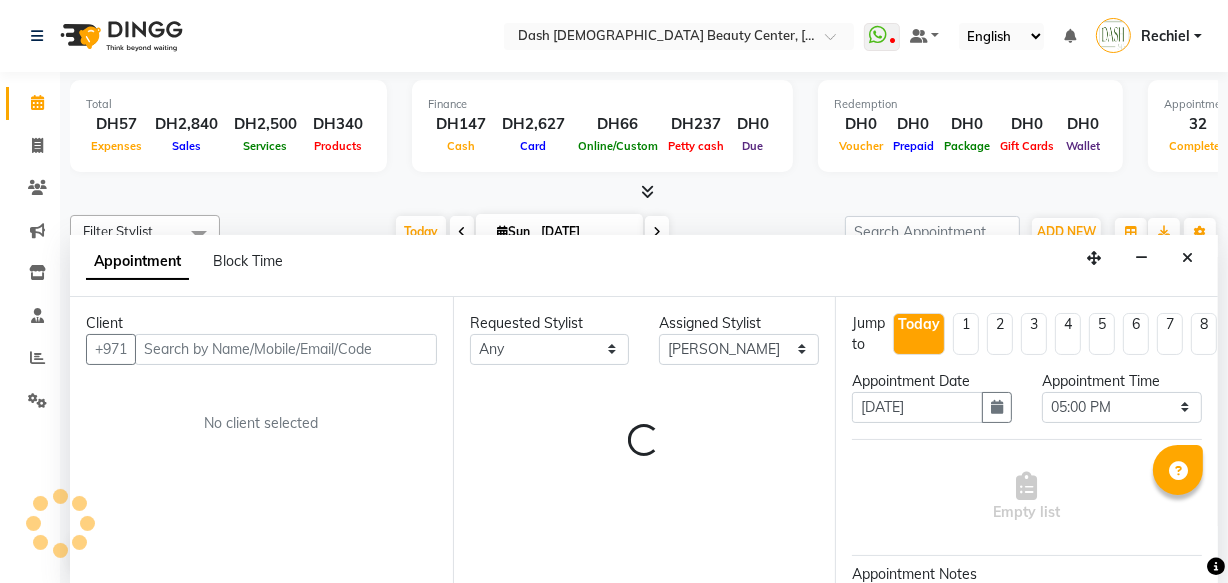 select on "4202" 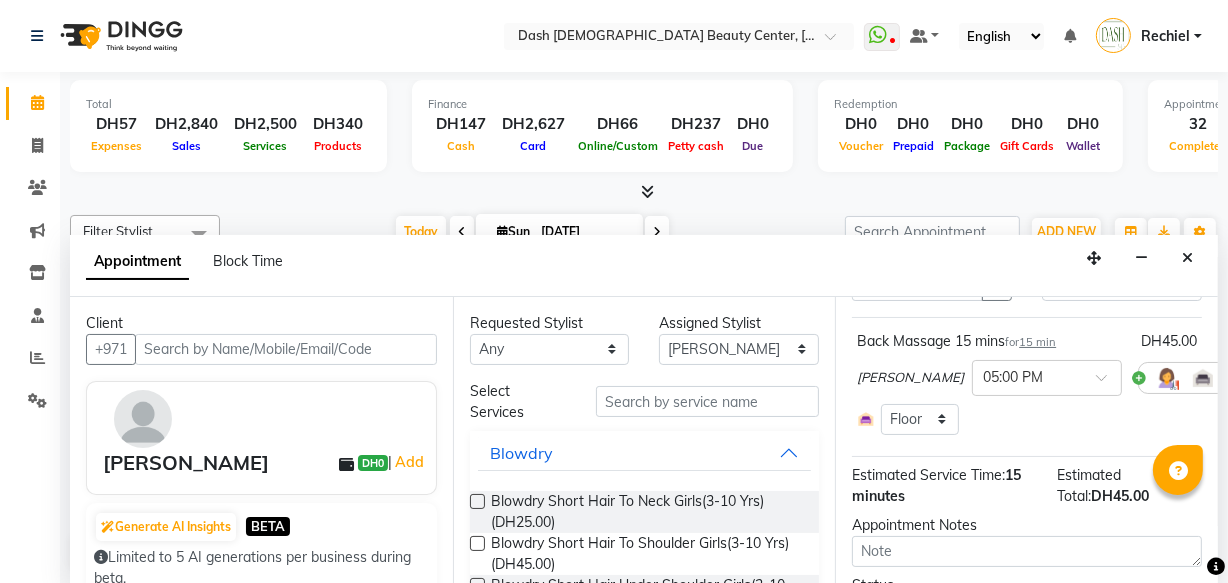 scroll, scrollTop: 107, scrollLeft: 0, axis: vertical 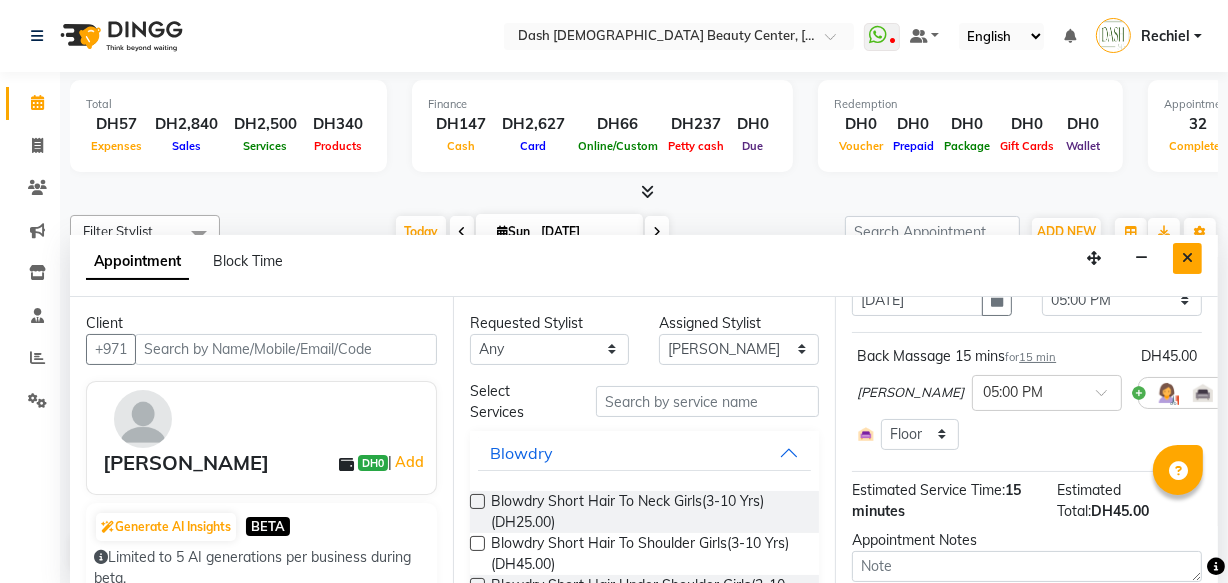 click at bounding box center (1187, 258) 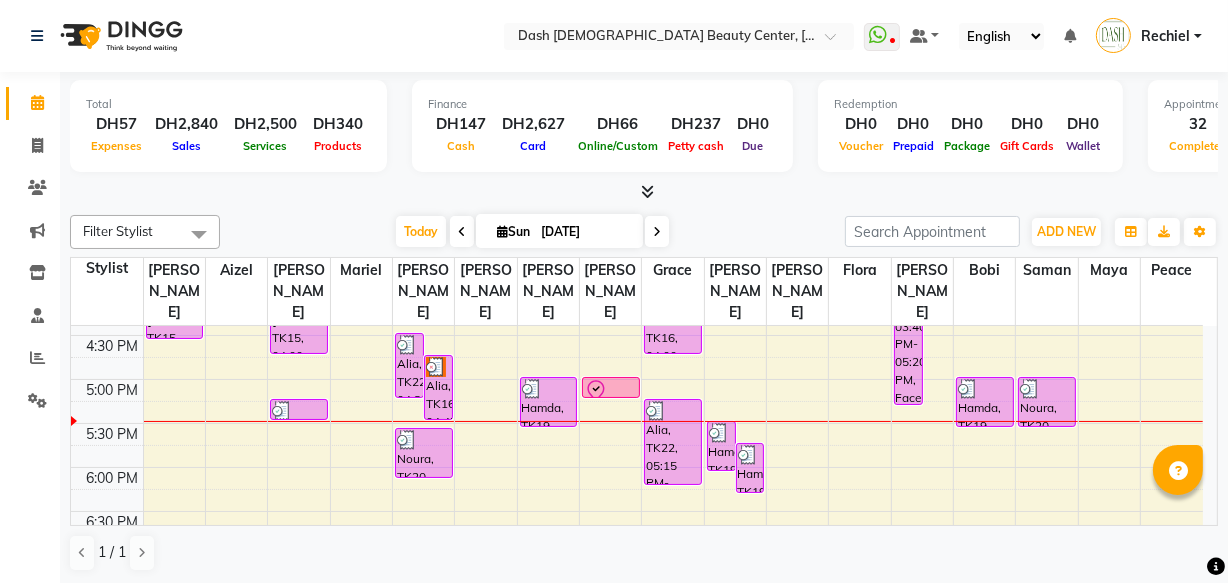 scroll, scrollTop: 650, scrollLeft: 0, axis: vertical 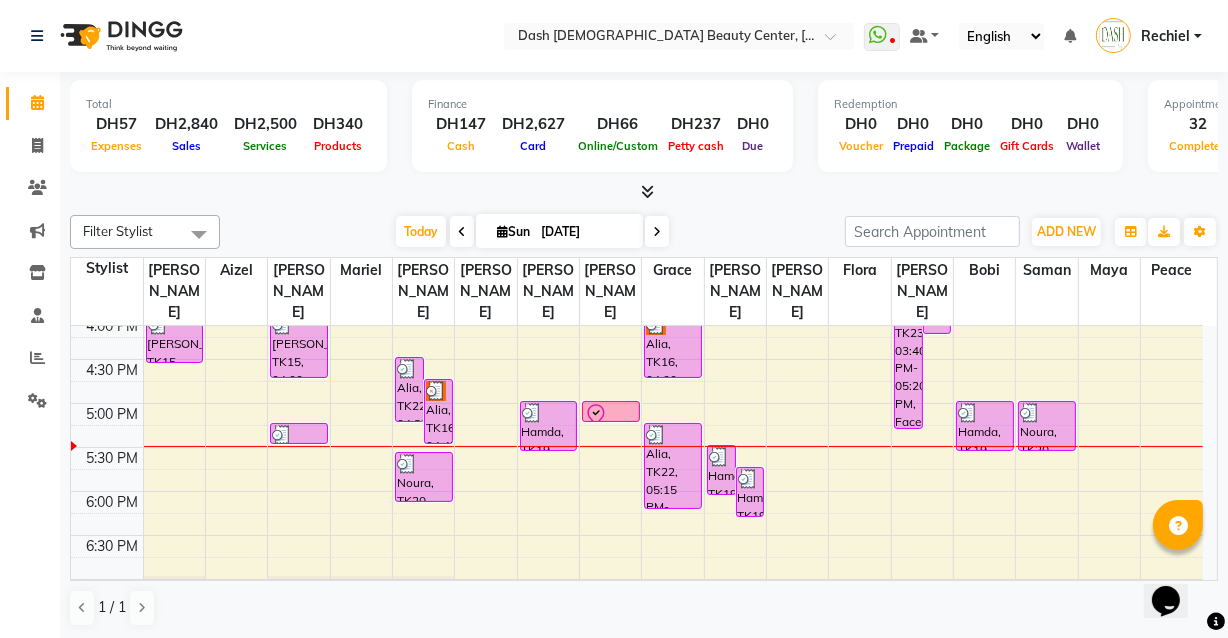 click at bounding box center [673, 502] 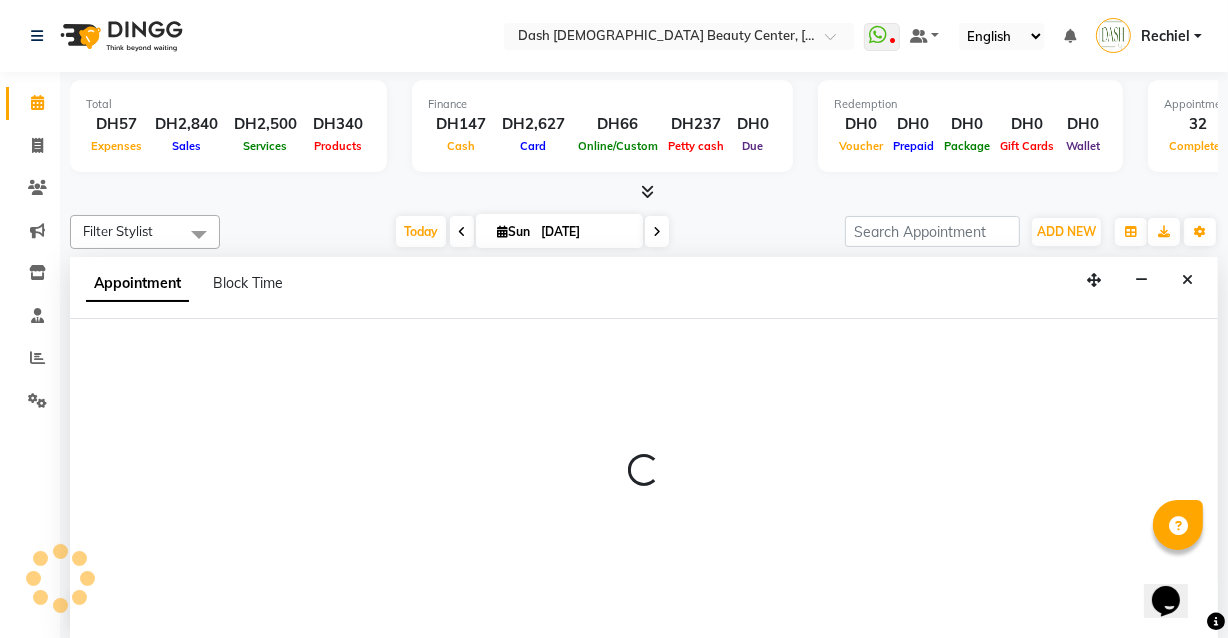 select on "81106" 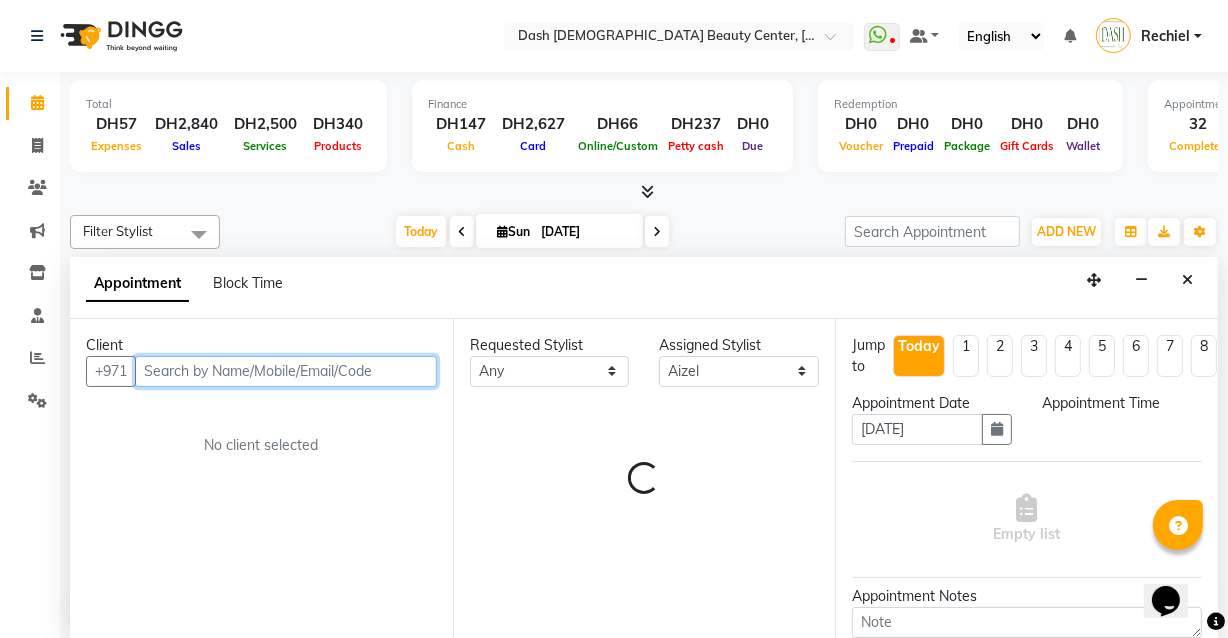 select on "1050" 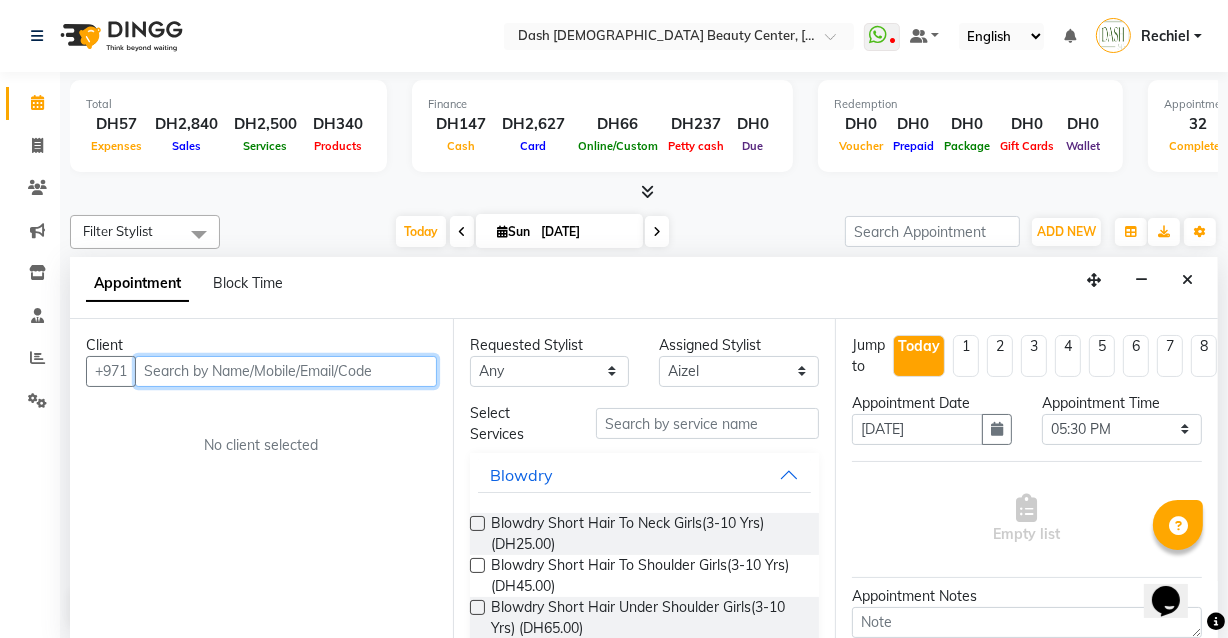 click at bounding box center (286, 371) 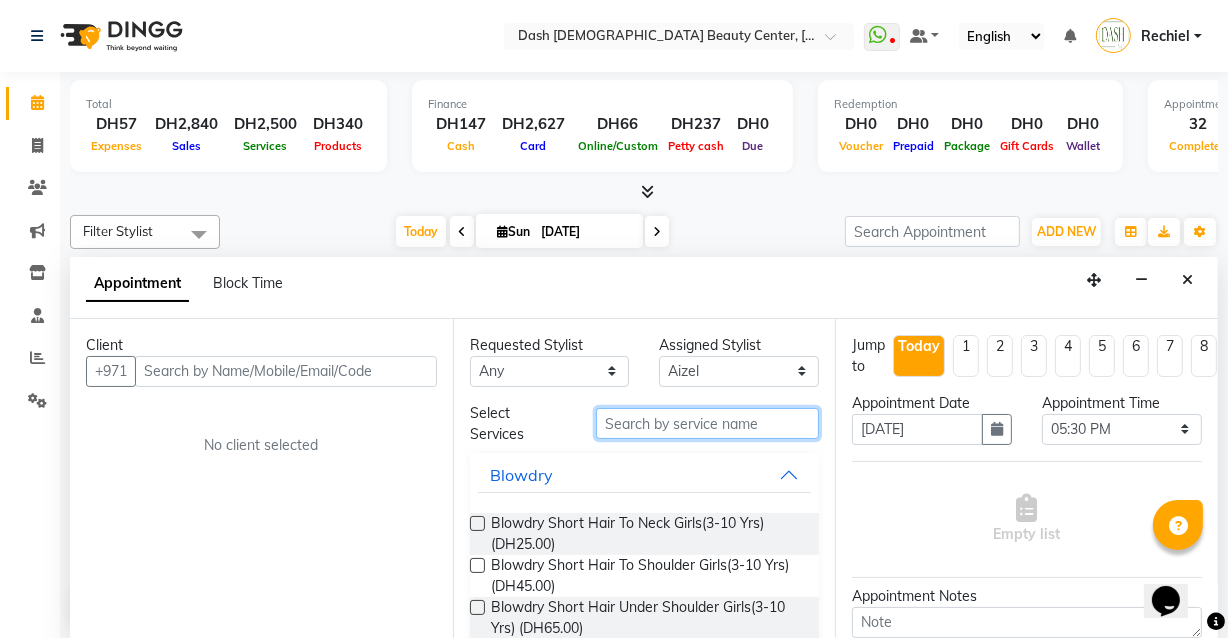 click at bounding box center (707, 423) 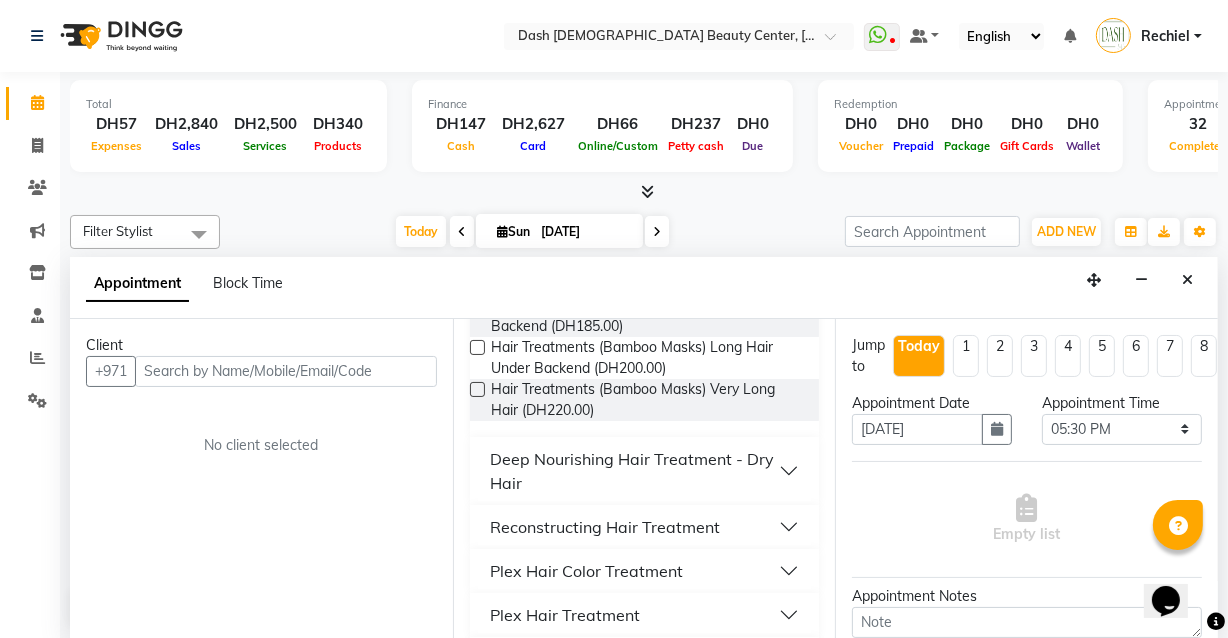 scroll, scrollTop: 469, scrollLeft: 0, axis: vertical 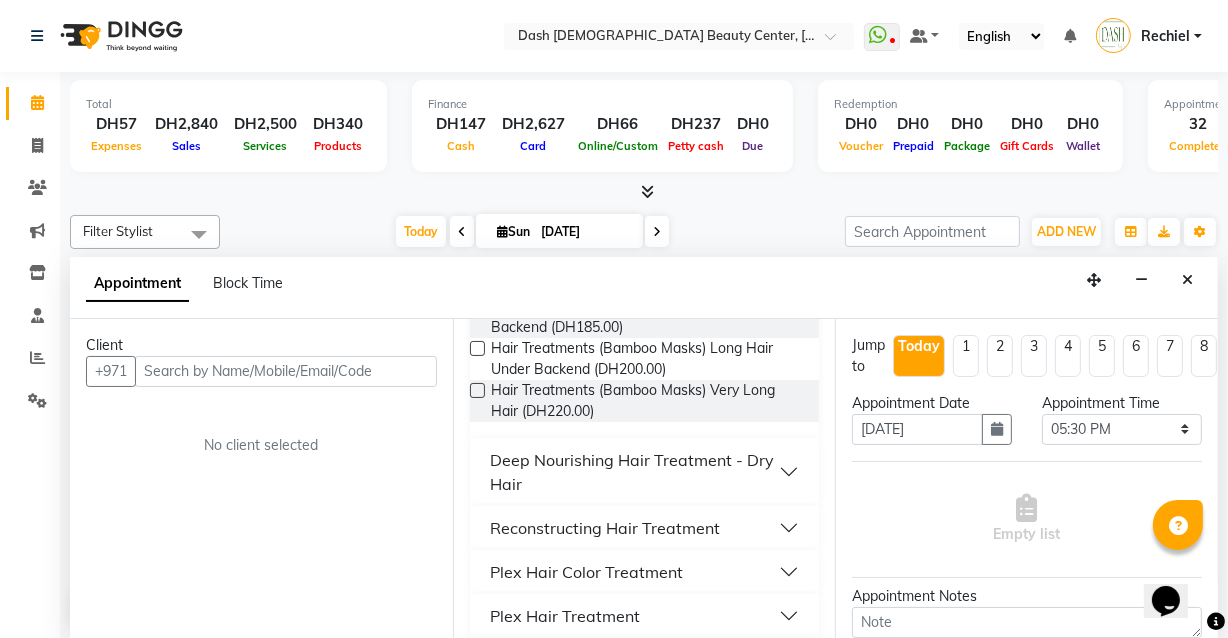 type on "hair treatmen" 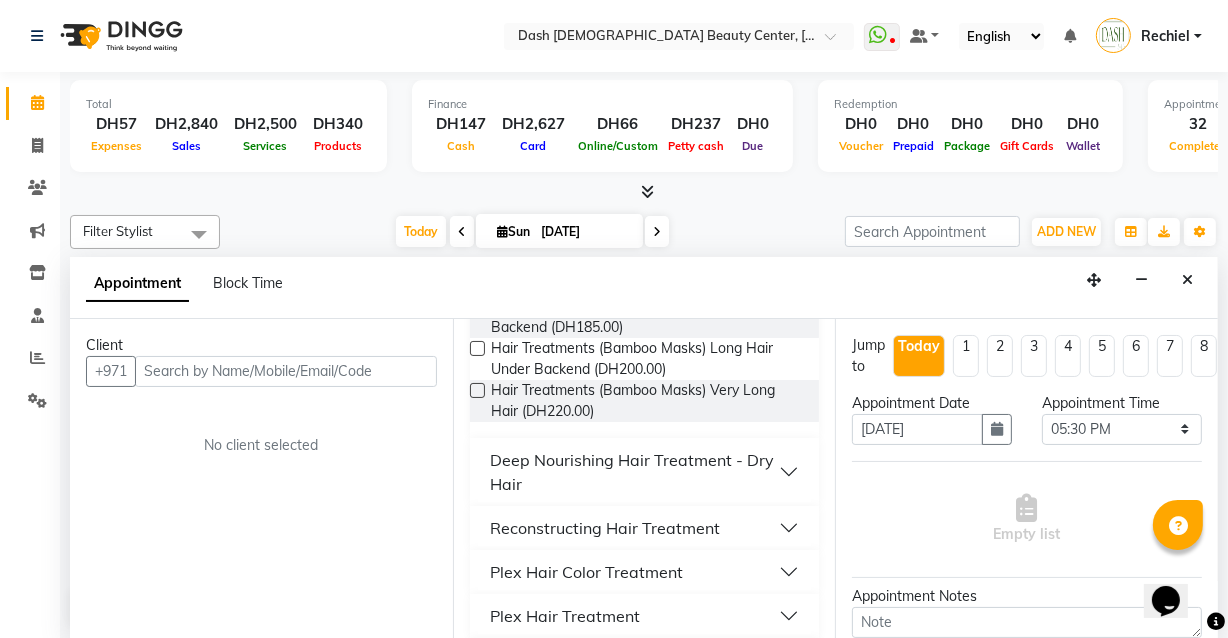 click on "Reconstructing Hair Treatment" at bounding box center [645, 528] 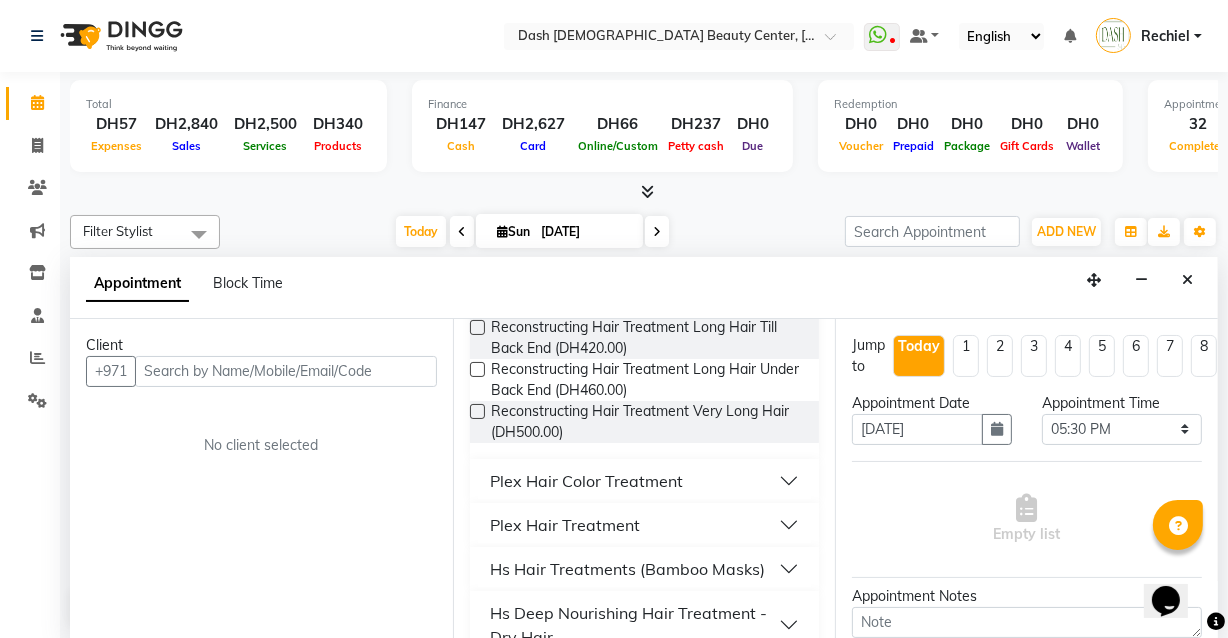 scroll, scrollTop: 966, scrollLeft: 0, axis: vertical 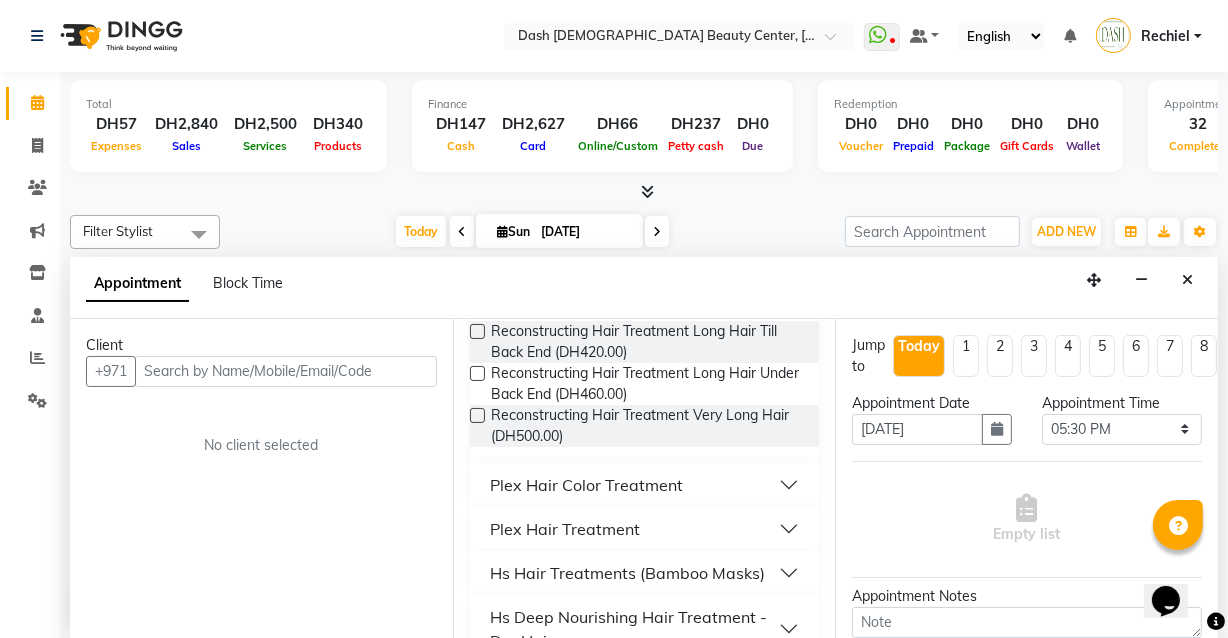 click on "Plex Hair Color Treatment" at bounding box center [645, 485] 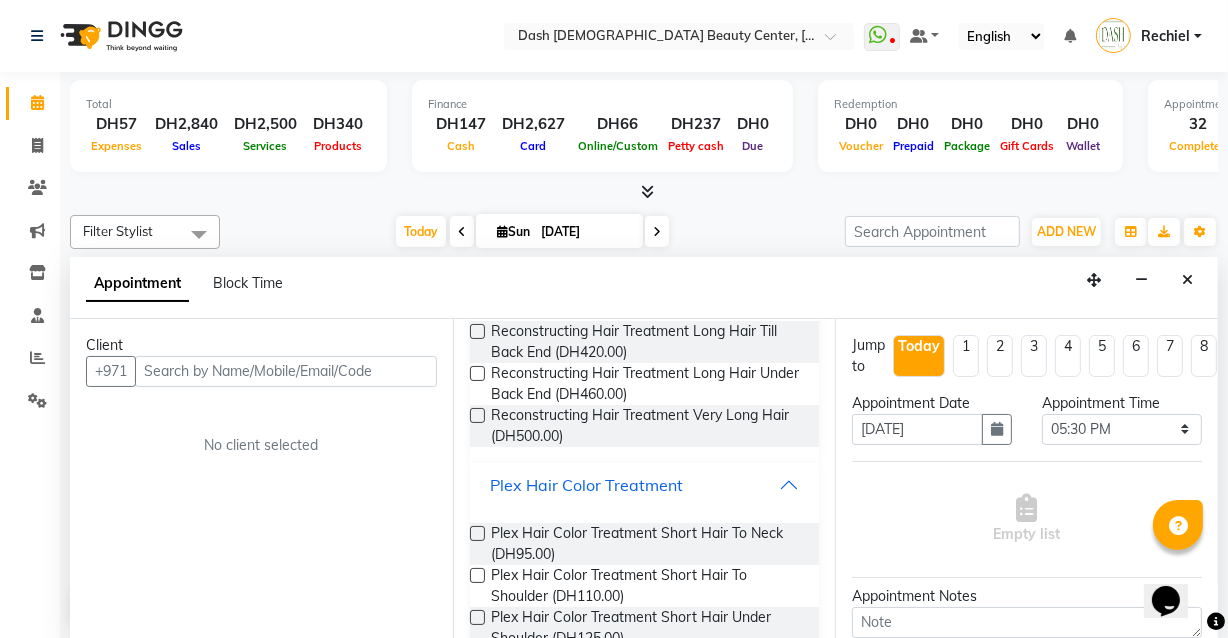 click on "Plex Hair Color Treatment" at bounding box center (645, 485) 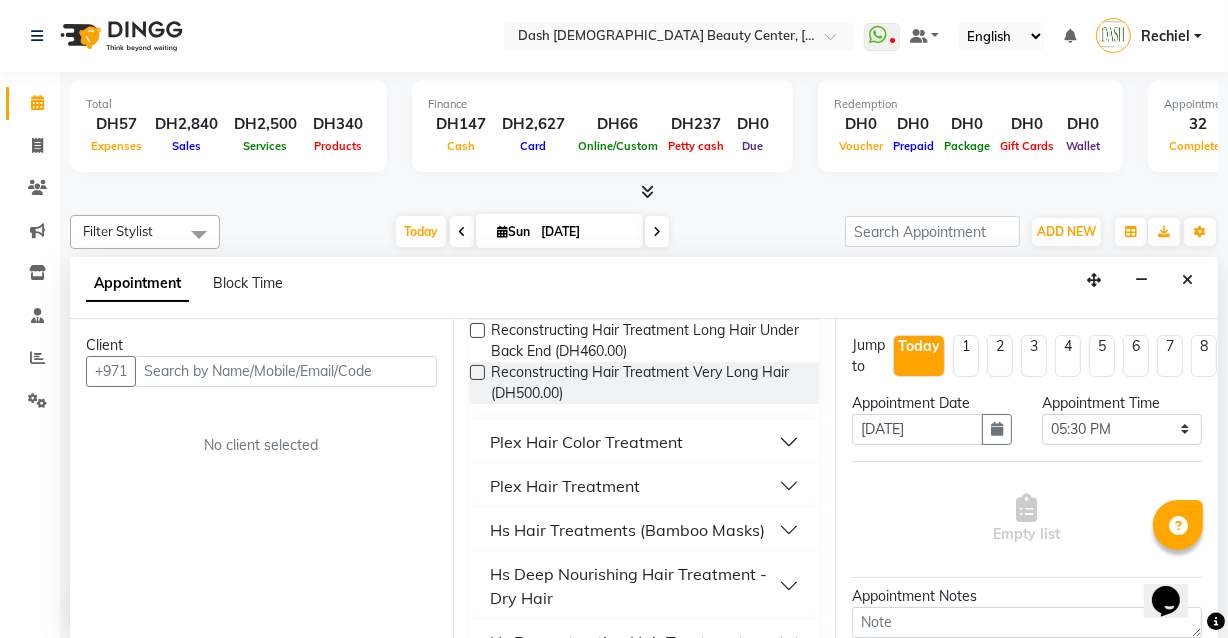 scroll, scrollTop: 1013, scrollLeft: 0, axis: vertical 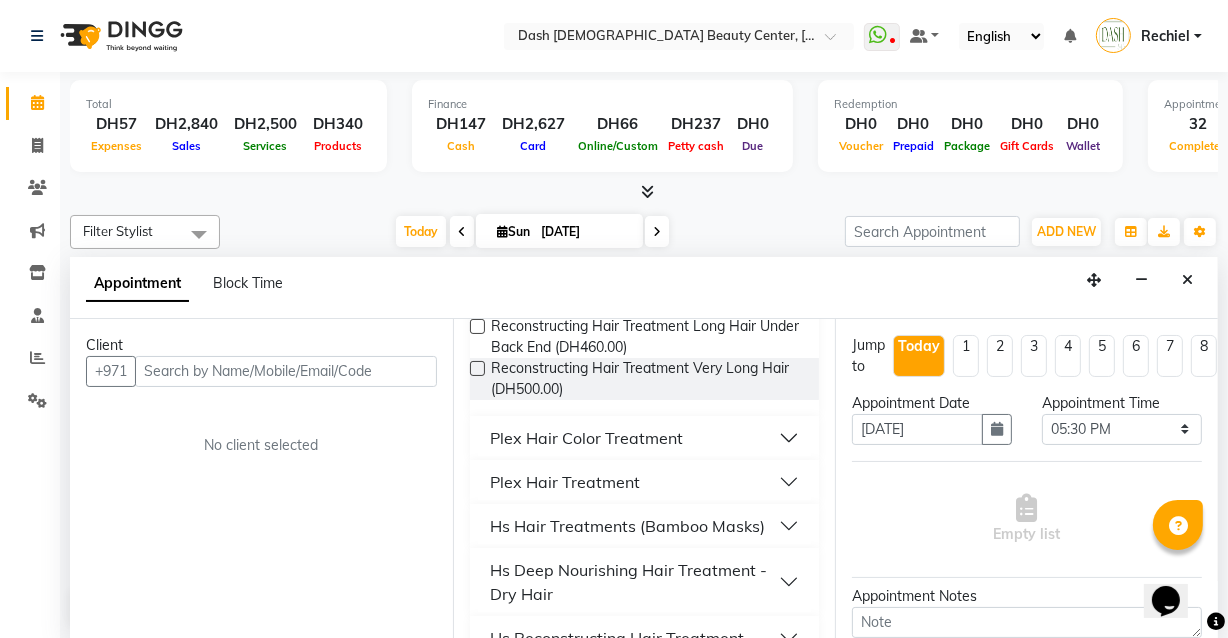 click on "Plex Hair Treatment" at bounding box center [645, 482] 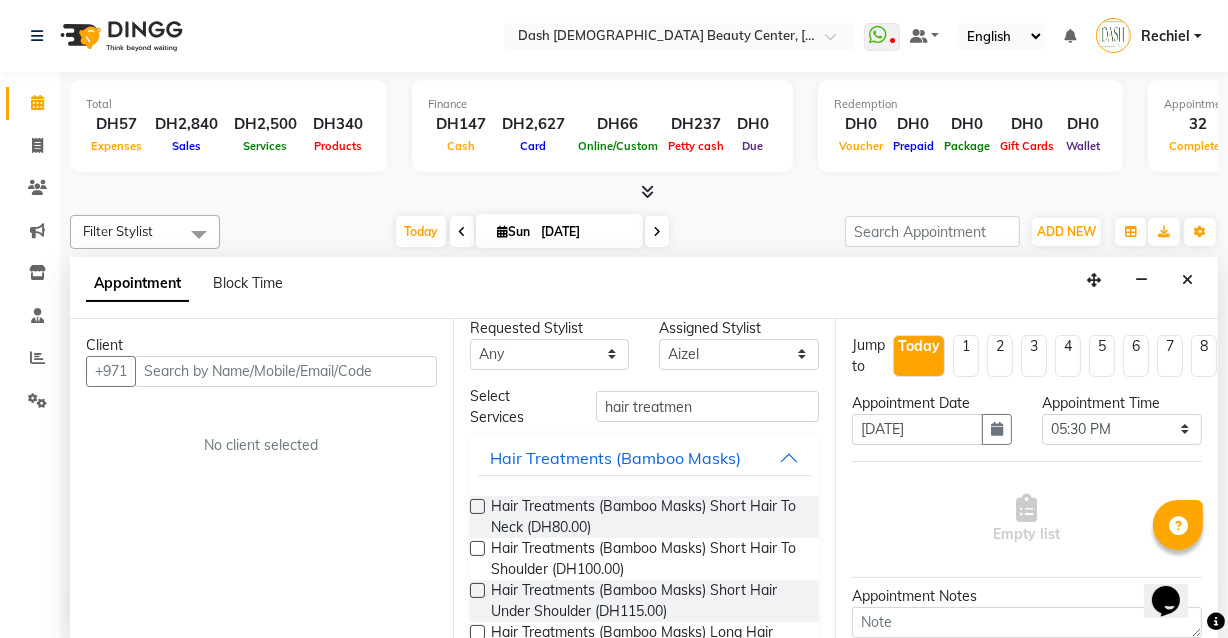 scroll, scrollTop: 0, scrollLeft: 0, axis: both 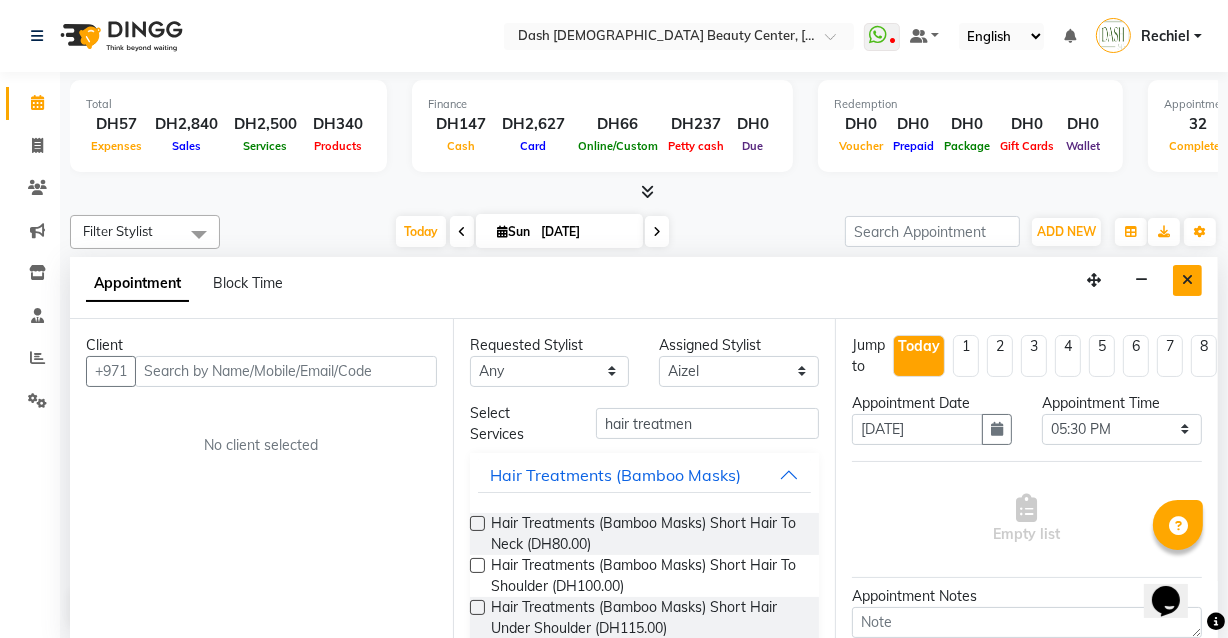 click at bounding box center (1187, 280) 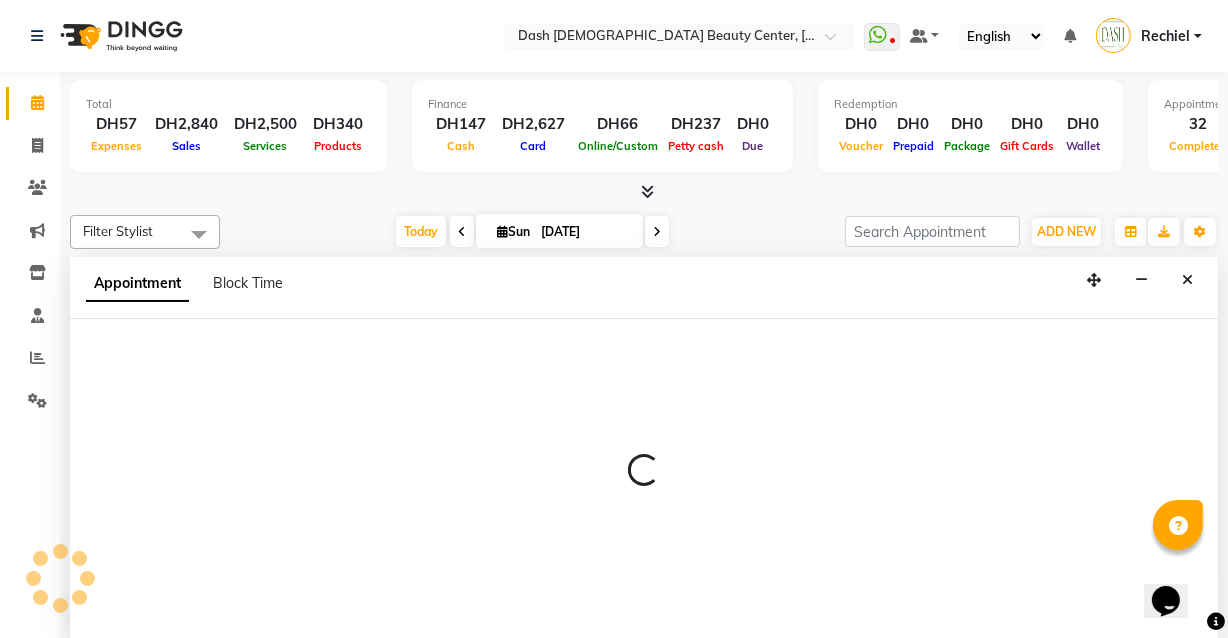select on "81106" 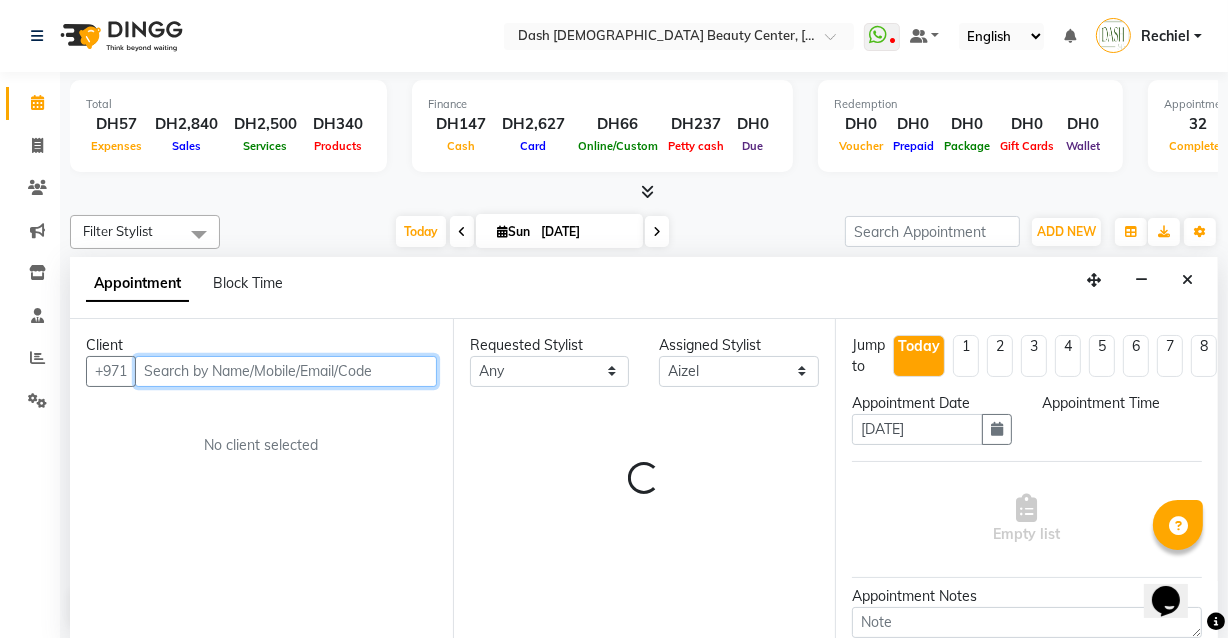 select on "1050" 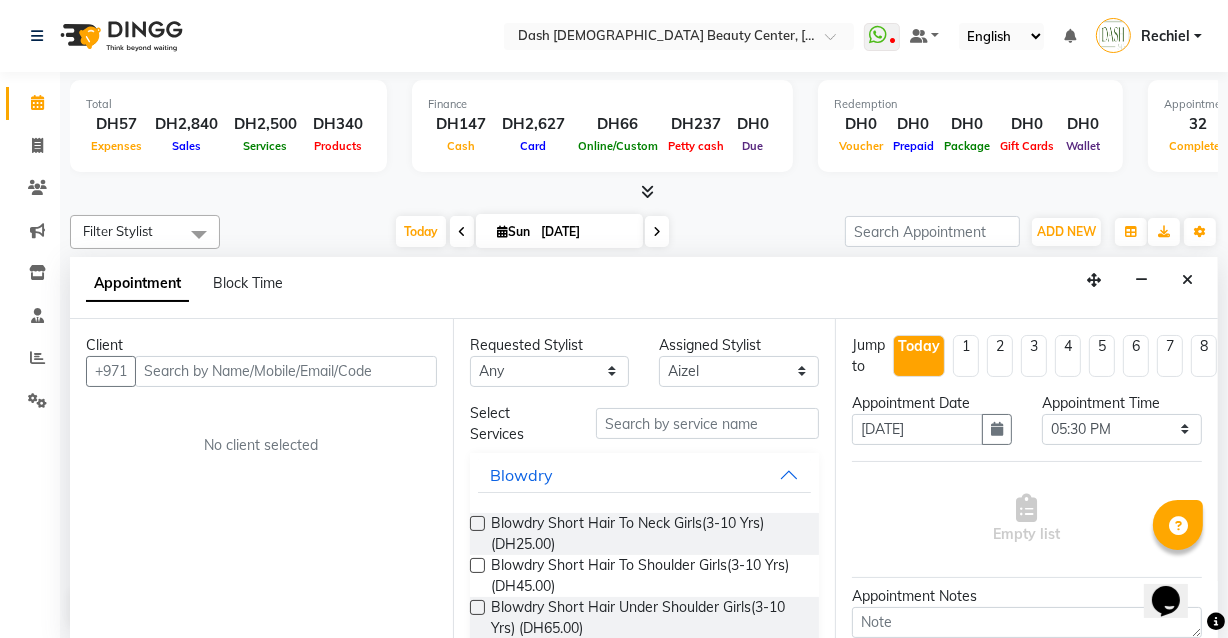click on "Appointment Block Time" at bounding box center [644, 288] 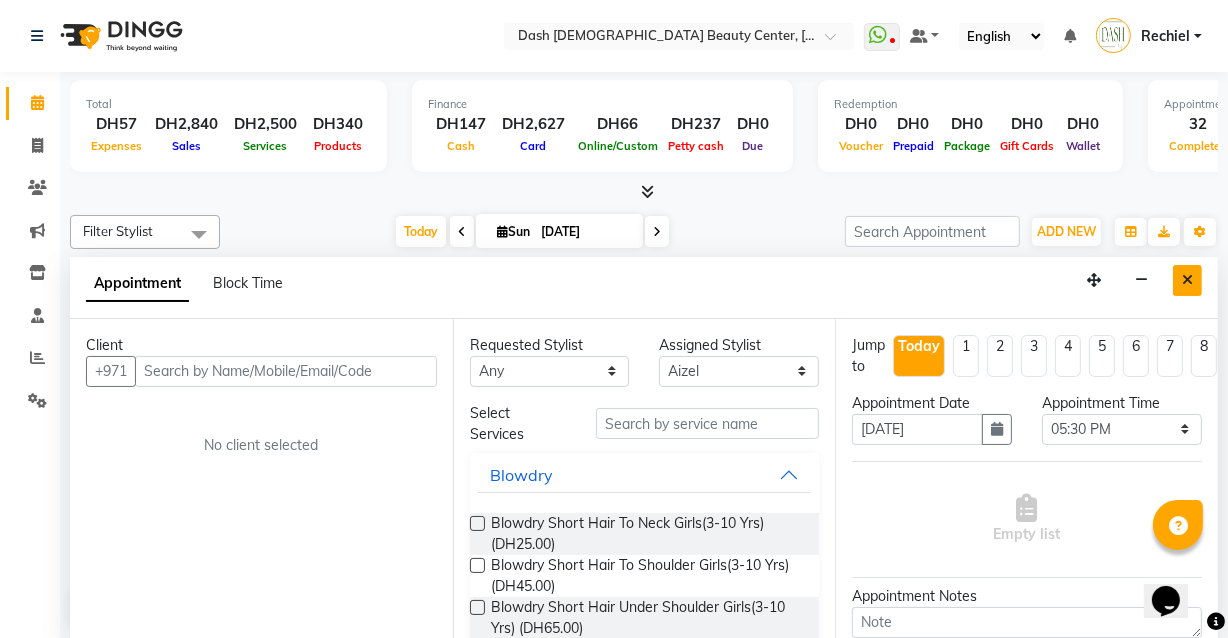 click at bounding box center [1187, 280] 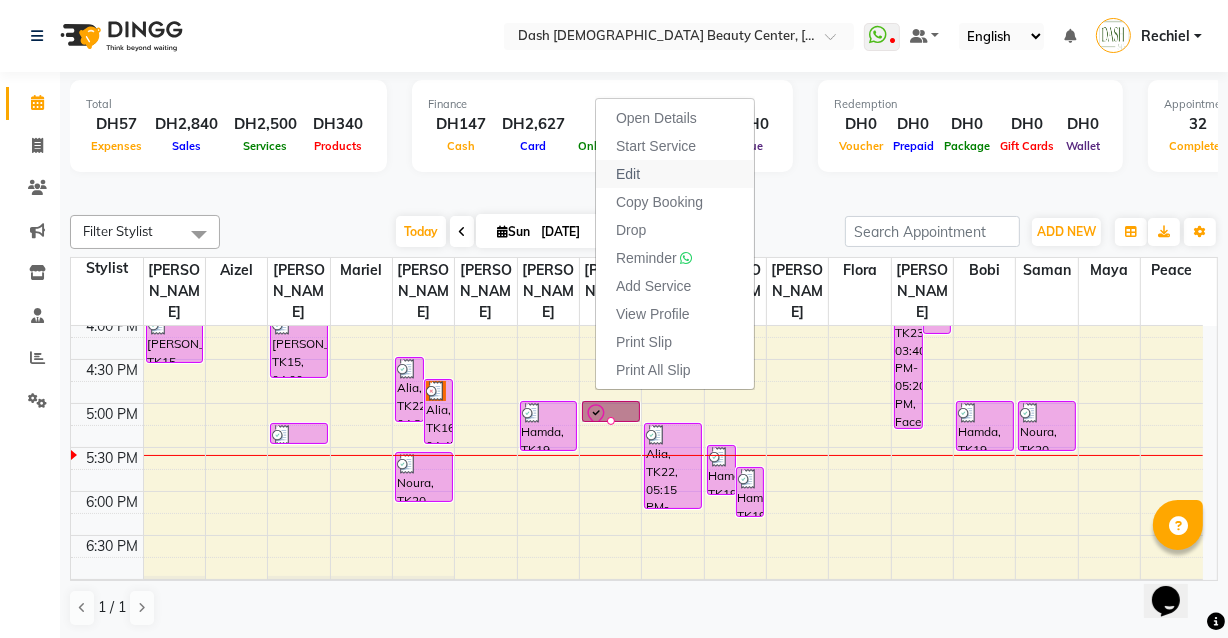 click on "Edit" at bounding box center (675, 174) 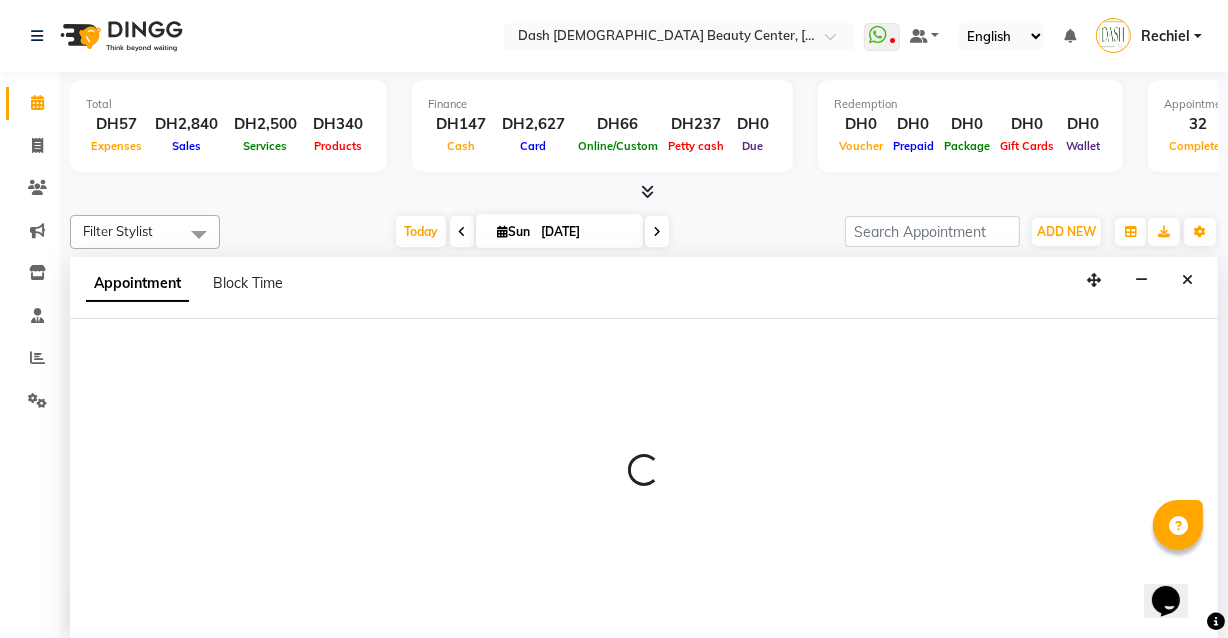 select on "tentative" 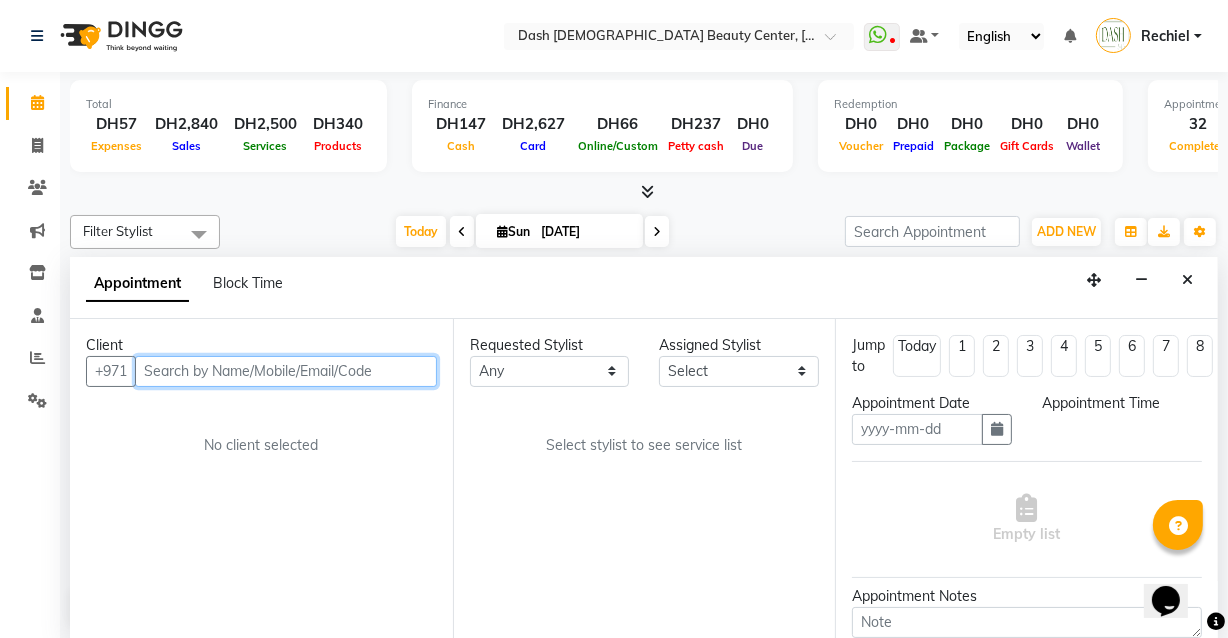 click at bounding box center [286, 371] 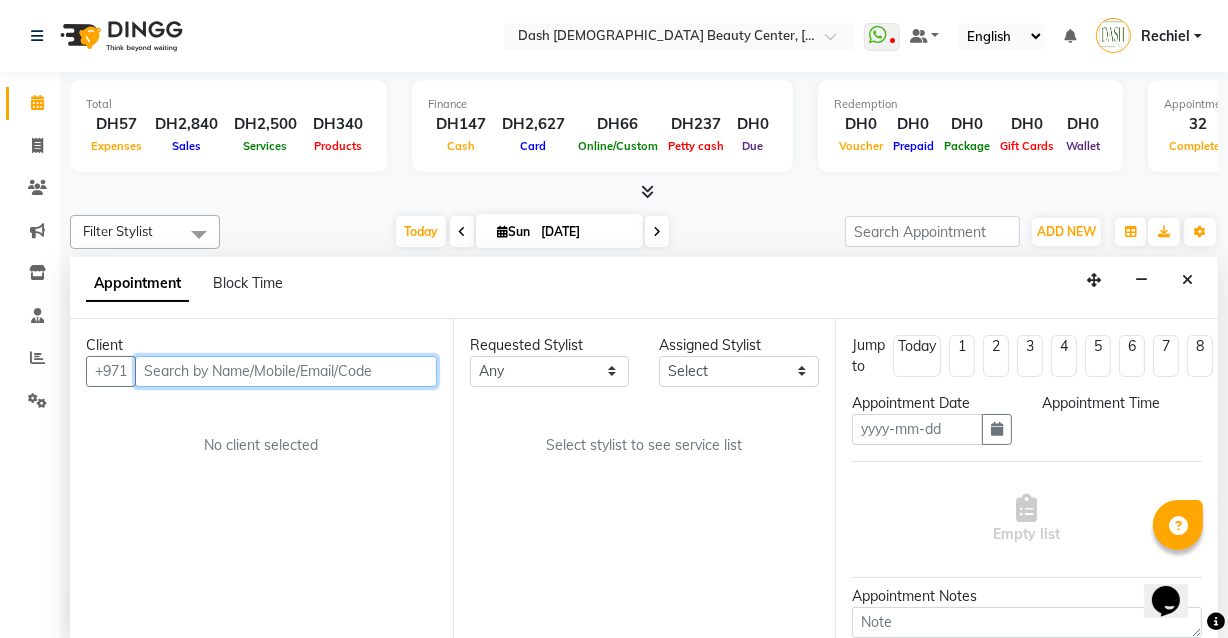 click at bounding box center (286, 371) 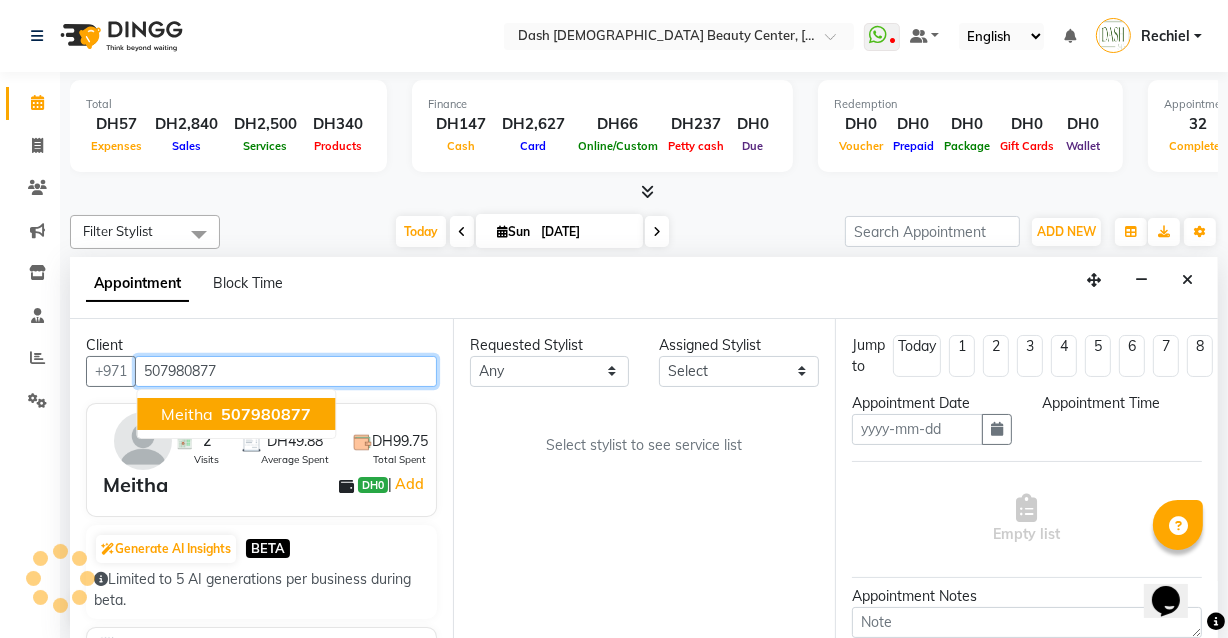 click on "Meitha   507980877" at bounding box center [236, 414] 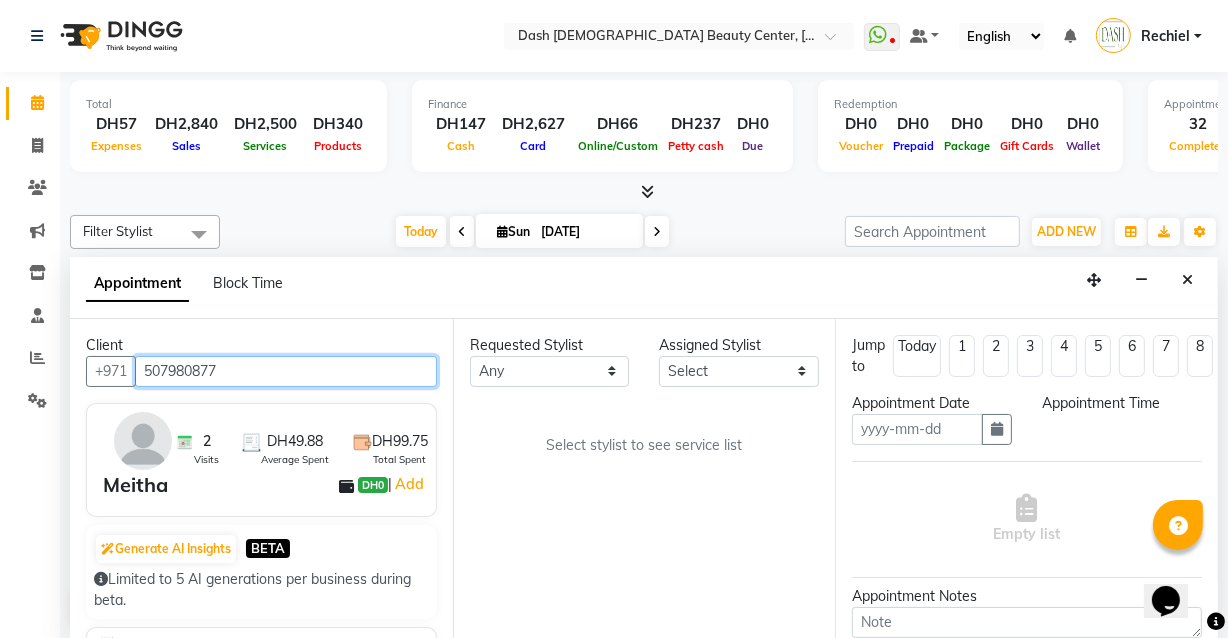 scroll, scrollTop: 0, scrollLeft: 0, axis: both 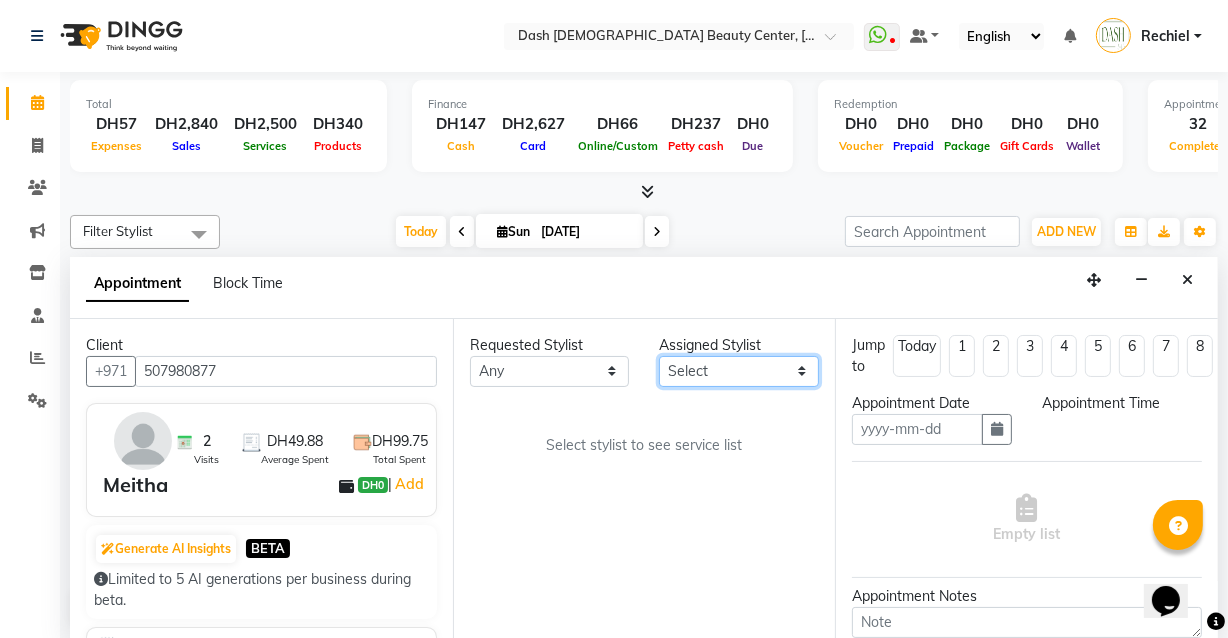 click on "Select [PERSON_NAME] [PERSON_NAME] [PERSON_NAME] [PERSON_NAME] [PERSON_NAME] [PERSON_NAME] [PERSON_NAME] [PERSON_NAME] [PERSON_NAME] Peace [PERSON_NAME] [PERSON_NAME]" at bounding box center (739, 371) 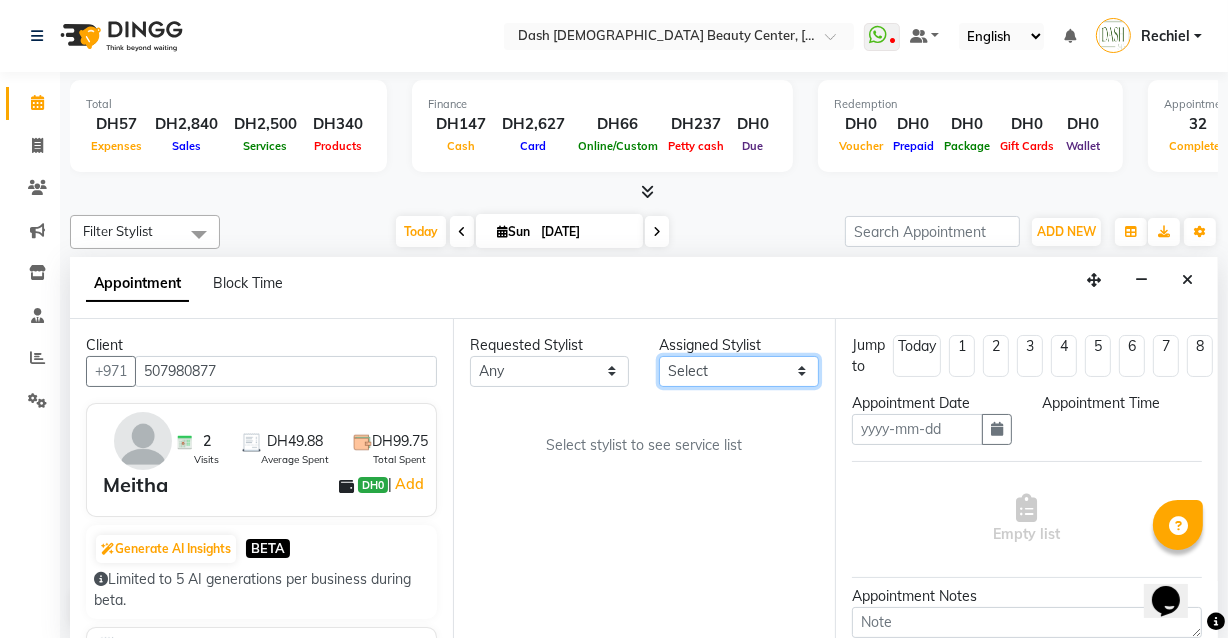 select on "82785" 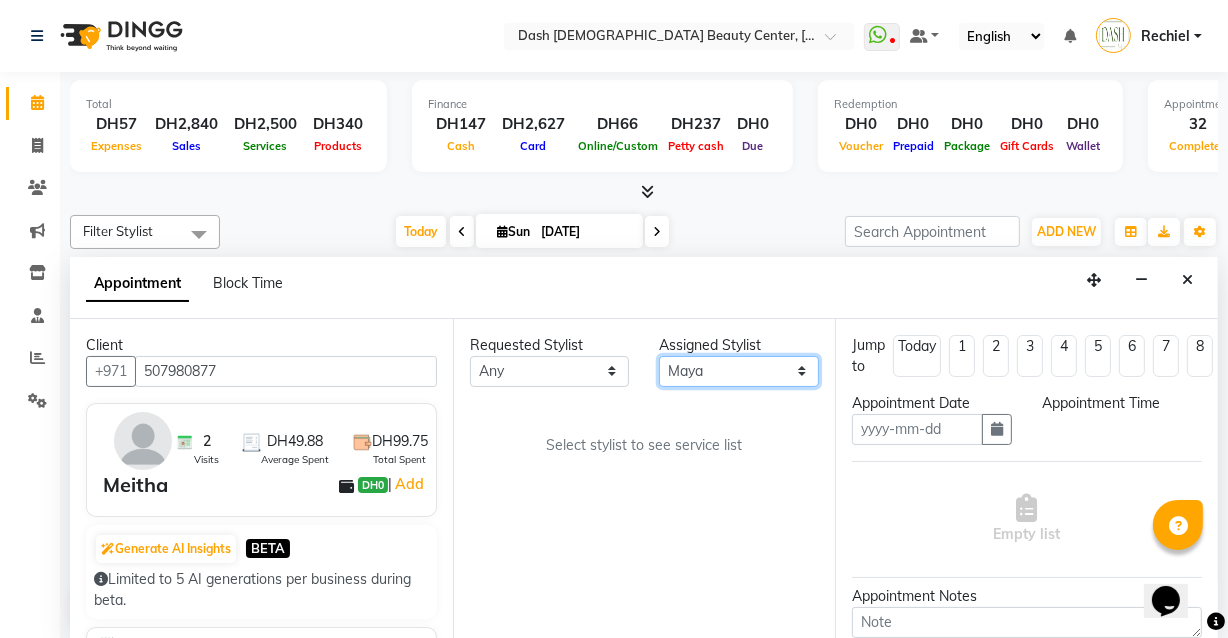 click on "Select [PERSON_NAME] [PERSON_NAME] [PERSON_NAME] [PERSON_NAME] [PERSON_NAME] [PERSON_NAME] [PERSON_NAME] [PERSON_NAME] [PERSON_NAME] Peace [PERSON_NAME] [PERSON_NAME]" at bounding box center [739, 371] 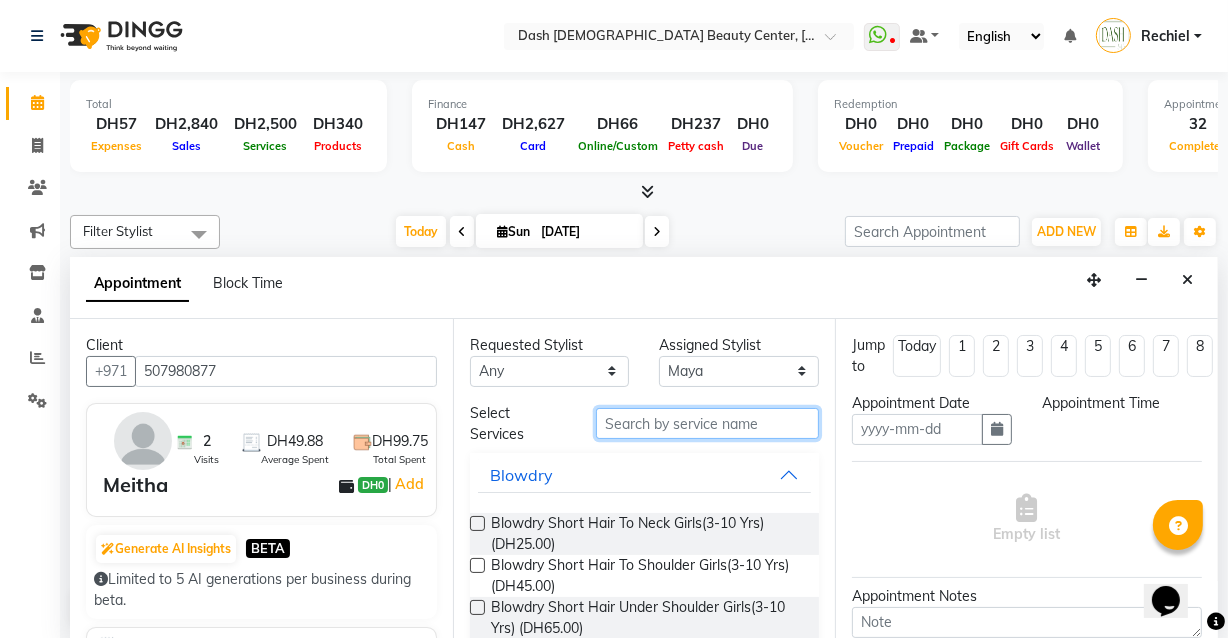 click at bounding box center (707, 423) 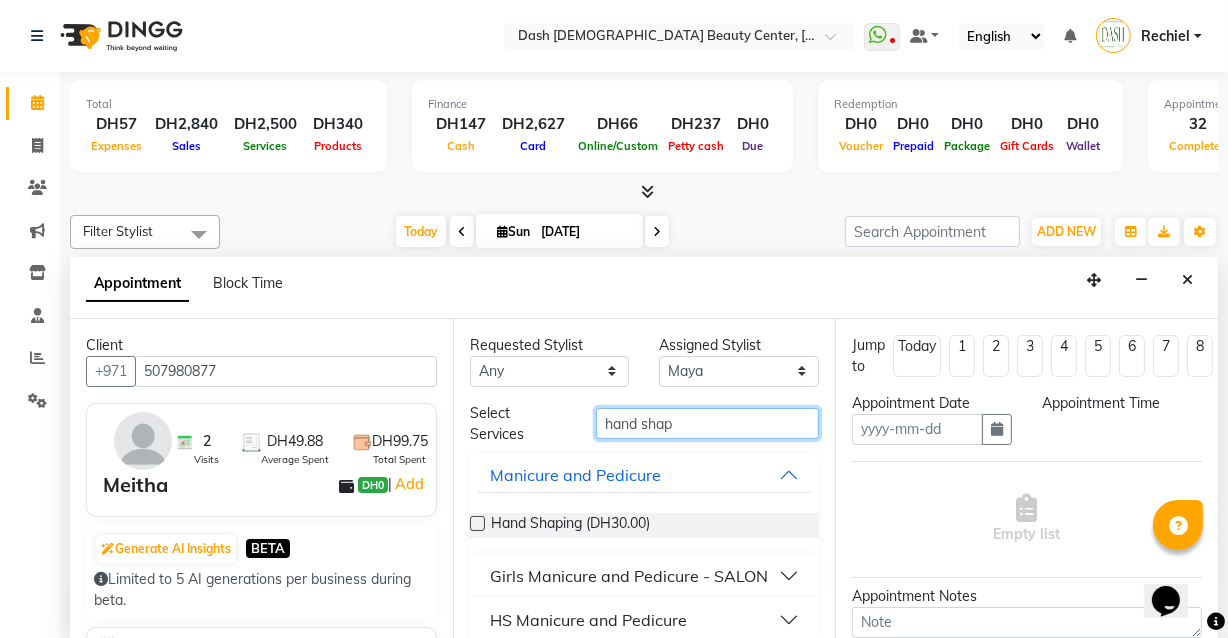 type on "hand shap" 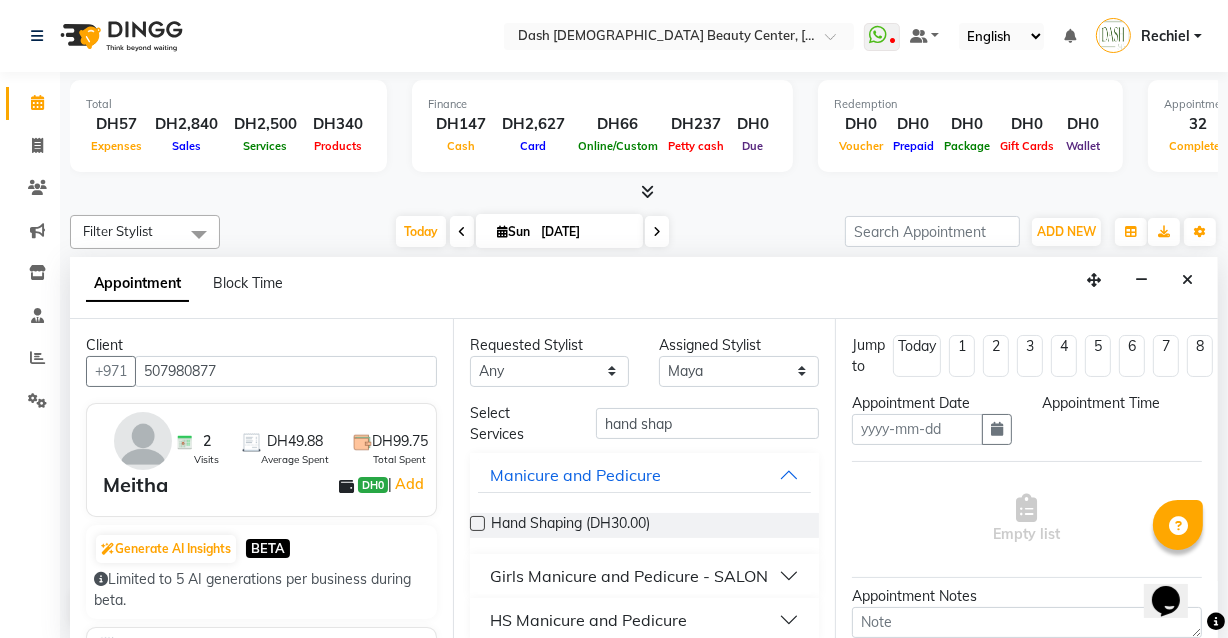 click at bounding box center (477, 523) 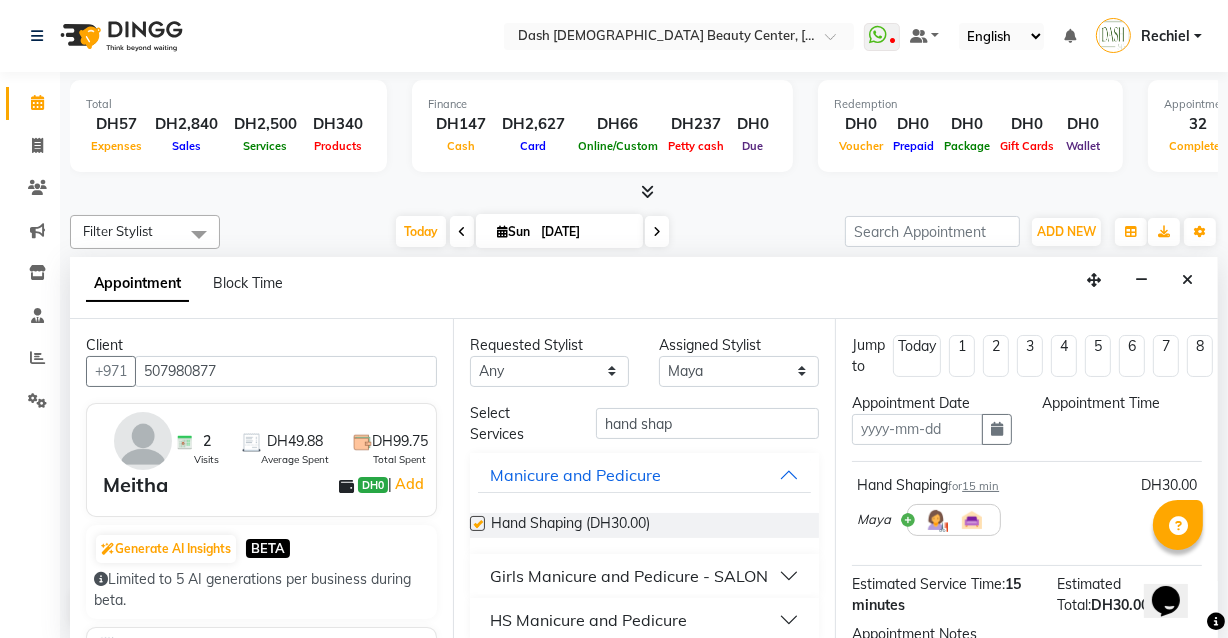 checkbox on "false" 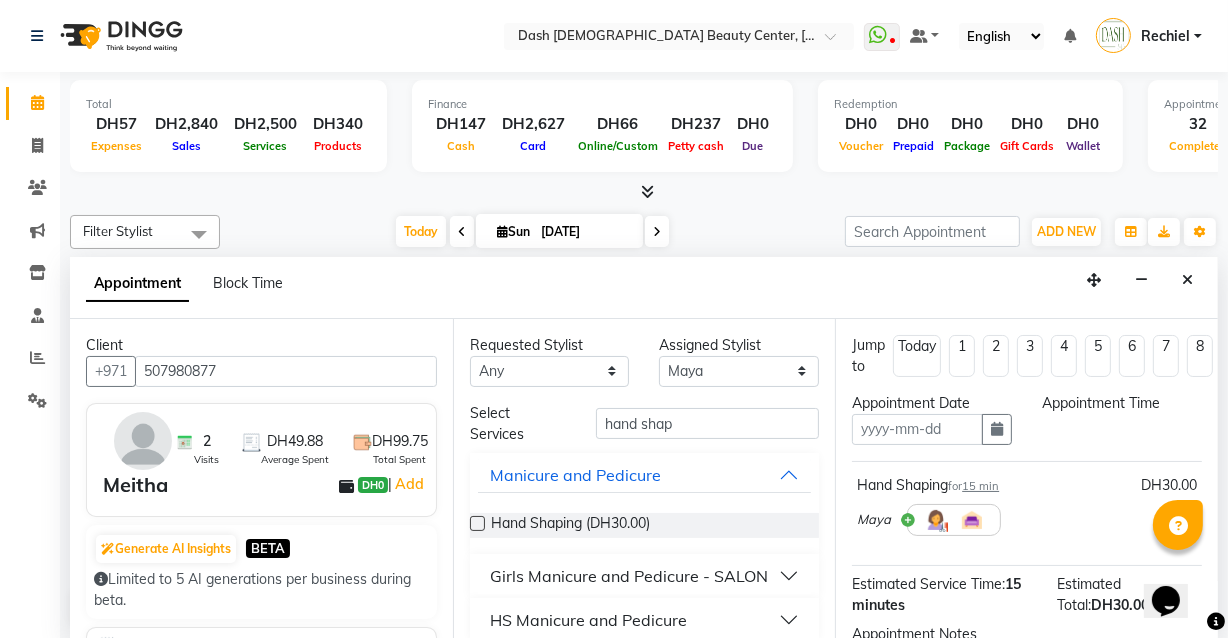 scroll, scrollTop: 18, scrollLeft: 0, axis: vertical 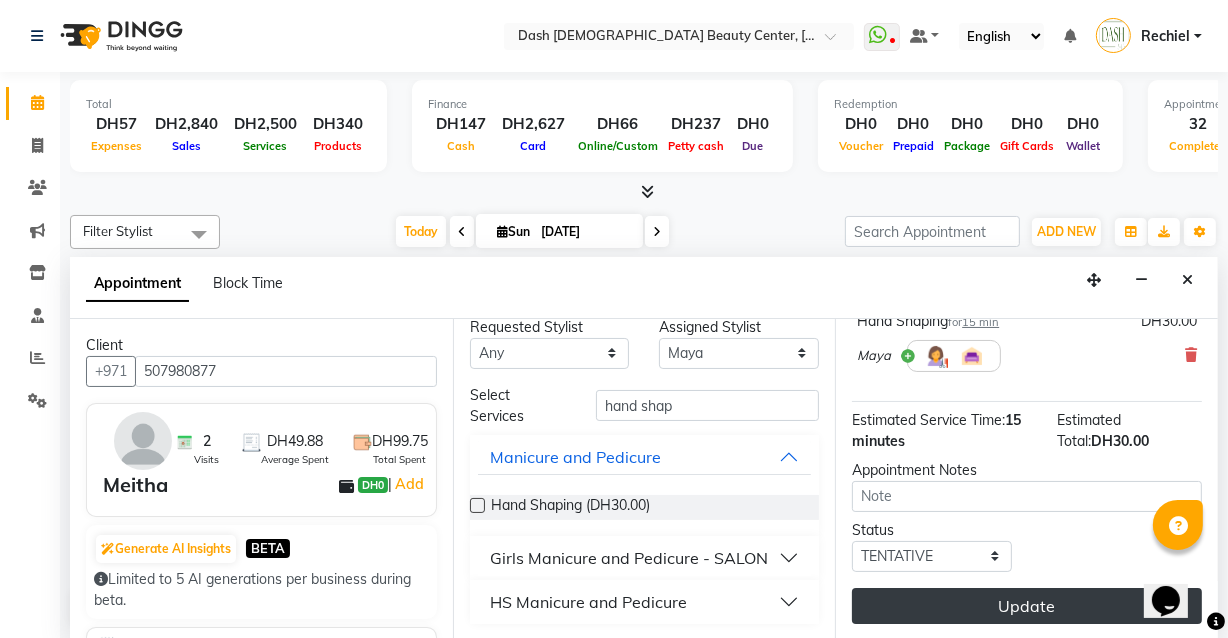 click on "Update" at bounding box center [1027, 606] 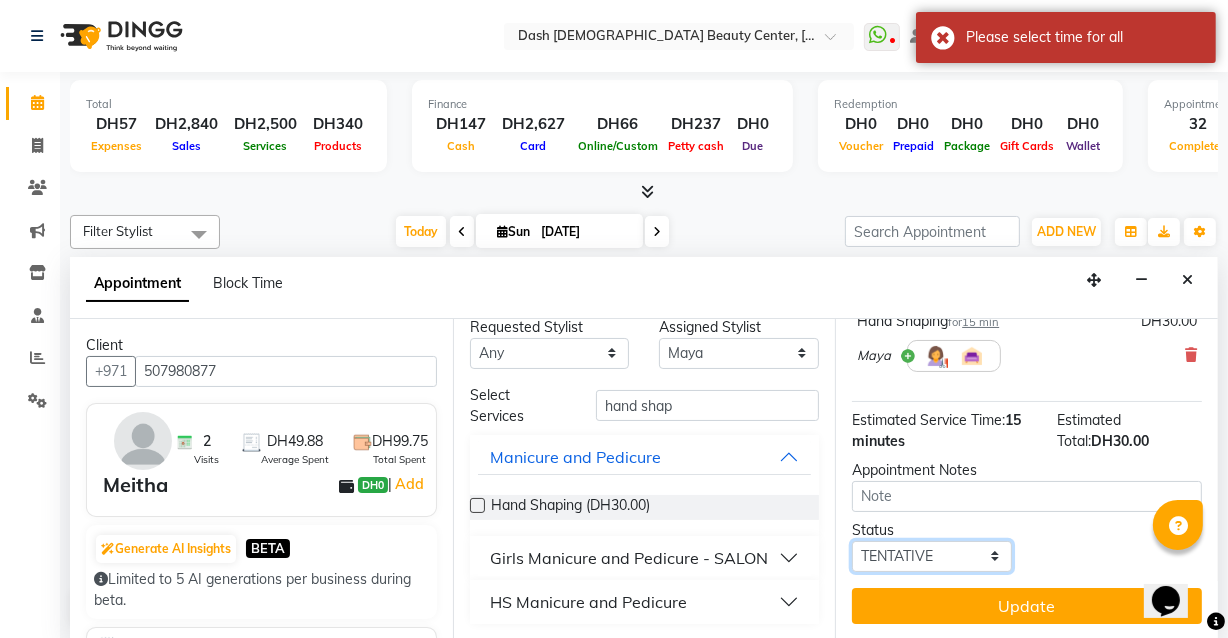 click on "Select TENTATIVE CONFIRM CHECK-IN UPCOMING" at bounding box center (932, 556) 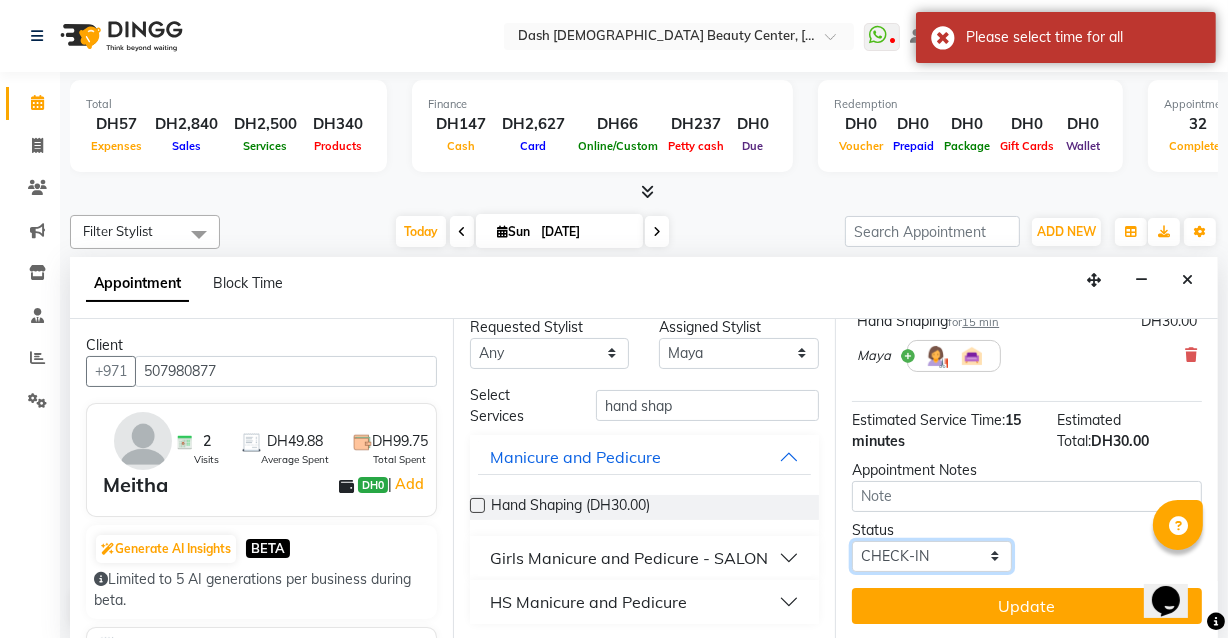 click on "Select TENTATIVE CONFIRM CHECK-IN UPCOMING" at bounding box center (932, 556) 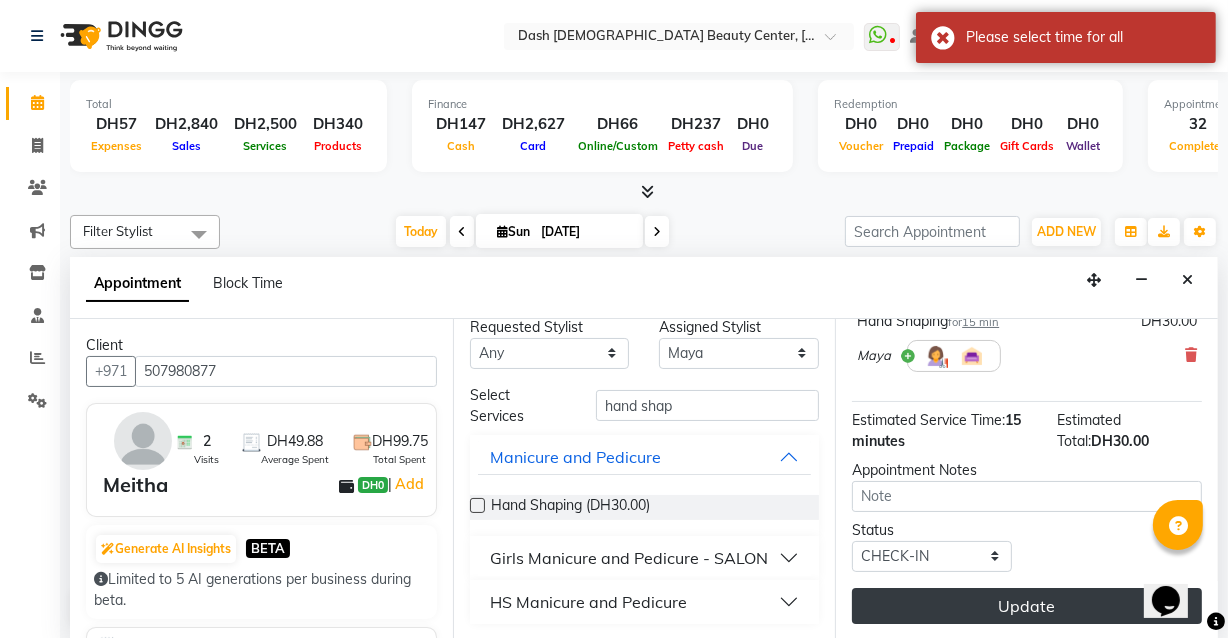 click on "Update" at bounding box center (1027, 606) 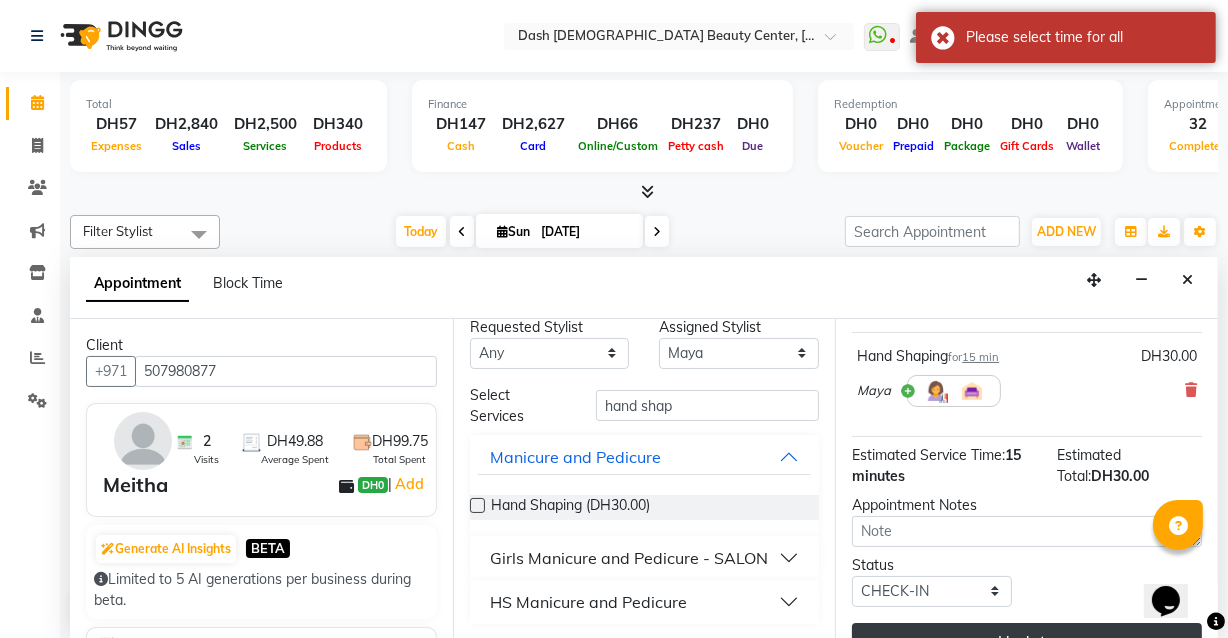 scroll, scrollTop: 177, scrollLeft: 0, axis: vertical 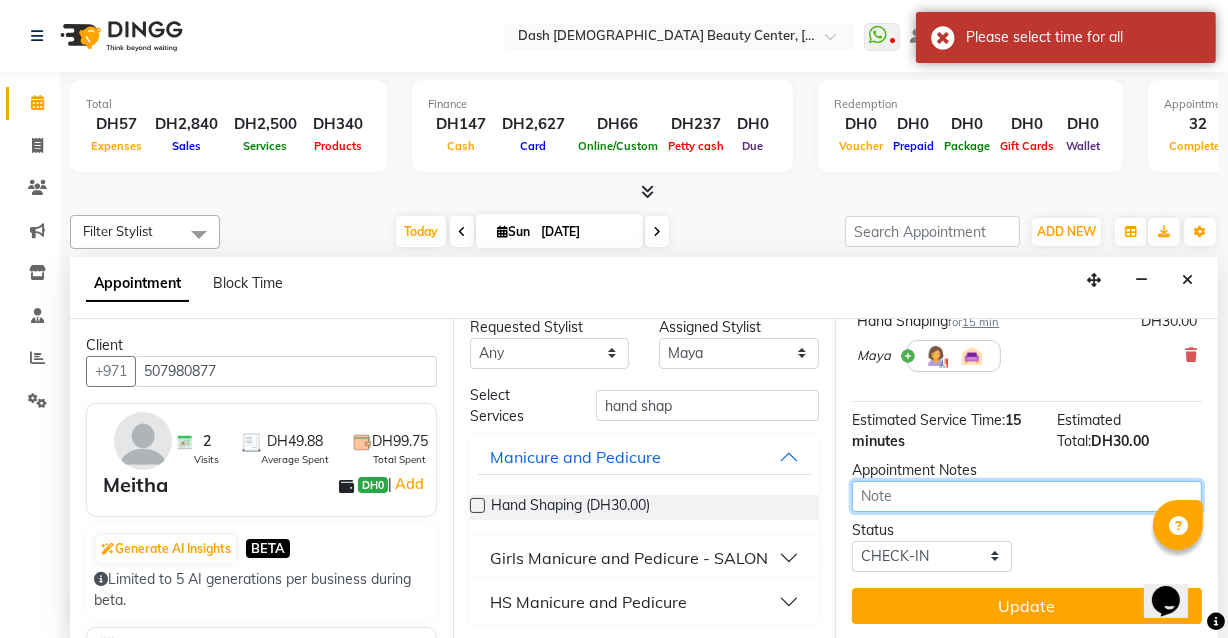 click at bounding box center [1027, 496] 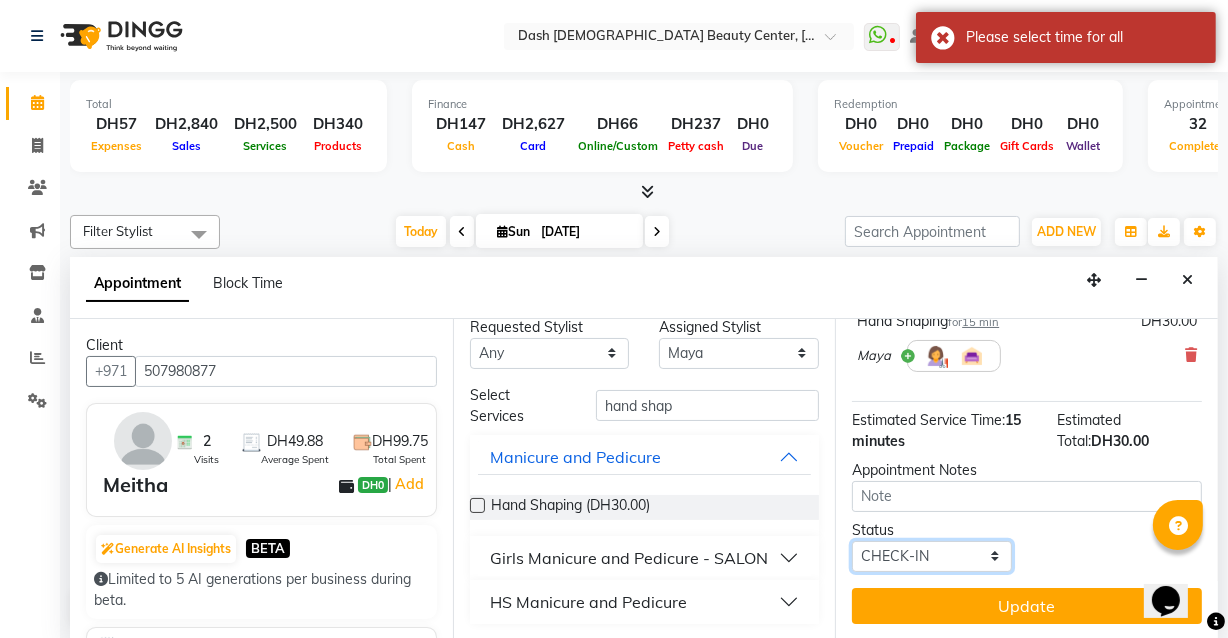 click on "Select TENTATIVE CONFIRM CHECK-IN UPCOMING" at bounding box center (932, 556) 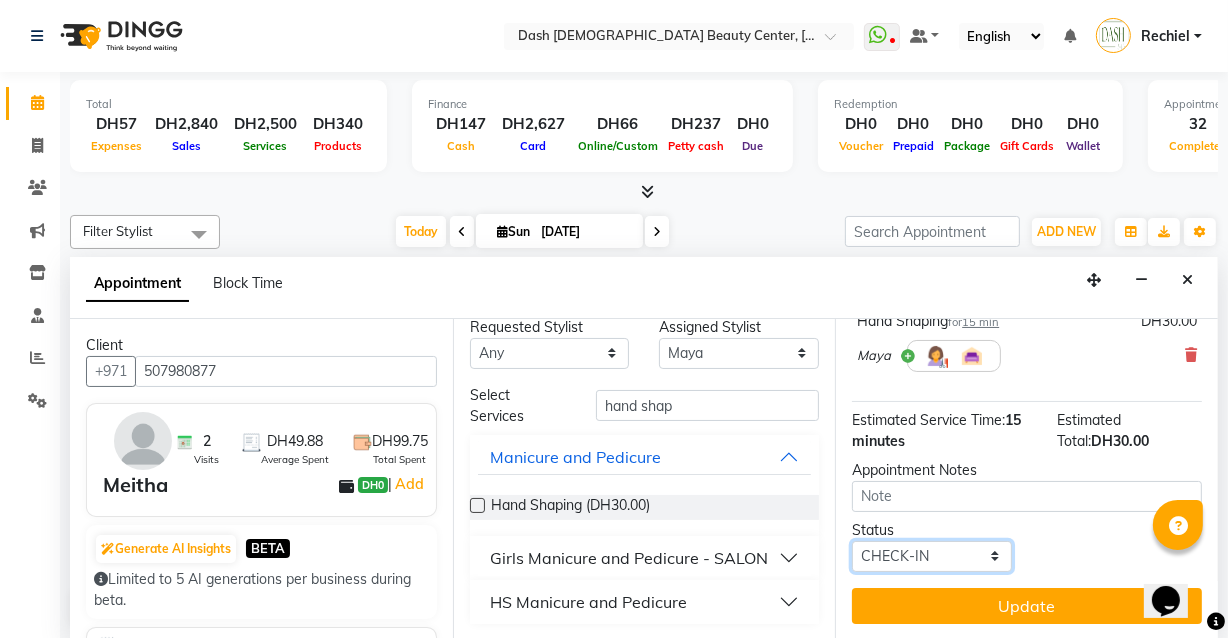 click on "Select TENTATIVE CONFIRM CHECK-IN UPCOMING" at bounding box center [932, 556] 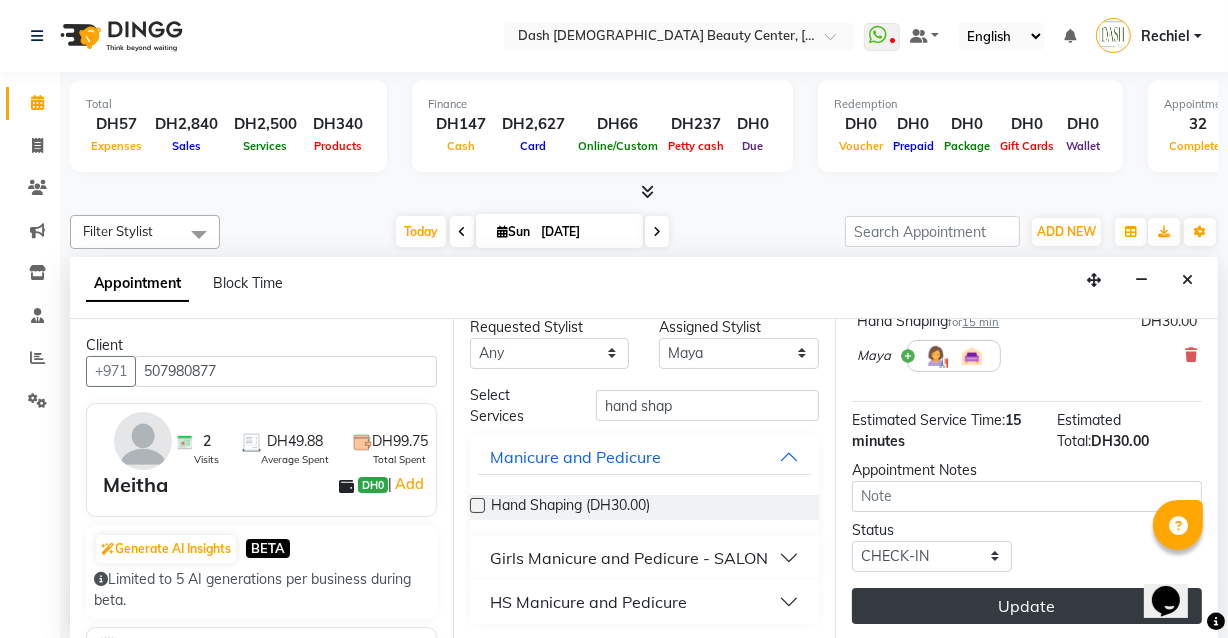 click on "Update" at bounding box center (1027, 606) 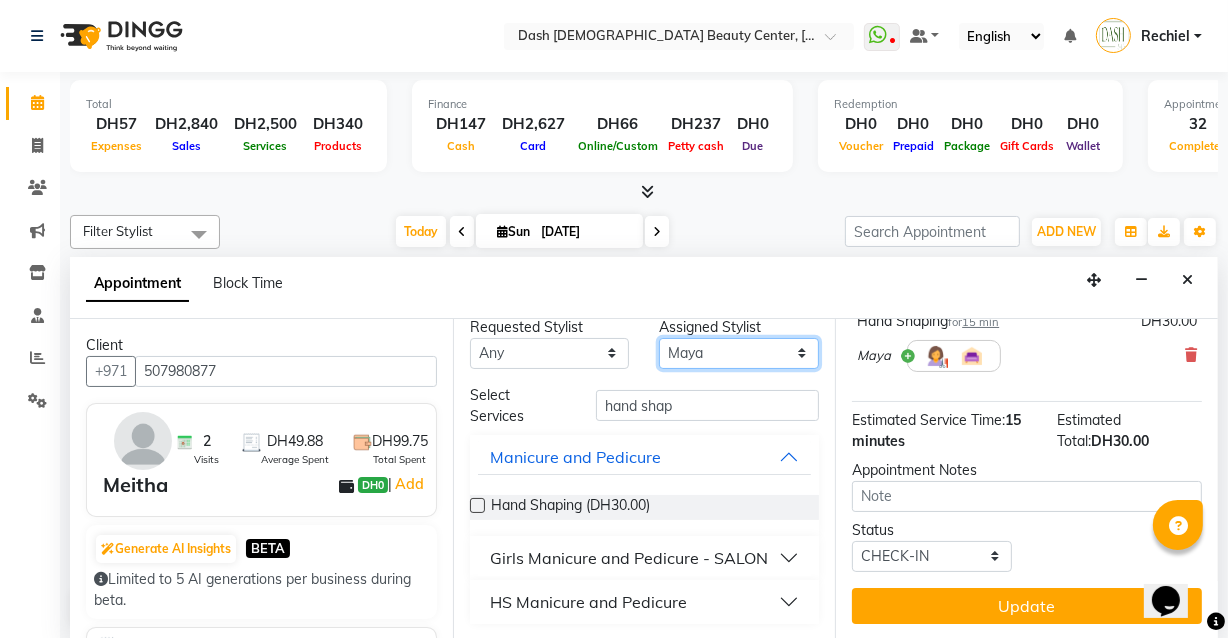 click on "Select [PERSON_NAME] [PERSON_NAME] [PERSON_NAME] [PERSON_NAME] [PERSON_NAME] [PERSON_NAME] [PERSON_NAME] [PERSON_NAME] [PERSON_NAME] Peace [PERSON_NAME] [PERSON_NAME]" at bounding box center (739, 353) 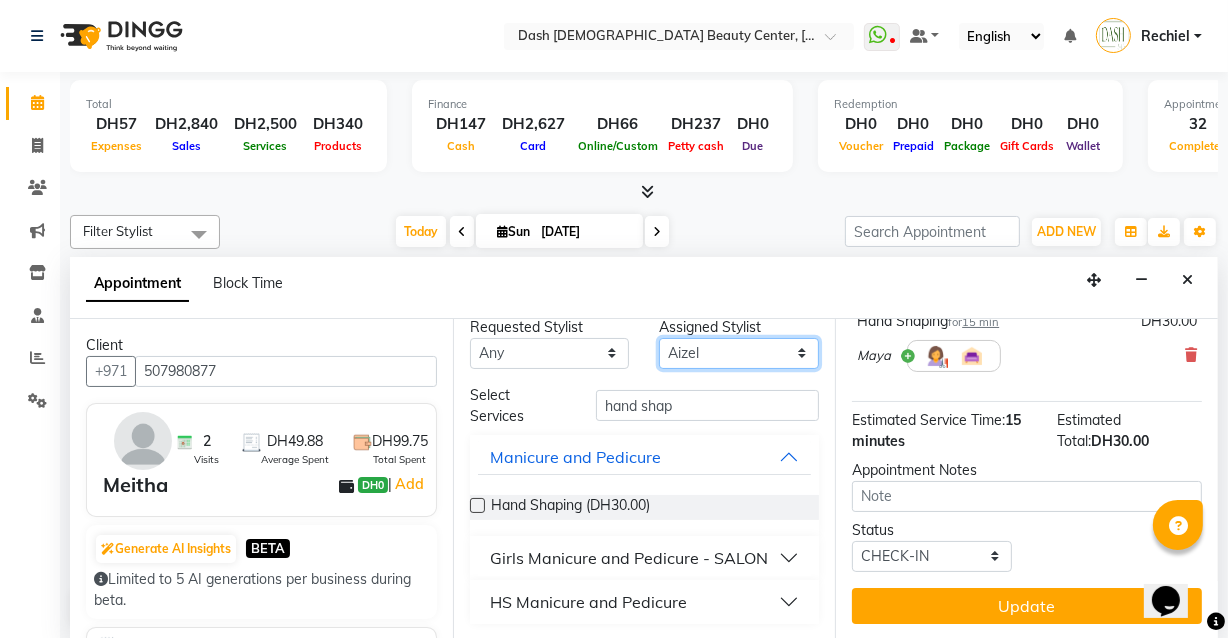 click on "Select [PERSON_NAME] [PERSON_NAME] [PERSON_NAME] [PERSON_NAME] [PERSON_NAME] [PERSON_NAME] [PERSON_NAME] [PERSON_NAME] [PERSON_NAME] Peace [PERSON_NAME] [PERSON_NAME]" at bounding box center (739, 353) 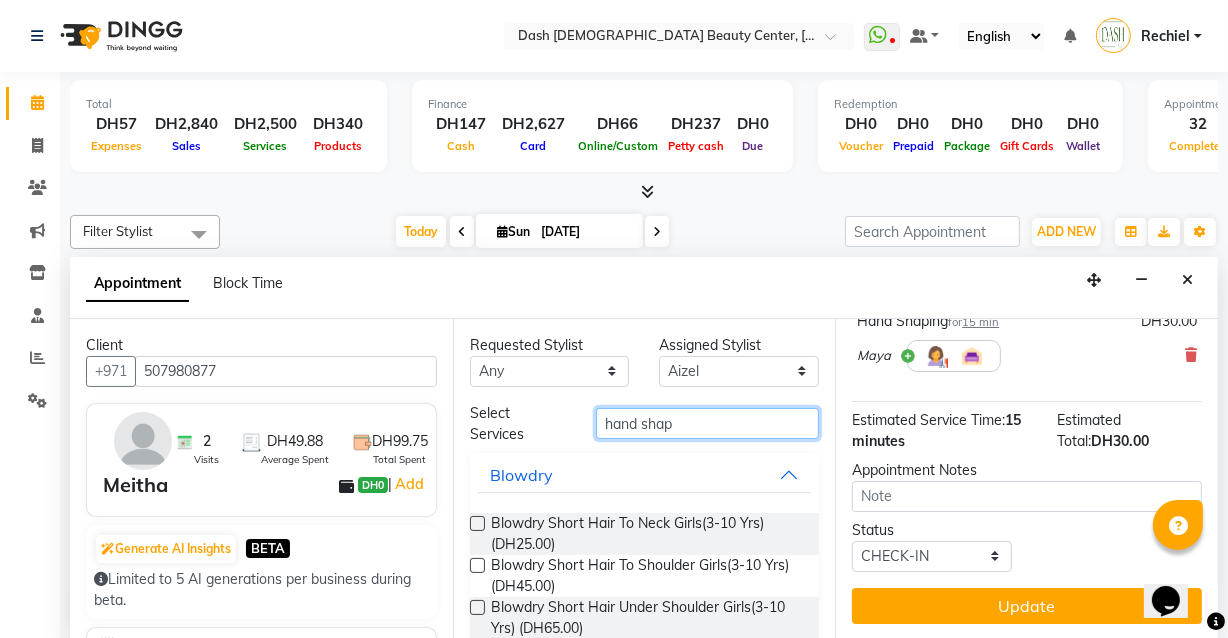 click on "hand shap" at bounding box center (707, 423) 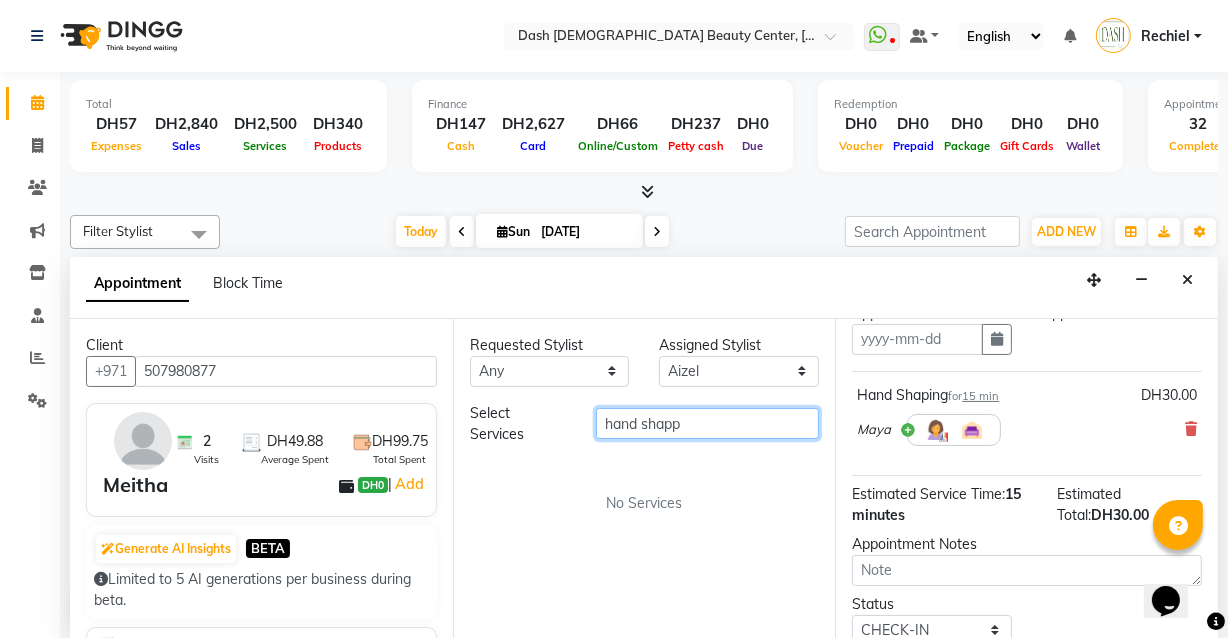 scroll, scrollTop: 90, scrollLeft: 0, axis: vertical 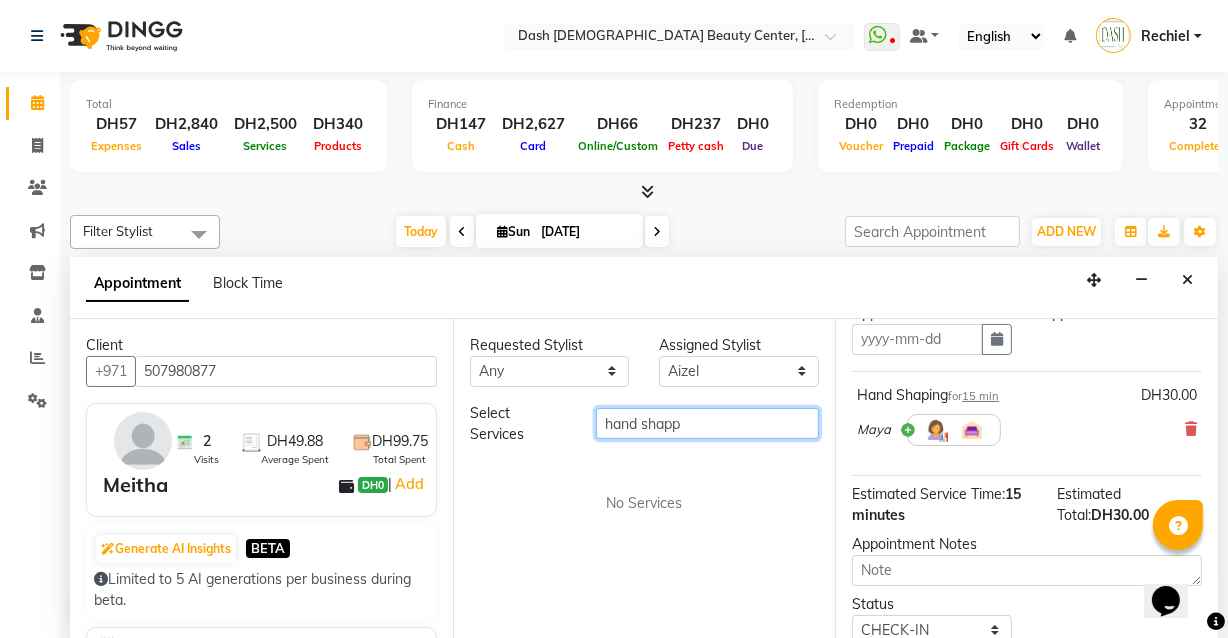 type on "hand shapp" 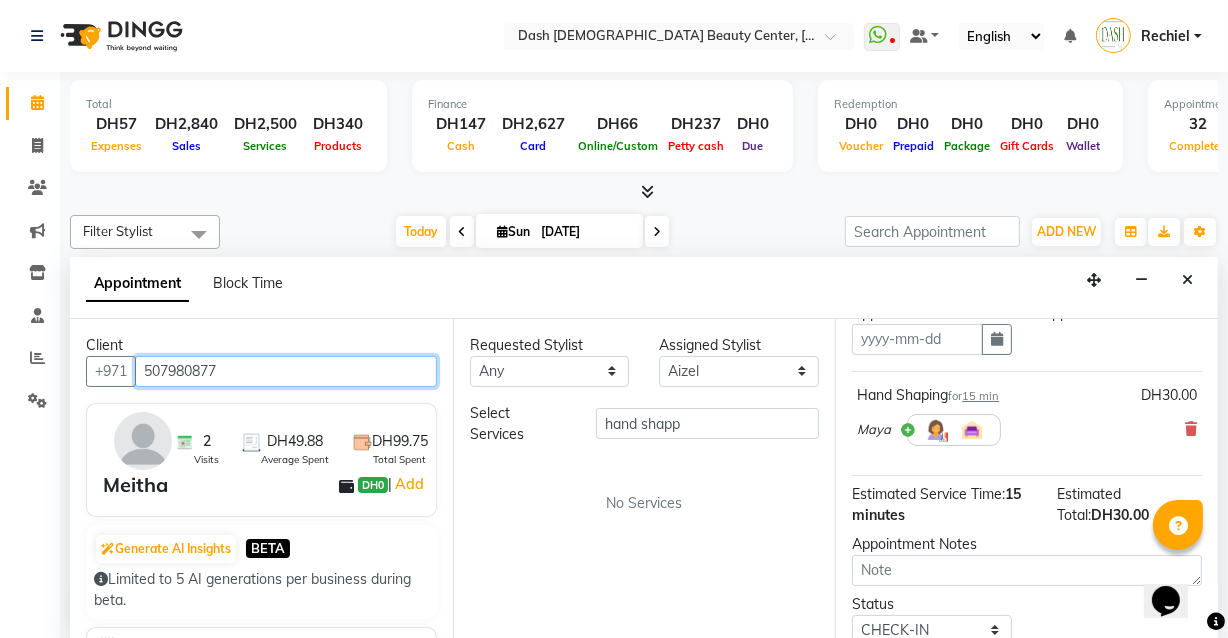 click on "507980877" at bounding box center [286, 371] 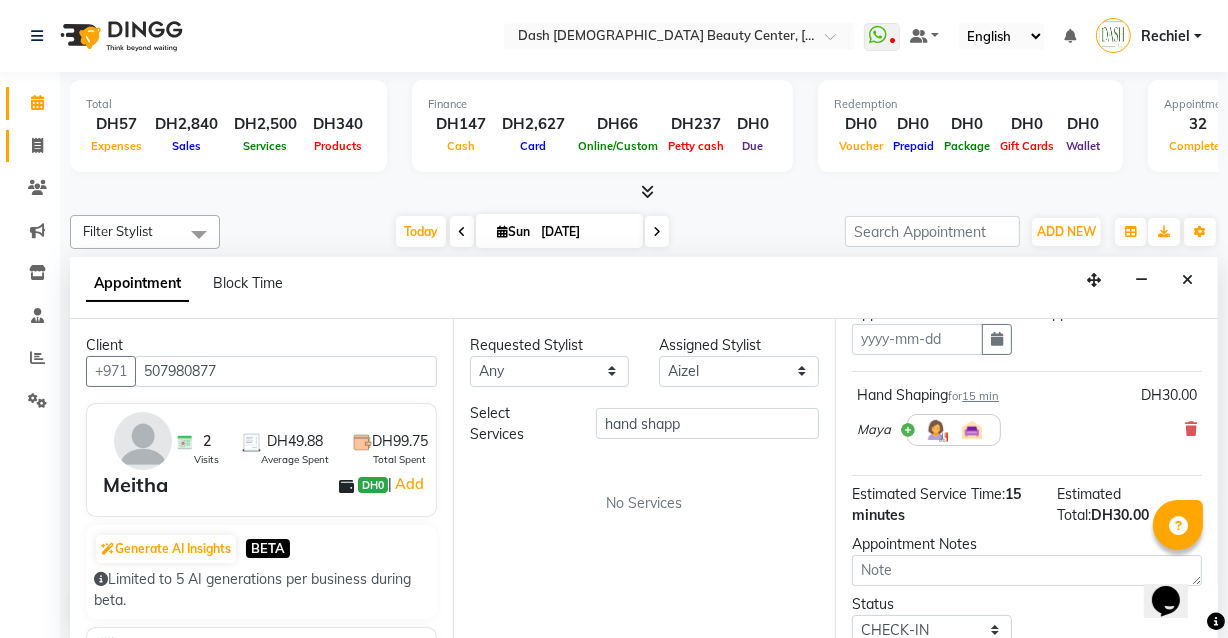 click 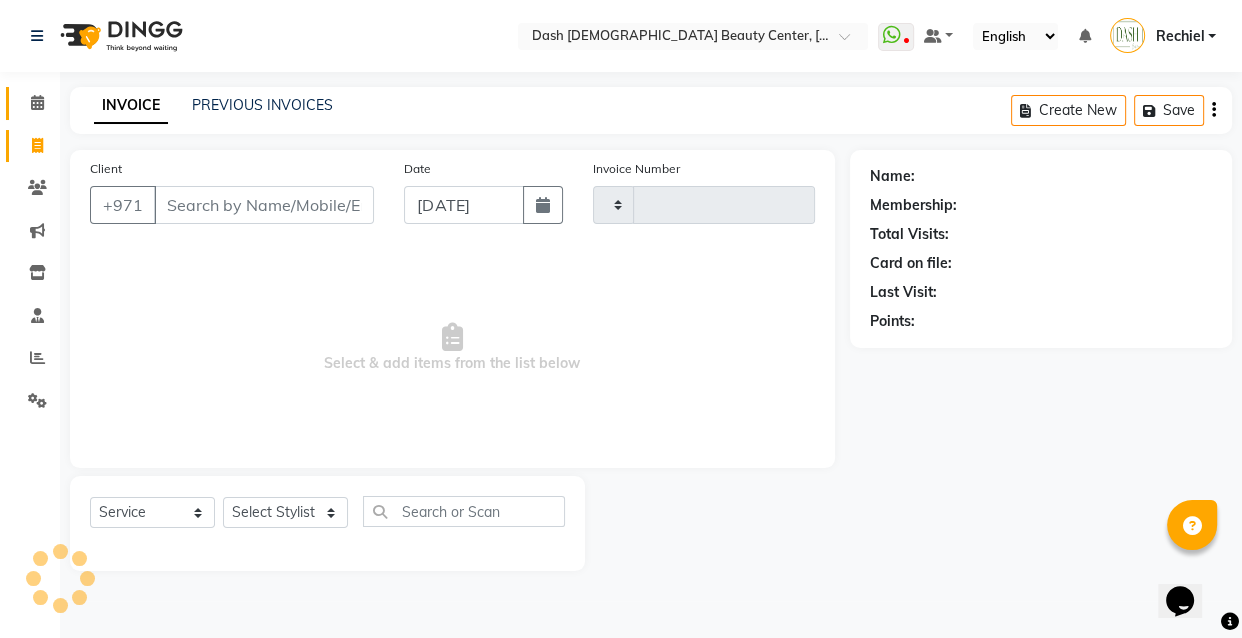 click 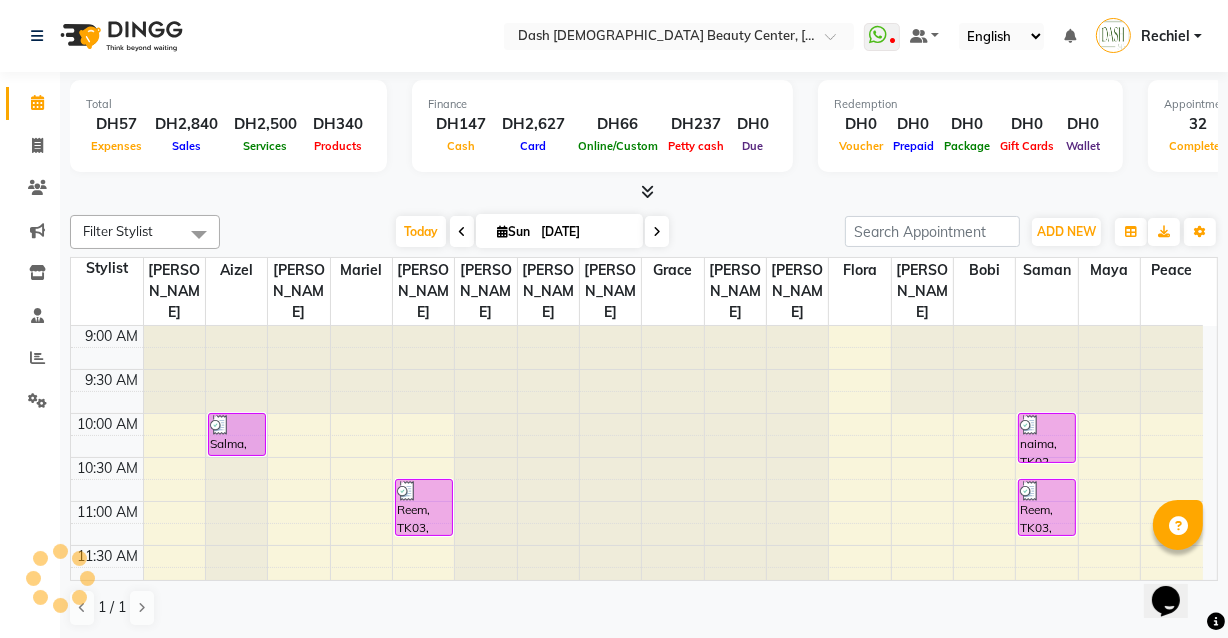 scroll, scrollTop: 0, scrollLeft: 0, axis: both 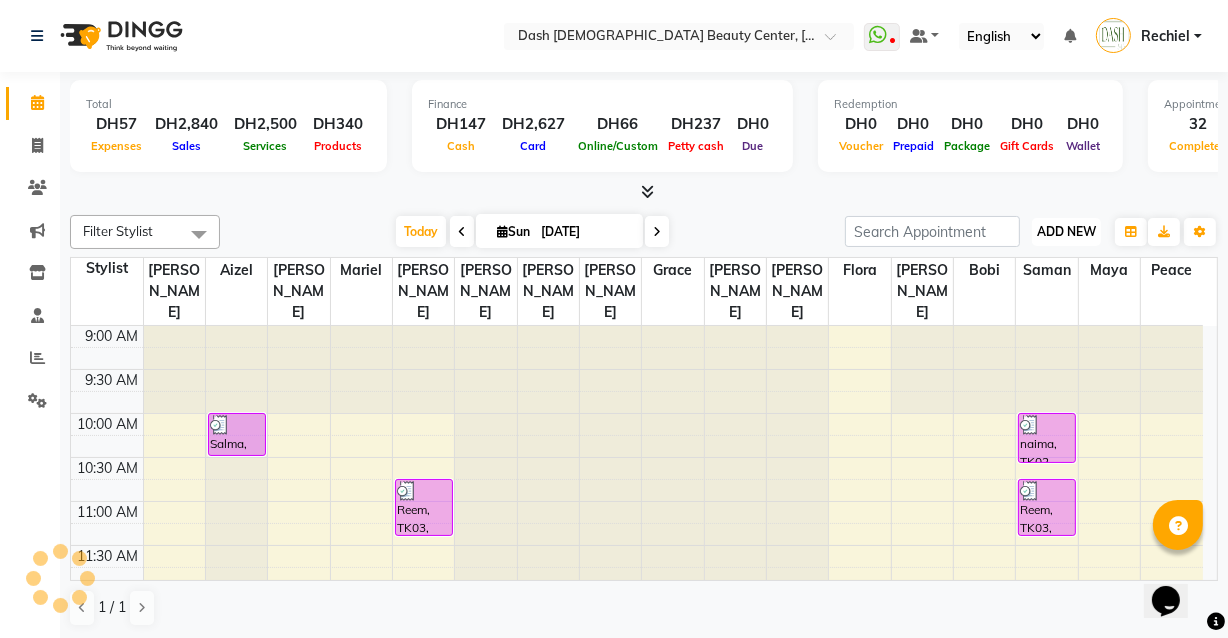 click on "ADD NEW" at bounding box center [1066, 231] 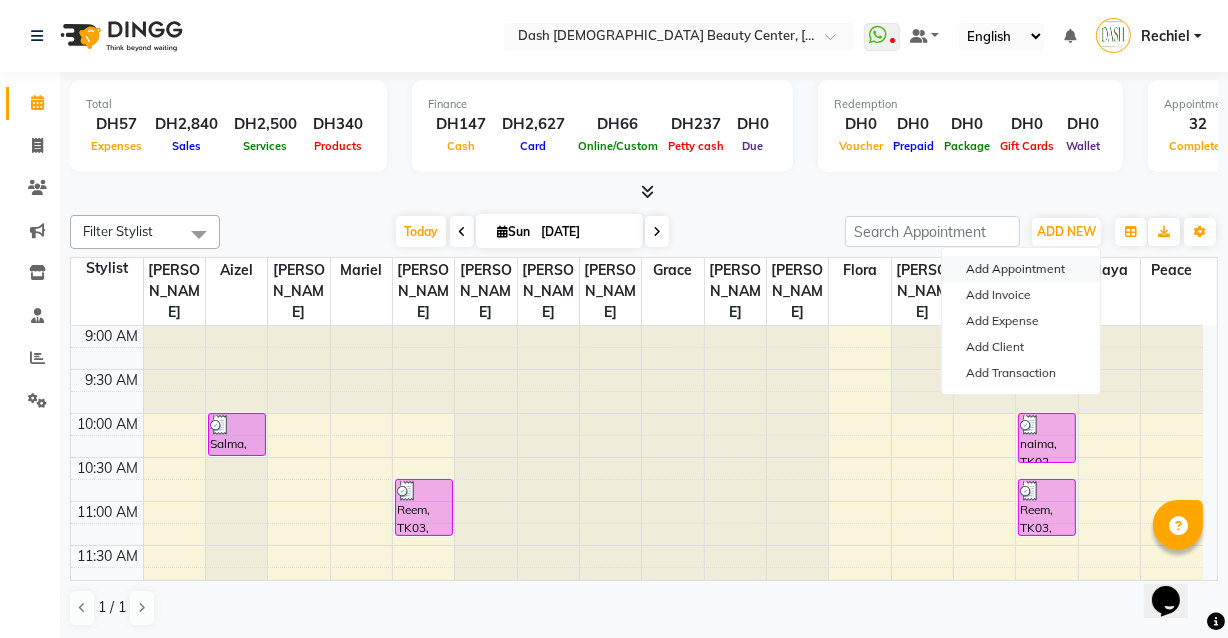 click on "Add Appointment" at bounding box center [1021, 269] 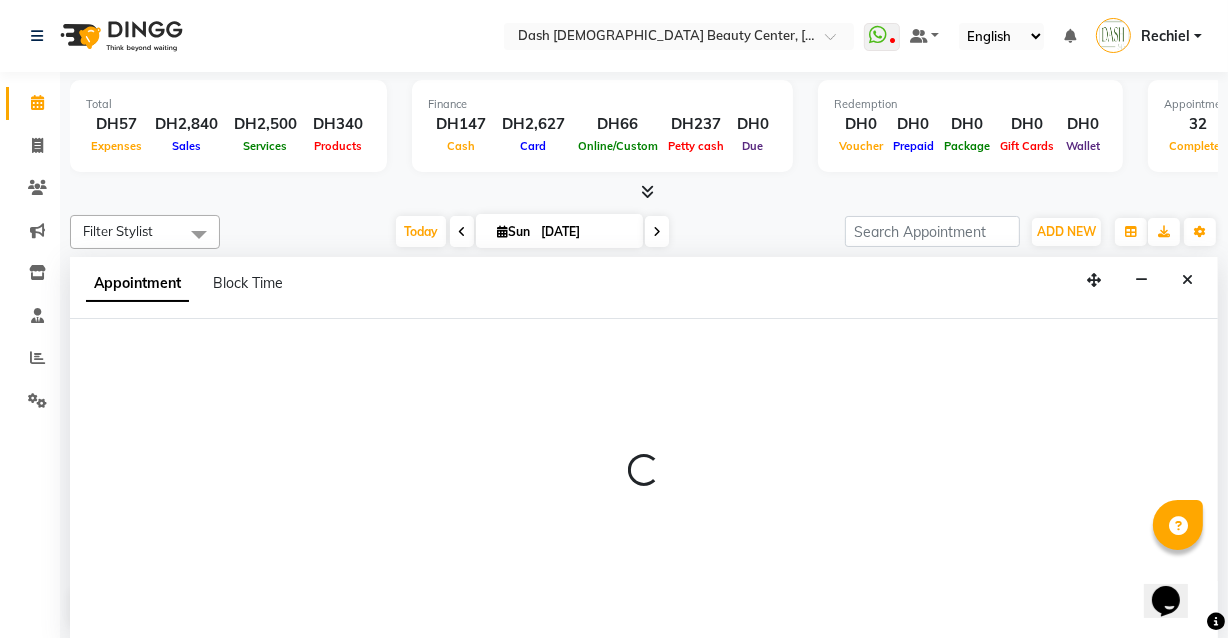 scroll, scrollTop: 0, scrollLeft: 0, axis: both 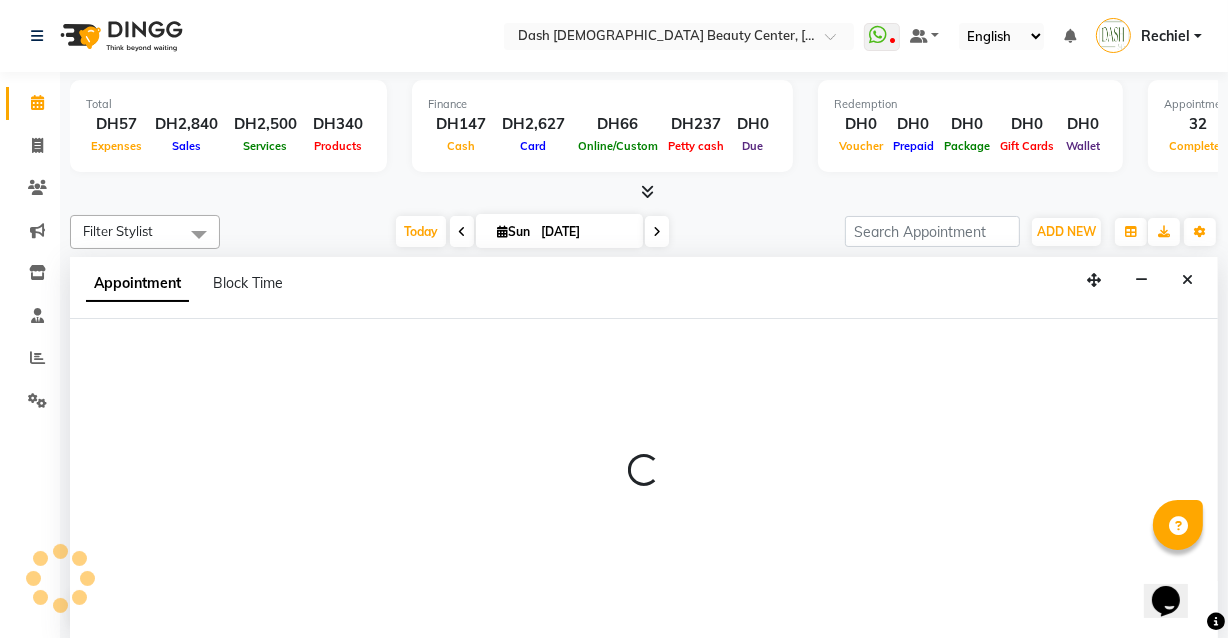 select on "600" 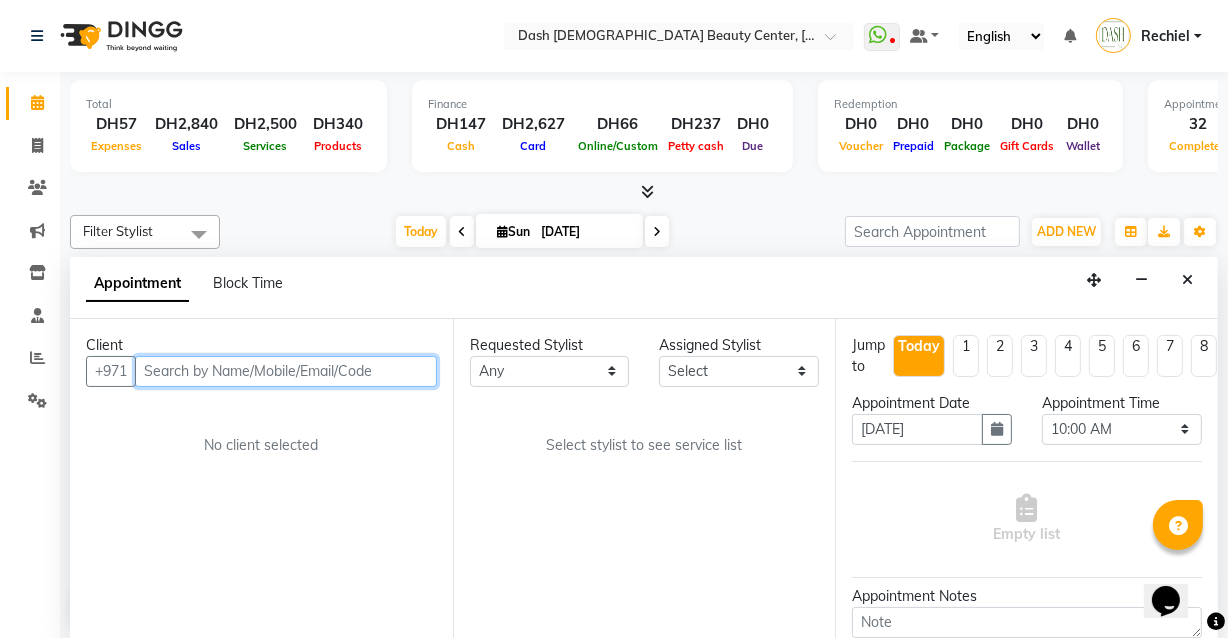 click at bounding box center [286, 371] 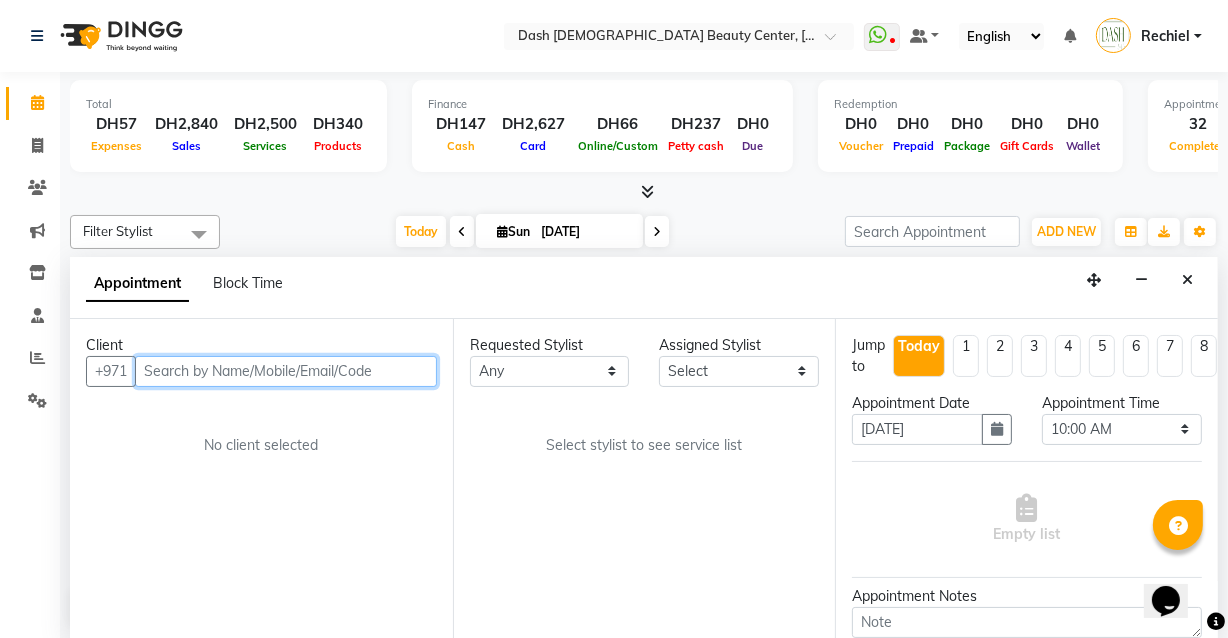 paste on "507980877" 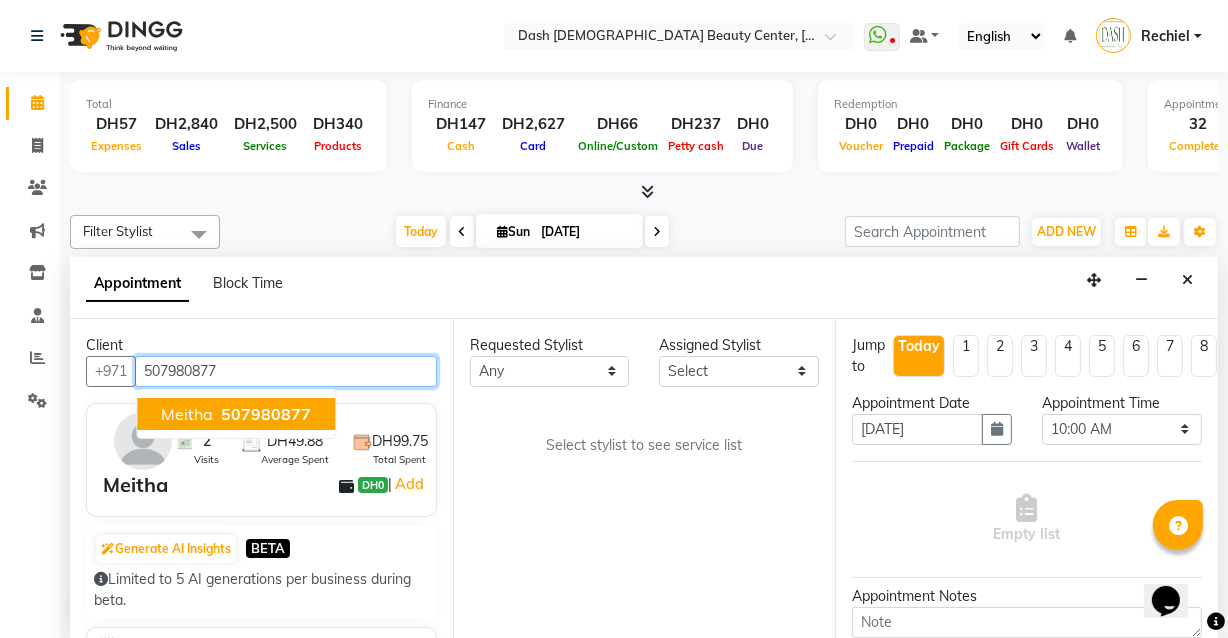 click on "507980877" at bounding box center (266, 414) 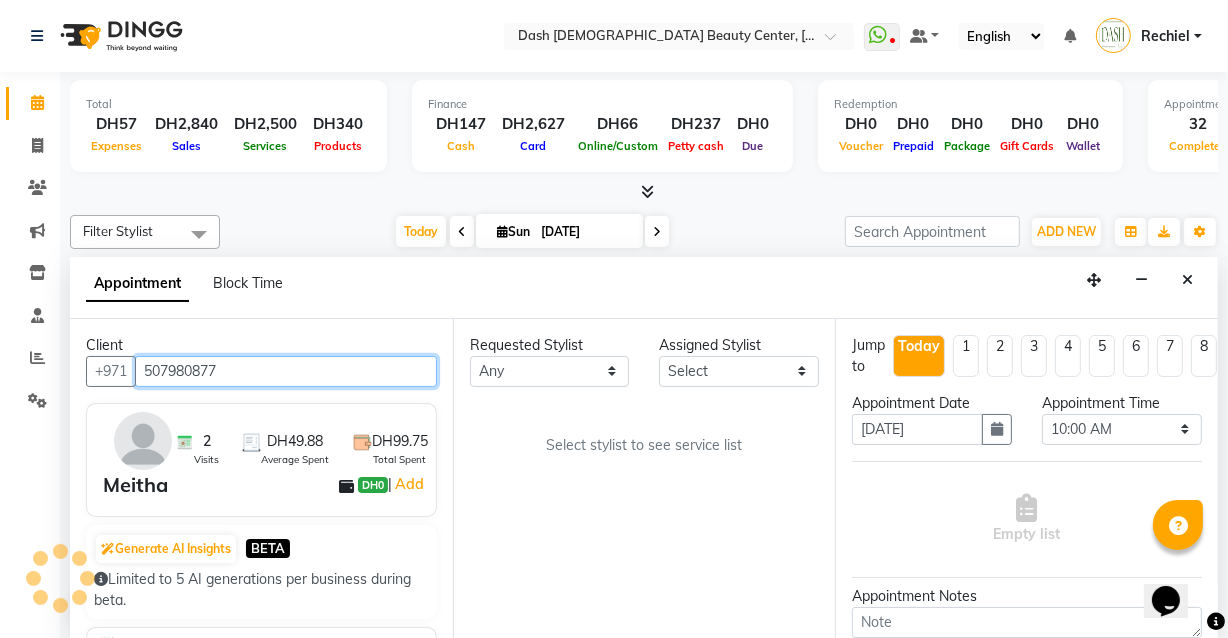 type on "507980877" 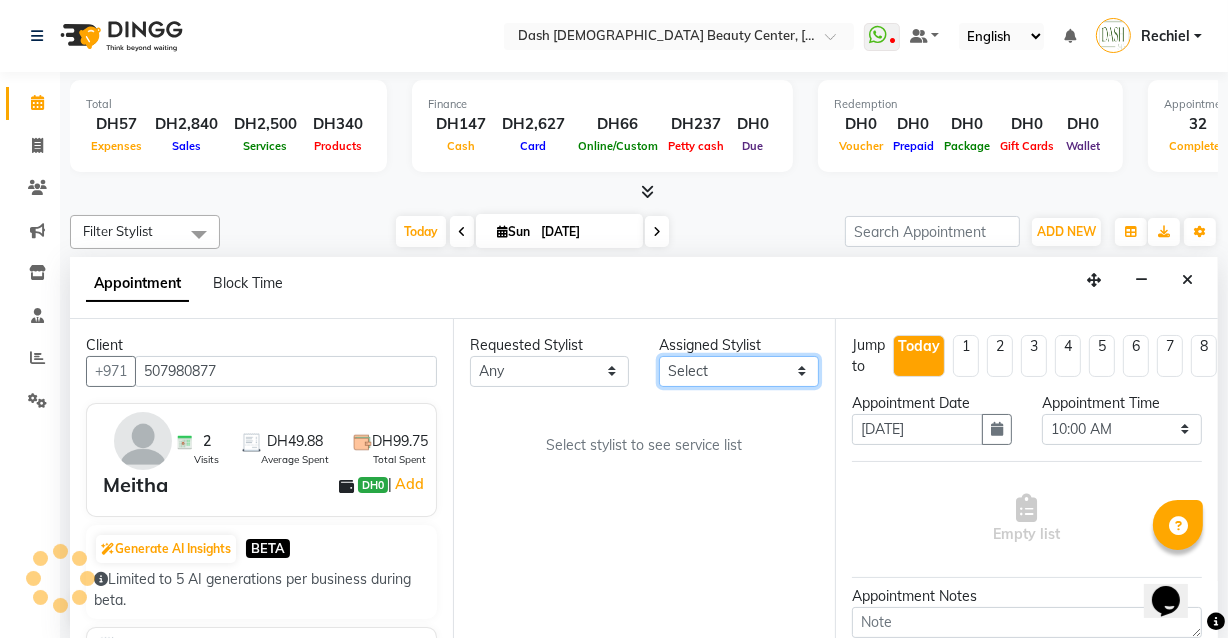 click on "Select [PERSON_NAME] [PERSON_NAME] [PERSON_NAME] [PERSON_NAME] [PERSON_NAME] [PERSON_NAME] [PERSON_NAME] [PERSON_NAME] [PERSON_NAME] Peace [PERSON_NAME] [PERSON_NAME]" at bounding box center (739, 371) 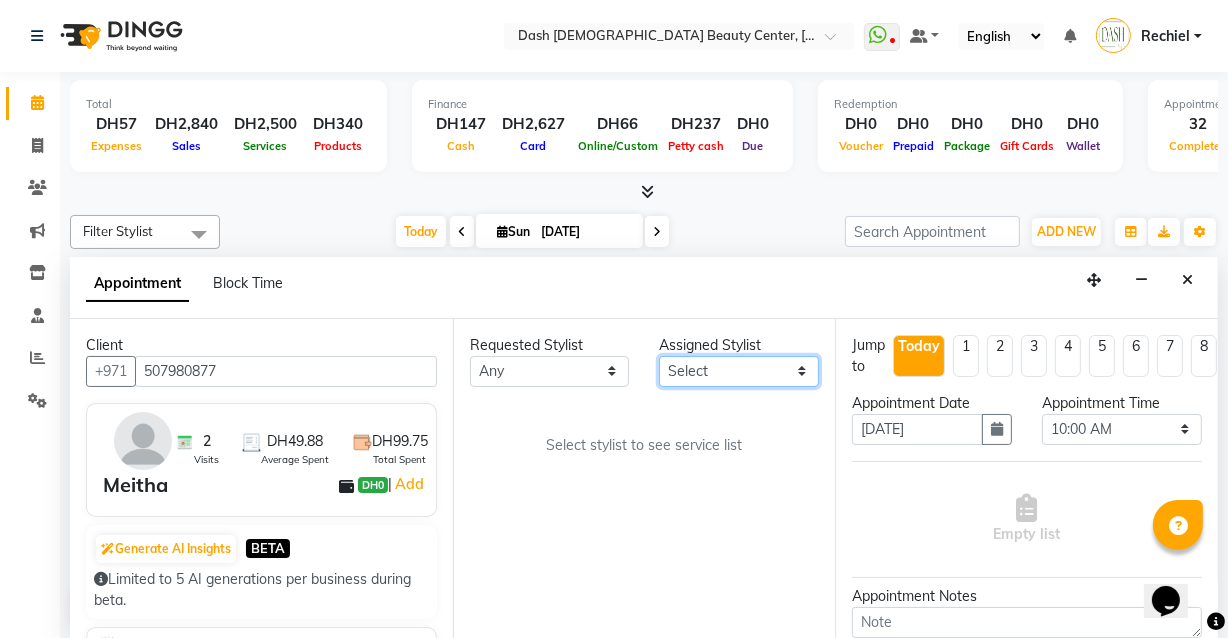 select on "81106" 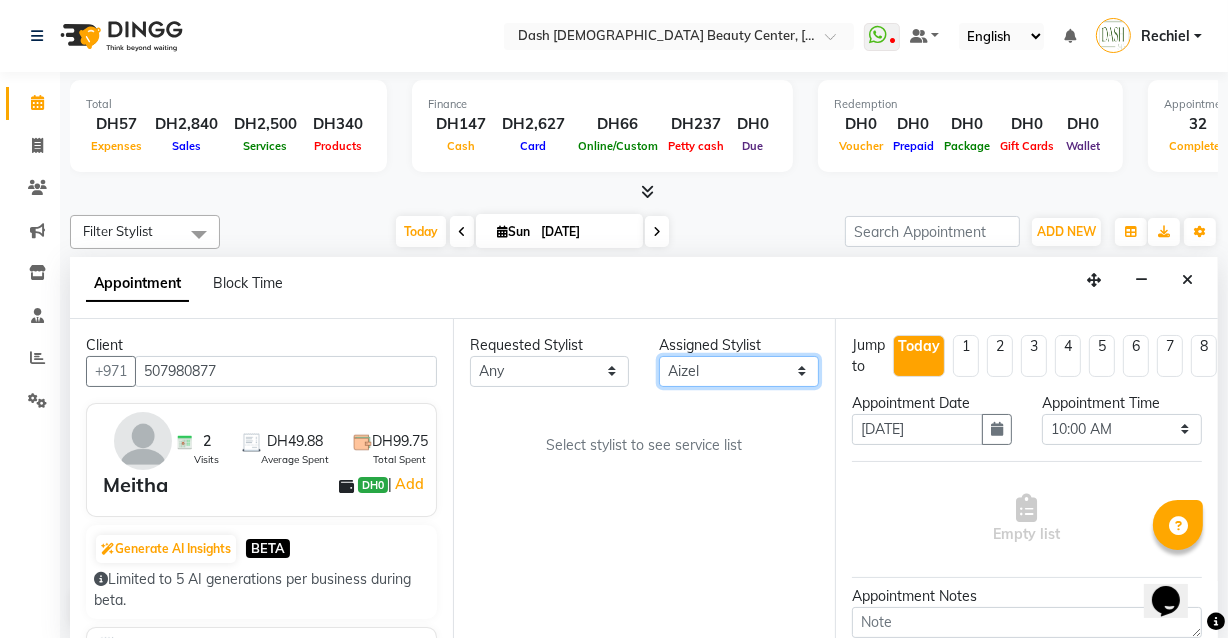click on "Select [PERSON_NAME] [PERSON_NAME] [PERSON_NAME] [PERSON_NAME] [PERSON_NAME] [PERSON_NAME] [PERSON_NAME] [PERSON_NAME] [PERSON_NAME] Peace [PERSON_NAME] [PERSON_NAME]" at bounding box center (739, 371) 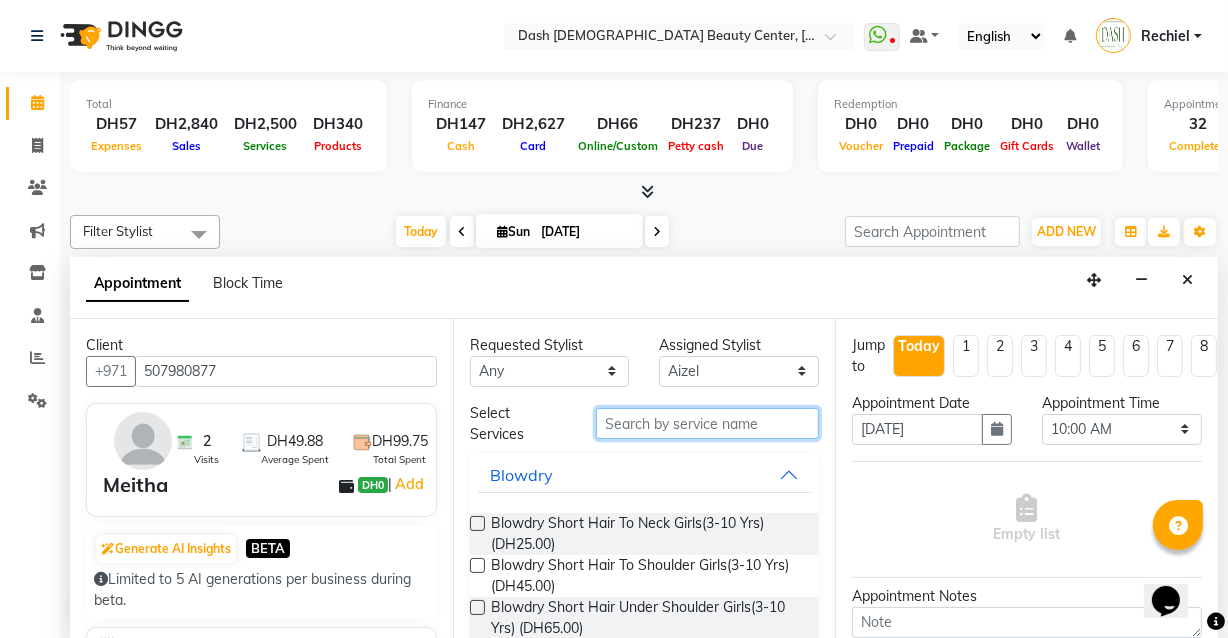 click at bounding box center [707, 423] 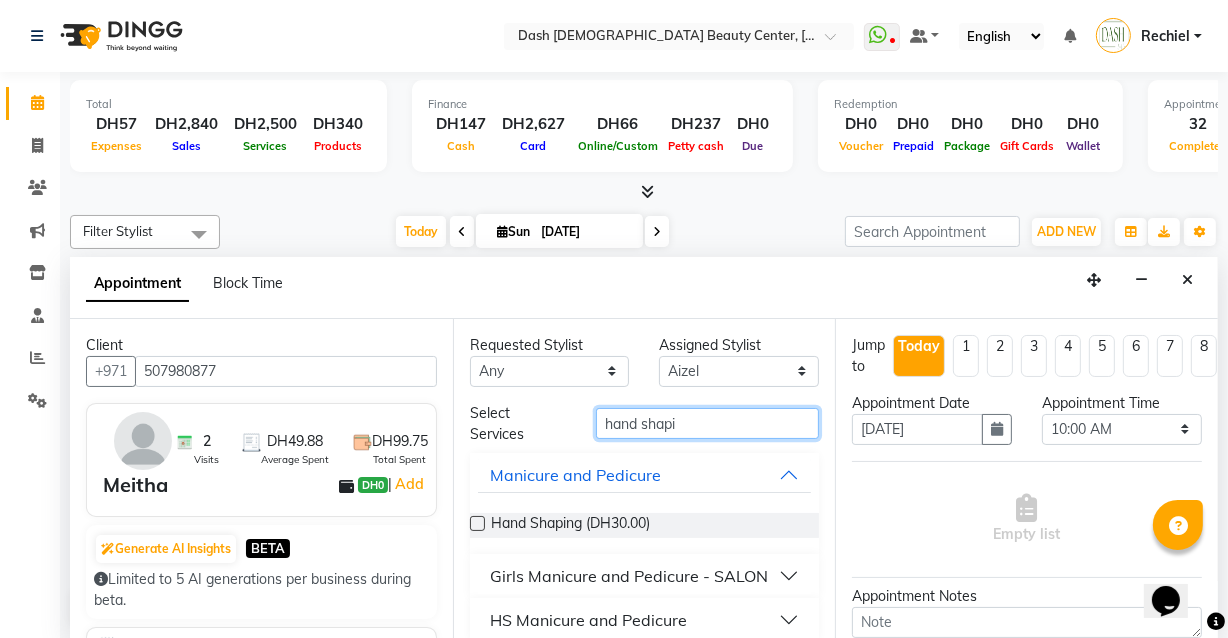 type on "hand shapi" 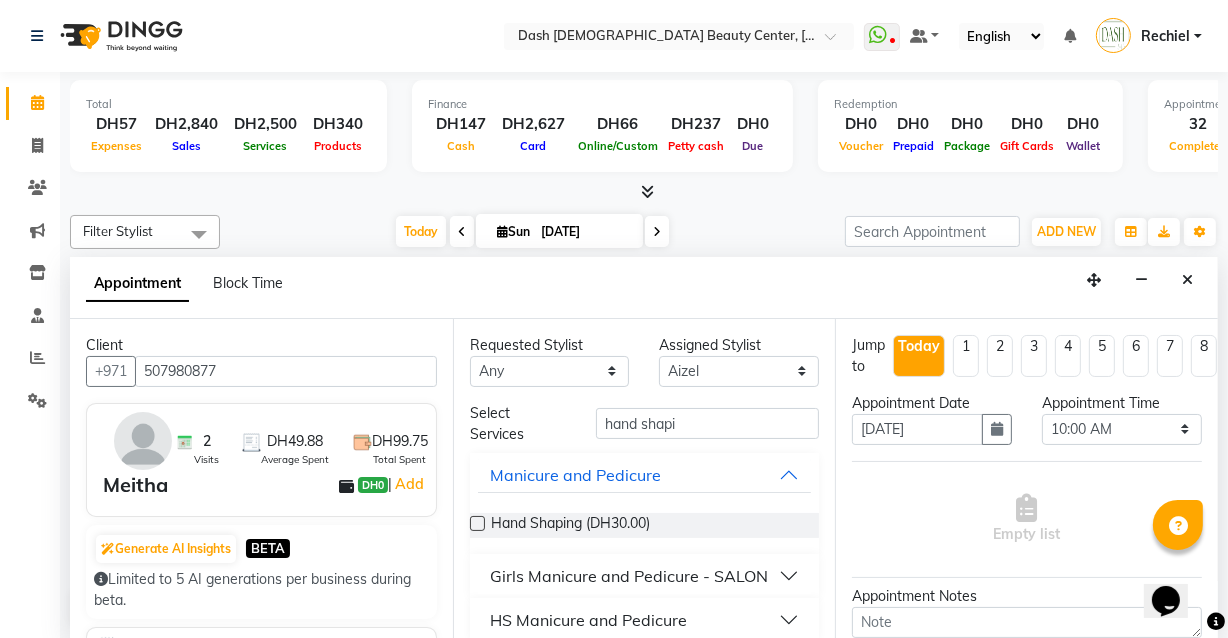 click at bounding box center [477, 523] 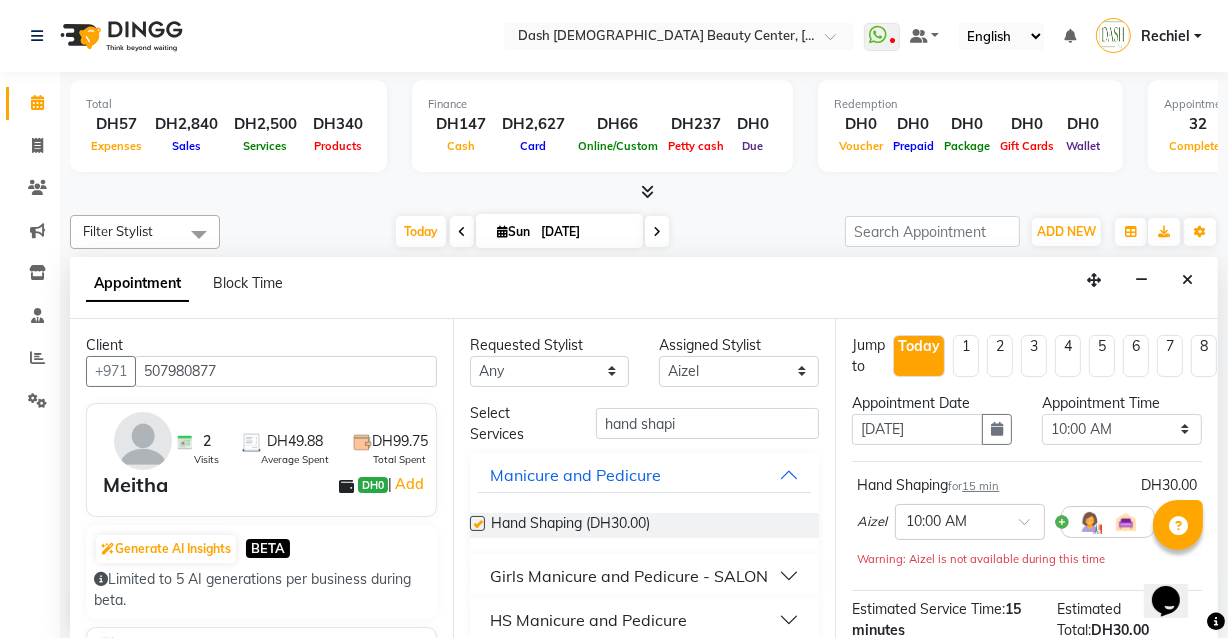 checkbox on "false" 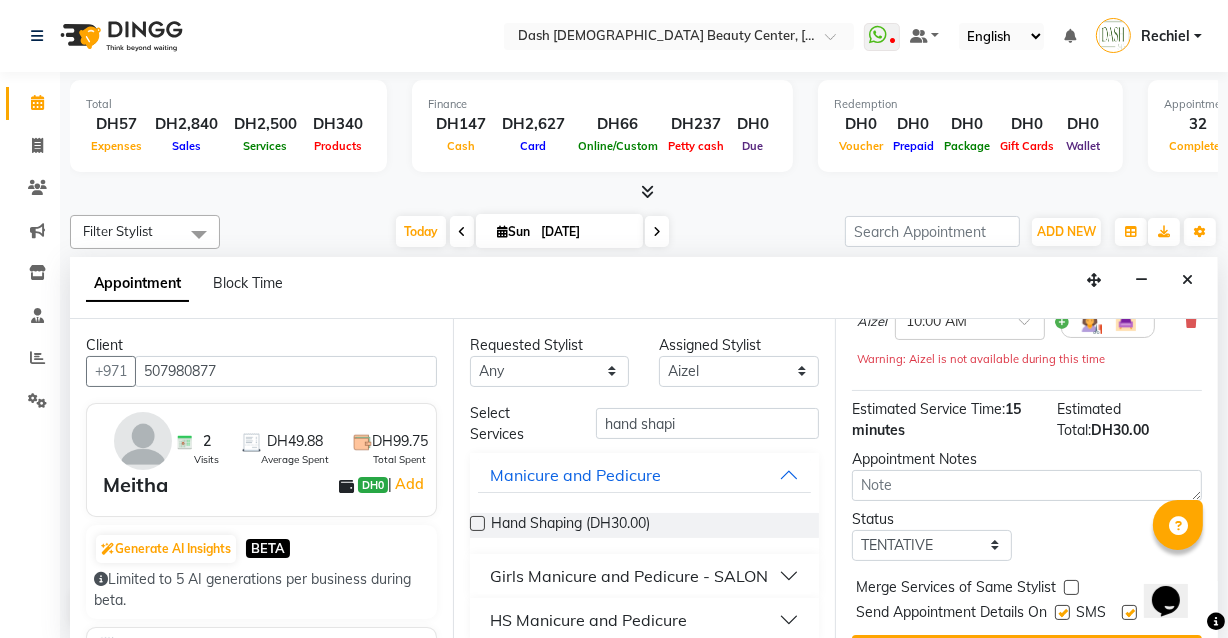 scroll, scrollTop: 277, scrollLeft: 0, axis: vertical 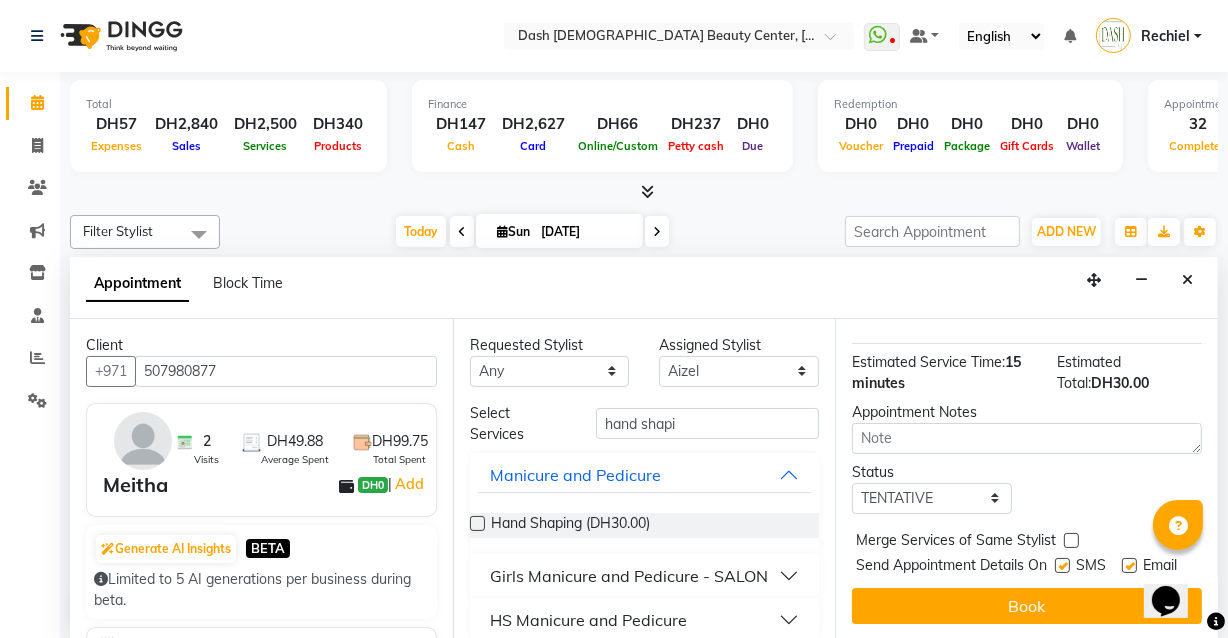 click at bounding box center [1071, 540] 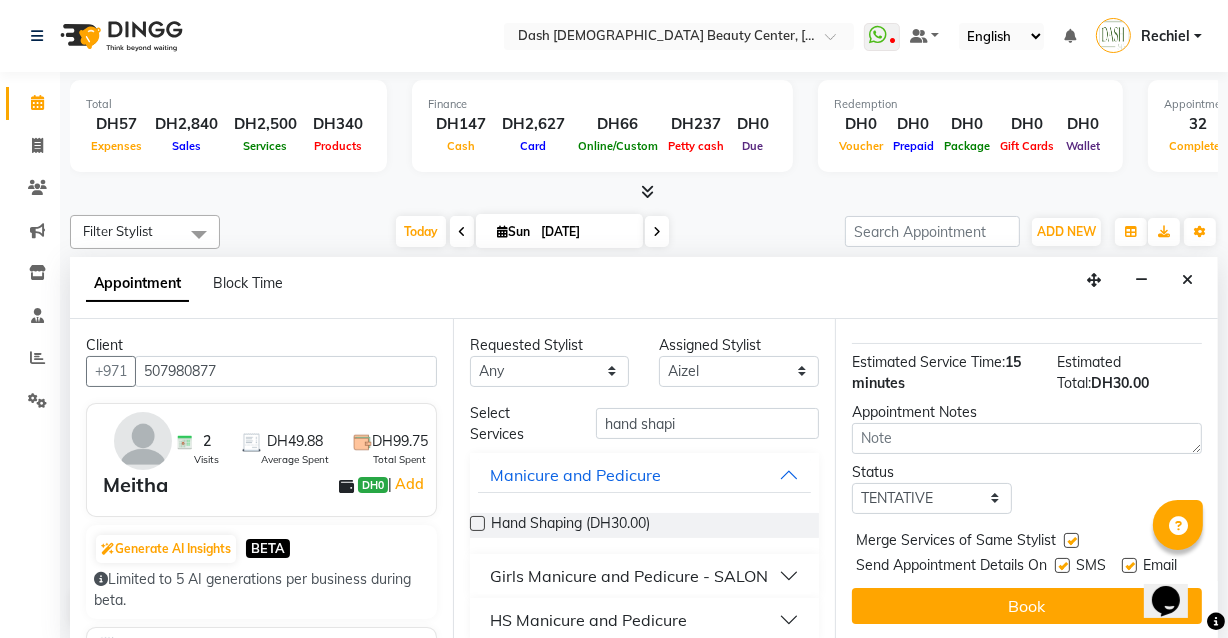 click at bounding box center (1062, 565) 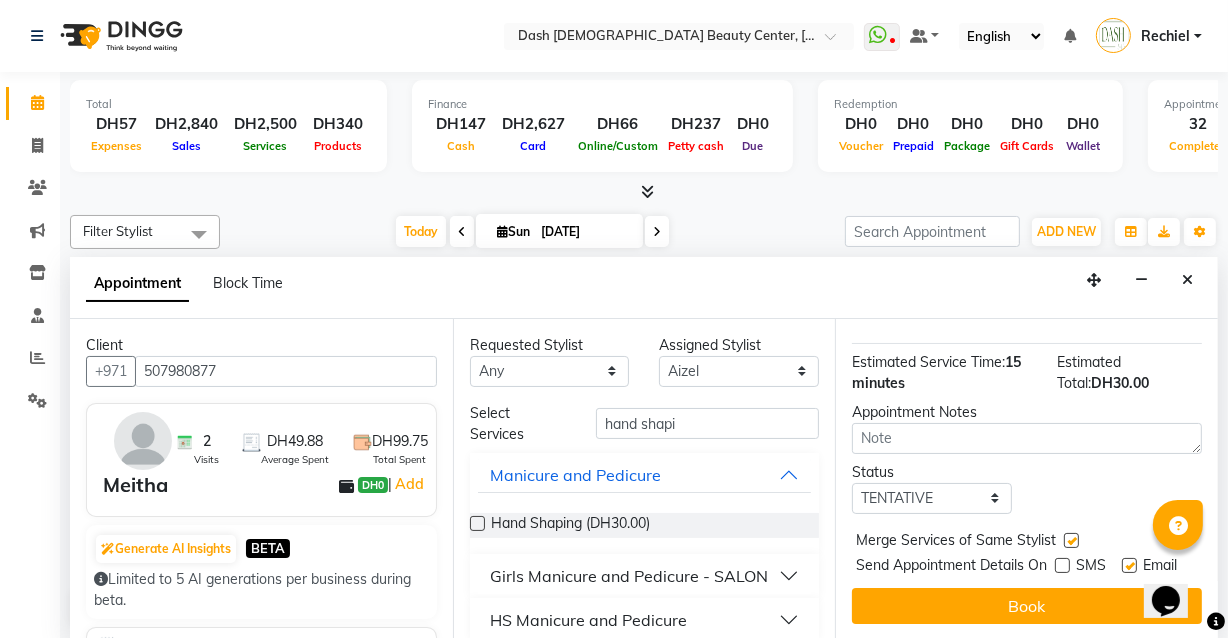 click at bounding box center (1129, 565) 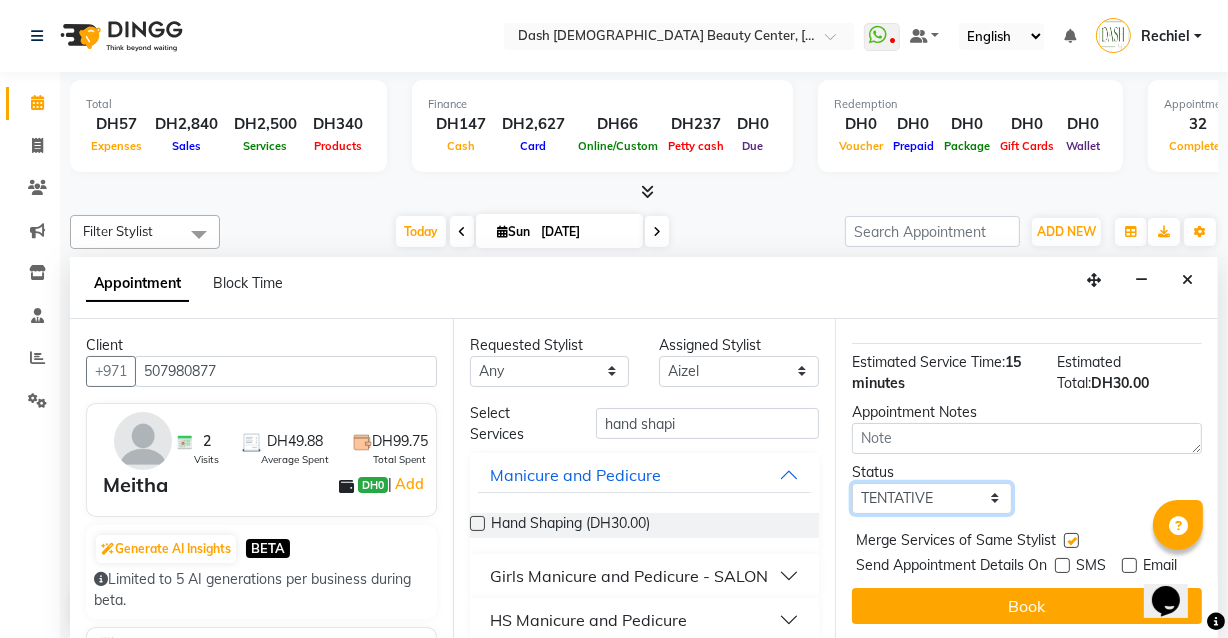 click on "Select TENTATIVE CONFIRM CHECK-IN UPCOMING" at bounding box center (932, 498) 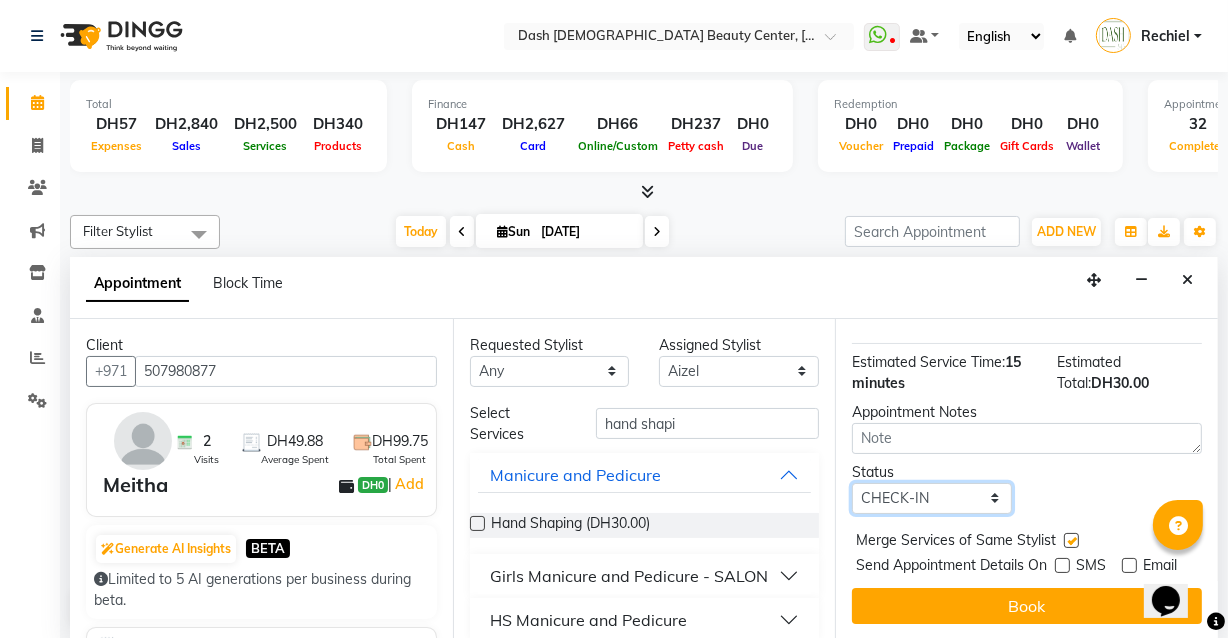 click on "Select TENTATIVE CONFIRM CHECK-IN UPCOMING" at bounding box center (932, 498) 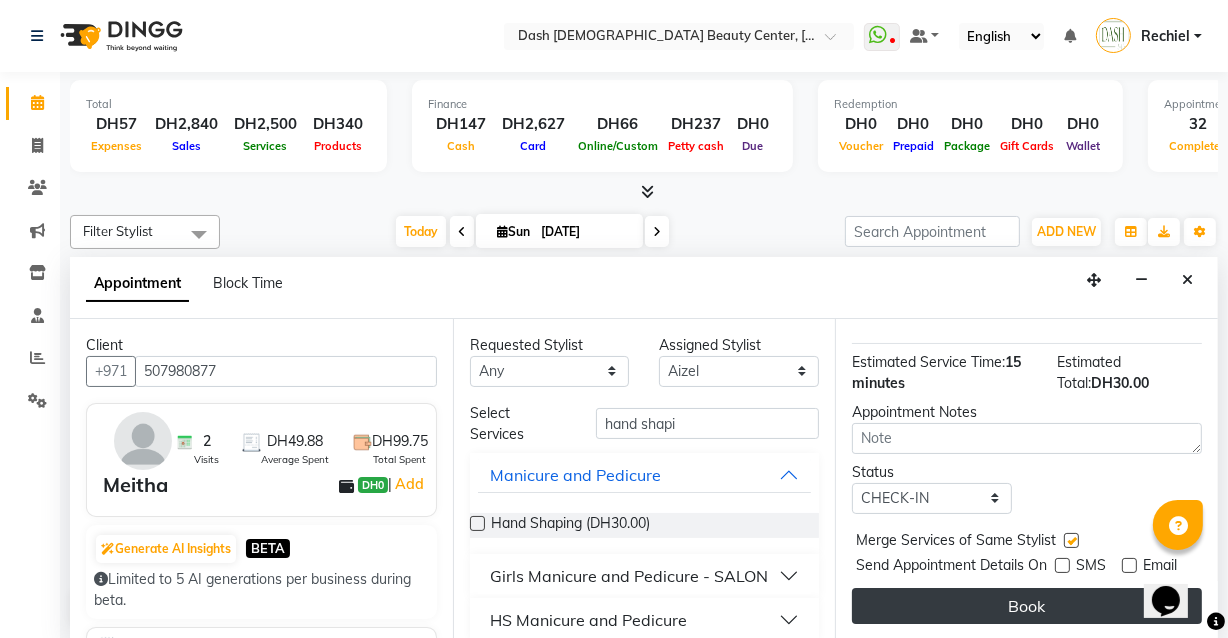 click on "Book" at bounding box center [1027, 606] 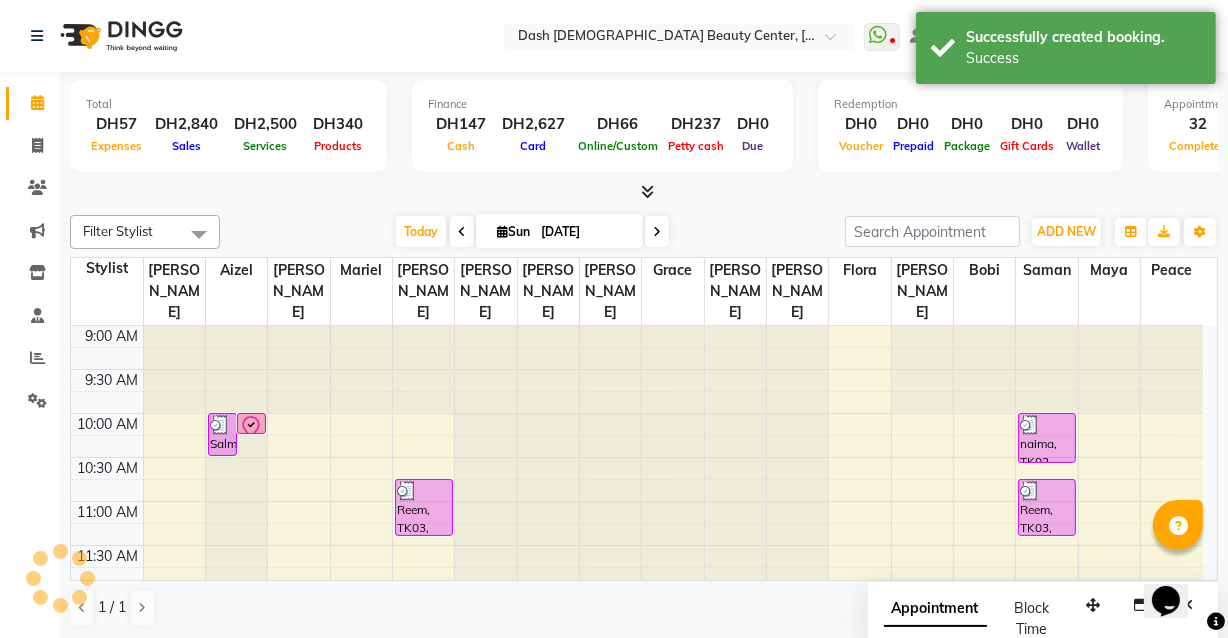 scroll, scrollTop: 0, scrollLeft: 0, axis: both 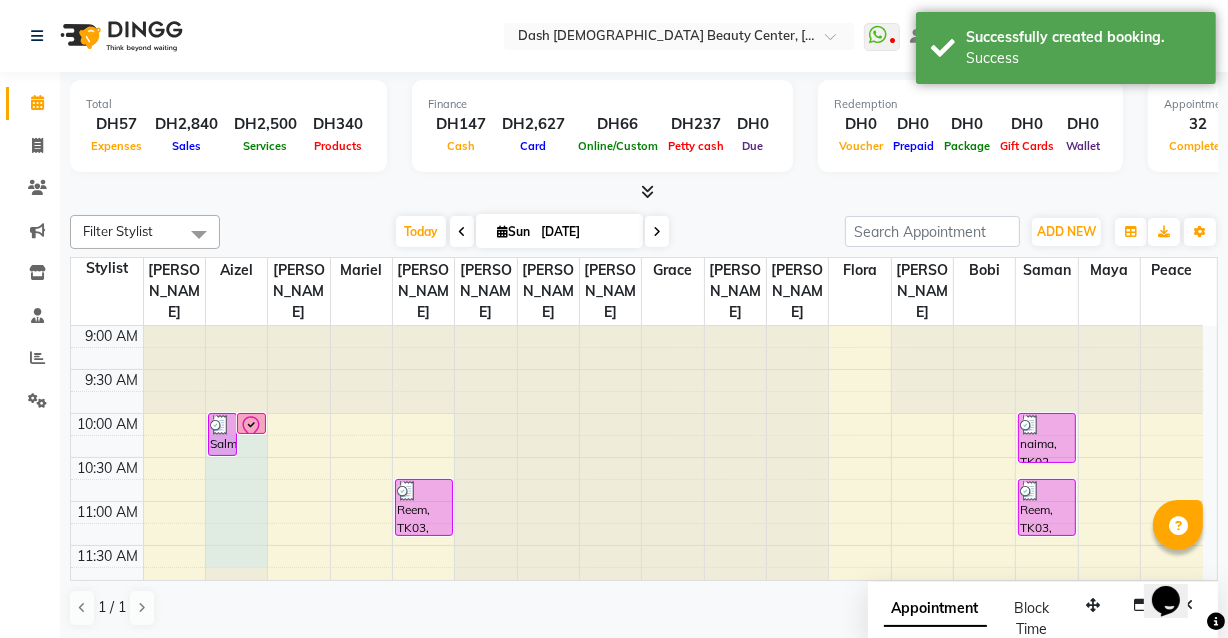 select on "81106" 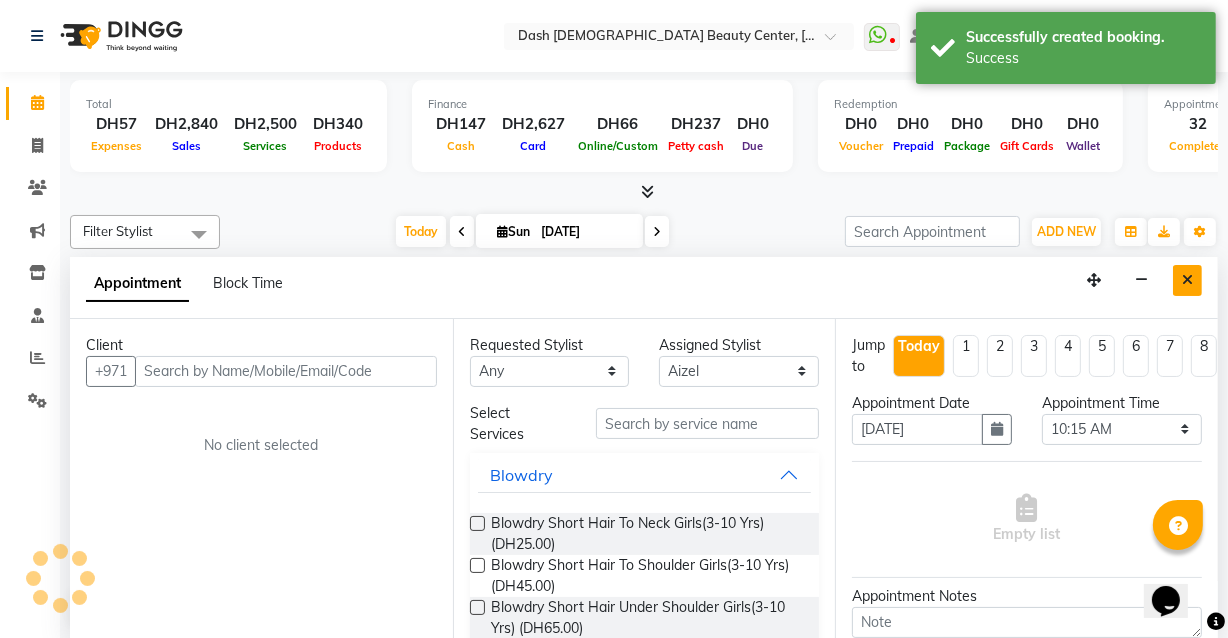 click at bounding box center [1187, 280] 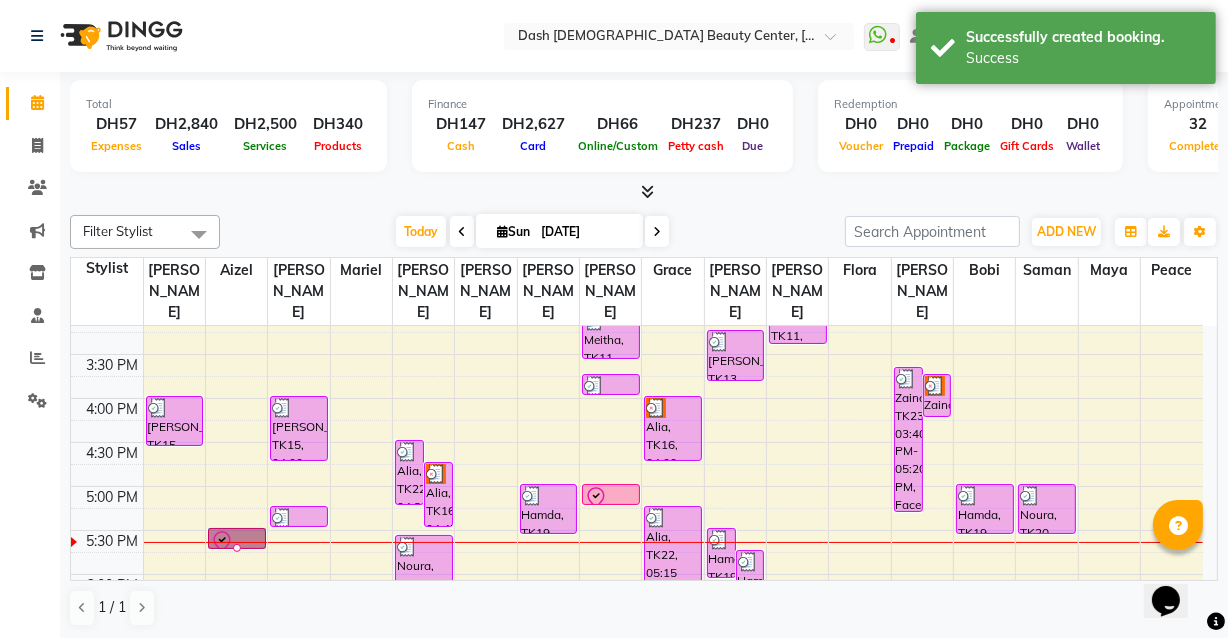 scroll, scrollTop: 544, scrollLeft: 0, axis: vertical 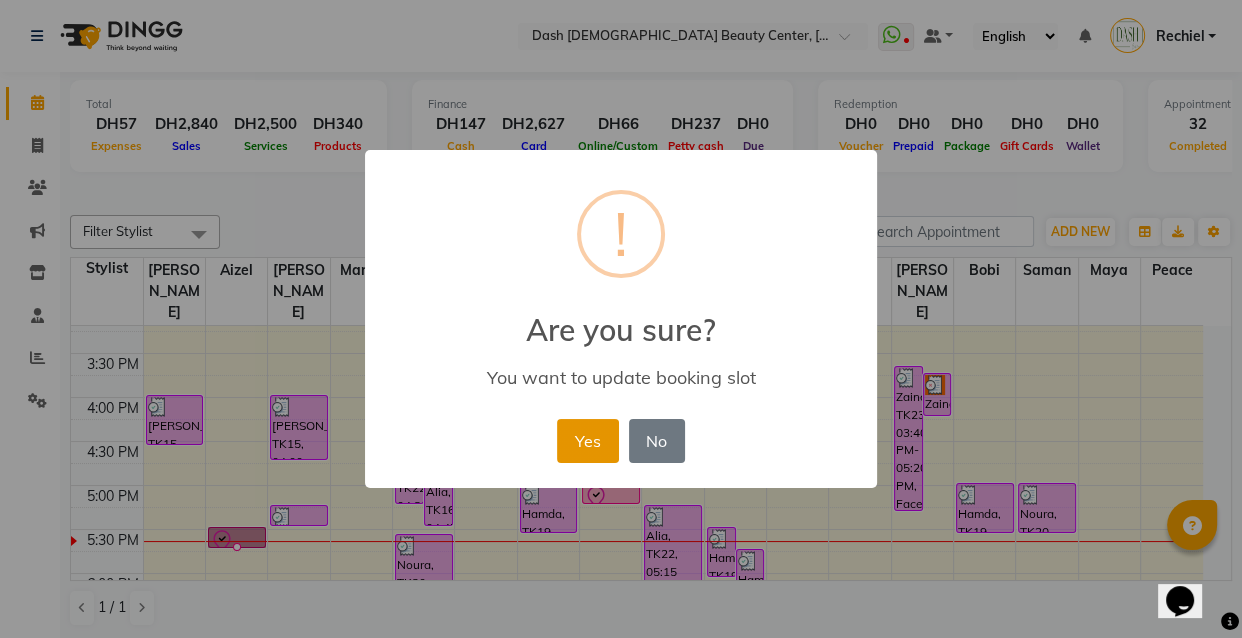 click on "Yes" at bounding box center (587, 441) 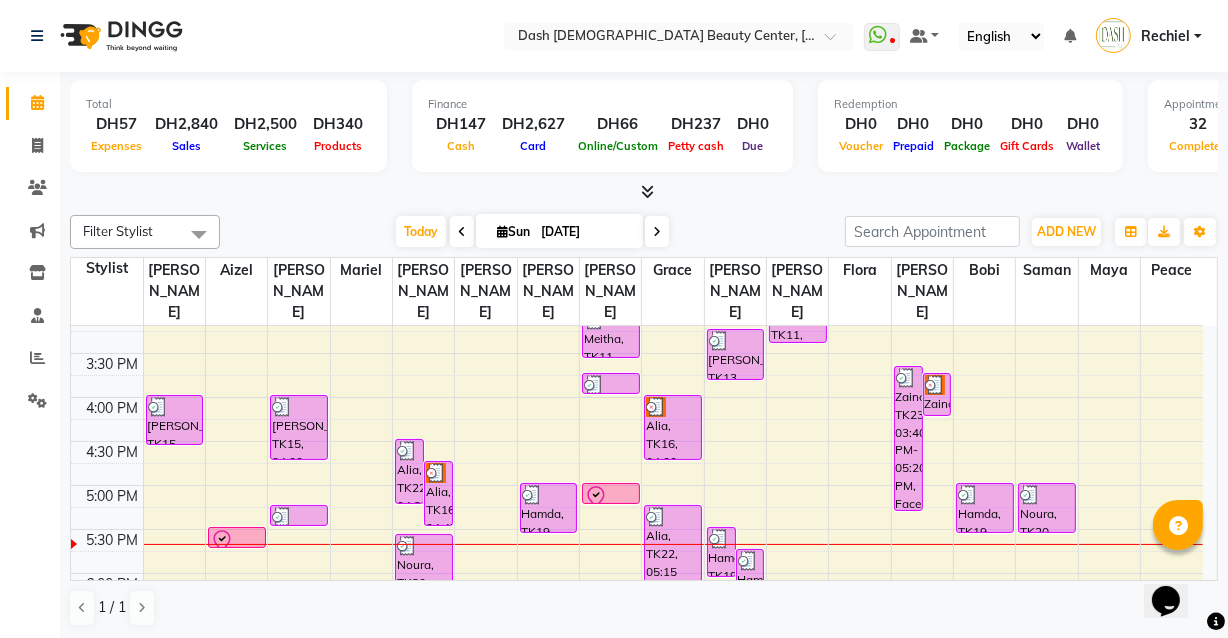 click at bounding box center [237, 541] 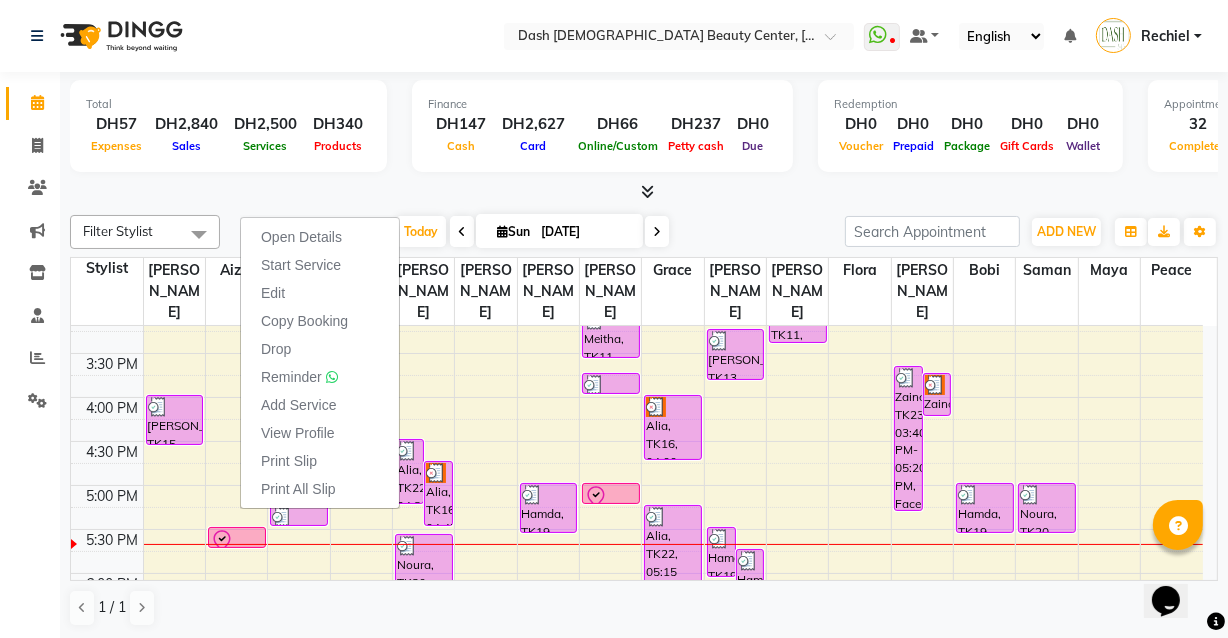 click on "1 / 1" at bounding box center (644, 608) 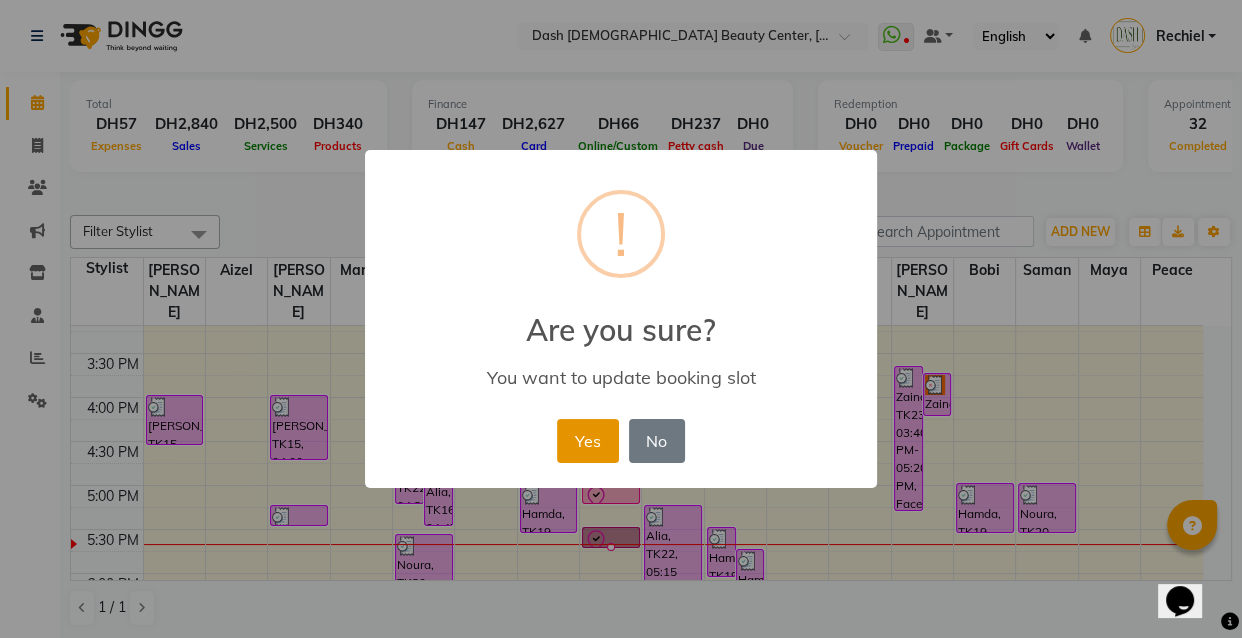 click on "Yes" at bounding box center (587, 441) 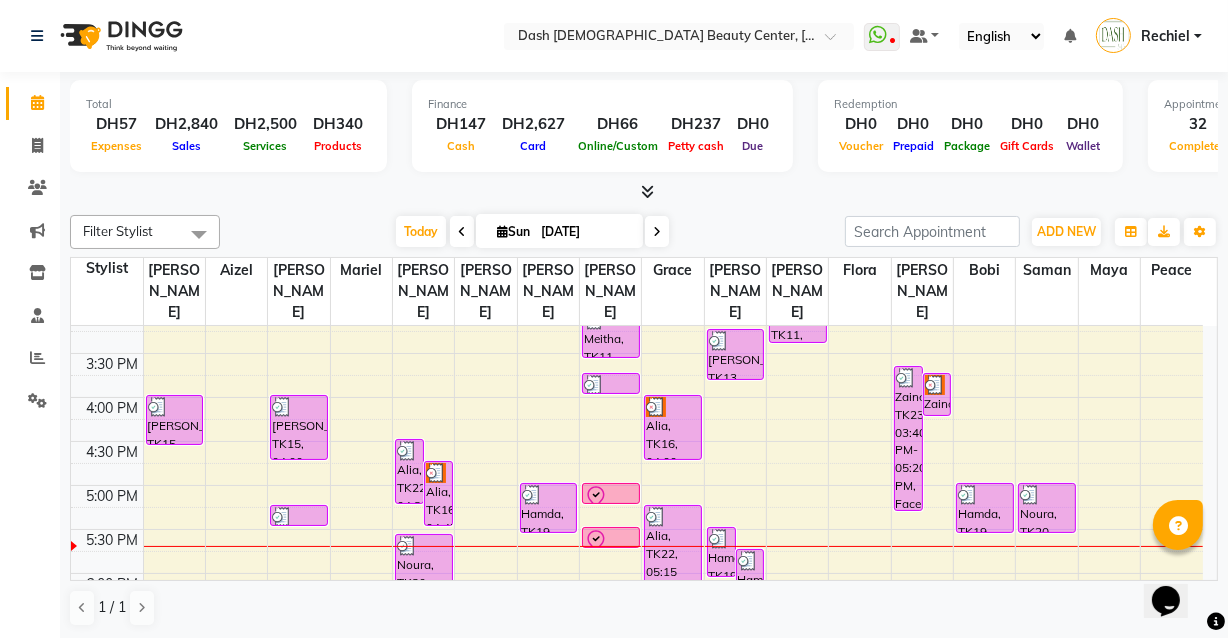 click 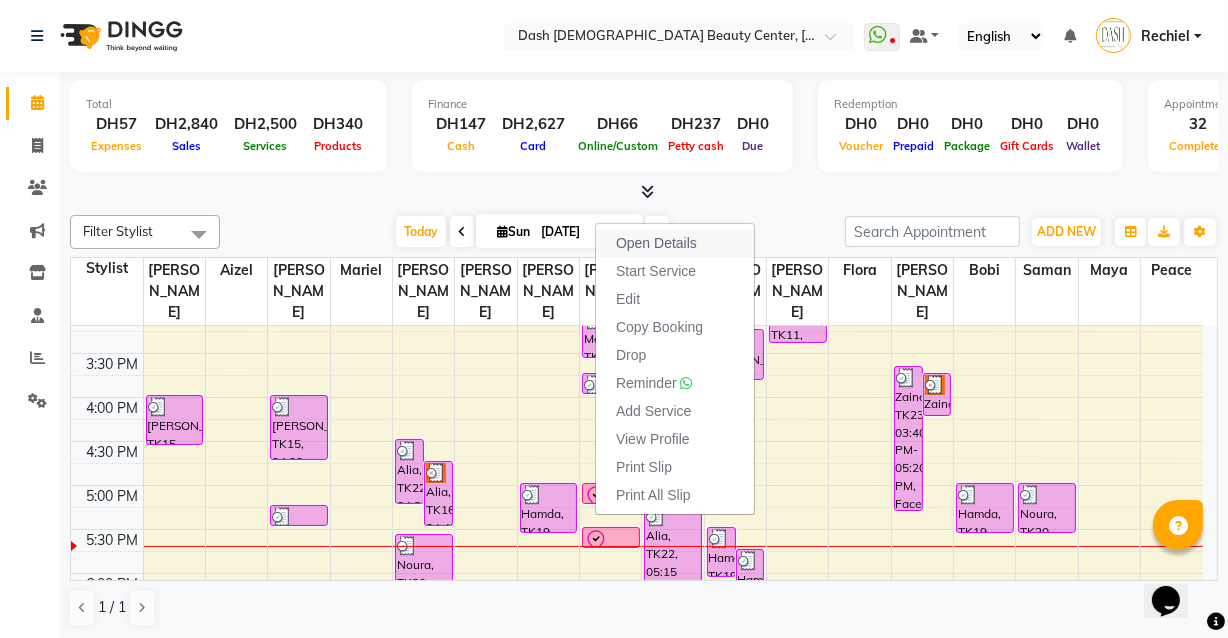 click on "Open Details" at bounding box center (656, 243) 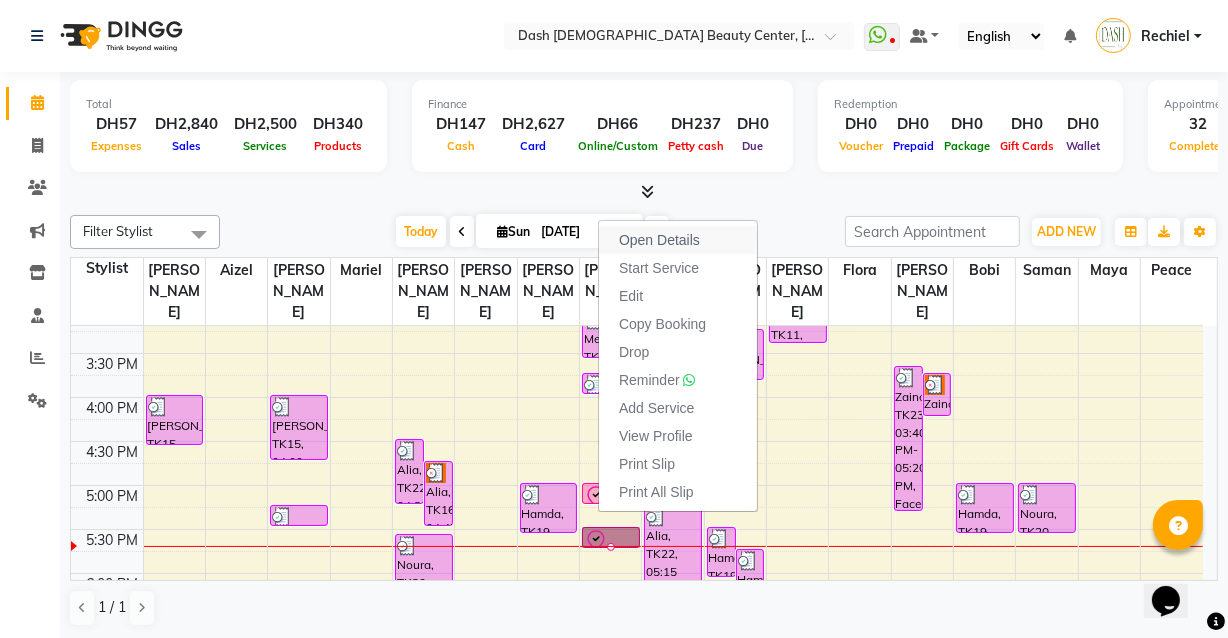 click on "Open Details" at bounding box center [659, 240] 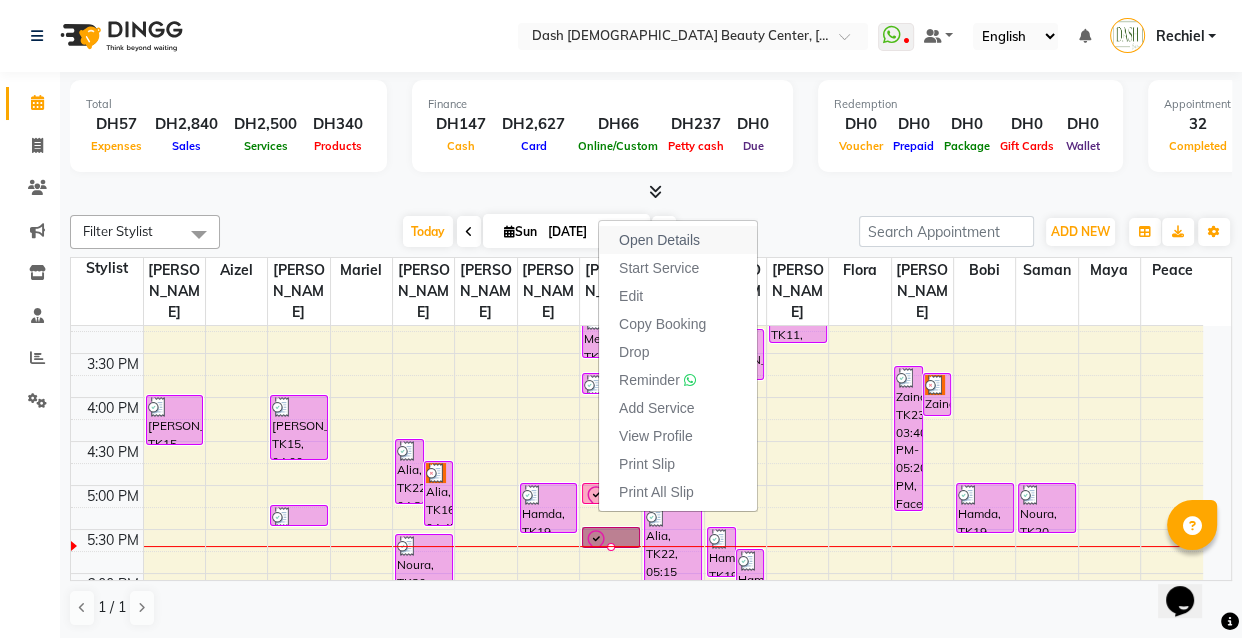 select on "8" 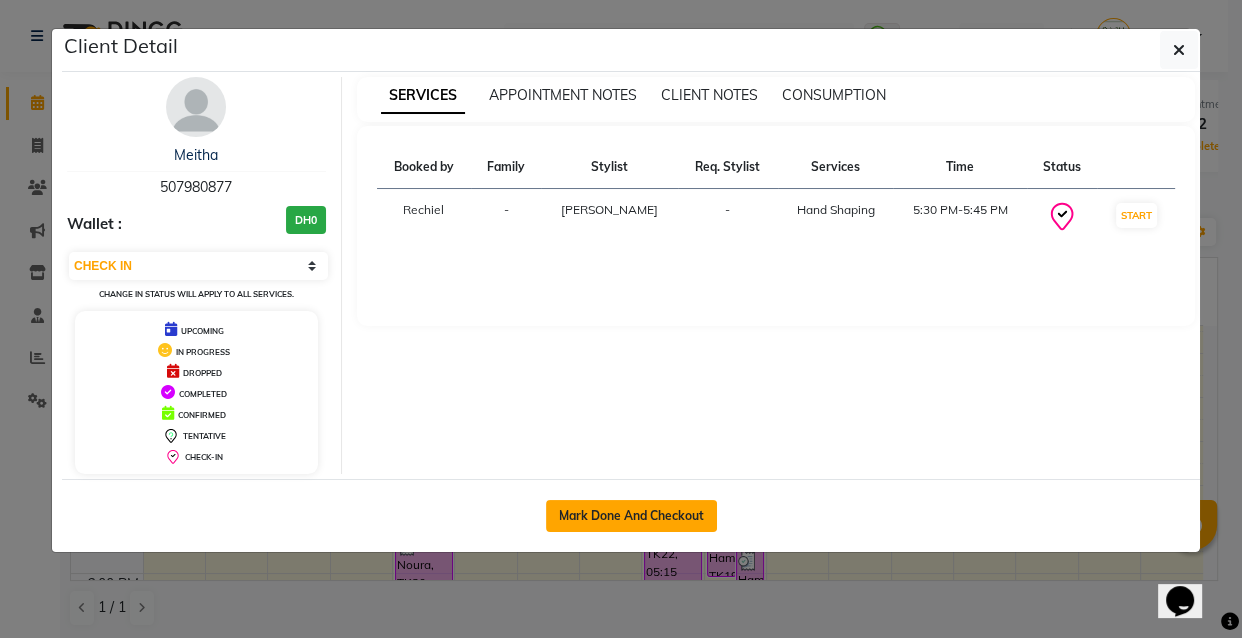 click on "Mark Done And Checkout" 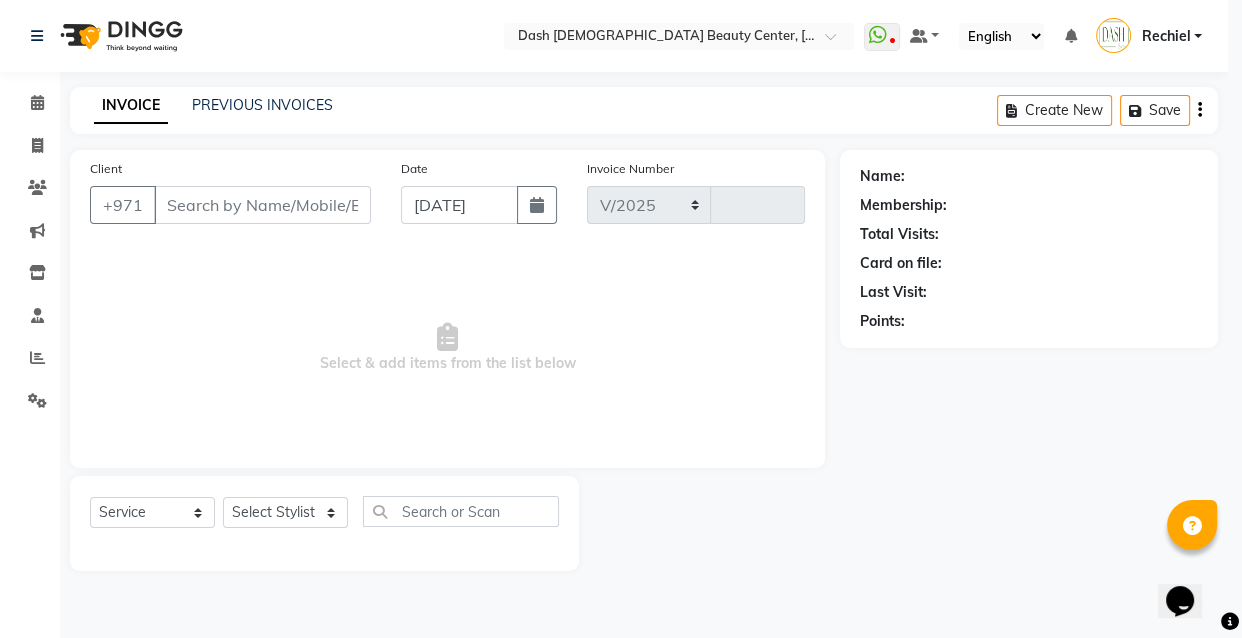 select on "8372" 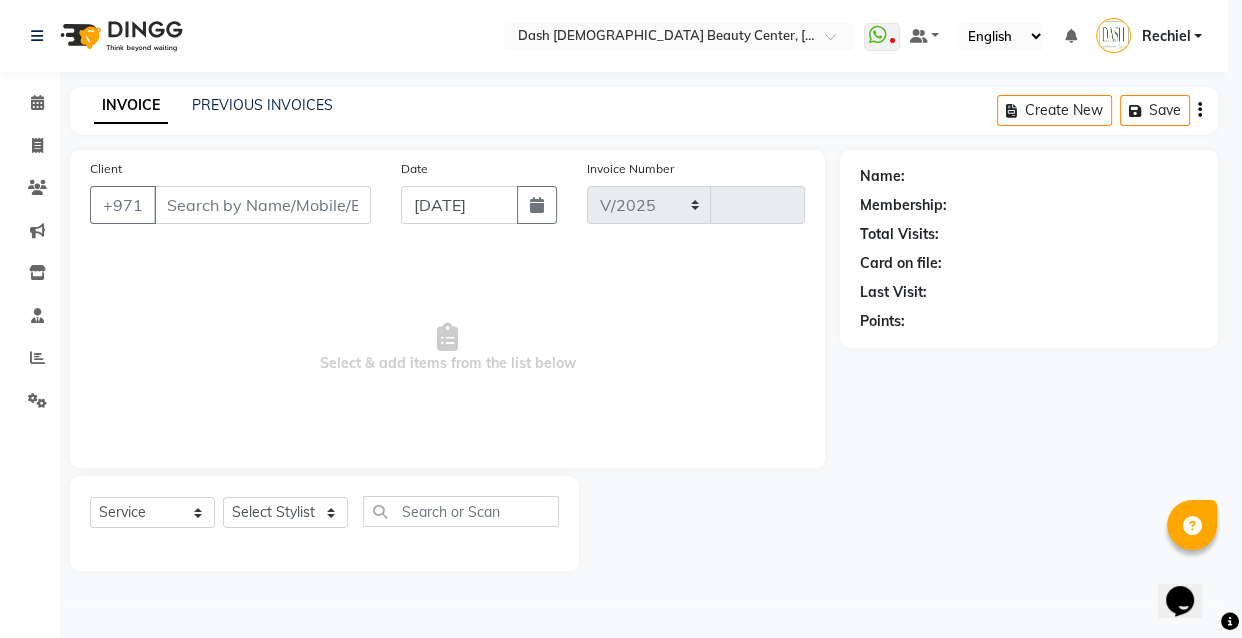 type on "1874" 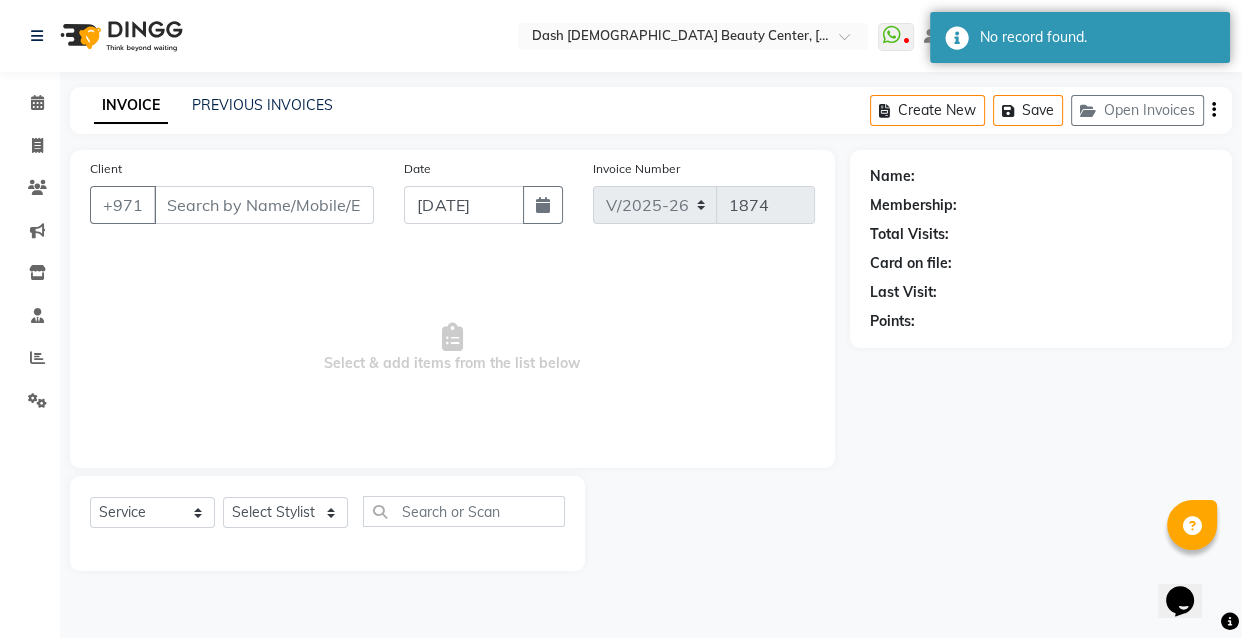 type on "507980877" 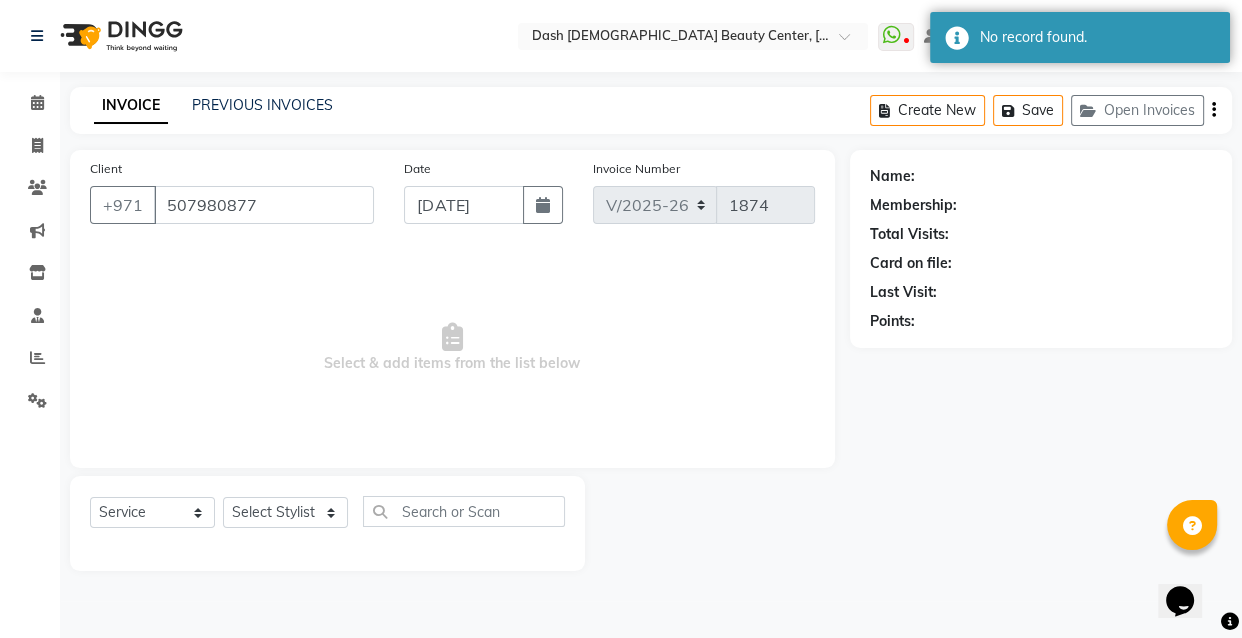 select on "81112" 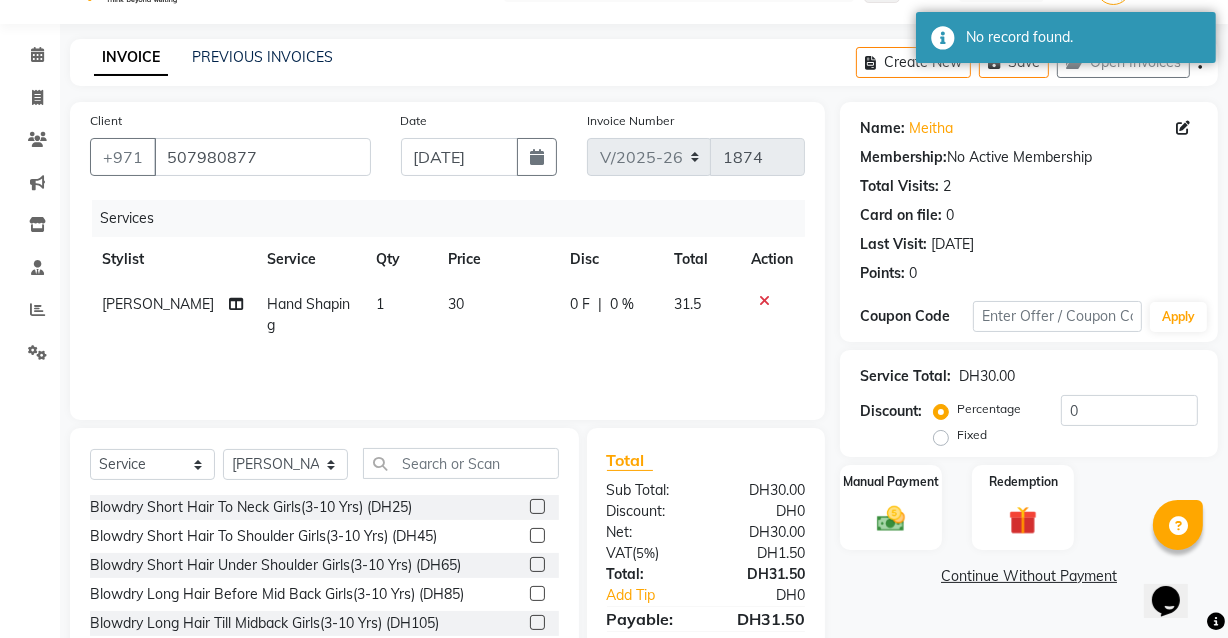 scroll, scrollTop: 163, scrollLeft: 0, axis: vertical 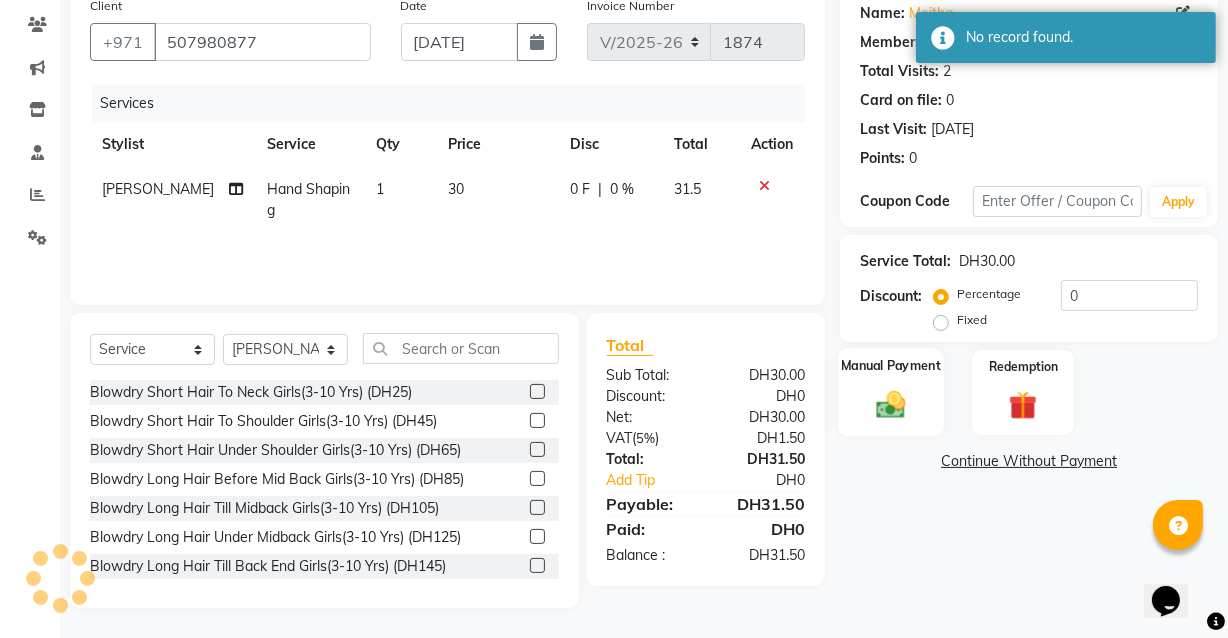 click 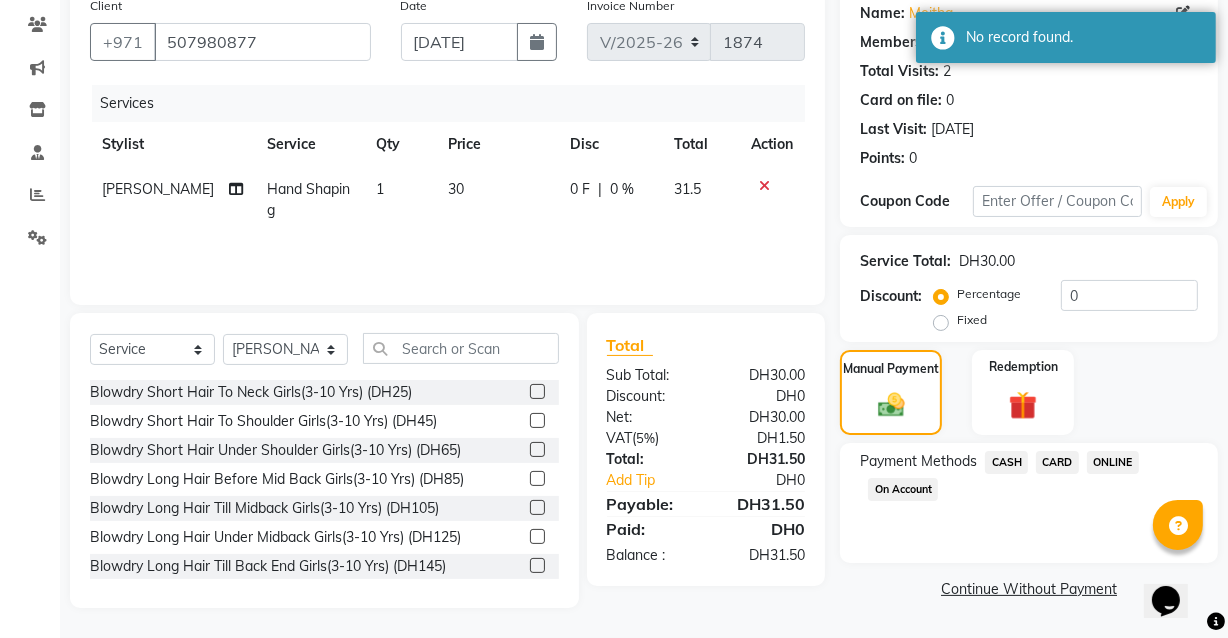 click on "CARD" 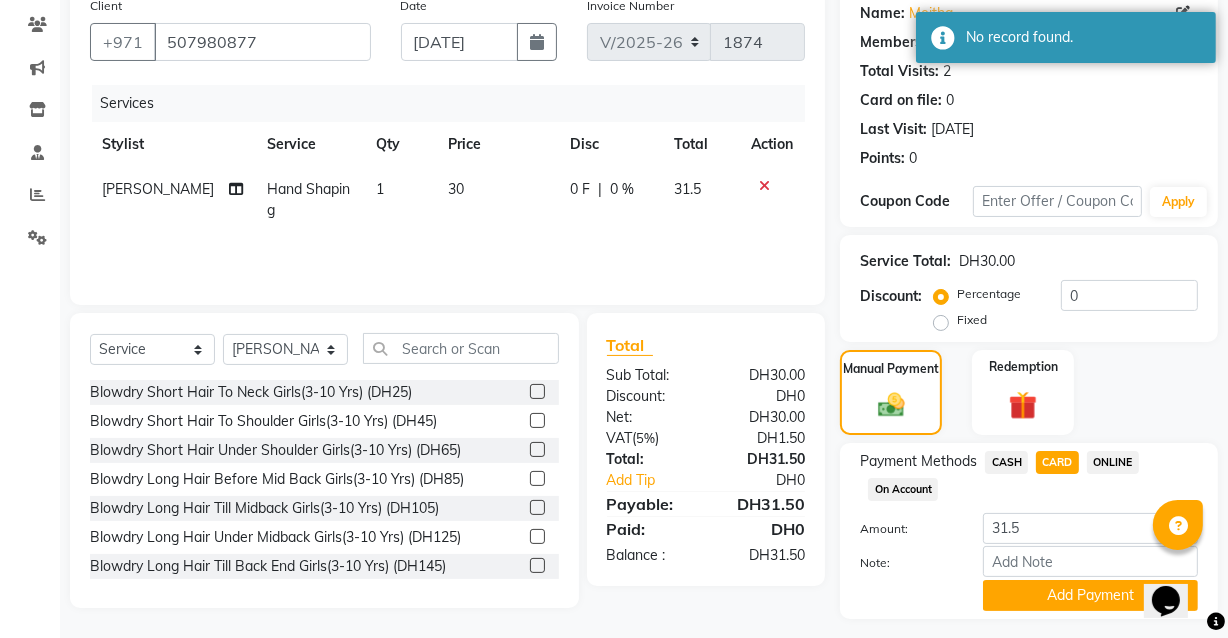 scroll, scrollTop: 214, scrollLeft: 0, axis: vertical 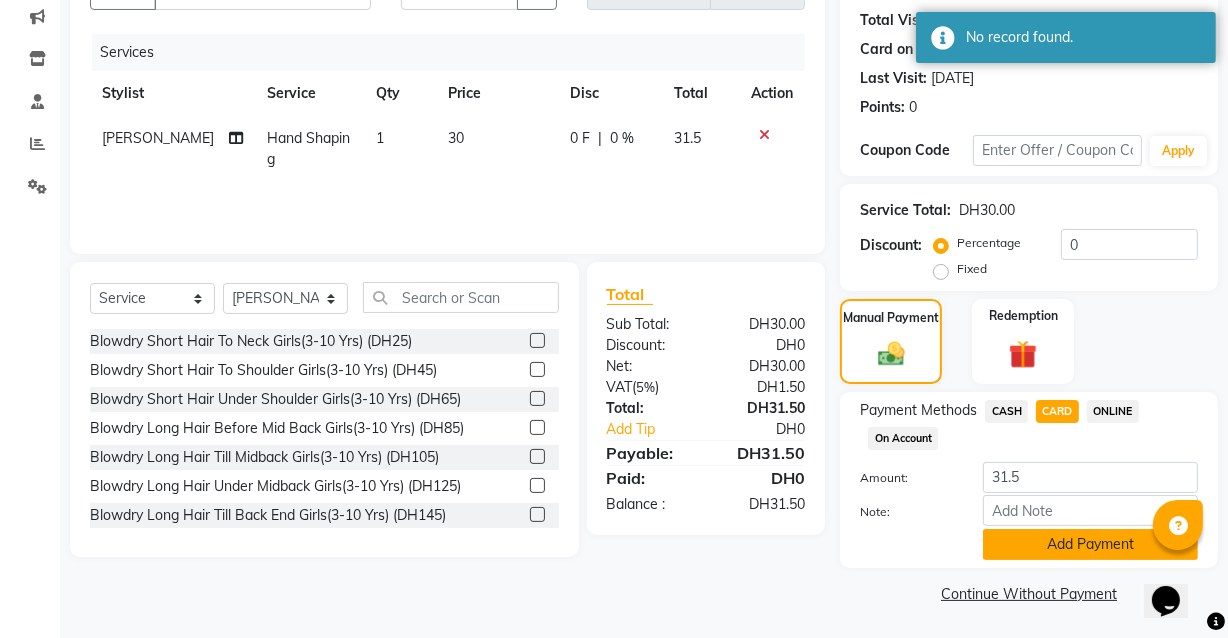 click on "Add Payment" 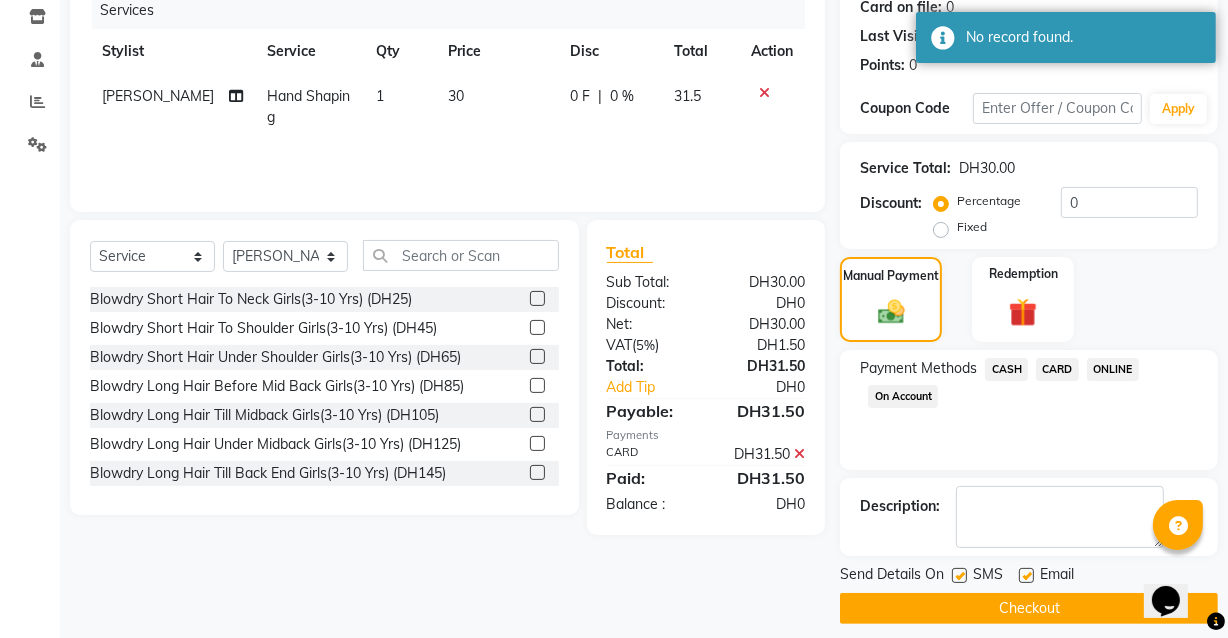 scroll, scrollTop: 270, scrollLeft: 0, axis: vertical 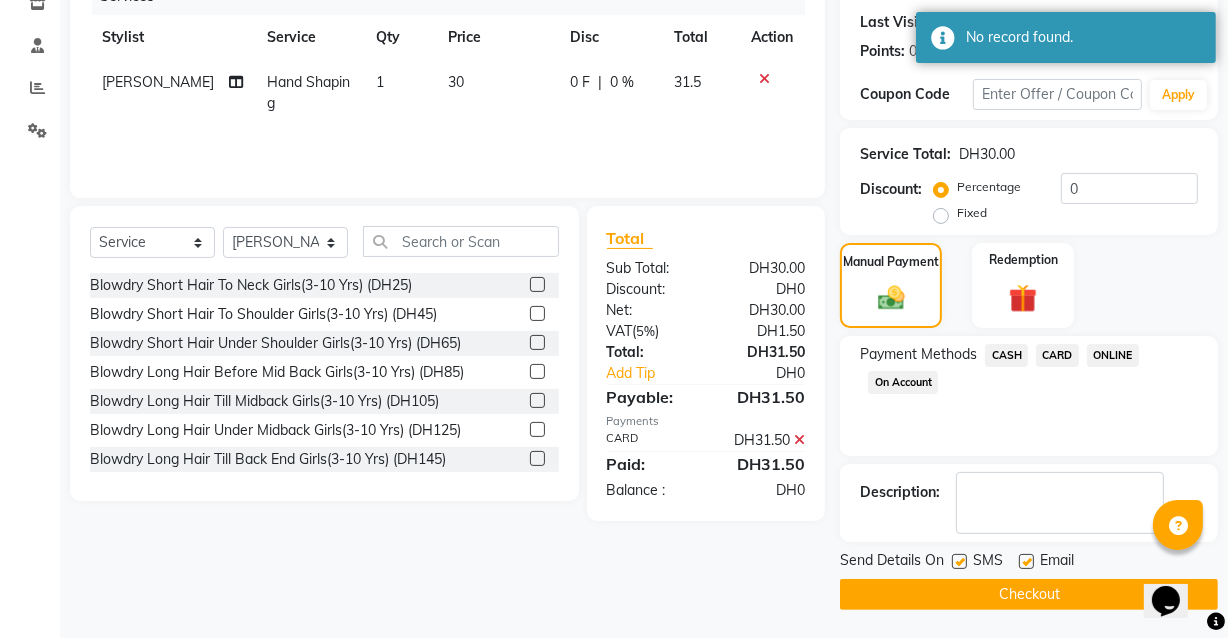 click 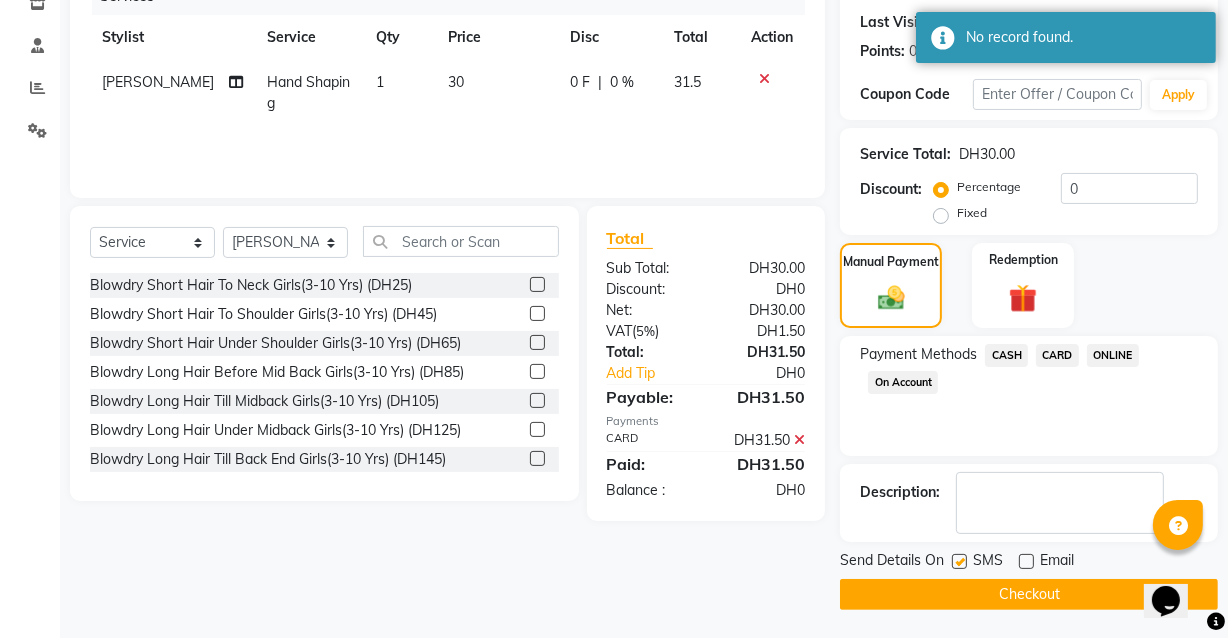click on "Checkout" 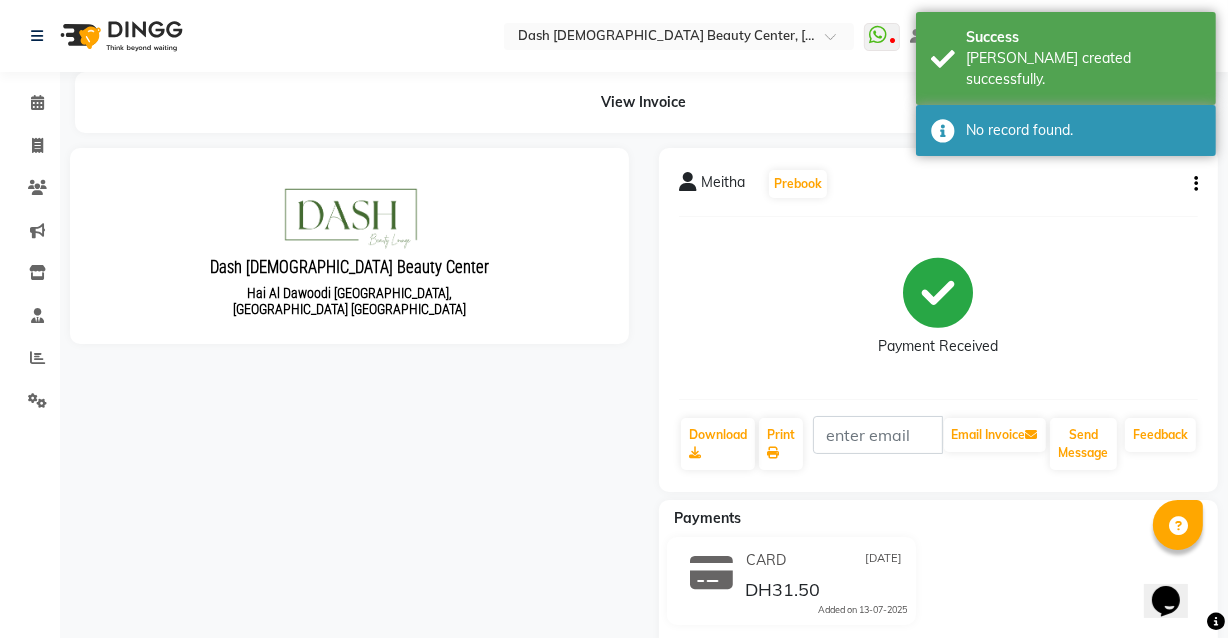 scroll, scrollTop: 0, scrollLeft: 0, axis: both 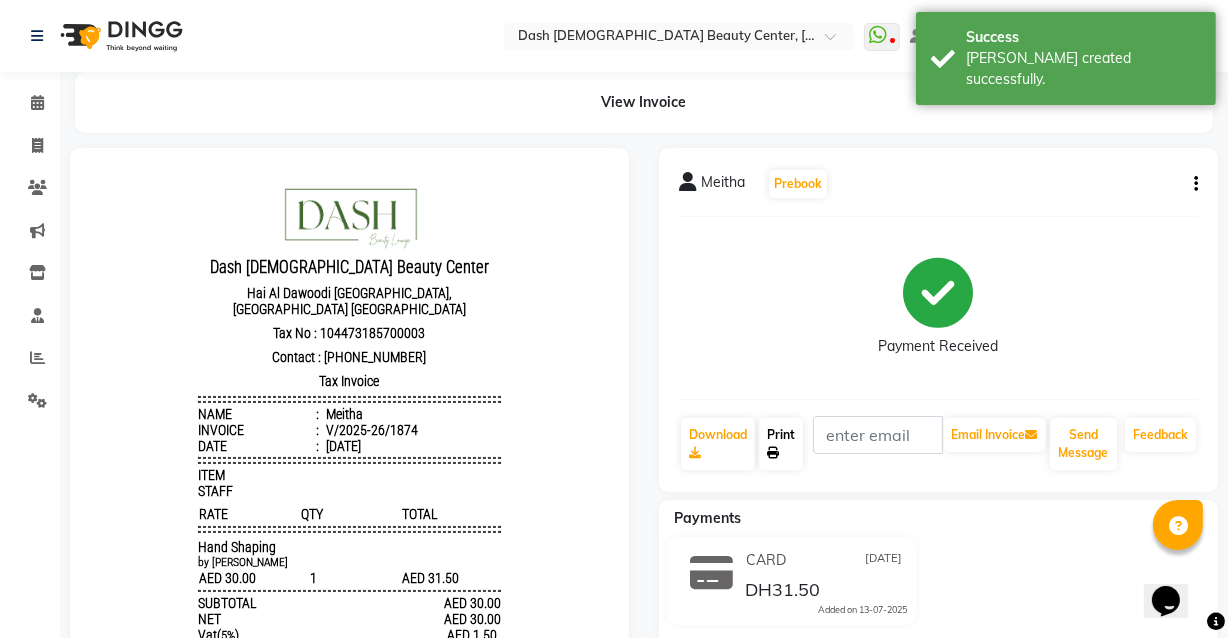 click on "Print" 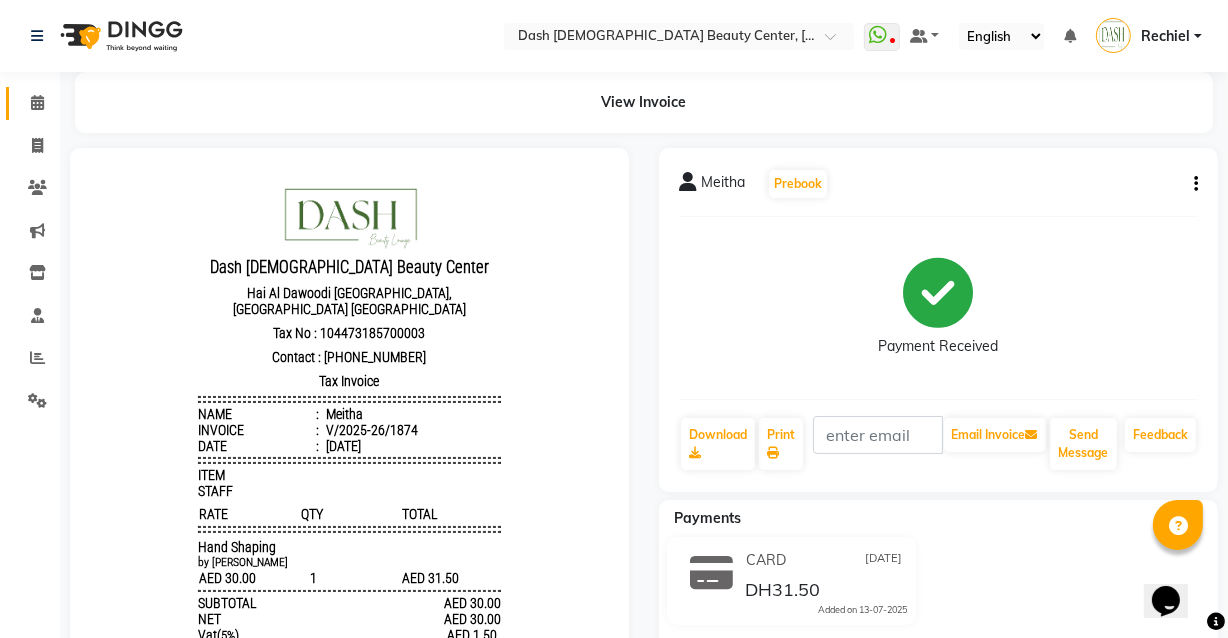 click 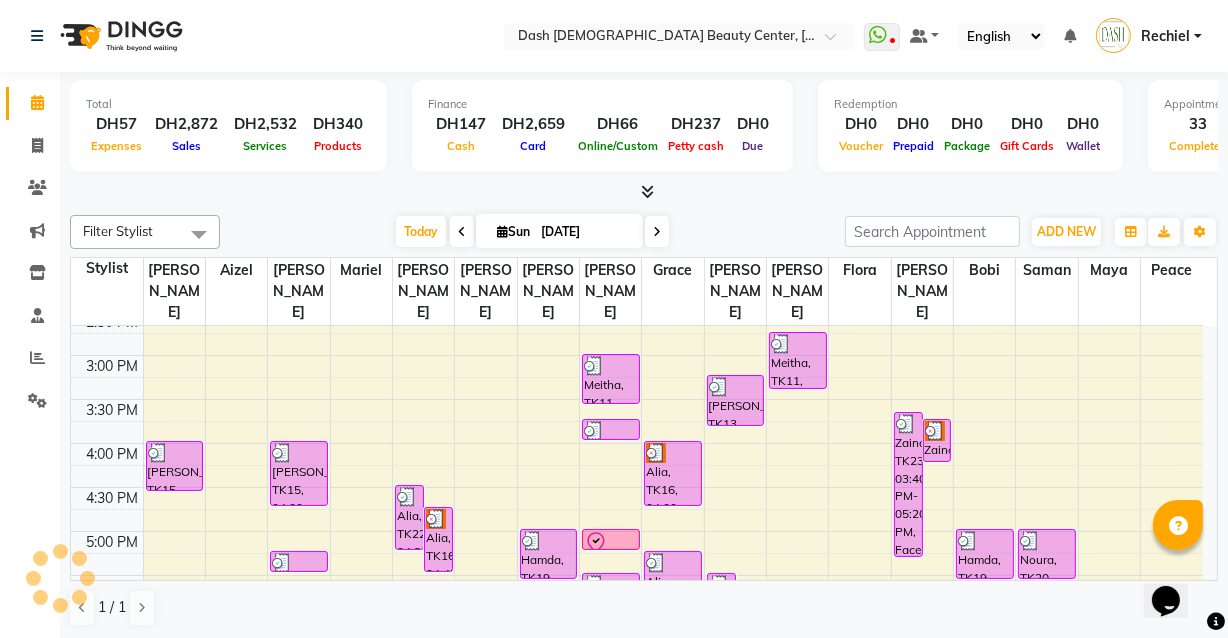 scroll, scrollTop: 699, scrollLeft: 0, axis: vertical 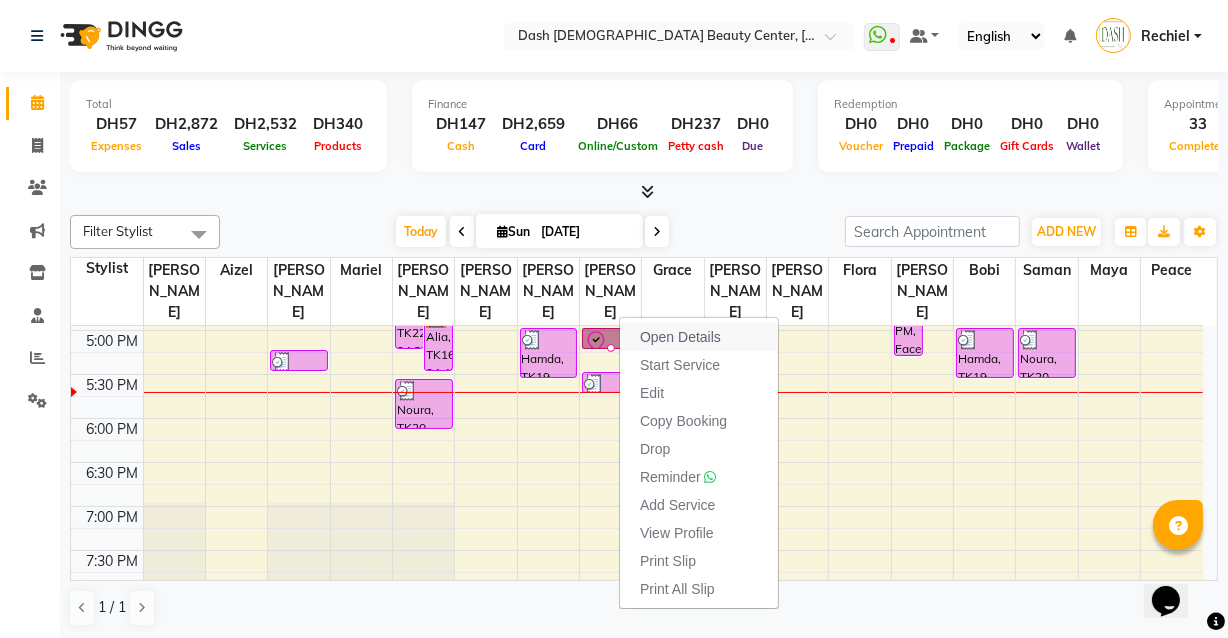 click on "Open Details" at bounding box center (680, 337) 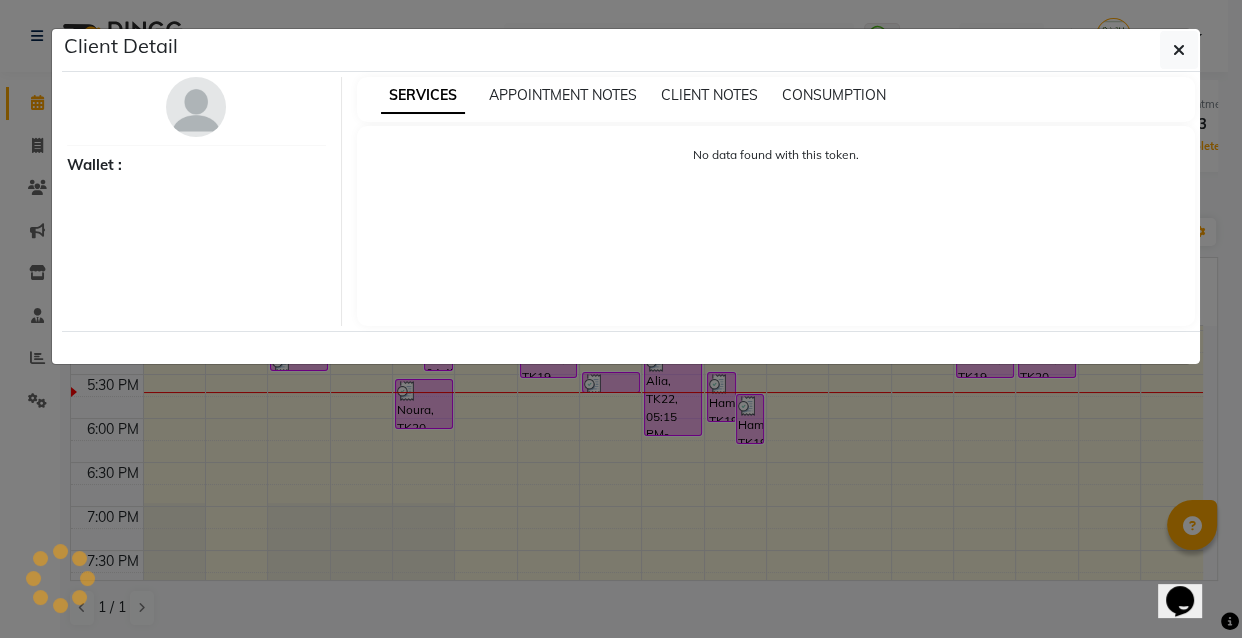 select on "8" 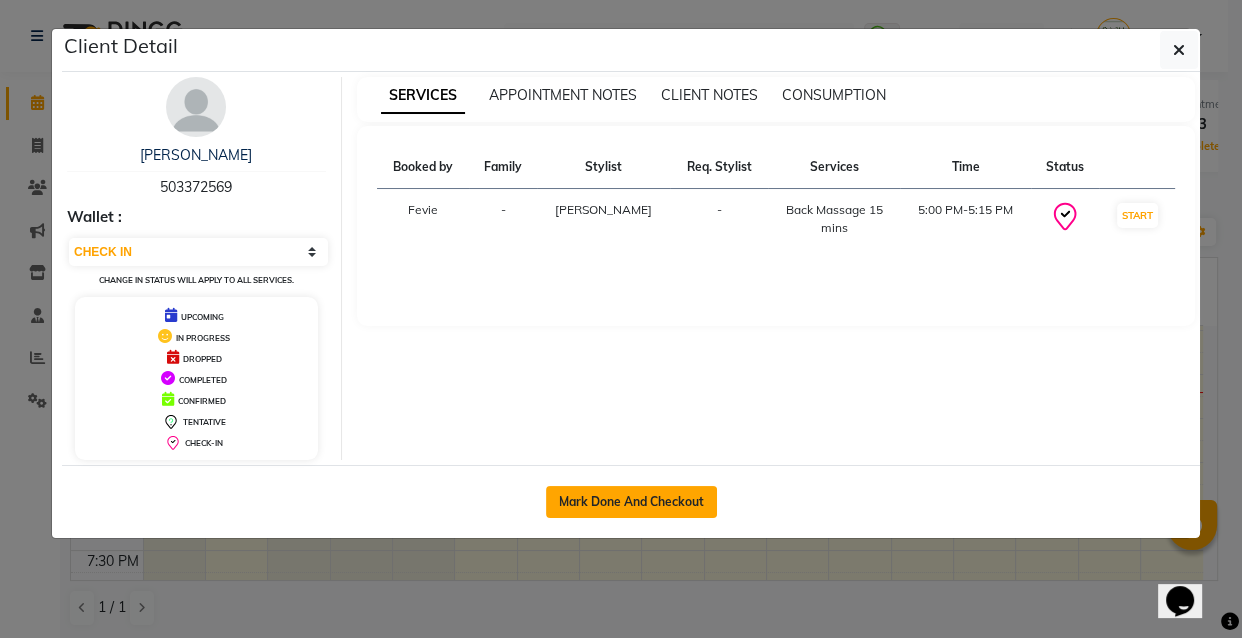 click on "Mark Done And Checkout" 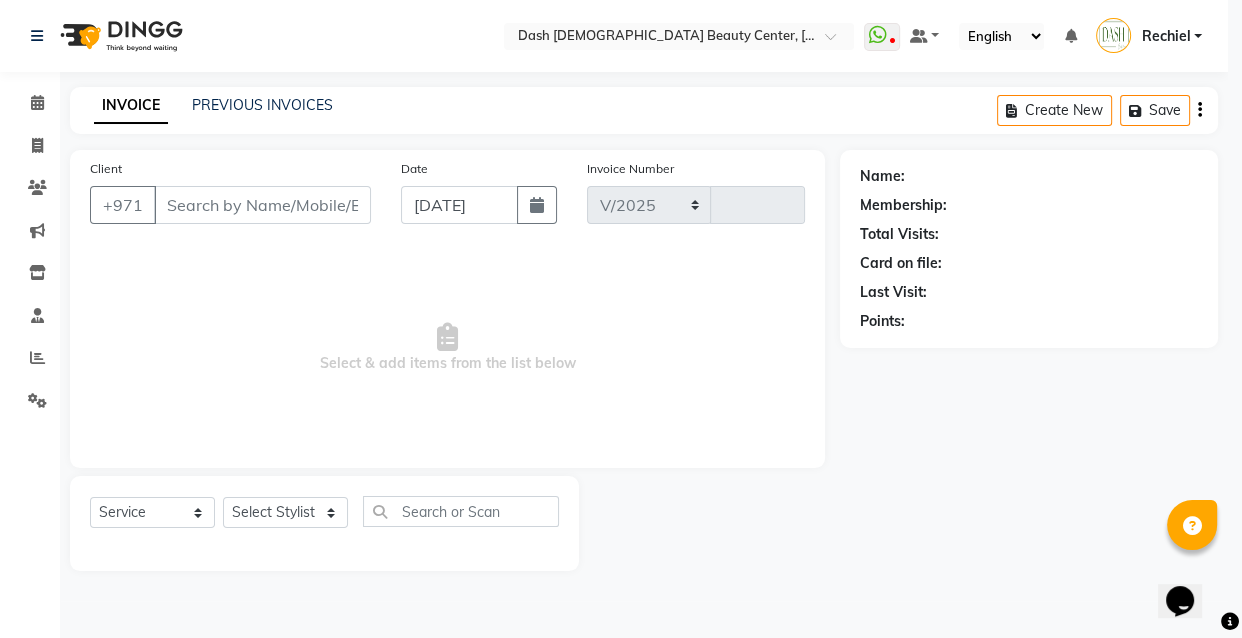 select on "8372" 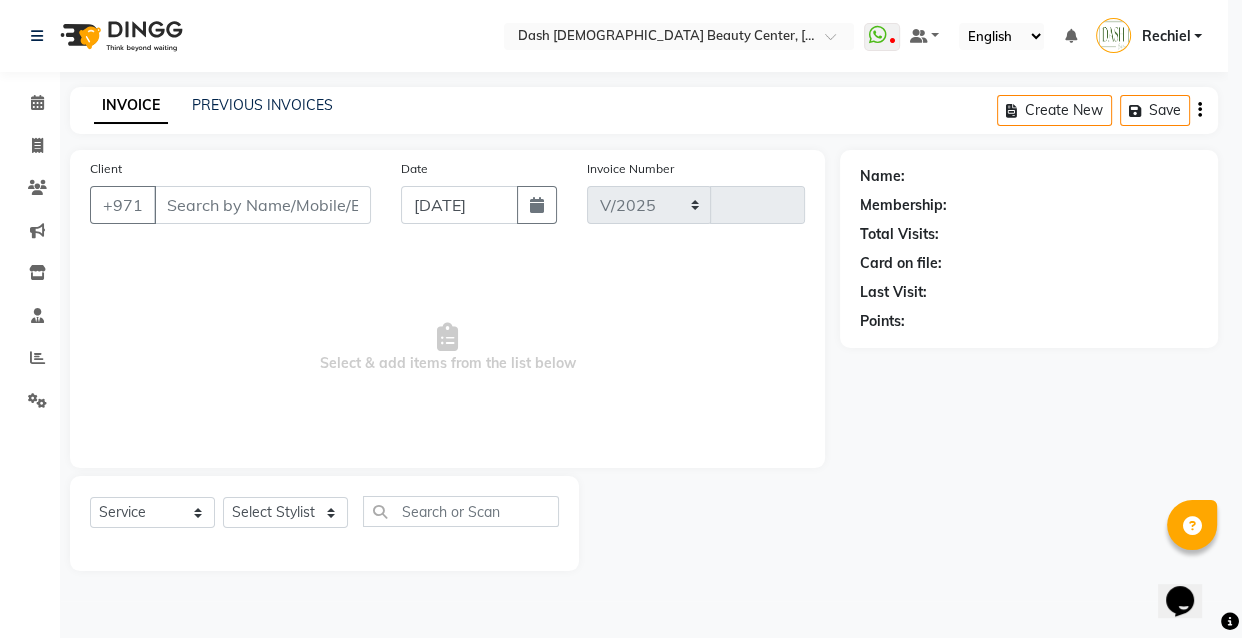 type on "1875" 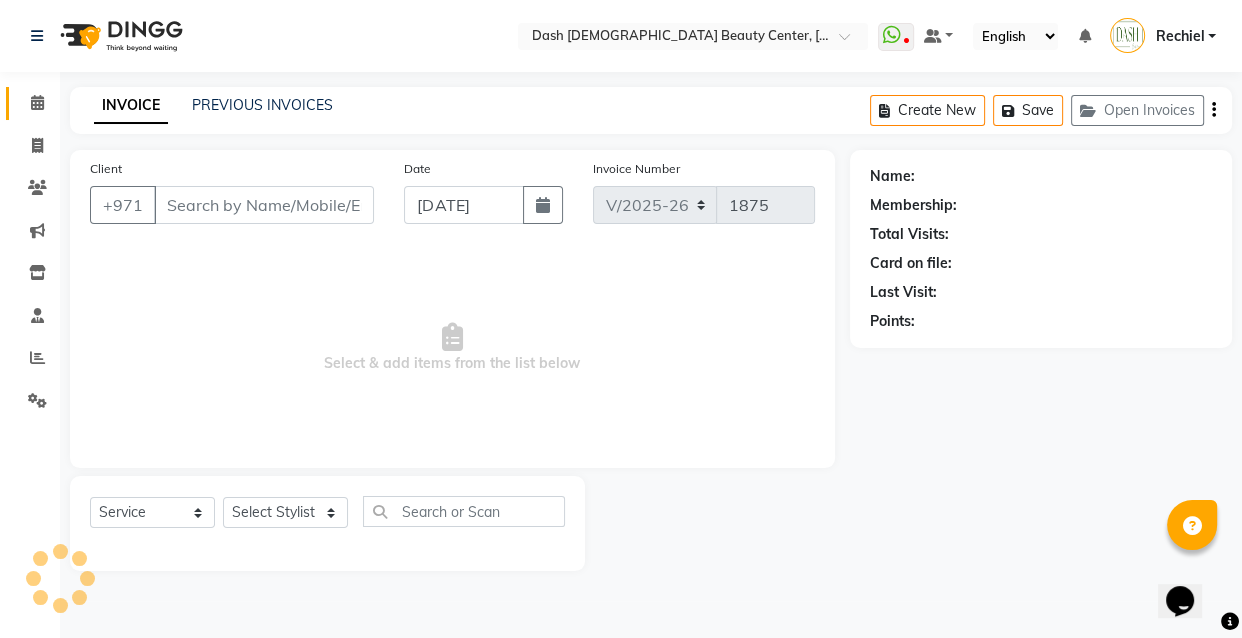 type on "503372569" 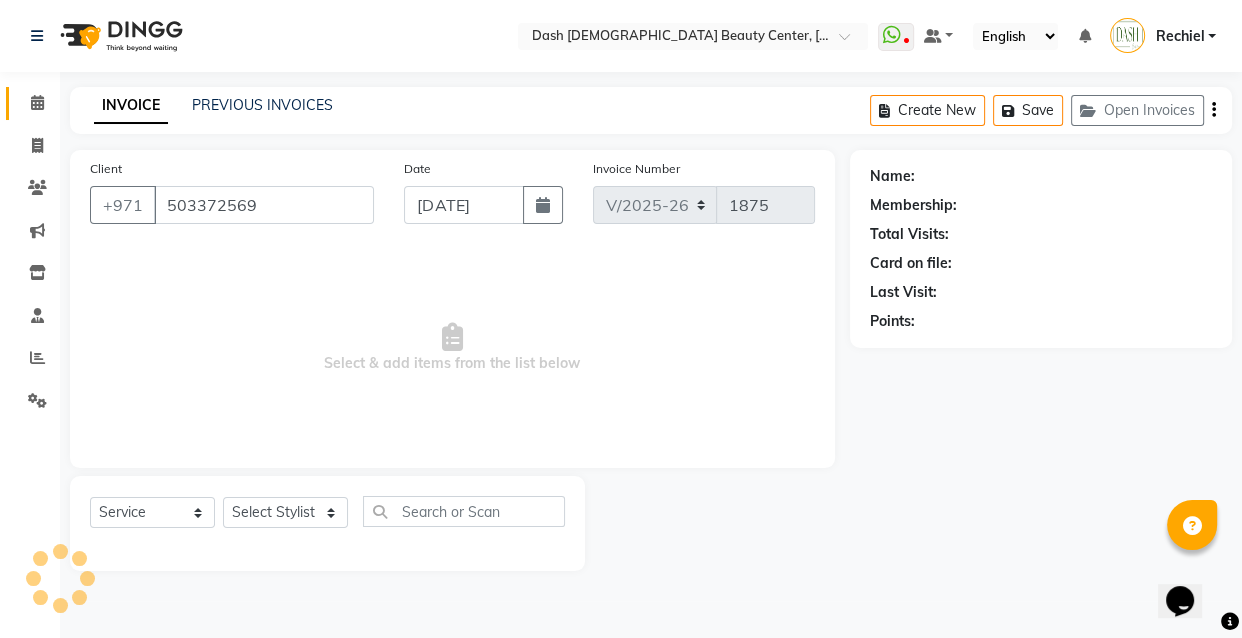 select on "81112" 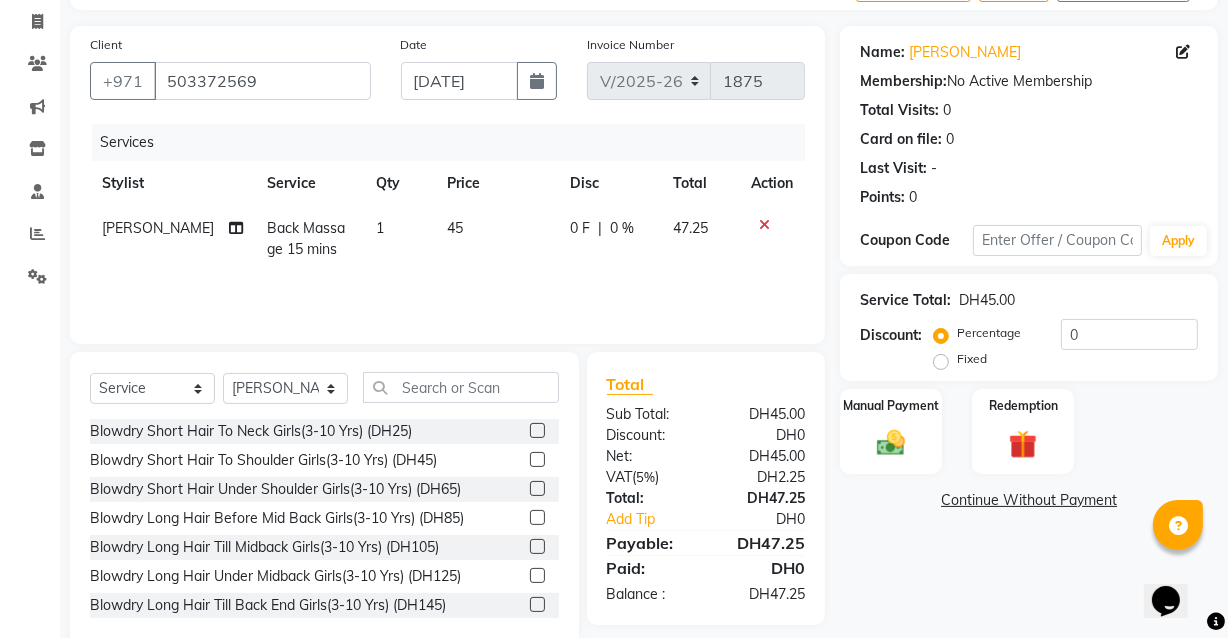 scroll, scrollTop: 163, scrollLeft: 0, axis: vertical 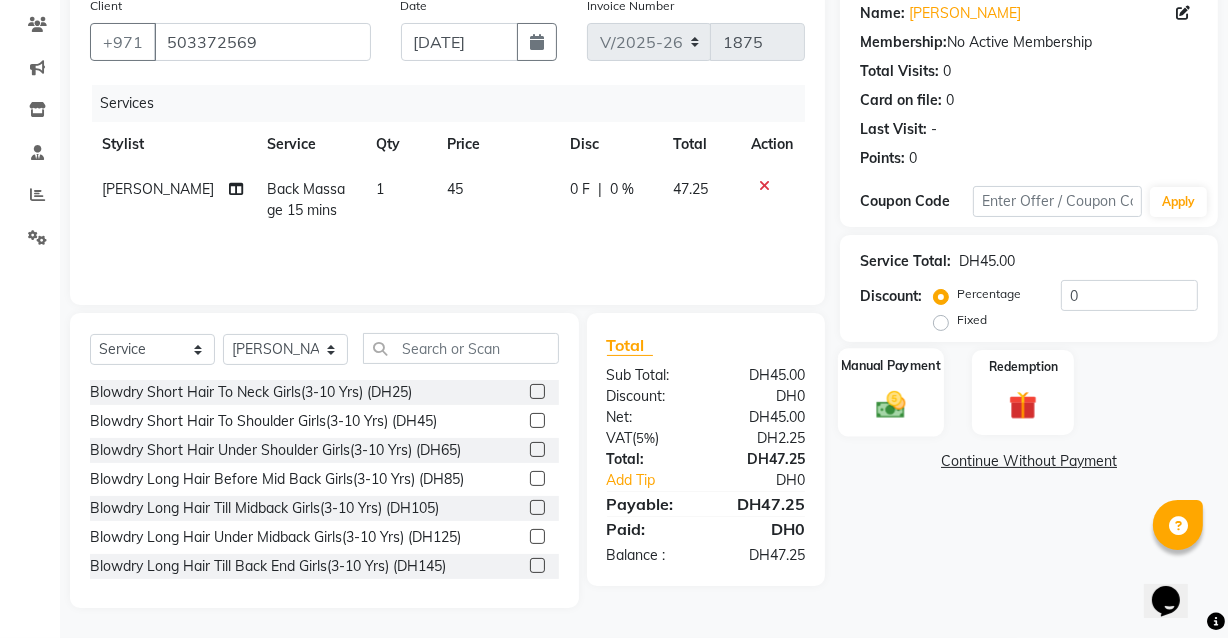 click on "Manual Payment" 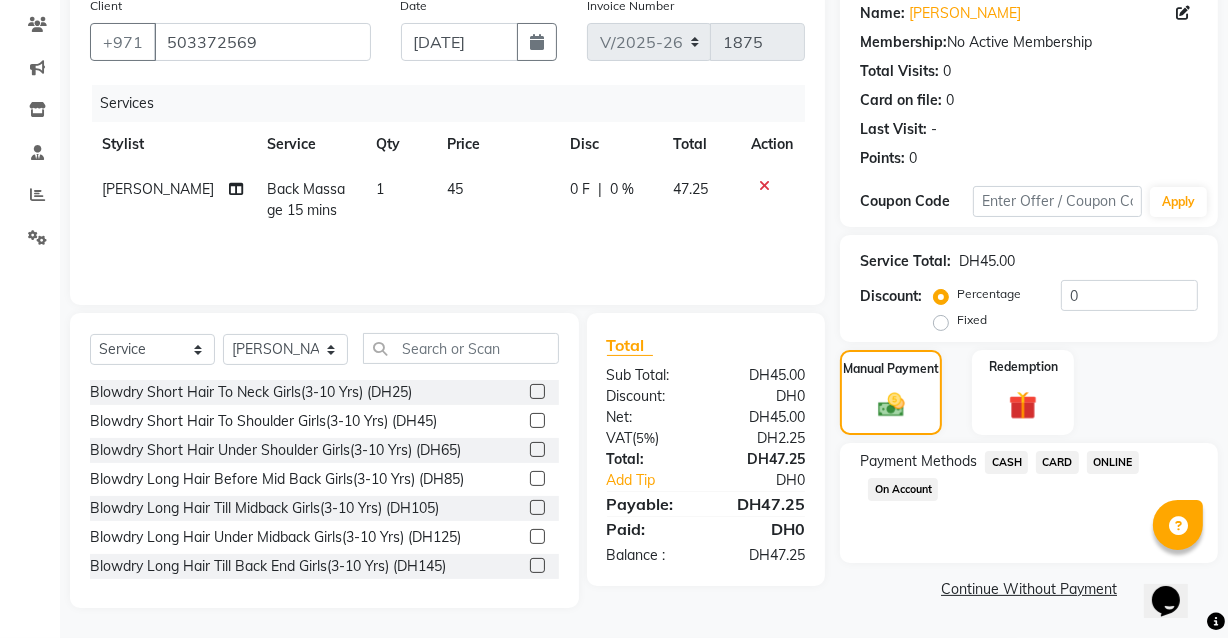click on "CARD" 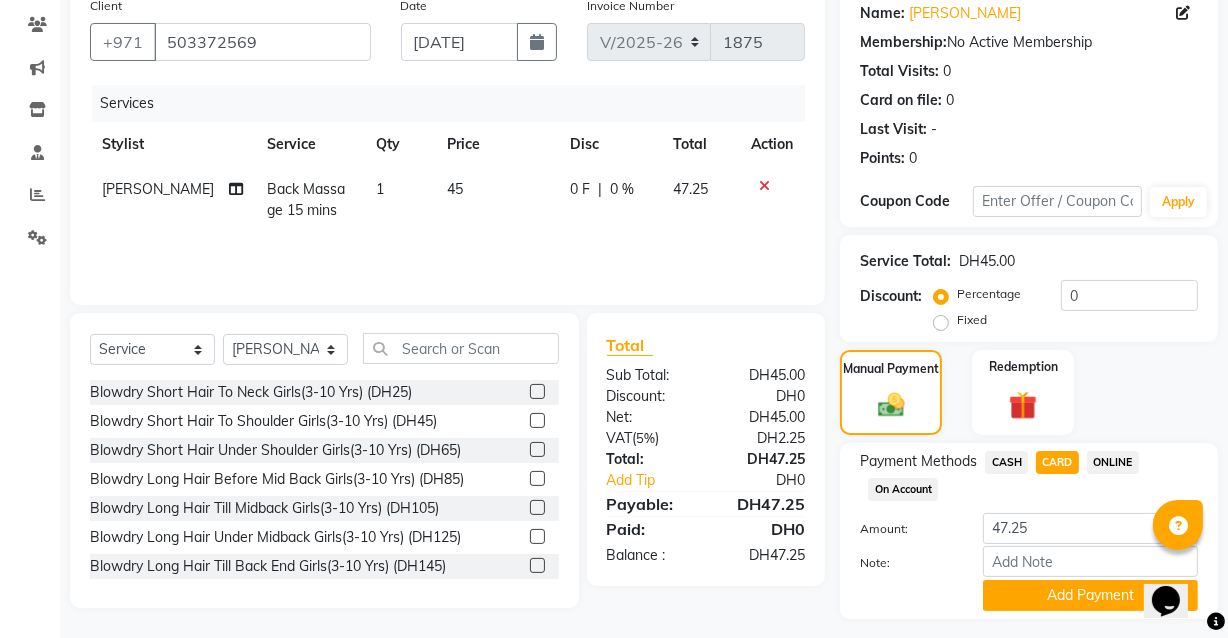 scroll, scrollTop: 214, scrollLeft: 0, axis: vertical 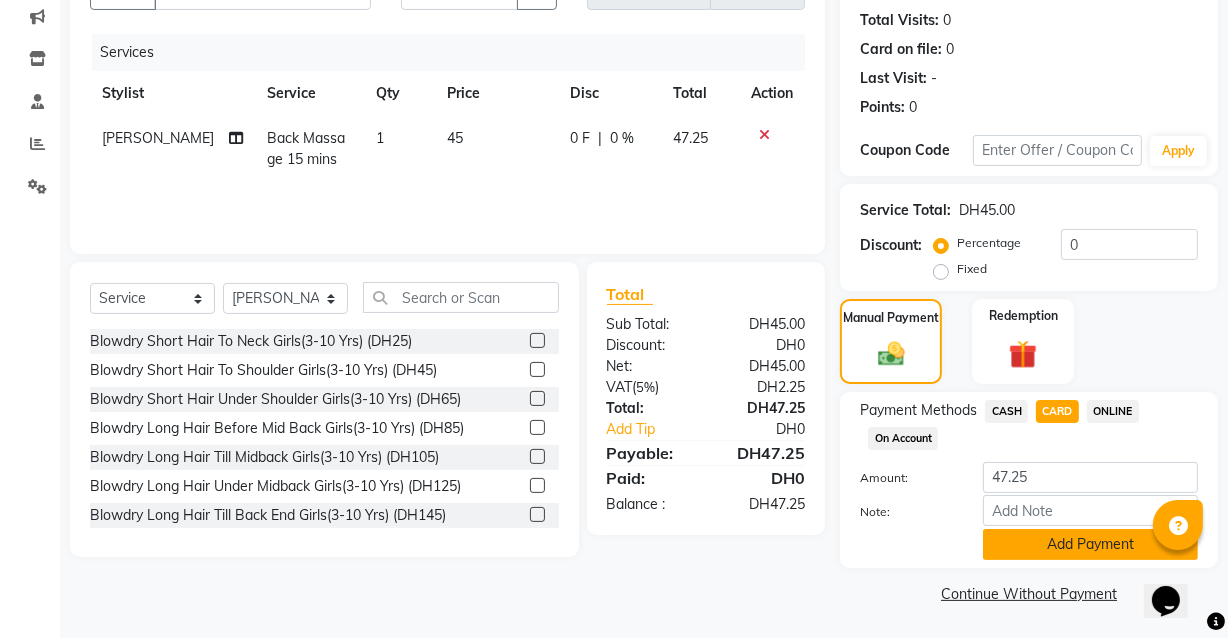 click on "Add Payment" 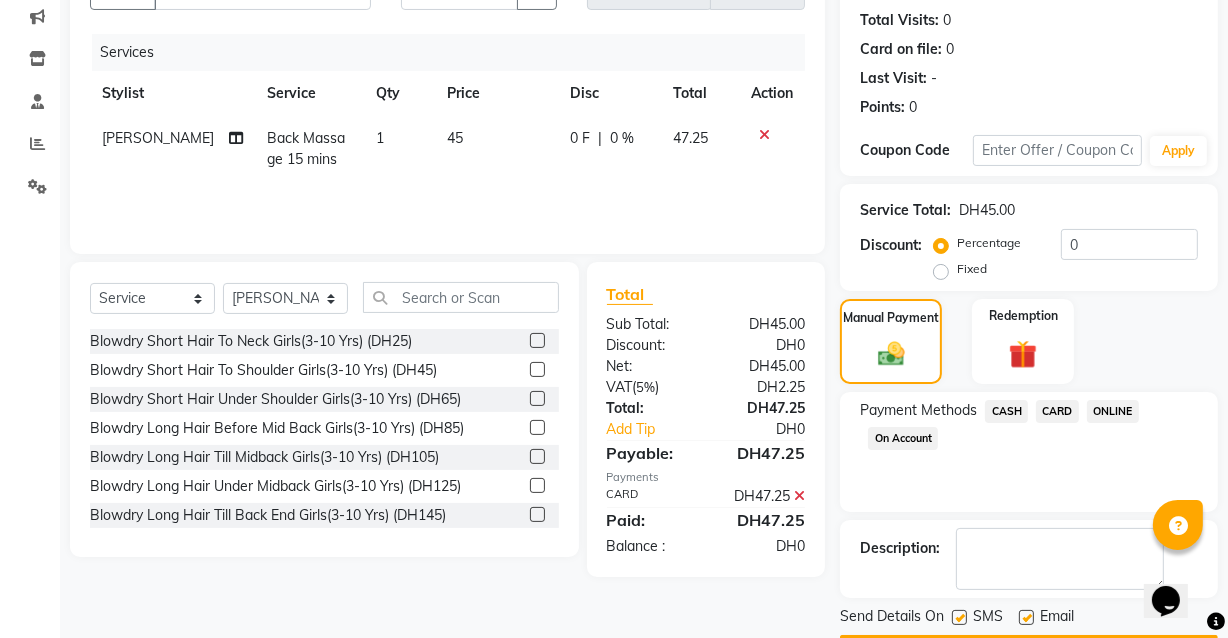 scroll, scrollTop: 270, scrollLeft: 0, axis: vertical 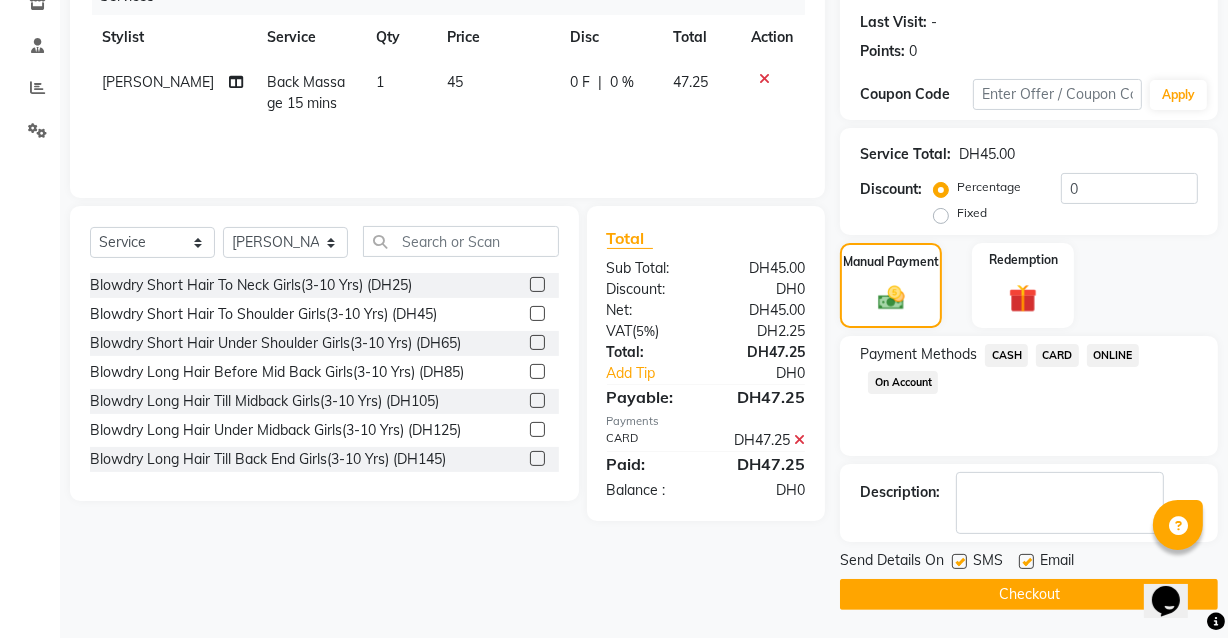 click 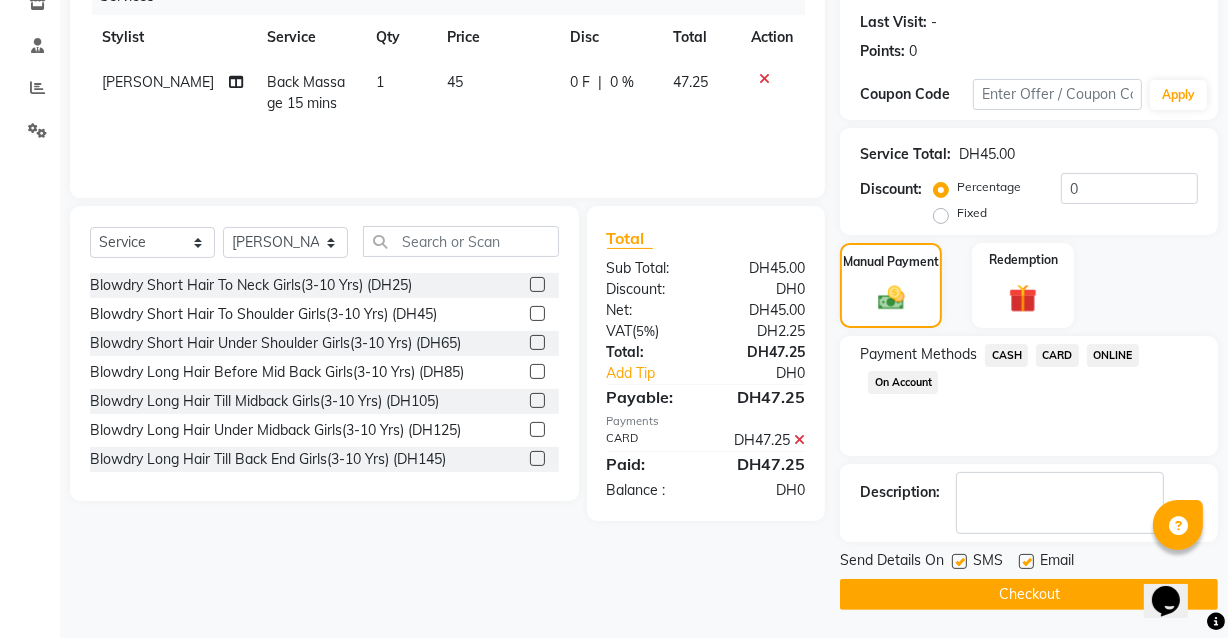 click at bounding box center [1025, 562] 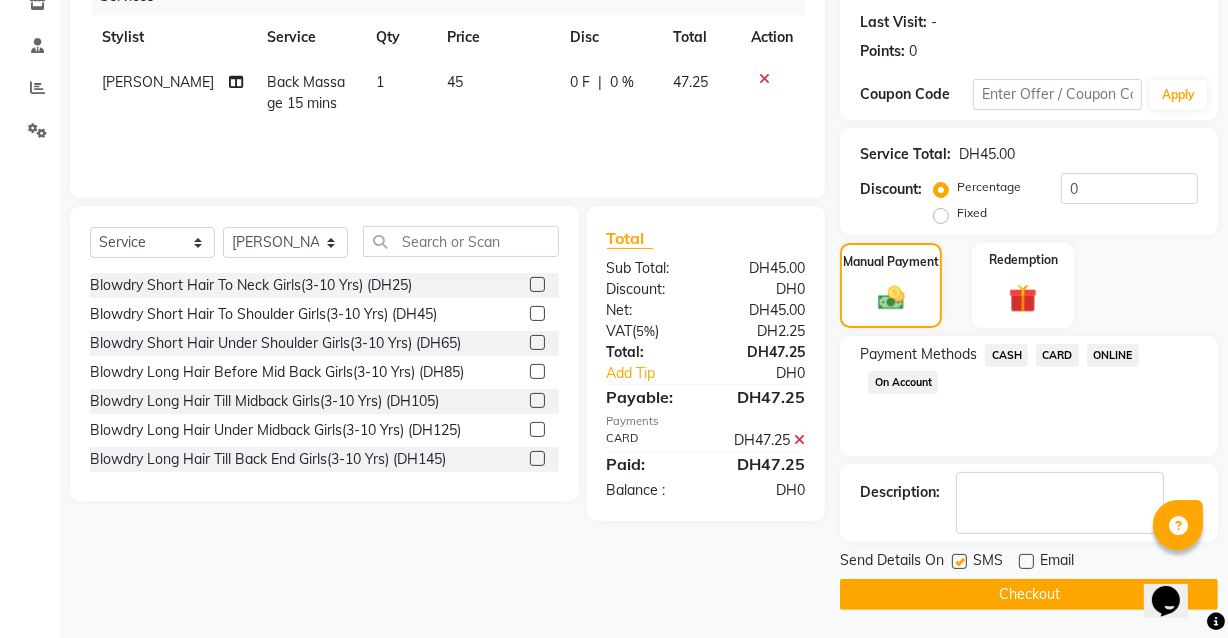 click on "Checkout" 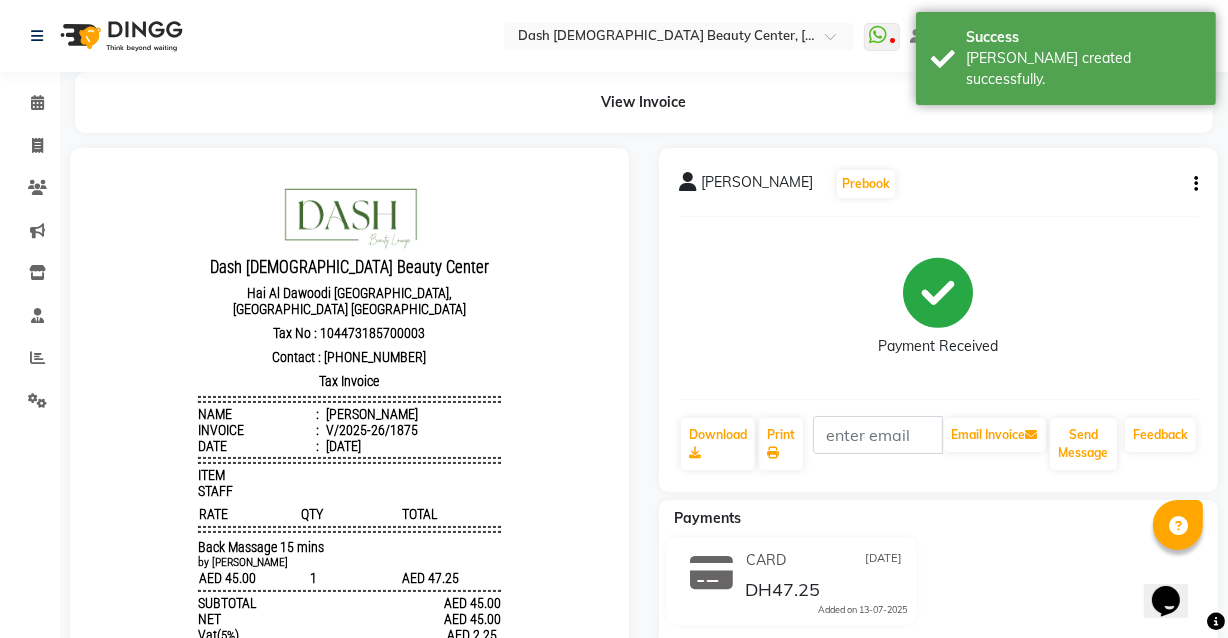 scroll, scrollTop: 0, scrollLeft: 0, axis: both 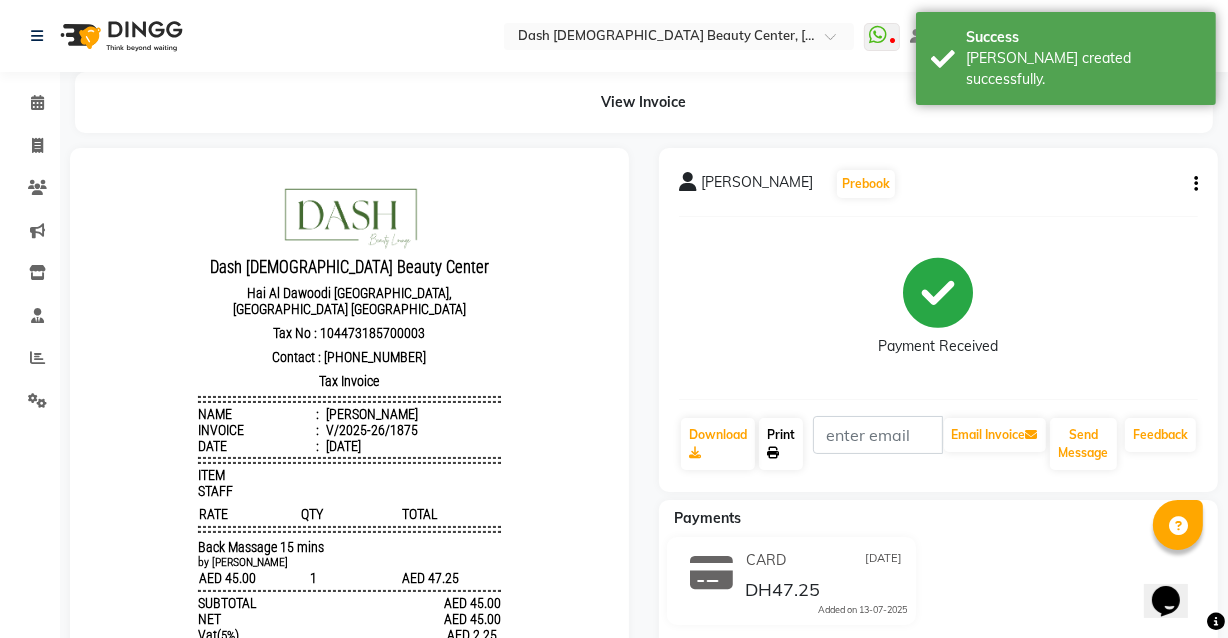 click on "Print" 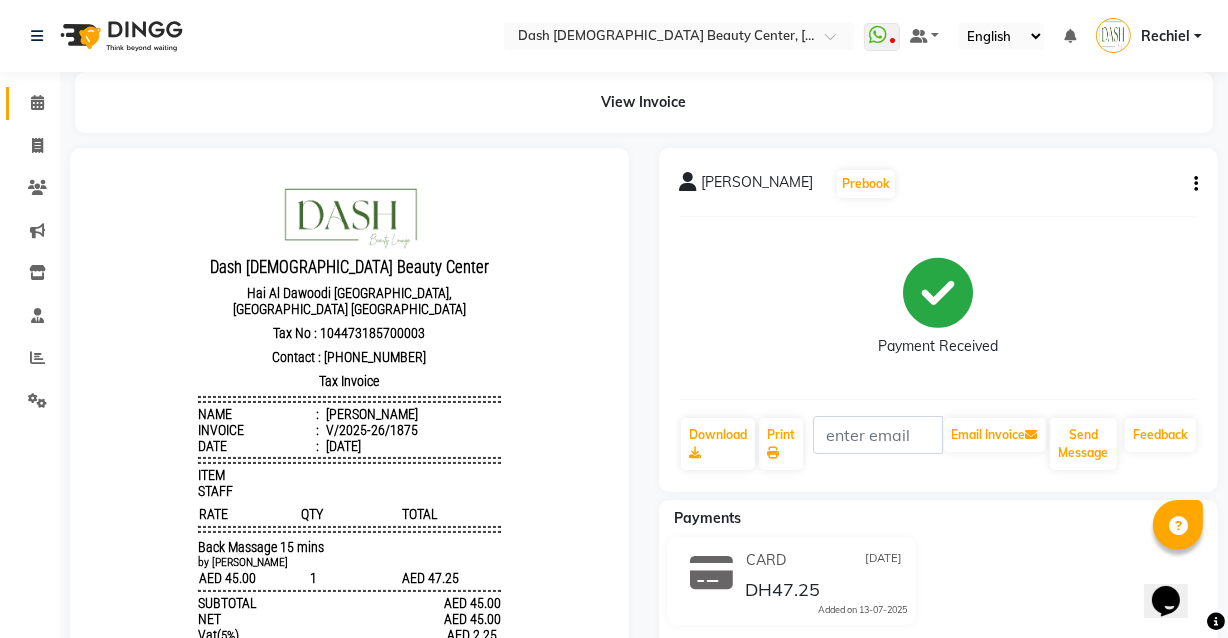click on "Calendar" 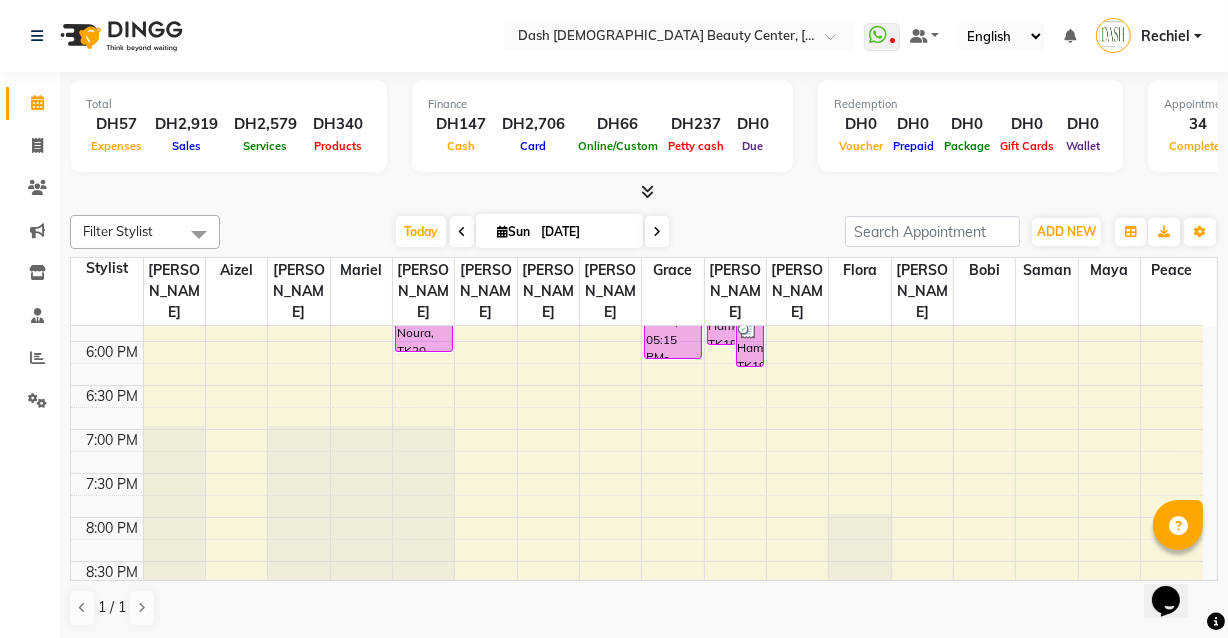 scroll, scrollTop: 751, scrollLeft: 0, axis: vertical 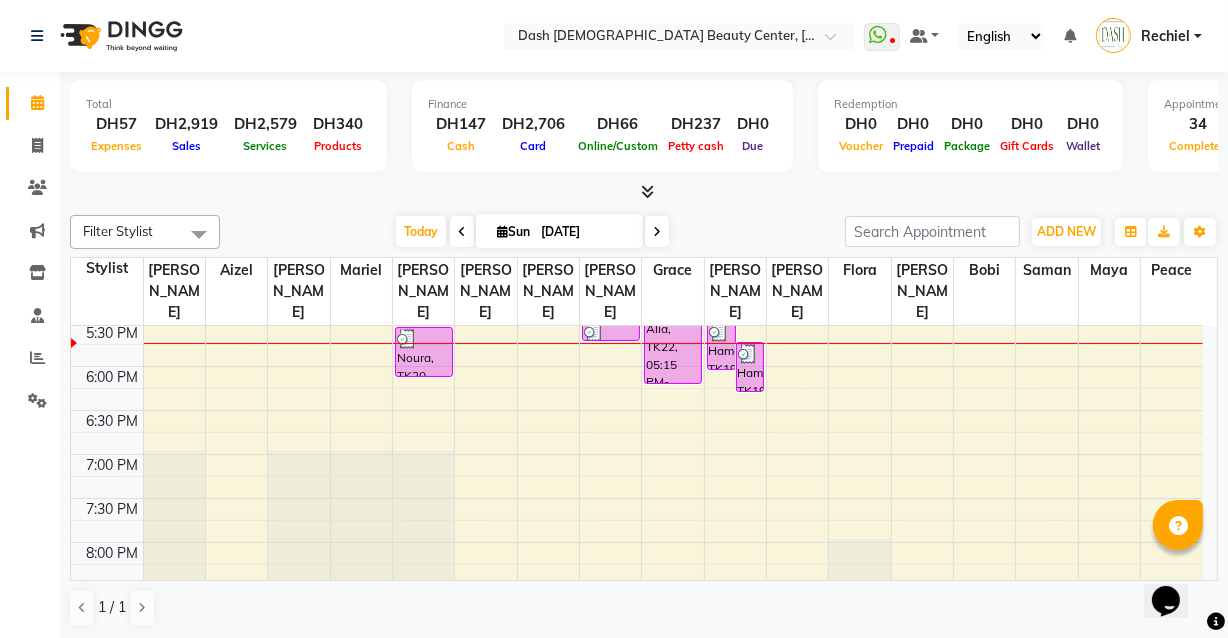 click on "Calendar  Invoice  Clients  Marketing  Inventory  Staff  Reports  Settings Completed InProgress Upcoming Dropped Tentative Check-In Confirm Bookings Segments Page Builder" 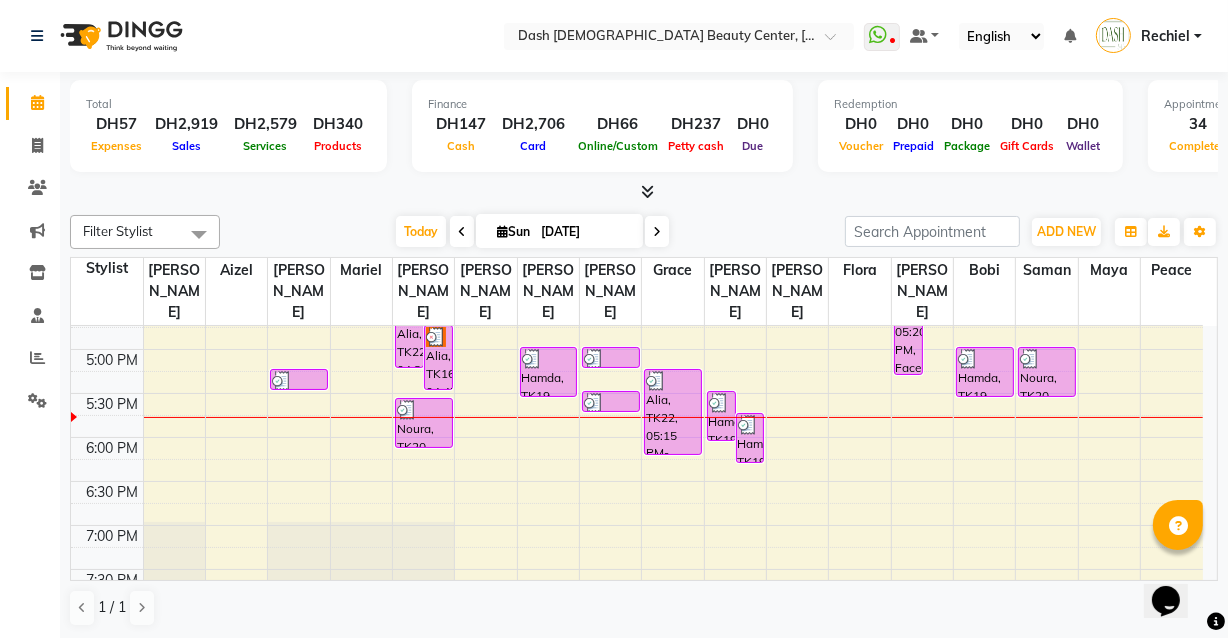 scroll, scrollTop: 676, scrollLeft: 0, axis: vertical 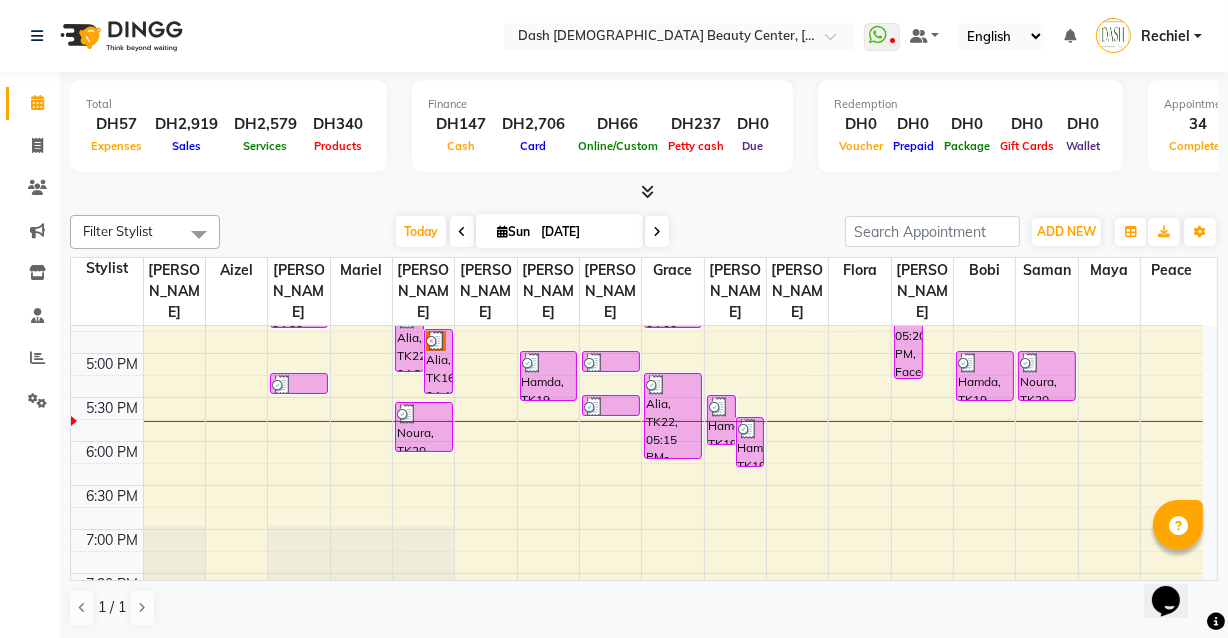 click at bounding box center (673, 430) 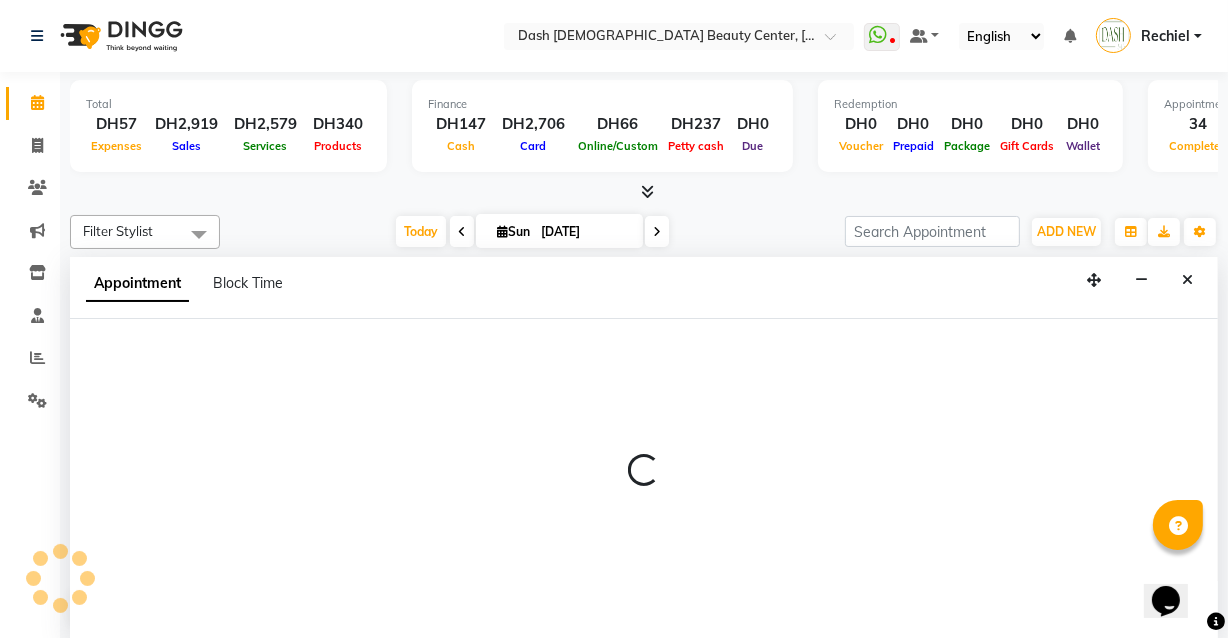 scroll, scrollTop: 0, scrollLeft: 0, axis: both 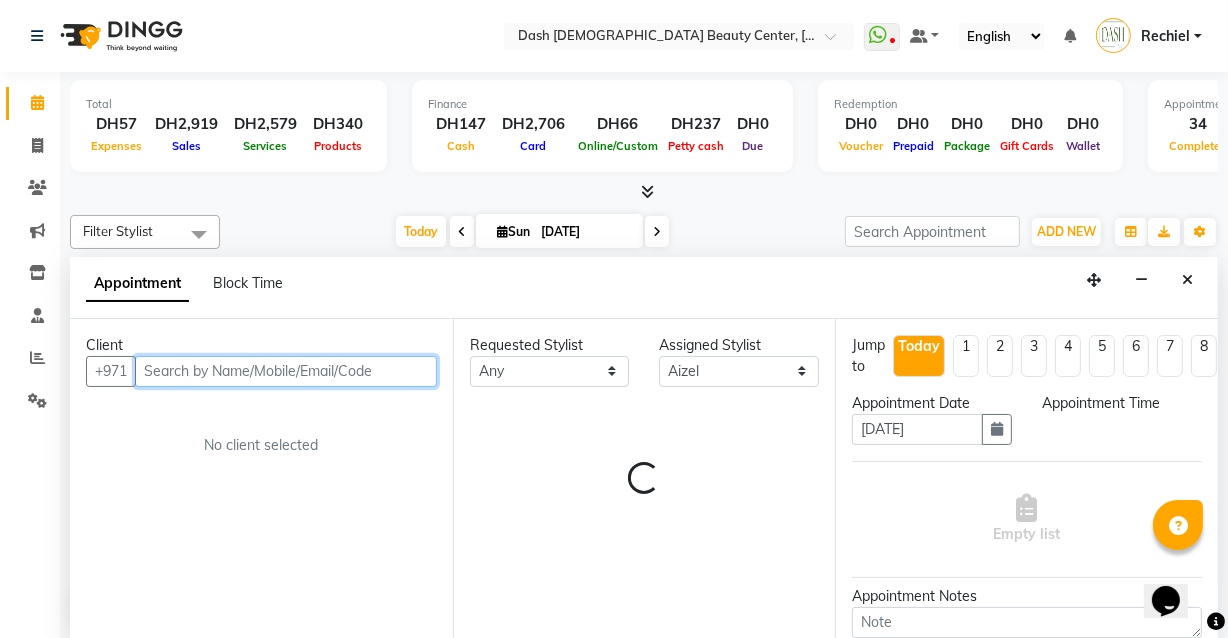 select on "1065" 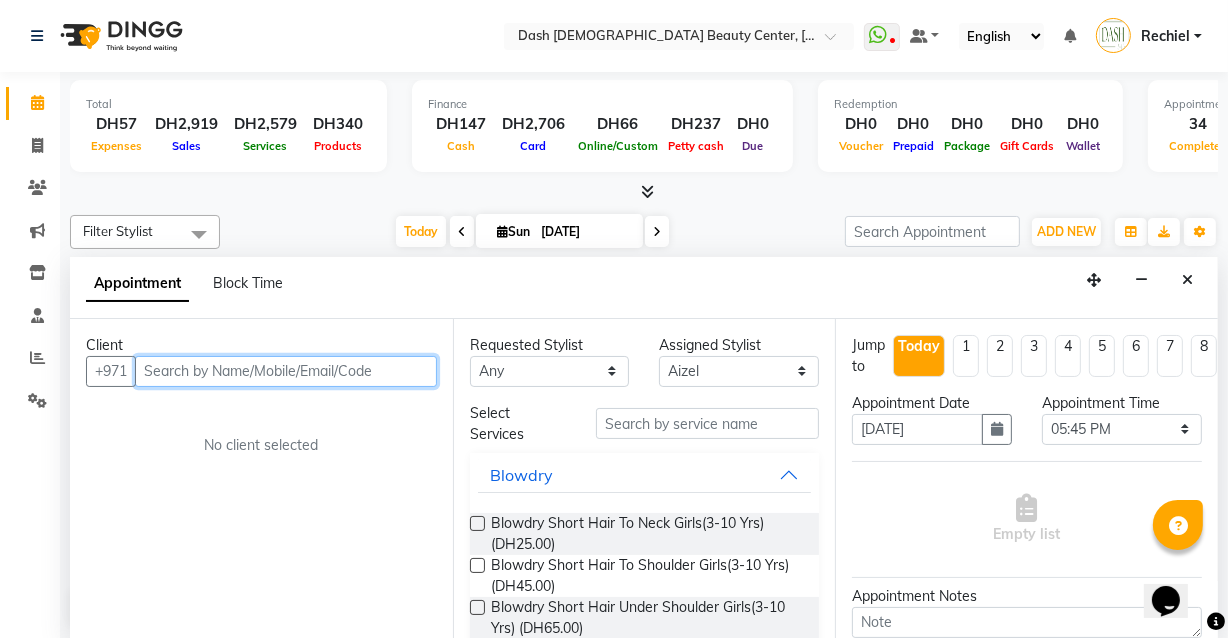 click at bounding box center [286, 371] 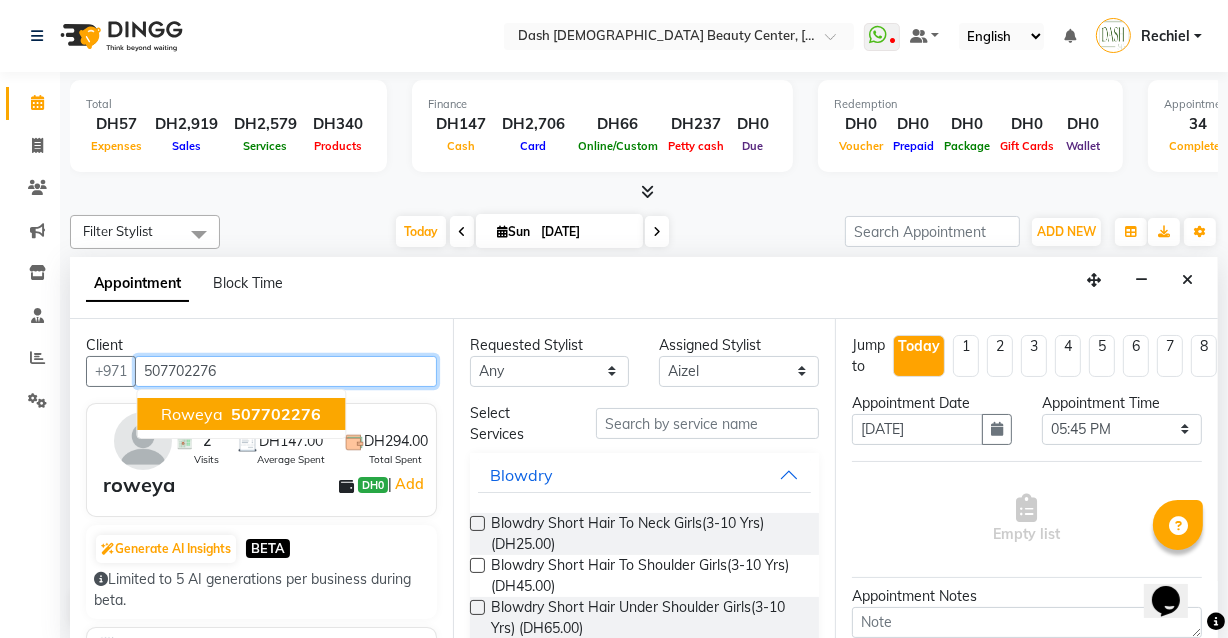 click on "507702276" at bounding box center (276, 414) 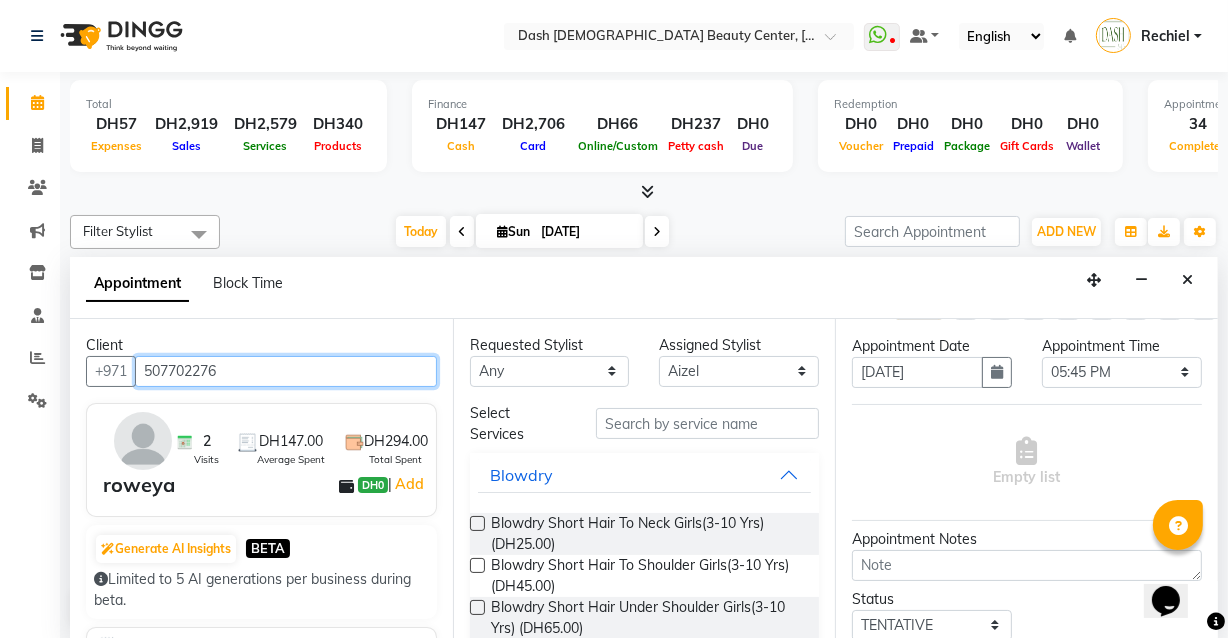 scroll, scrollTop: 61, scrollLeft: 0, axis: vertical 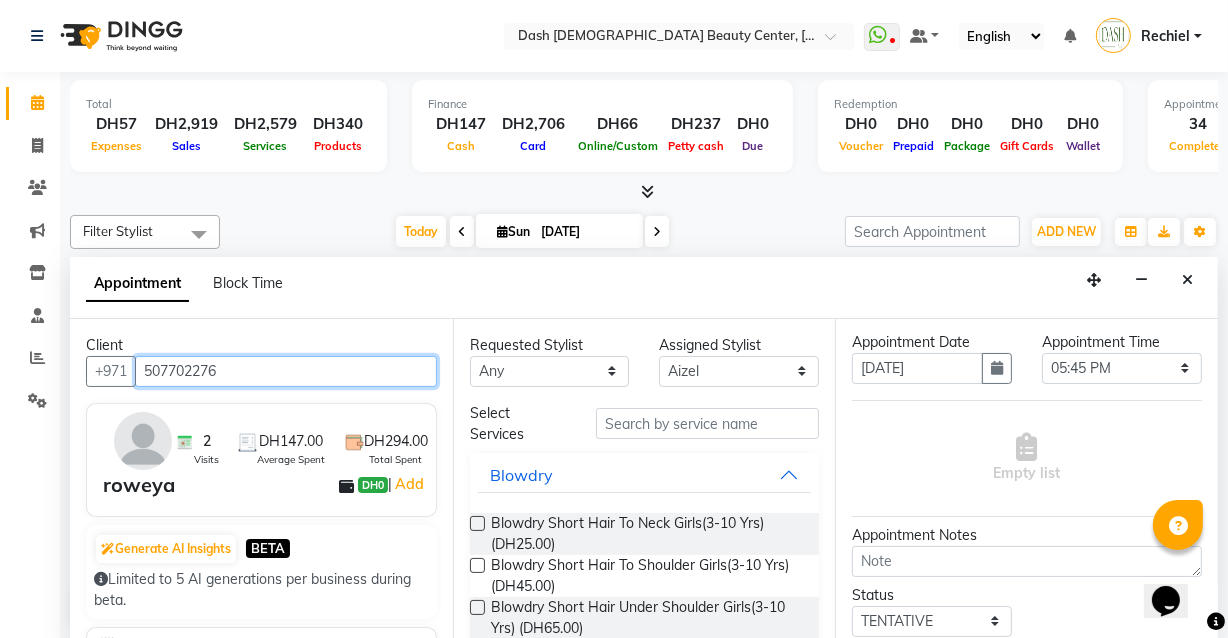 type on "507702276" 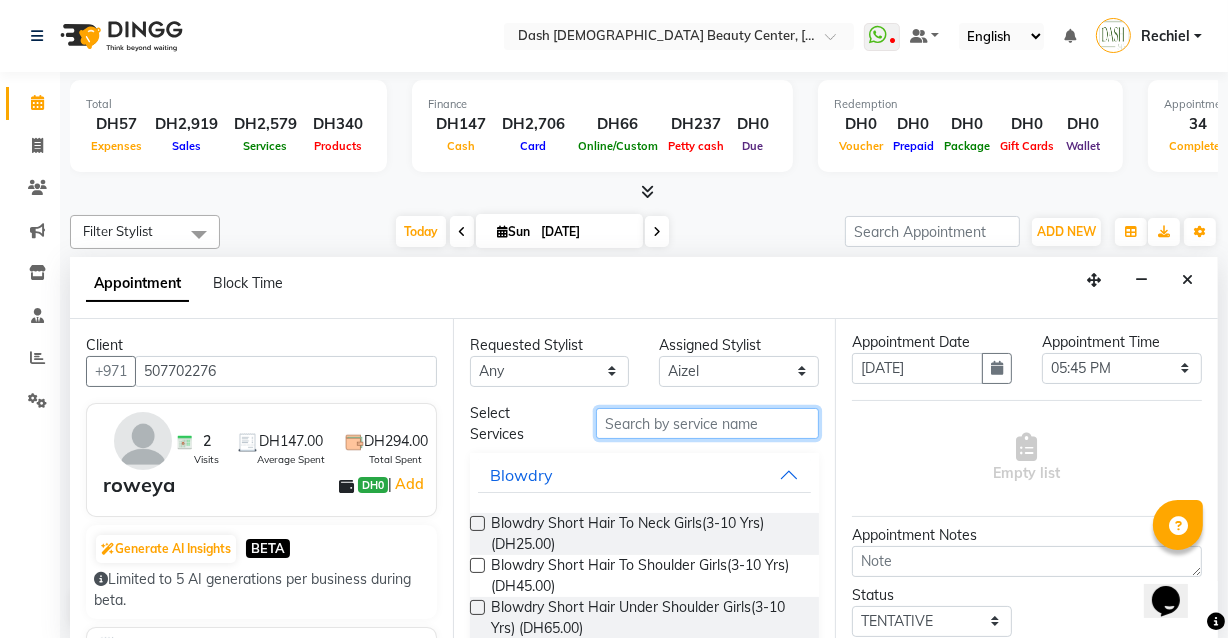 click at bounding box center (707, 423) 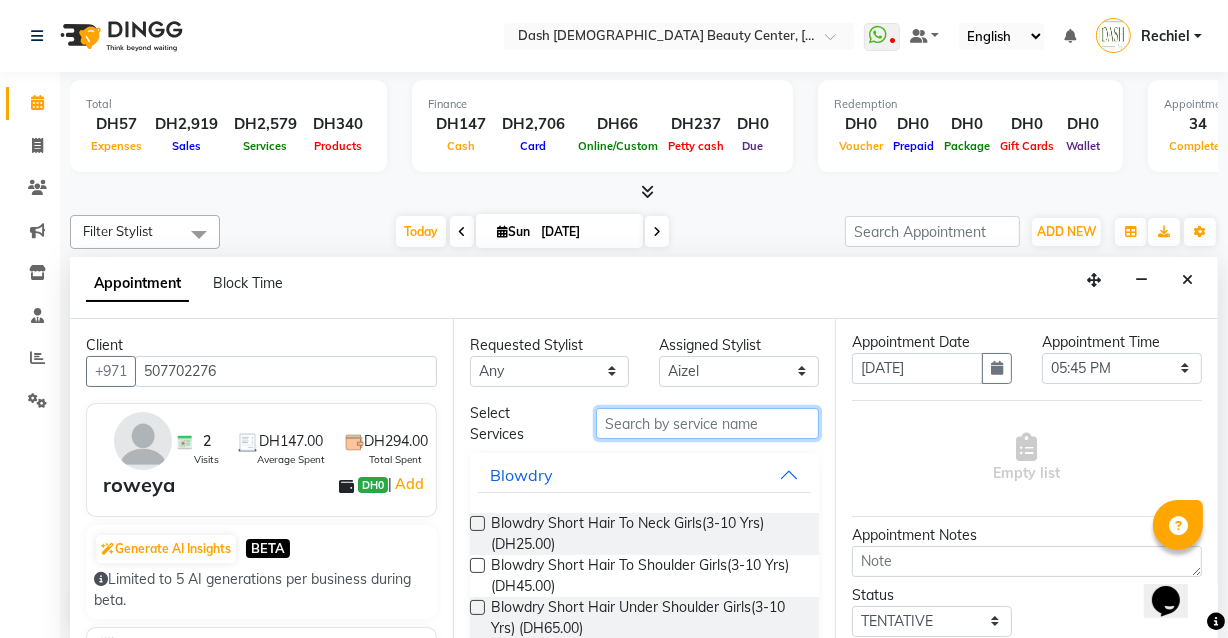 click at bounding box center (707, 423) 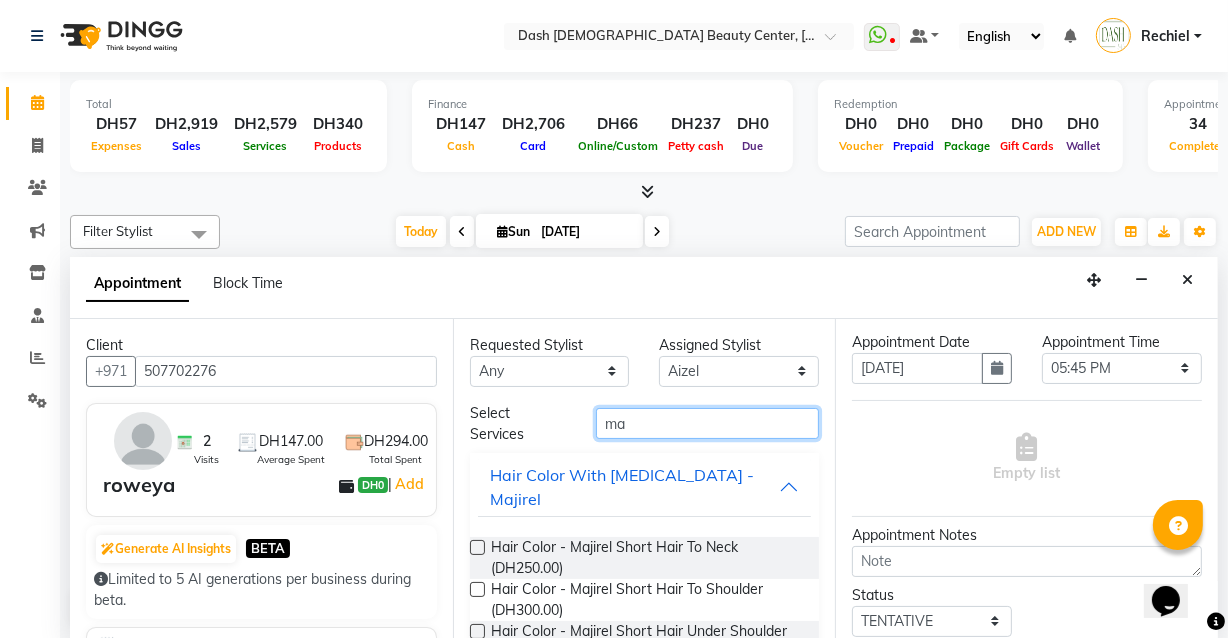 type on "m" 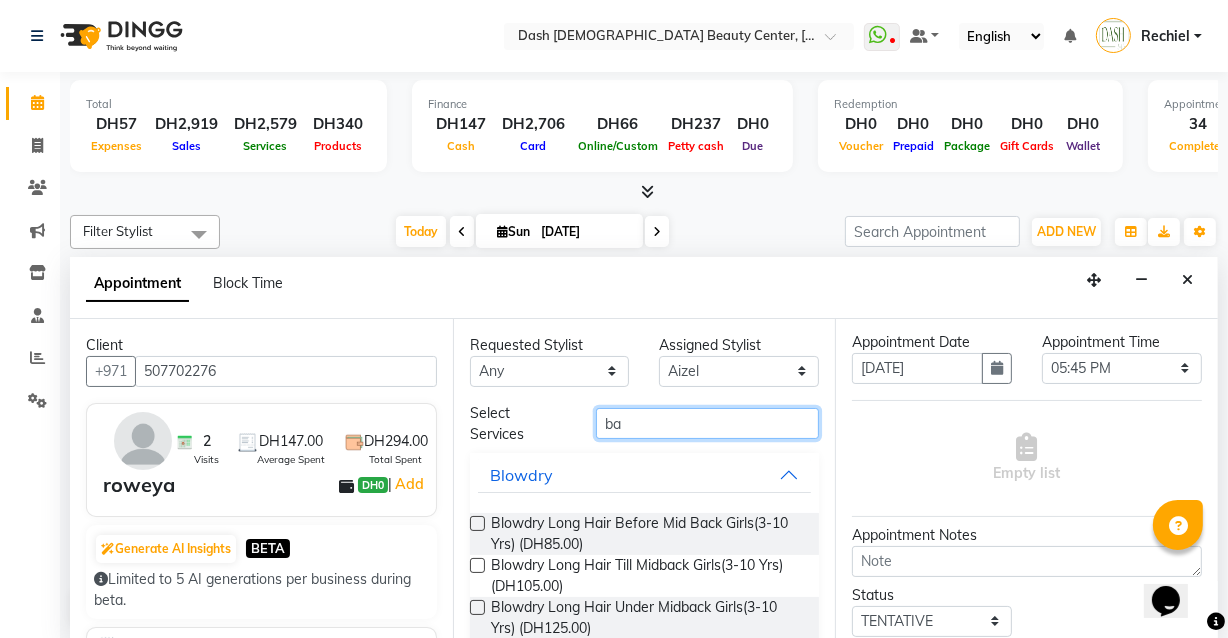type on "b" 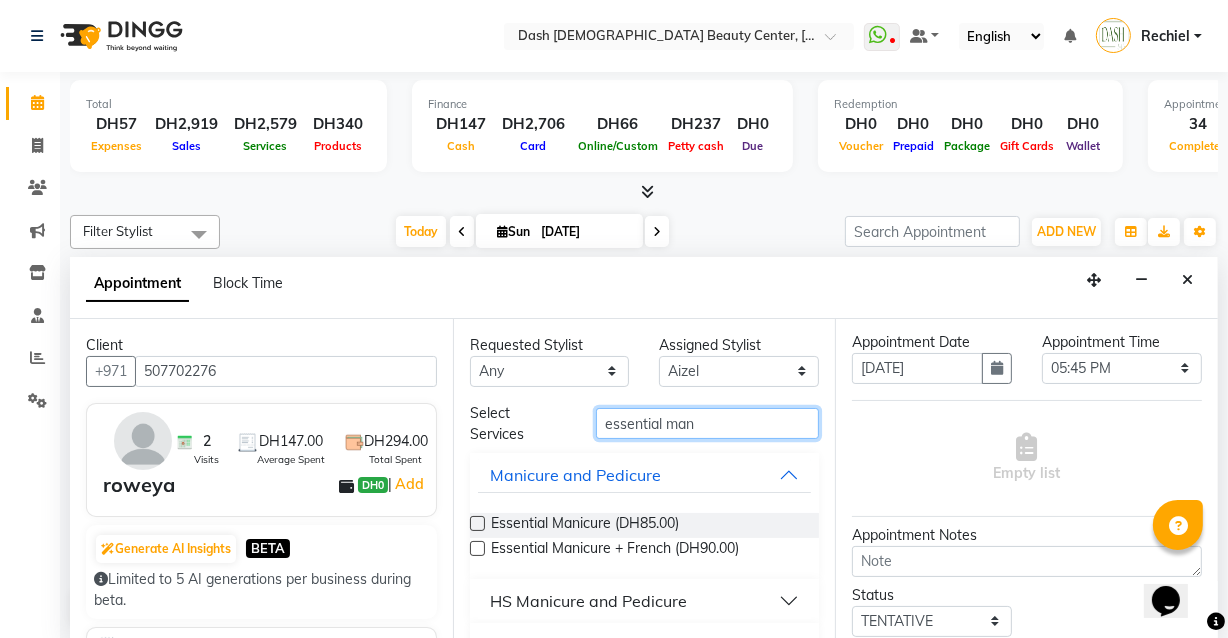 type on "essential man" 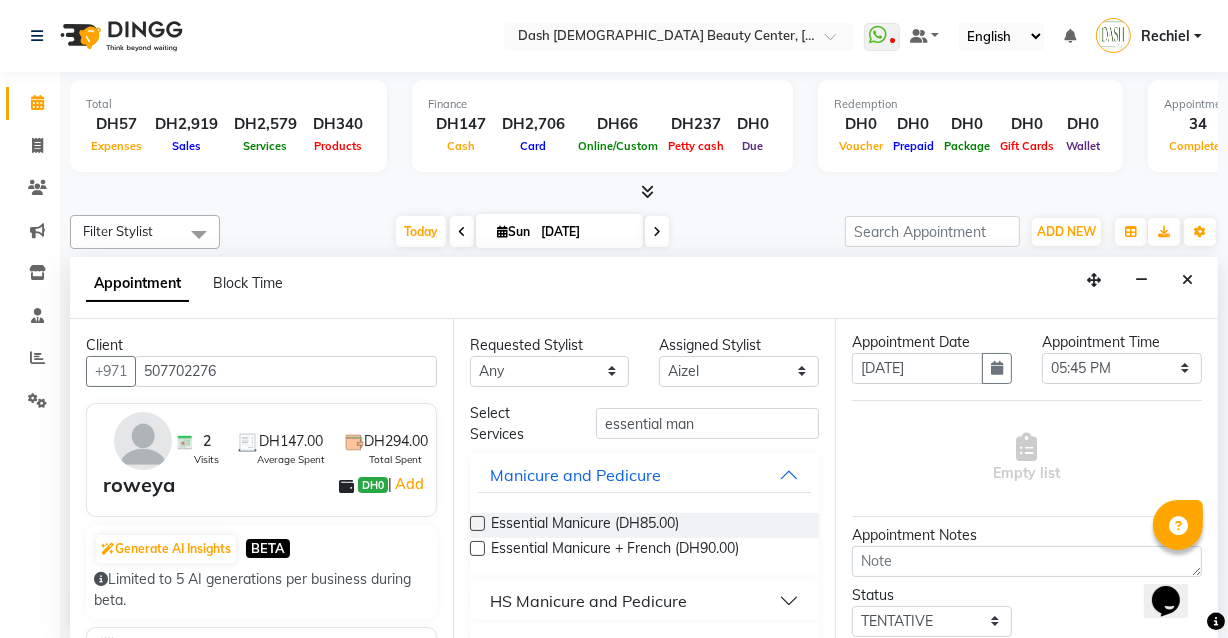 click at bounding box center (477, 523) 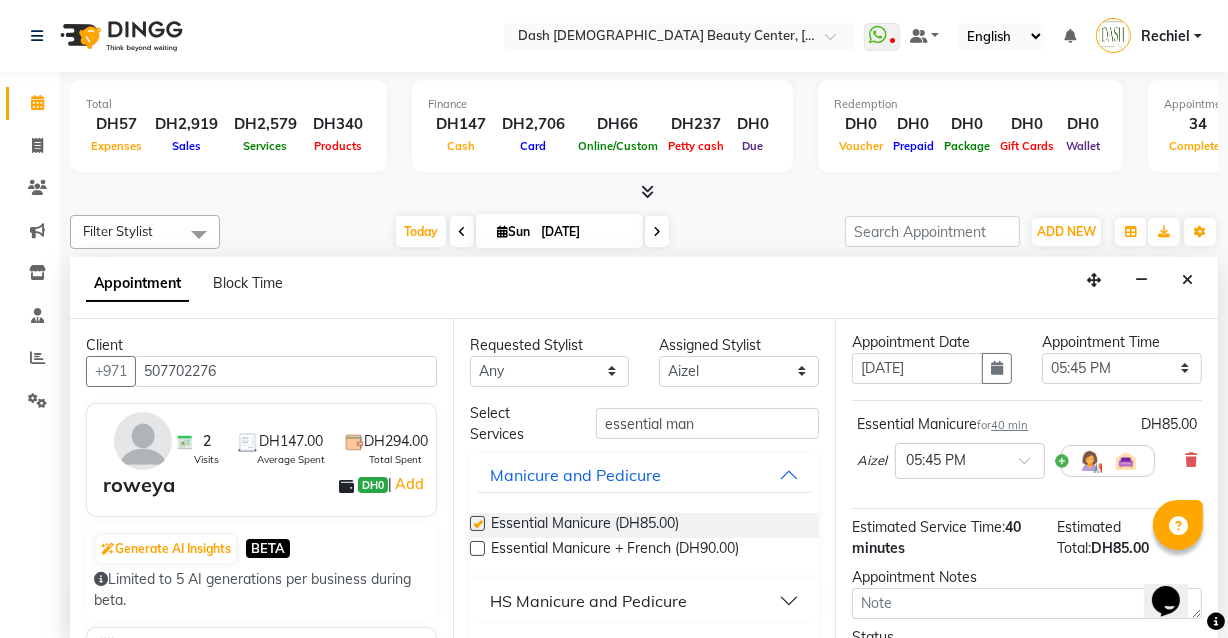 checkbox on "false" 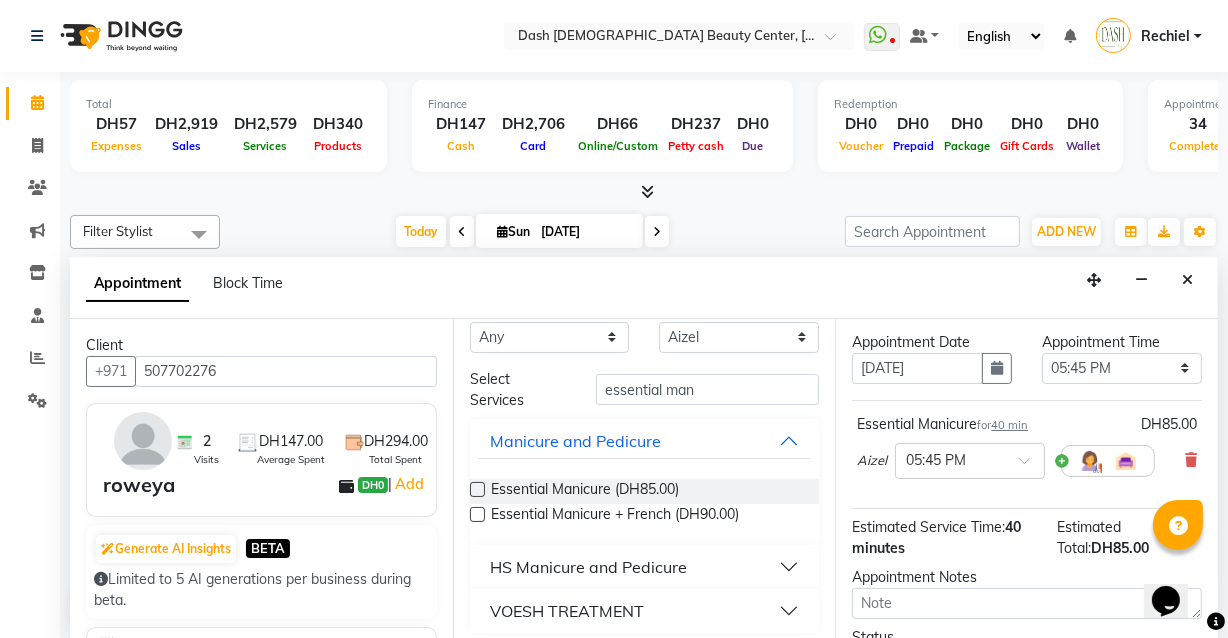 scroll, scrollTop: 0, scrollLeft: 0, axis: both 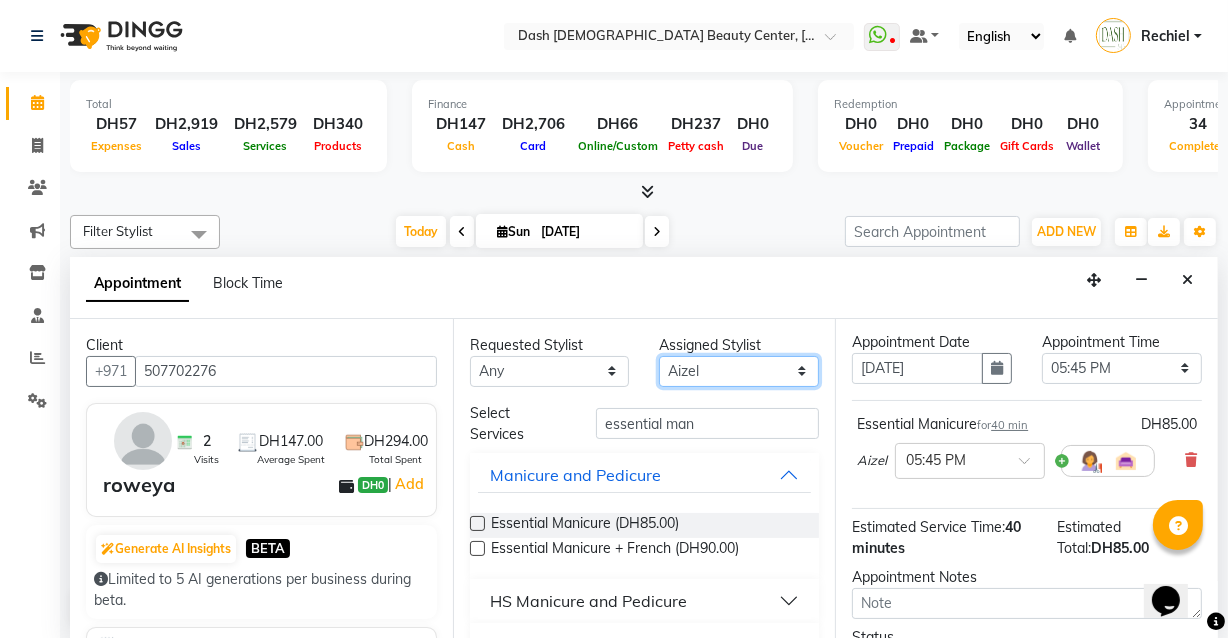 click on "Select [PERSON_NAME] [PERSON_NAME] [PERSON_NAME] [PERSON_NAME] [PERSON_NAME] [PERSON_NAME] [PERSON_NAME] [PERSON_NAME] [PERSON_NAME] Peace [PERSON_NAME] [PERSON_NAME]" at bounding box center [739, 371] 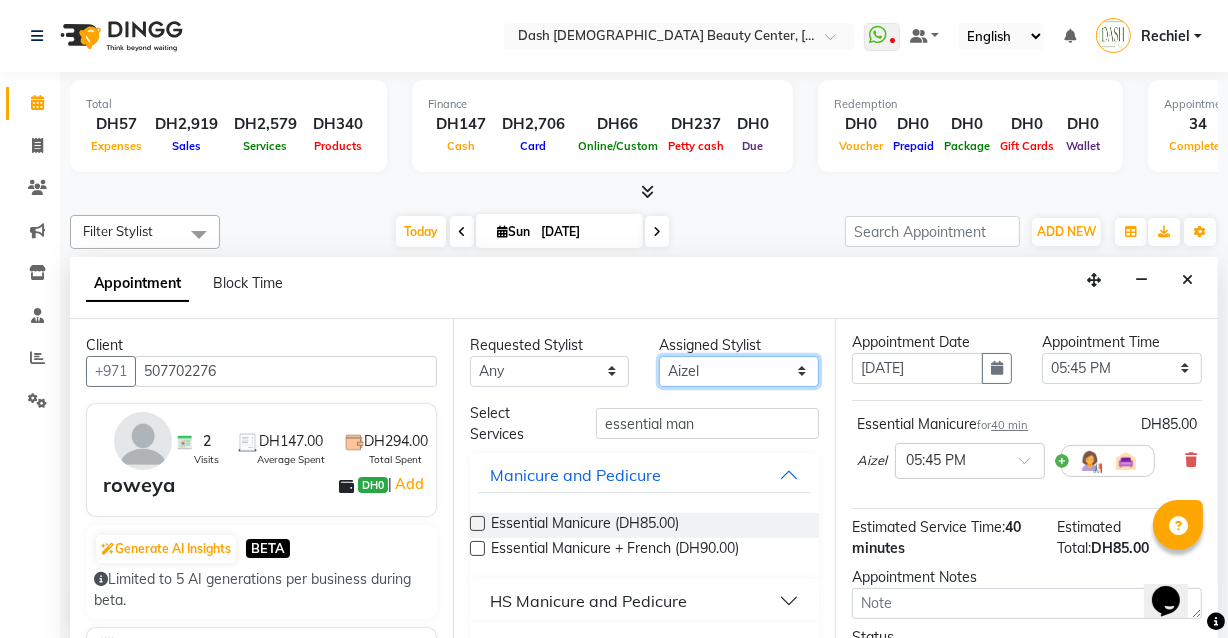 select on "82784" 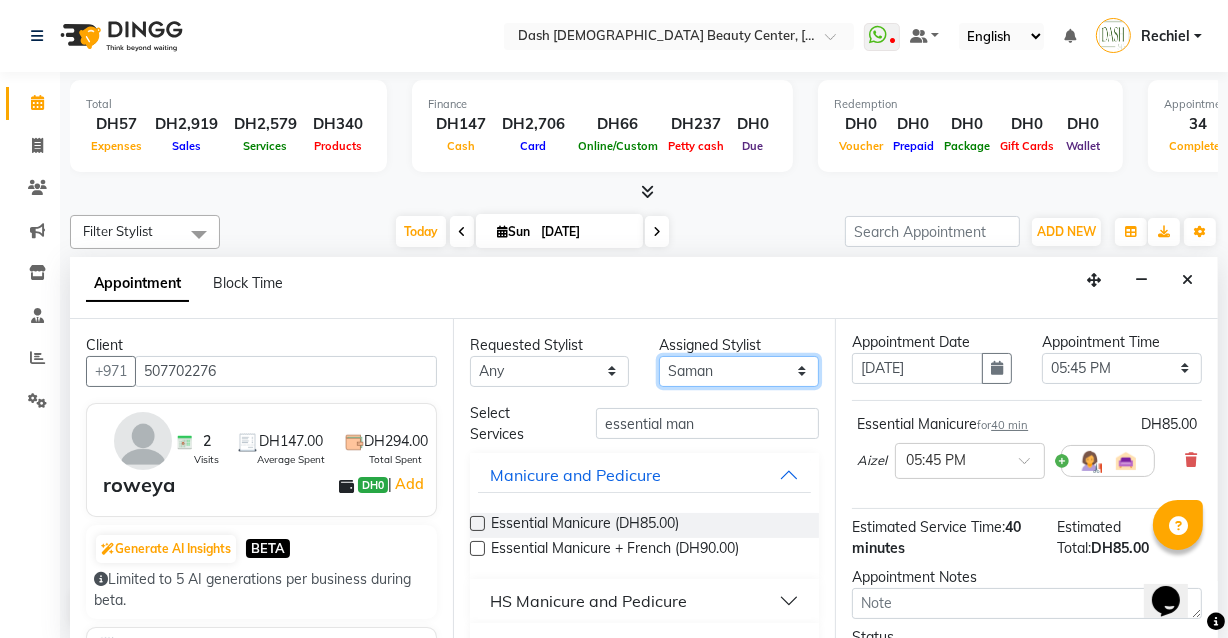 click on "Select [PERSON_NAME] [PERSON_NAME] [PERSON_NAME] [PERSON_NAME] [PERSON_NAME] [PERSON_NAME] [PERSON_NAME] [PERSON_NAME] [PERSON_NAME] Peace [PERSON_NAME] [PERSON_NAME]" at bounding box center [739, 371] 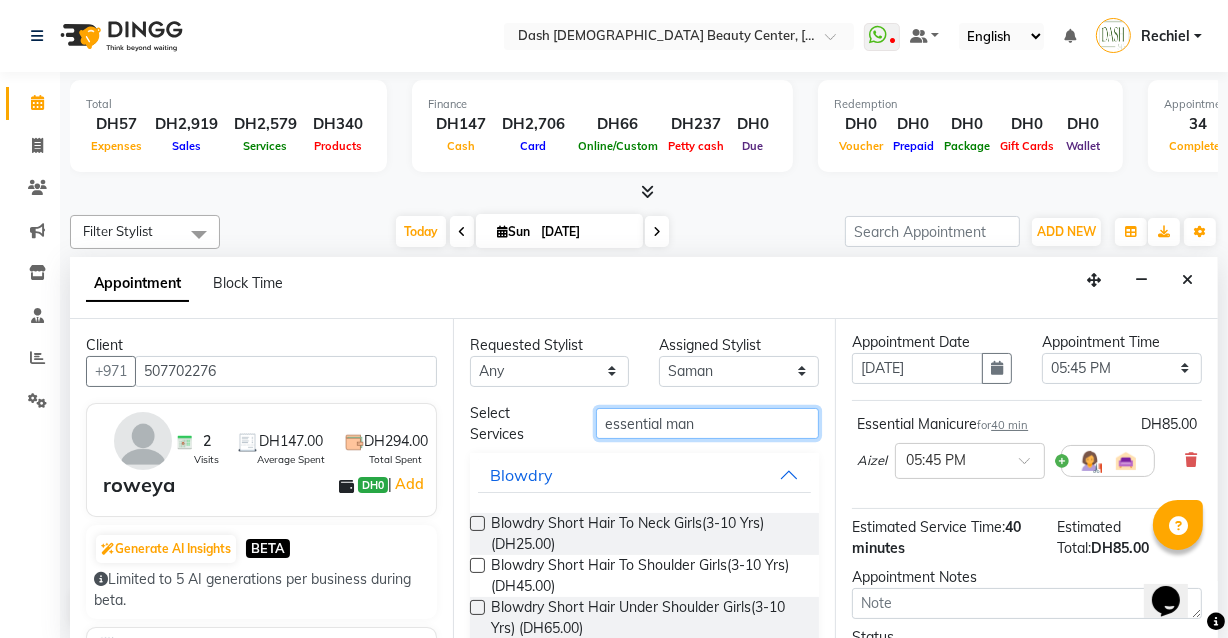 click on "essential man" at bounding box center (707, 423) 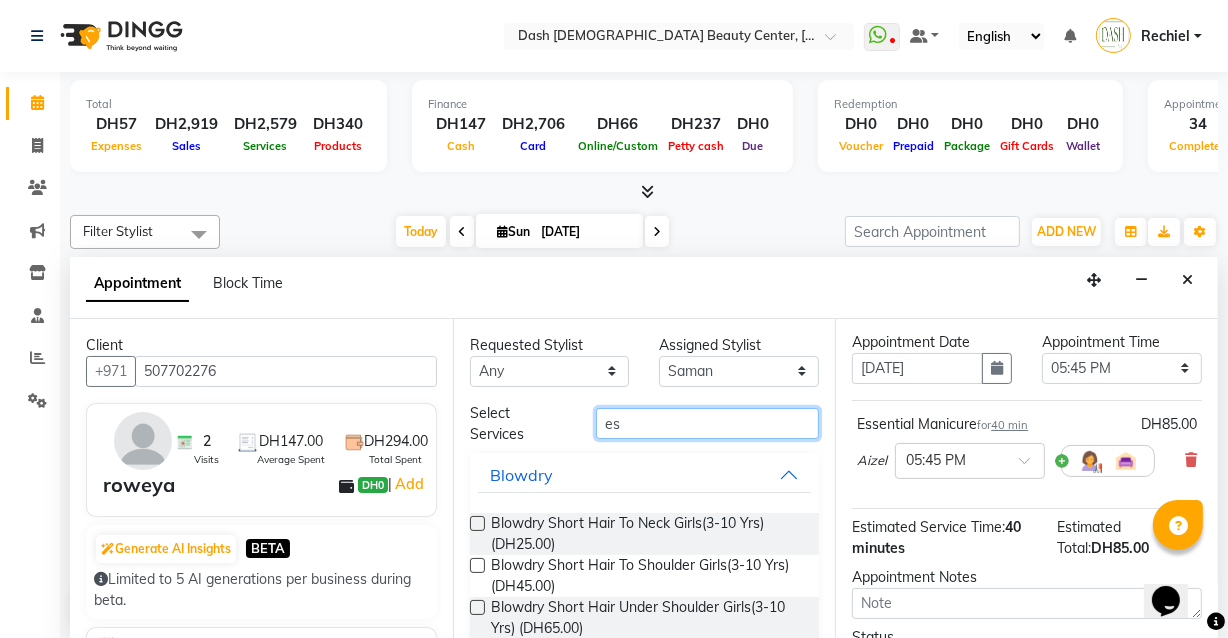 type on "e" 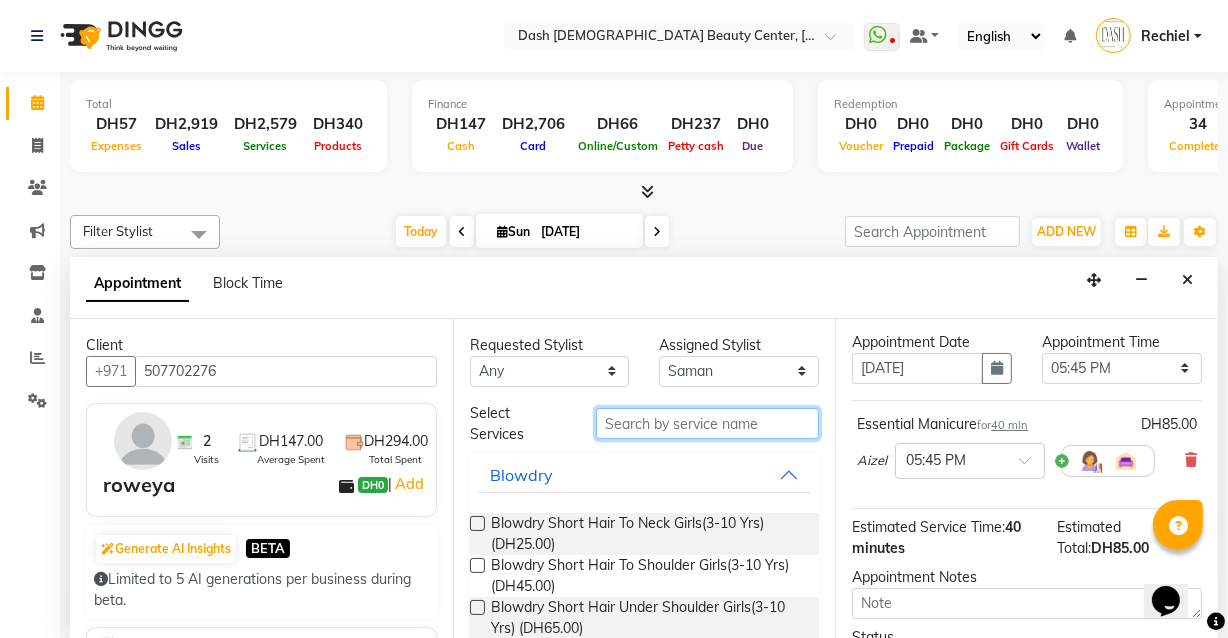 type 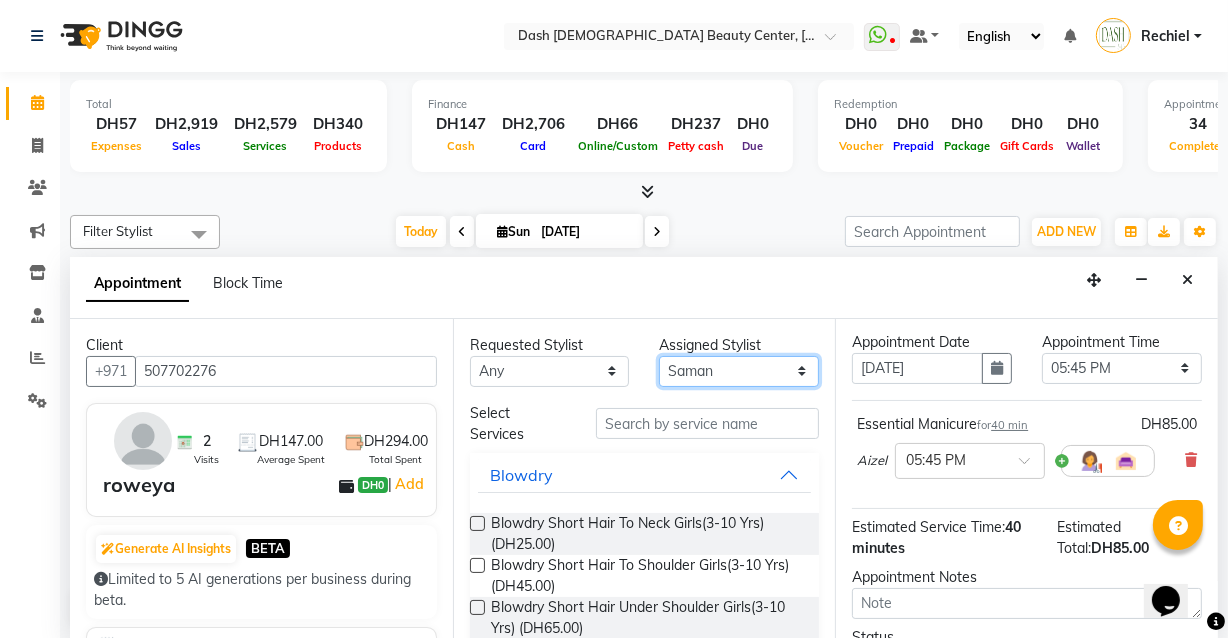 click on "Select [PERSON_NAME] [PERSON_NAME] [PERSON_NAME] [PERSON_NAME] [PERSON_NAME] [PERSON_NAME] [PERSON_NAME] [PERSON_NAME] [PERSON_NAME] Peace [PERSON_NAME] [PERSON_NAME]" at bounding box center [739, 371] 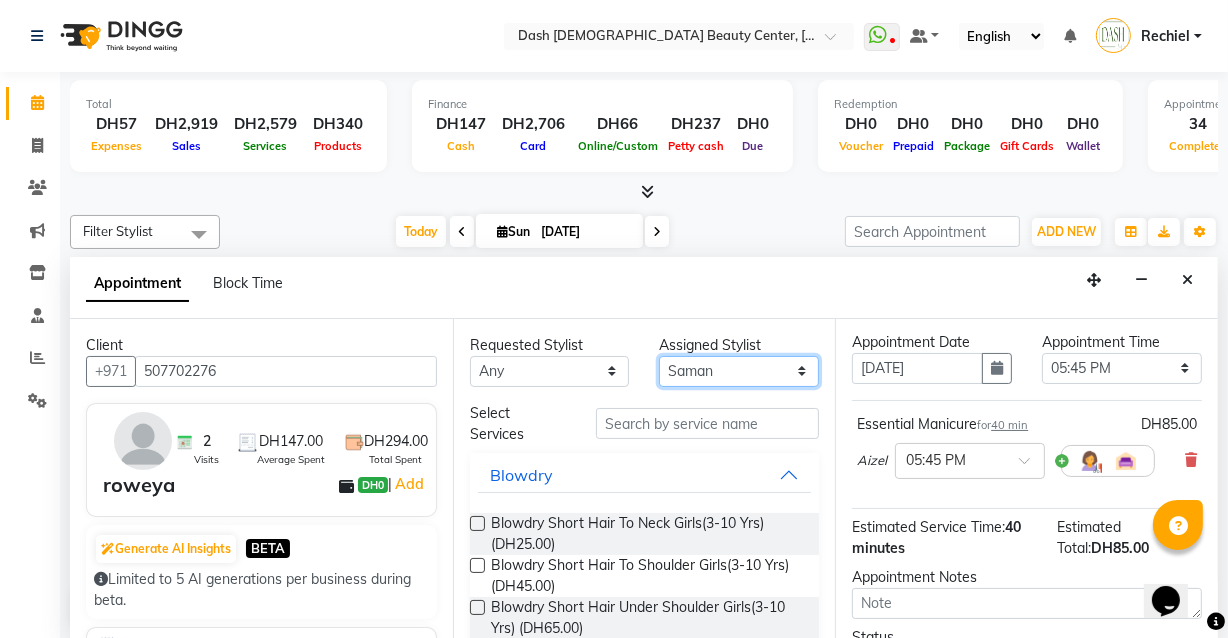 select on "81106" 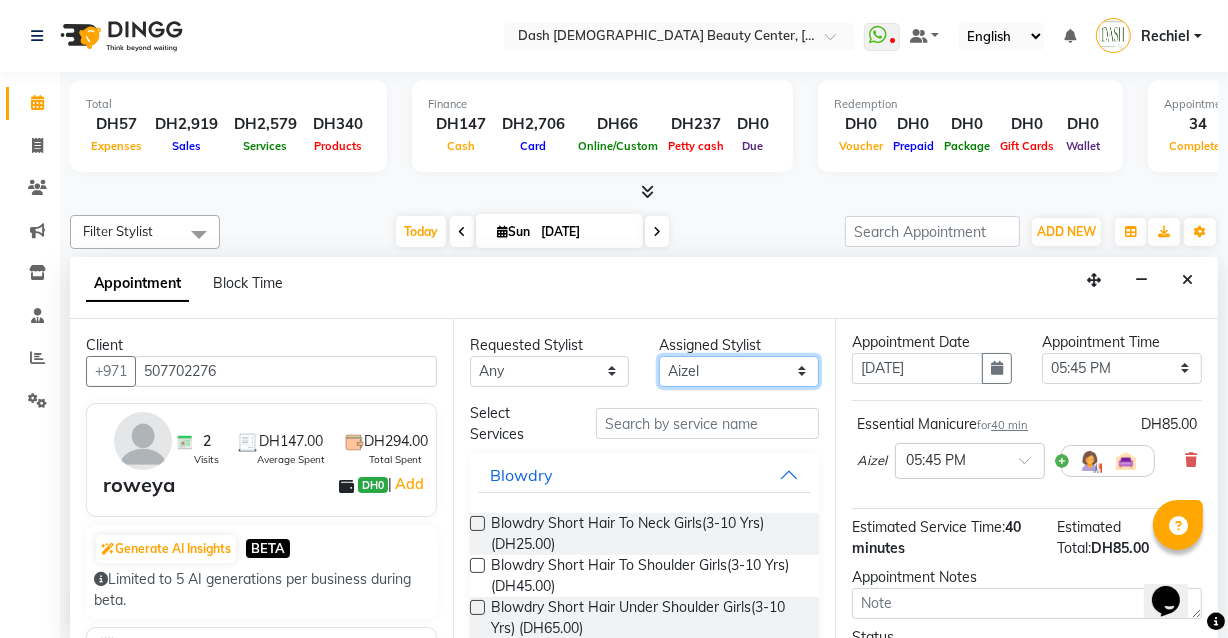click on "Select [PERSON_NAME] [PERSON_NAME] [PERSON_NAME] [PERSON_NAME] [PERSON_NAME] [PERSON_NAME] [PERSON_NAME] [PERSON_NAME] [PERSON_NAME] Peace [PERSON_NAME] [PERSON_NAME]" at bounding box center [739, 371] 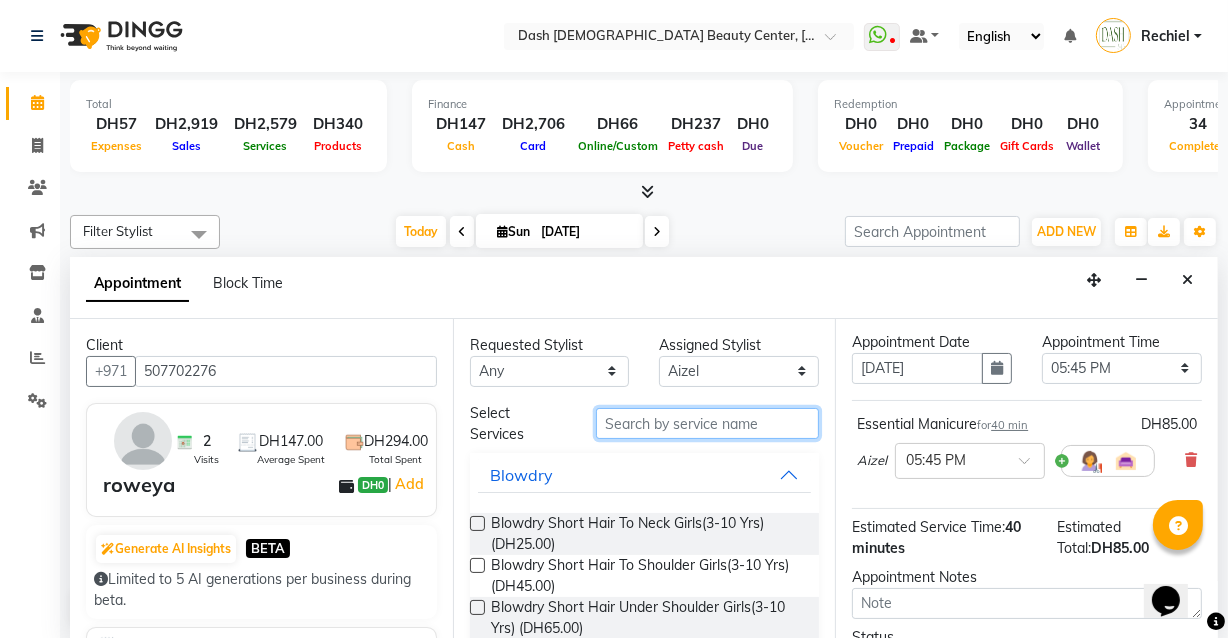 click at bounding box center [707, 423] 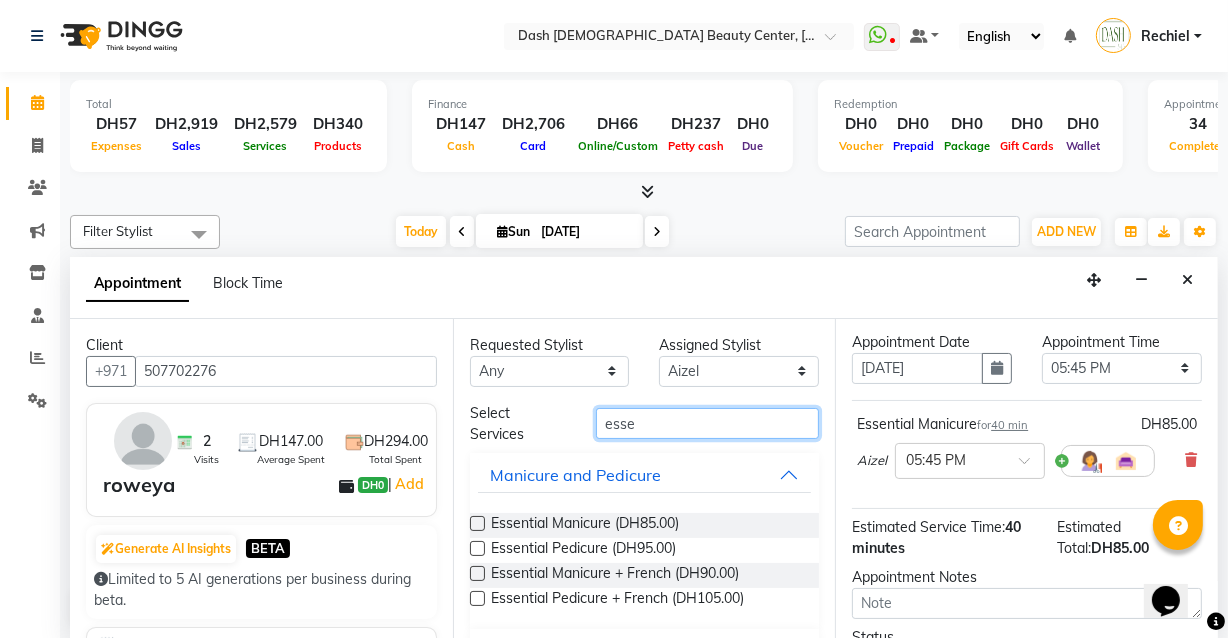 type on "esse" 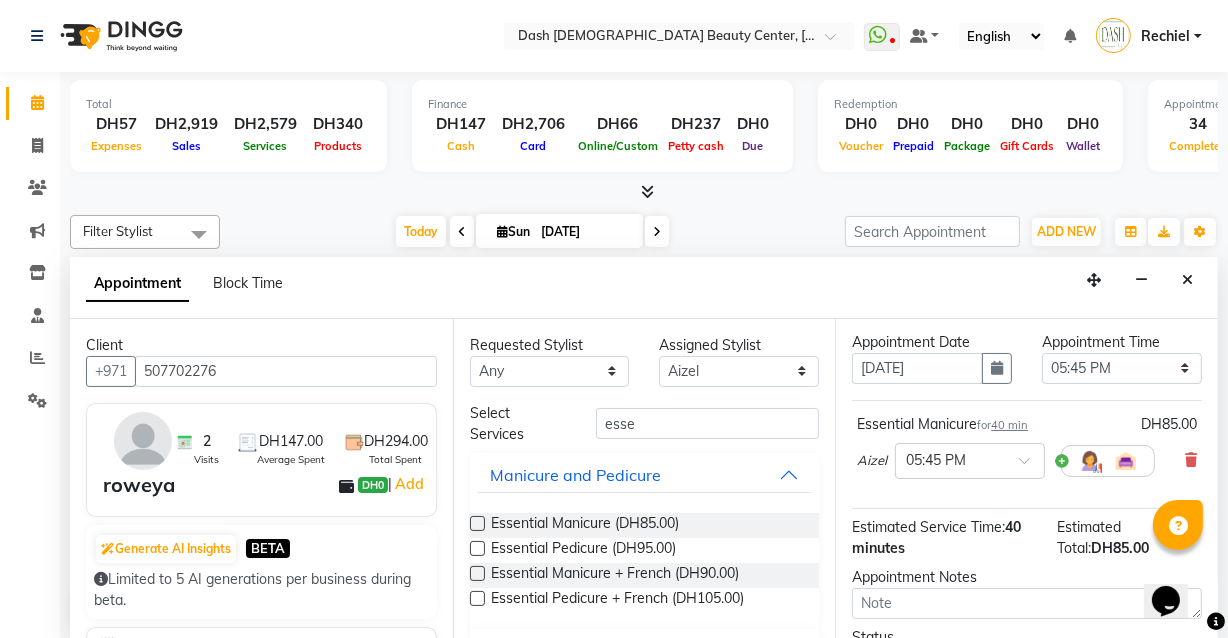 click at bounding box center [477, 523] 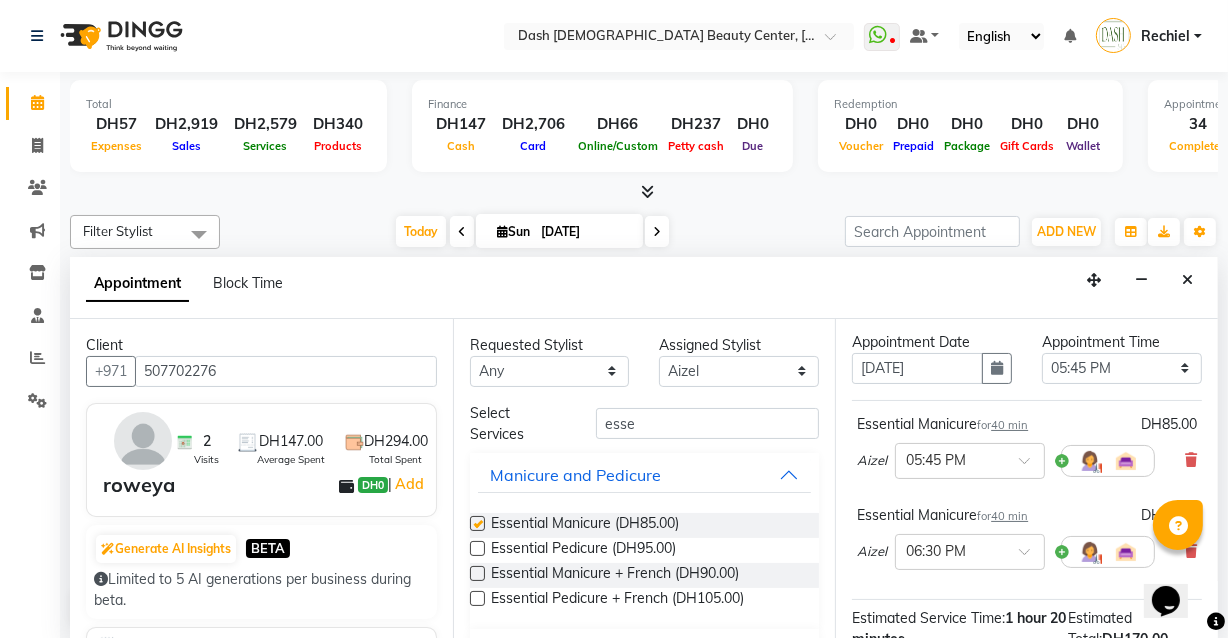 checkbox on "false" 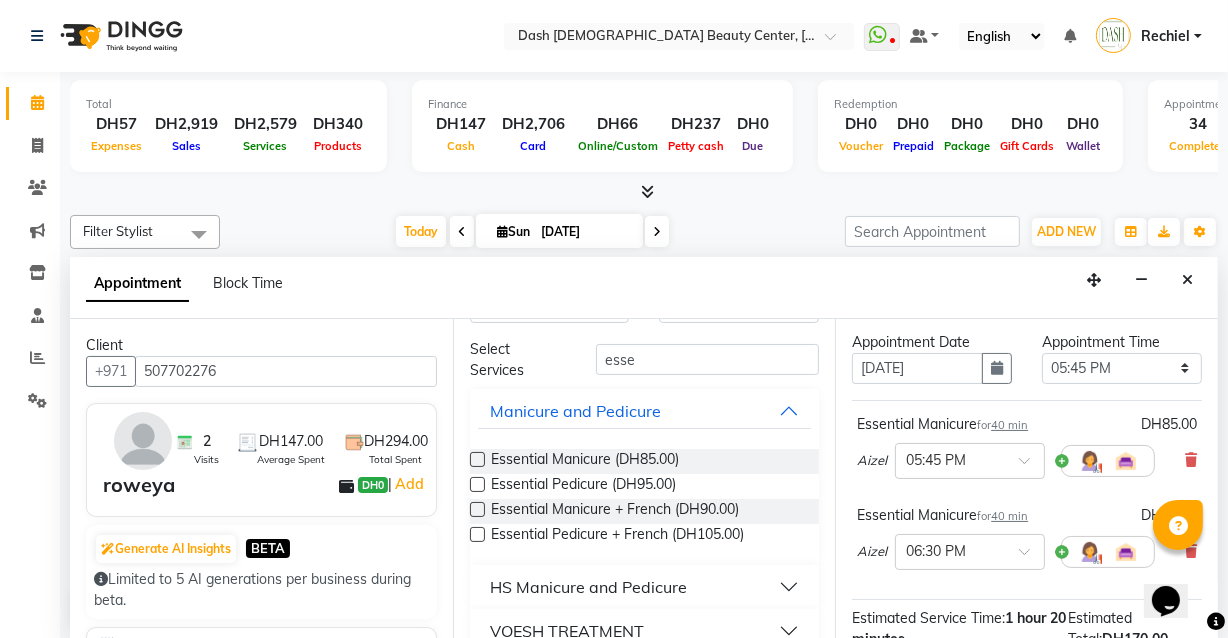 scroll, scrollTop: 0, scrollLeft: 0, axis: both 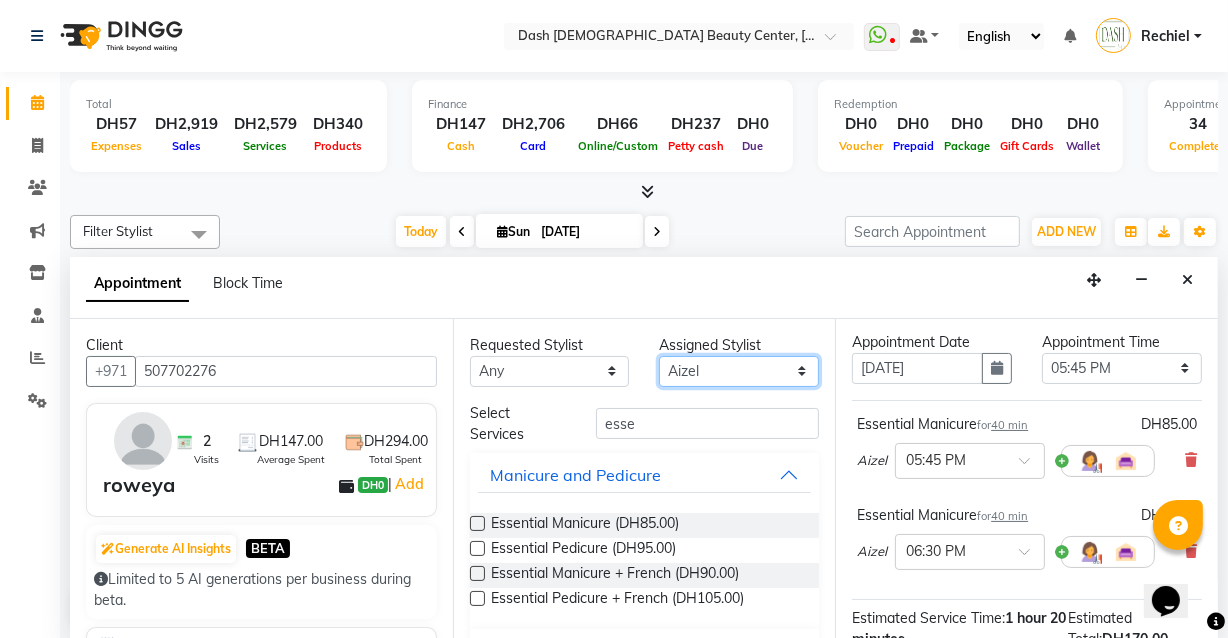 click on "Select [PERSON_NAME] [PERSON_NAME] [PERSON_NAME] [PERSON_NAME] [PERSON_NAME] [PERSON_NAME] [PERSON_NAME] [PERSON_NAME] [PERSON_NAME] Peace [PERSON_NAME] [PERSON_NAME]" at bounding box center (739, 371) 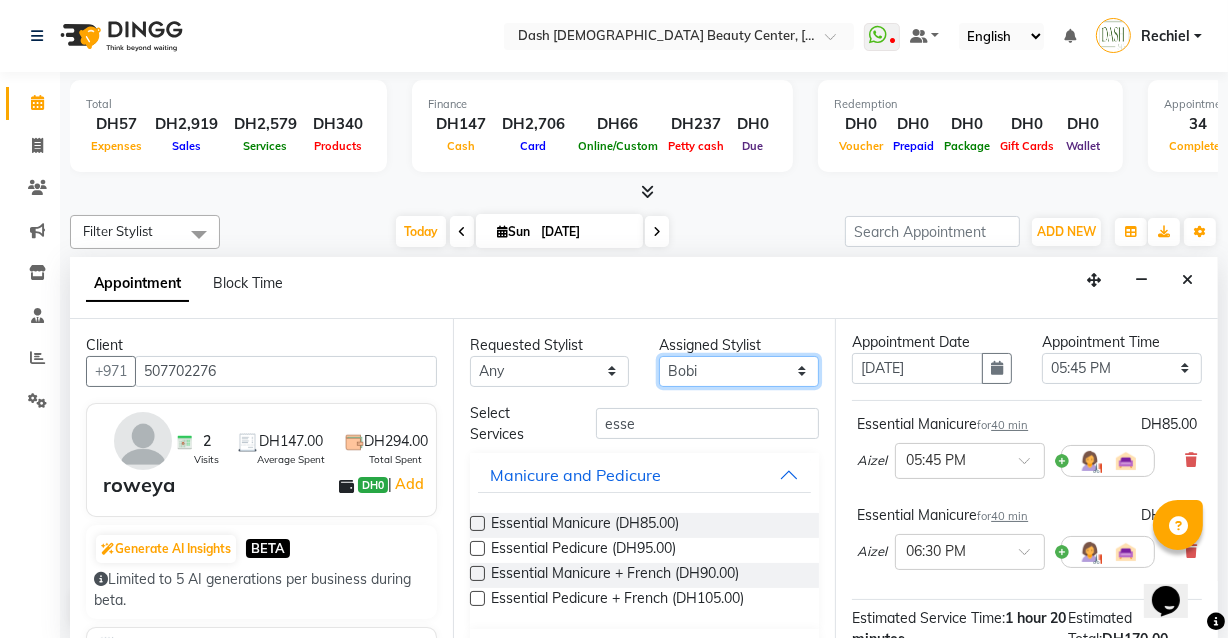 click on "Select [PERSON_NAME] [PERSON_NAME] [PERSON_NAME] [PERSON_NAME] [PERSON_NAME] [PERSON_NAME] [PERSON_NAME] [PERSON_NAME] [PERSON_NAME] Peace [PERSON_NAME] [PERSON_NAME]" at bounding box center [739, 371] 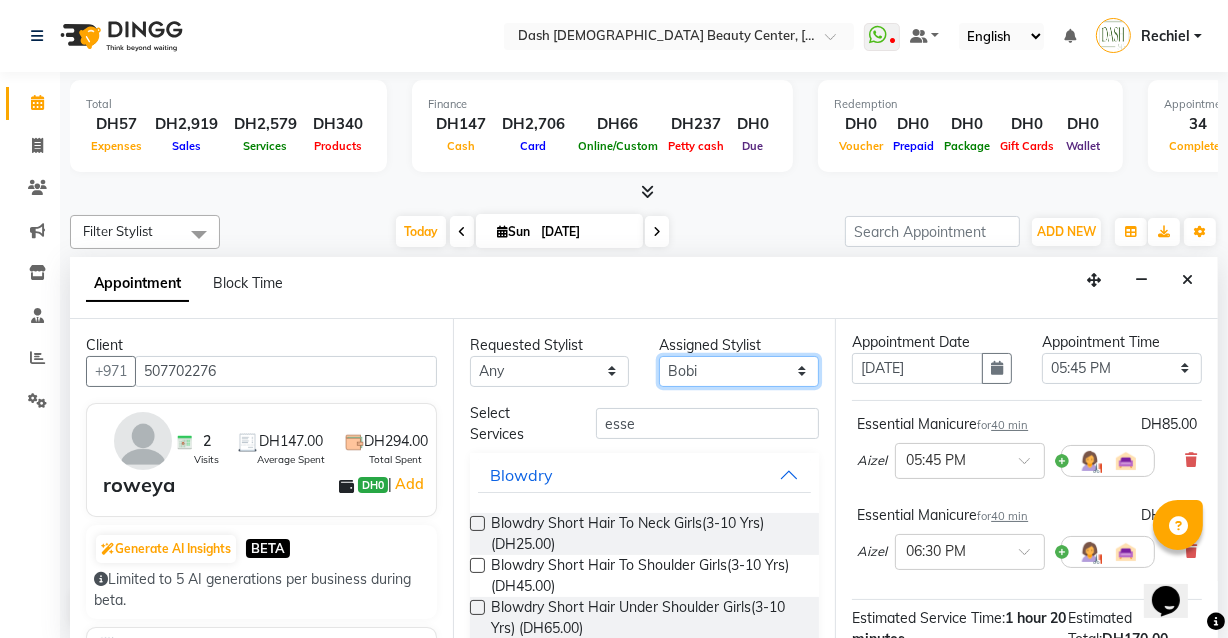 click on "Select [PERSON_NAME] [PERSON_NAME] [PERSON_NAME] [PERSON_NAME] [PERSON_NAME] [PERSON_NAME] [PERSON_NAME] [PERSON_NAME] [PERSON_NAME] Peace [PERSON_NAME] [PERSON_NAME]" at bounding box center [739, 371] 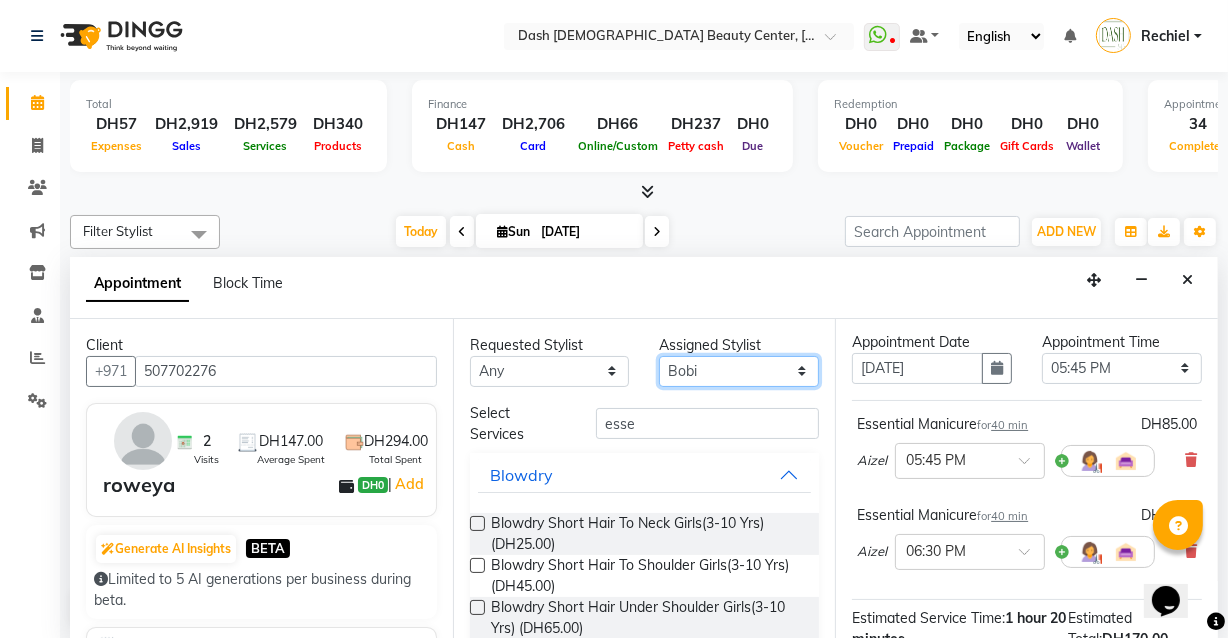 select on "82785" 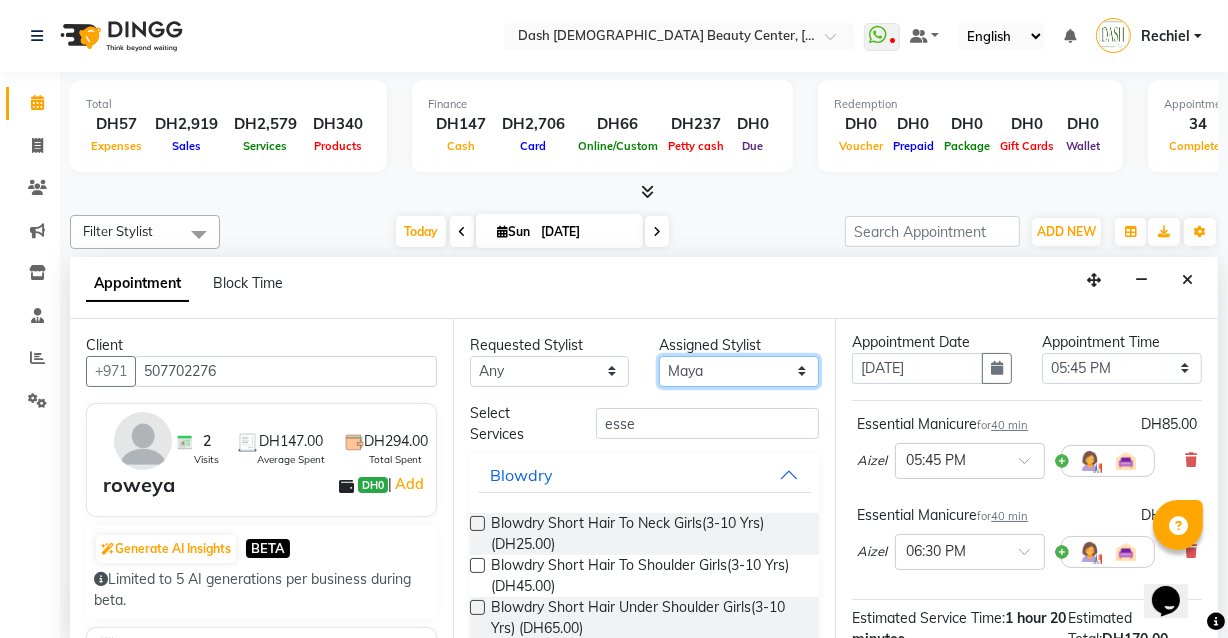 click on "Select [PERSON_NAME] [PERSON_NAME] [PERSON_NAME] [PERSON_NAME] [PERSON_NAME] [PERSON_NAME] [PERSON_NAME] [PERSON_NAME] [PERSON_NAME] Peace [PERSON_NAME] [PERSON_NAME]" at bounding box center (739, 371) 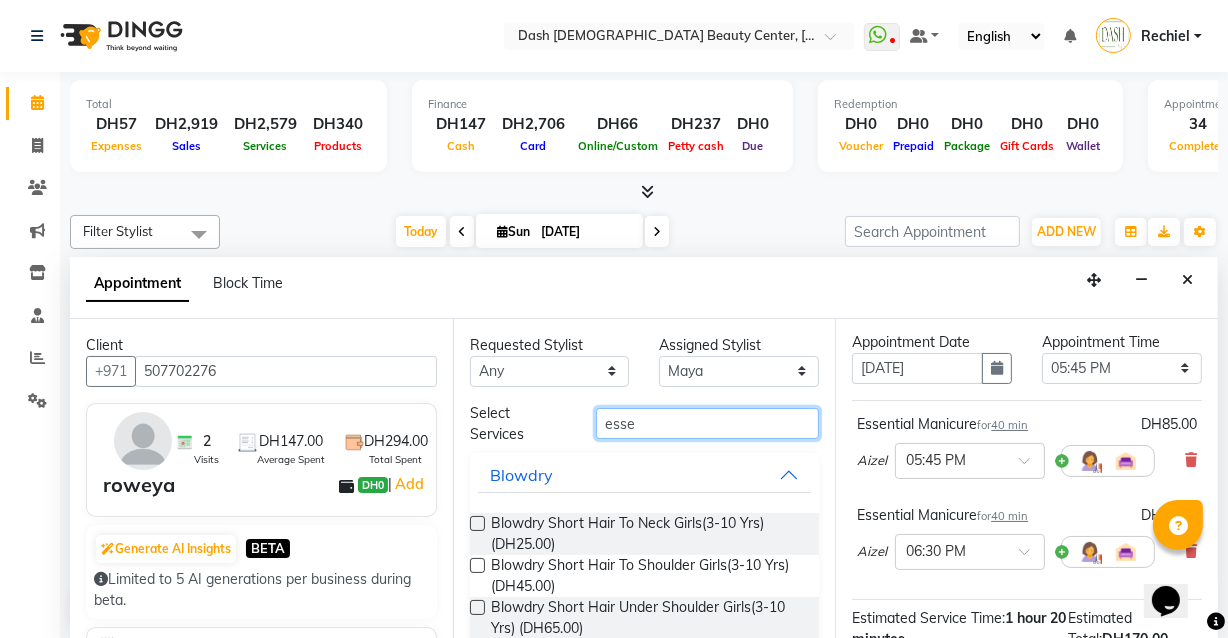 click on "esse" at bounding box center [707, 423] 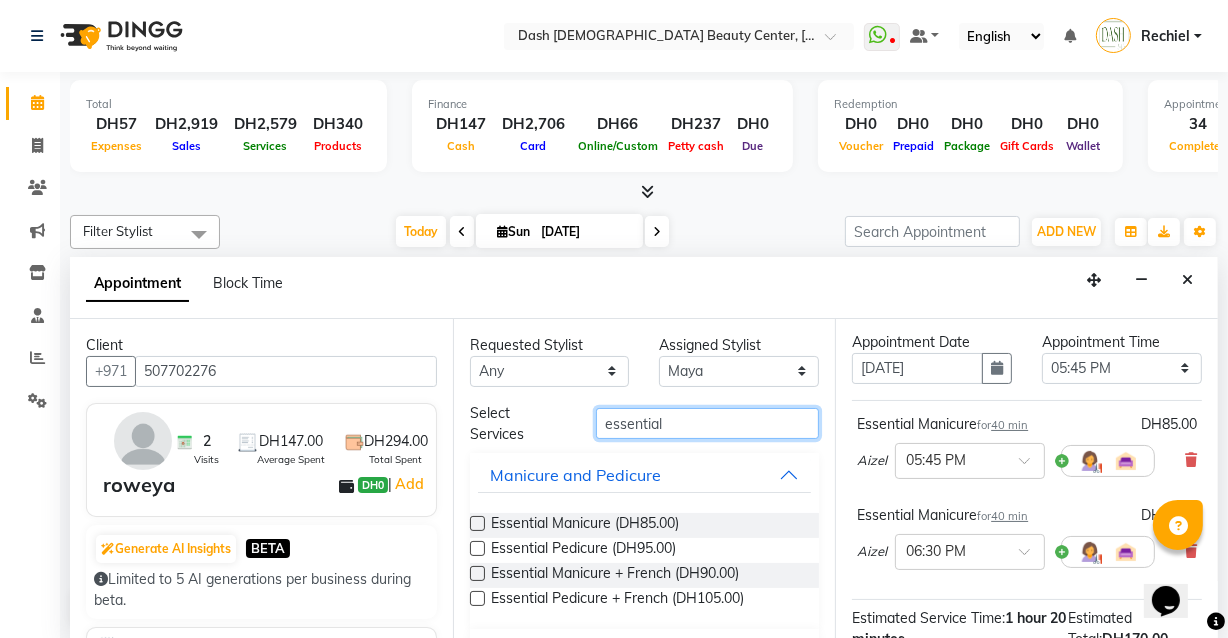 type on "essential" 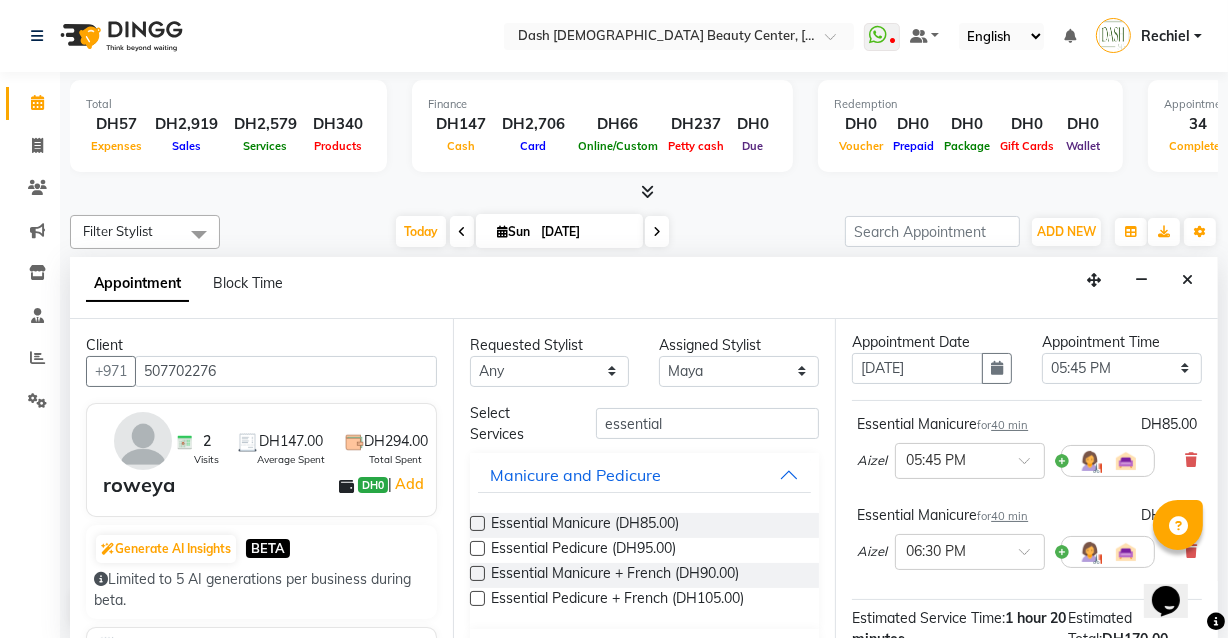 click at bounding box center (477, 548) 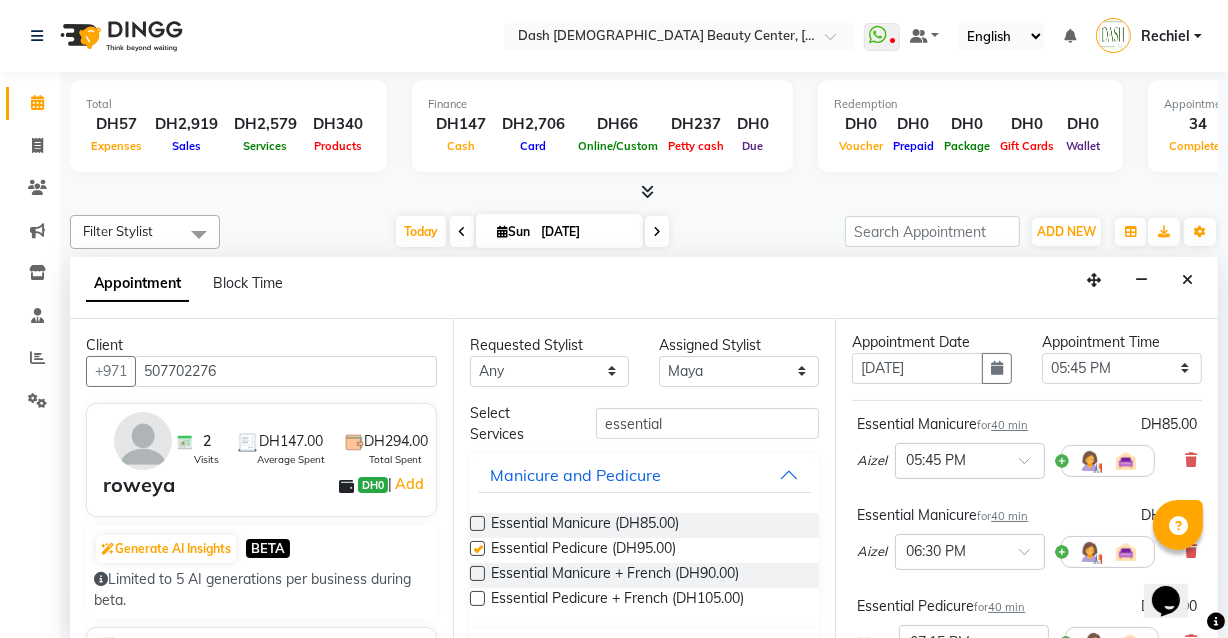 checkbox on "false" 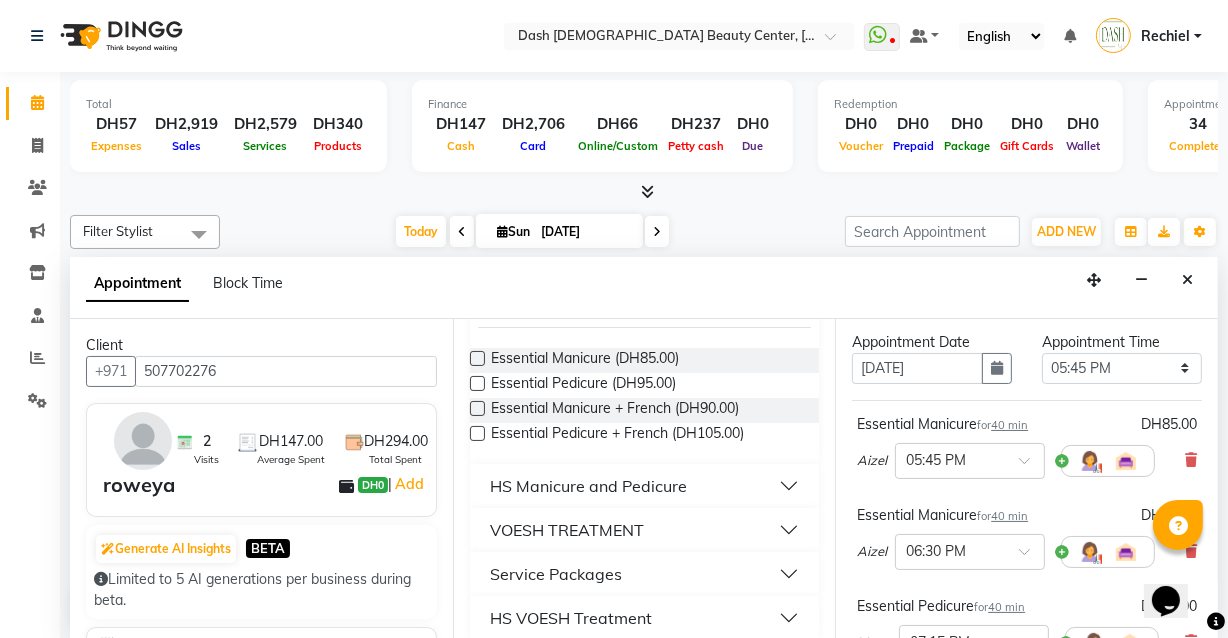 scroll, scrollTop: 171, scrollLeft: 0, axis: vertical 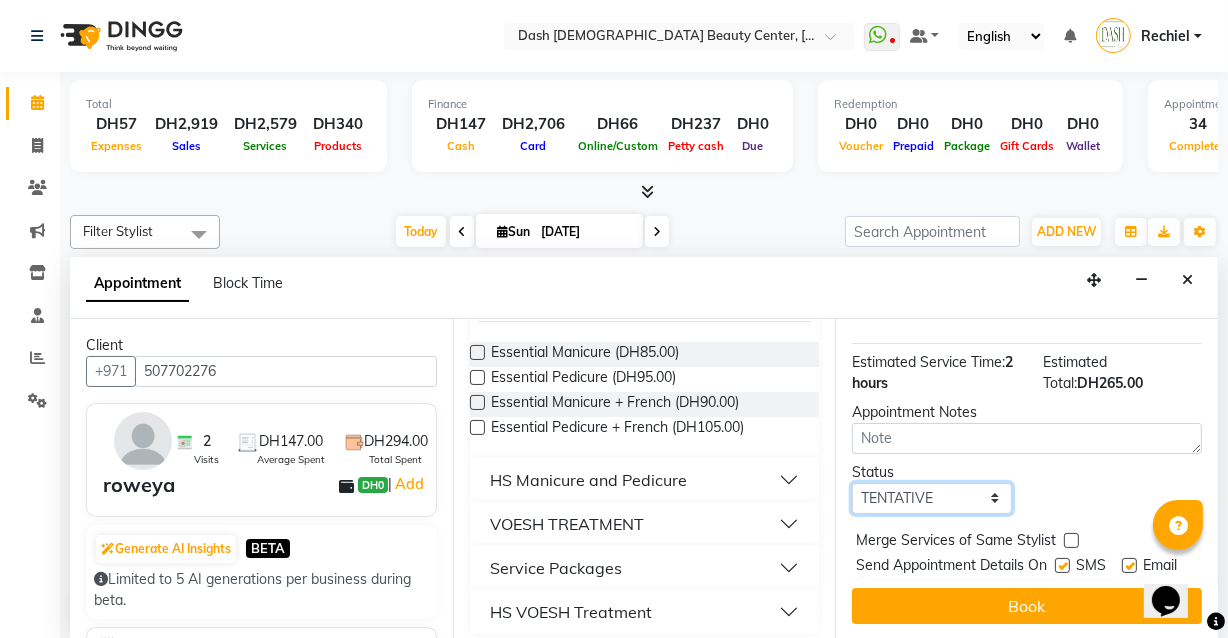 click on "Select TENTATIVE CONFIRM CHECK-IN UPCOMING" at bounding box center [932, 498] 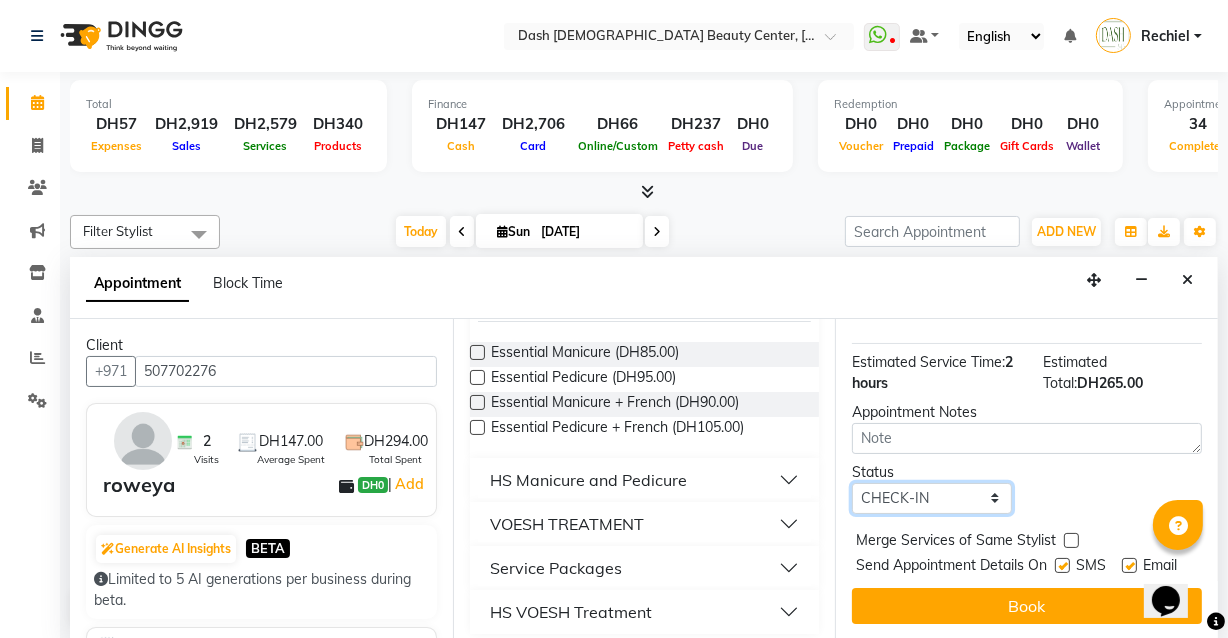 click on "Select TENTATIVE CONFIRM CHECK-IN UPCOMING" at bounding box center [932, 498] 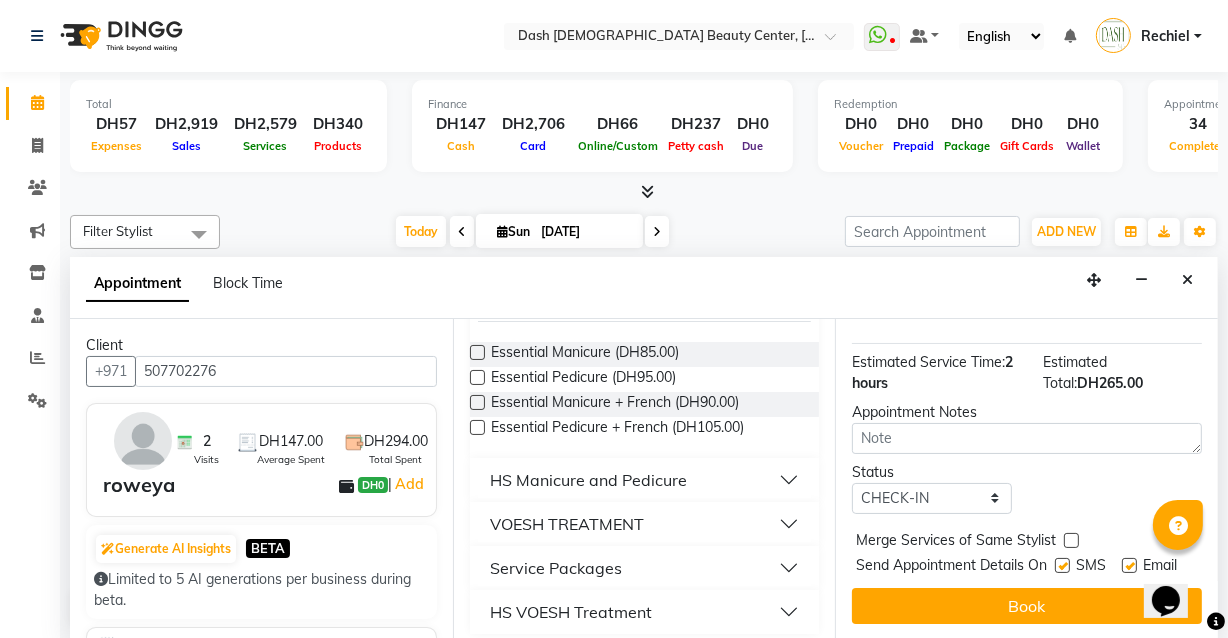 click at bounding box center (1071, 540) 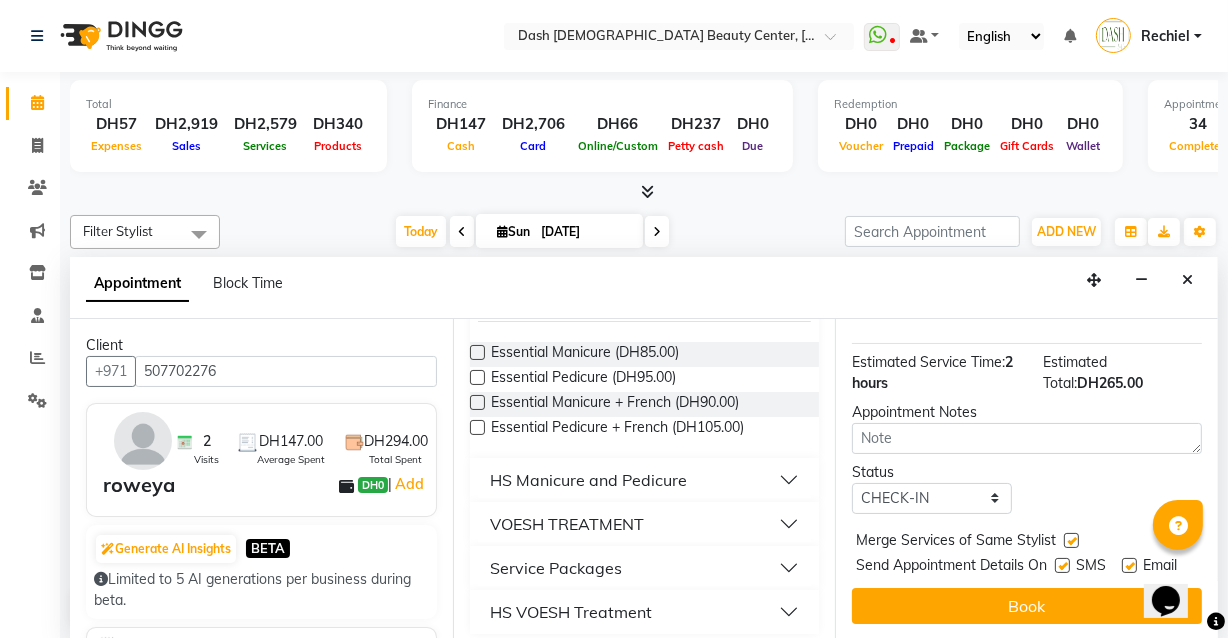 click at bounding box center (1062, 565) 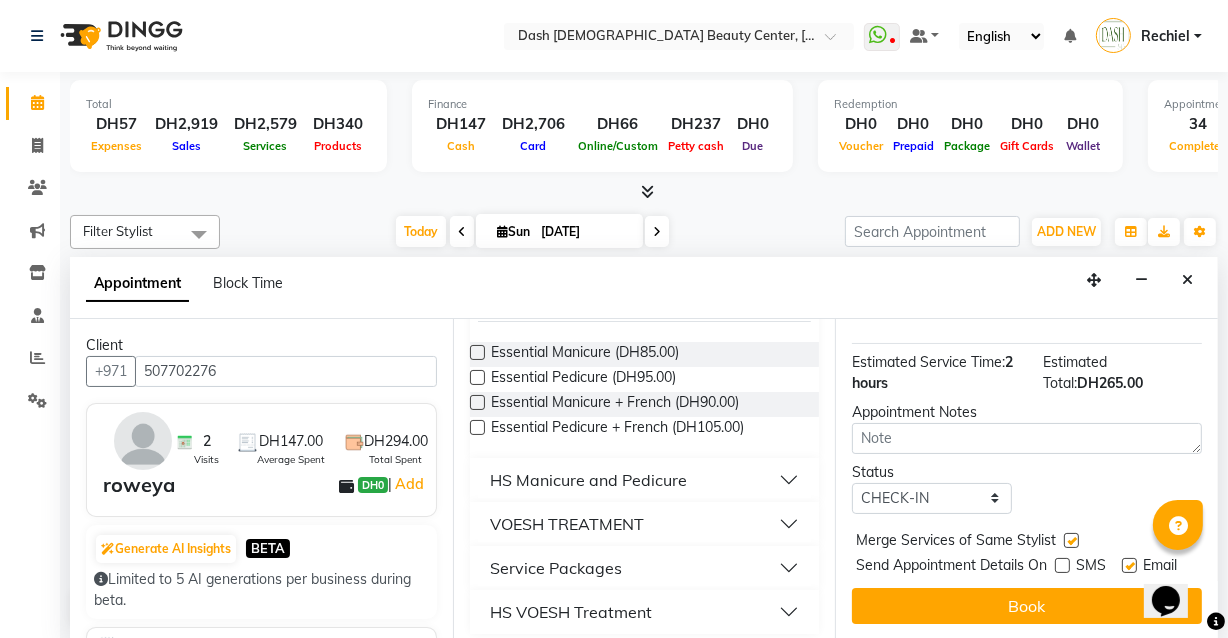 click at bounding box center [1129, 565] 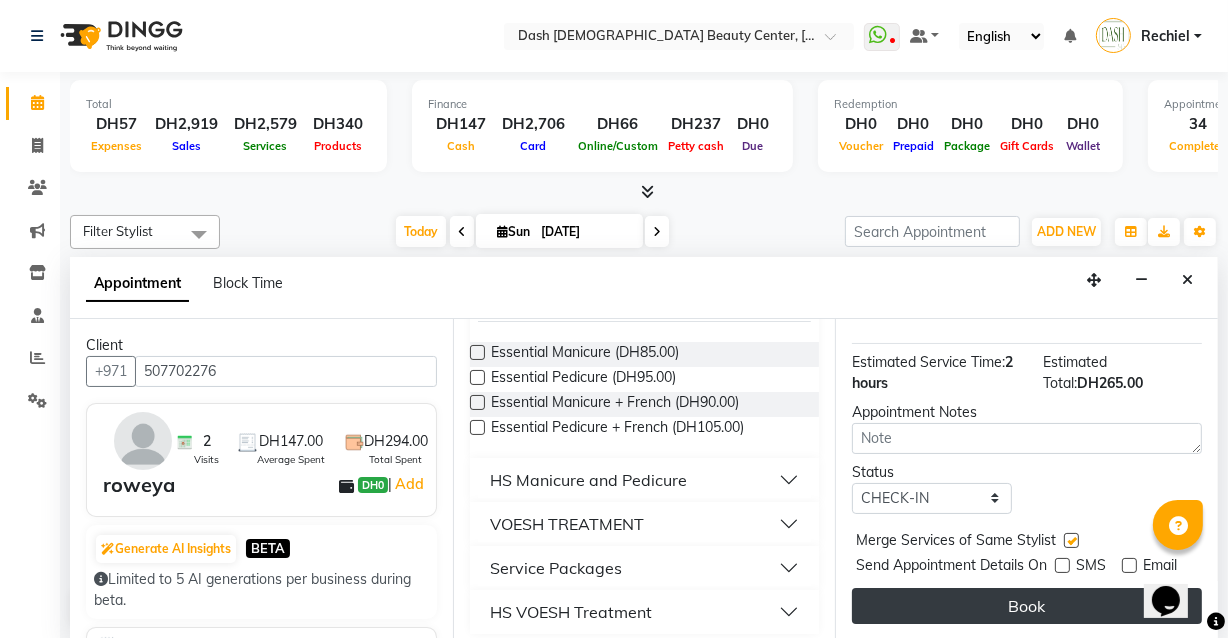 click on "Book" at bounding box center [1027, 606] 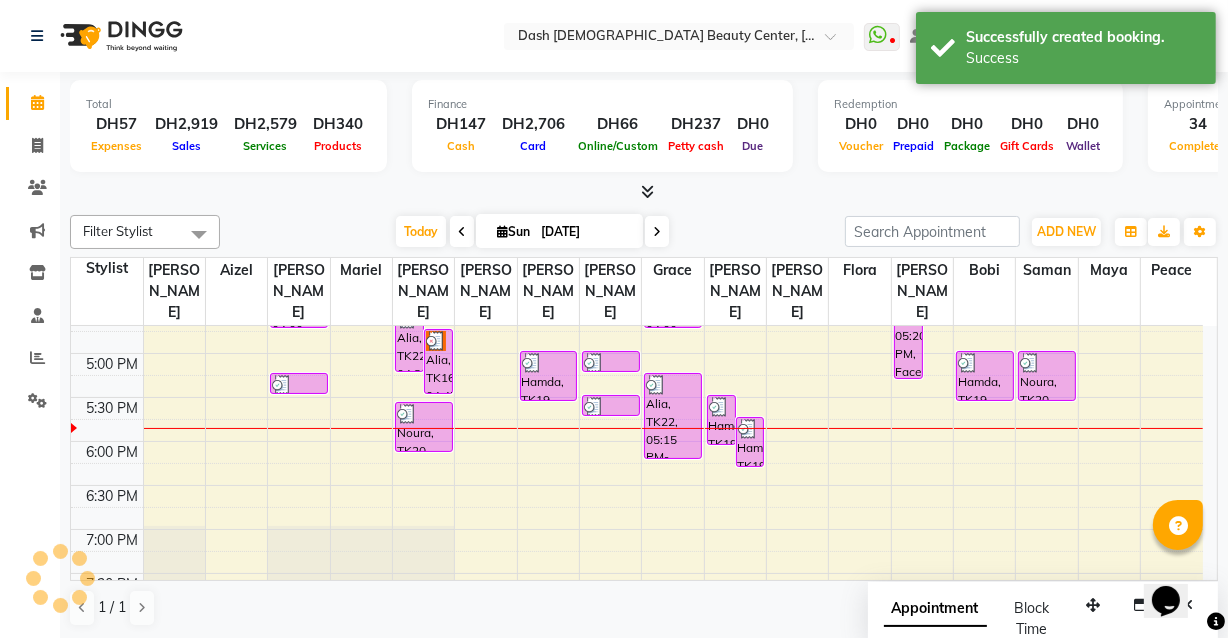 scroll, scrollTop: 0, scrollLeft: 0, axis: both 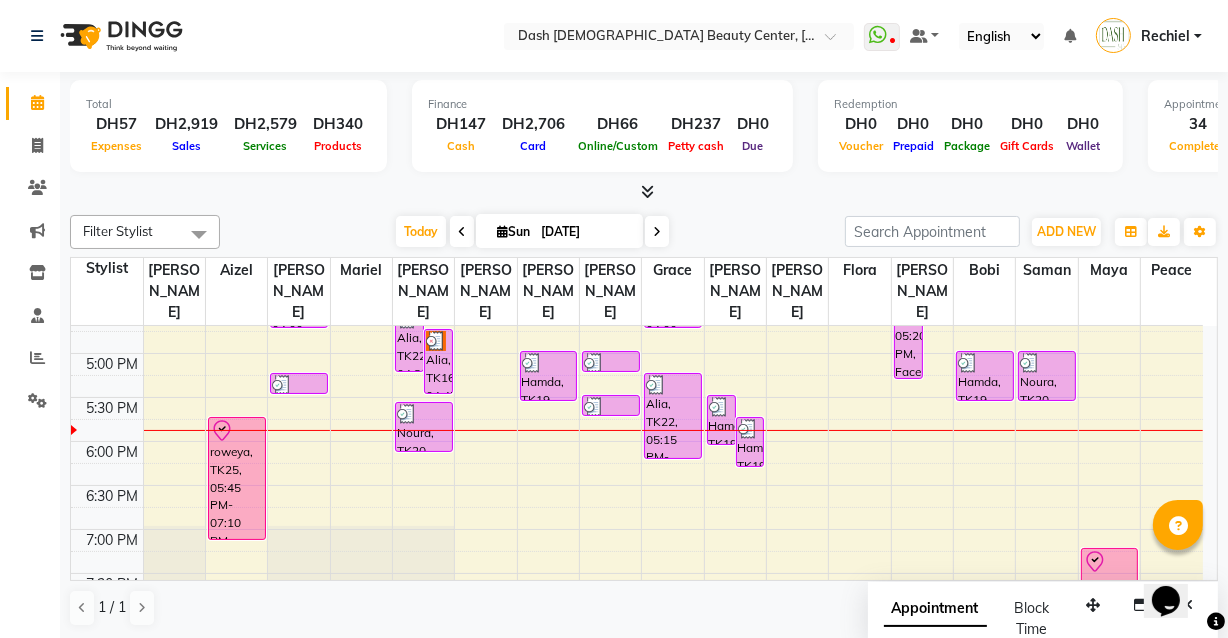 click on "roweya, TK25, 05:45 PM-07:10 PM, Essential Manicure,Essential Manicure" at bounding box center [237, 478] 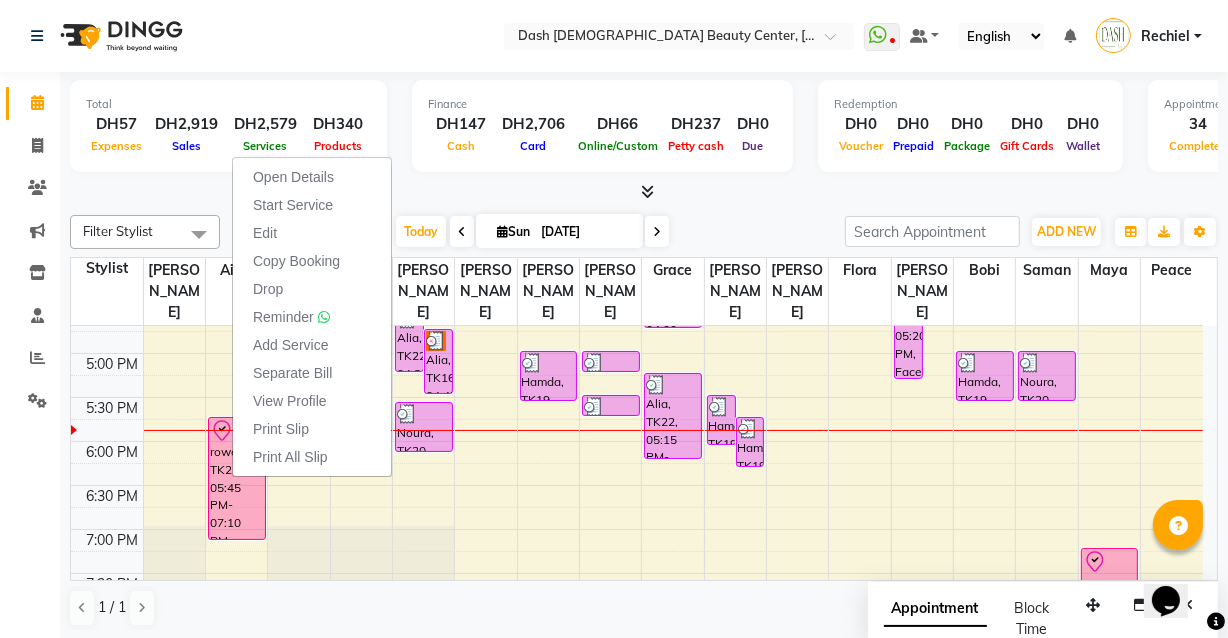 click on "Calendar  Invoice  Clients  Marketing  Inventory  Staff  Reports  Settings Completed InProgress Upcoming Dropped Tentative Check-In Confirm Bookings Segments Page Builder" 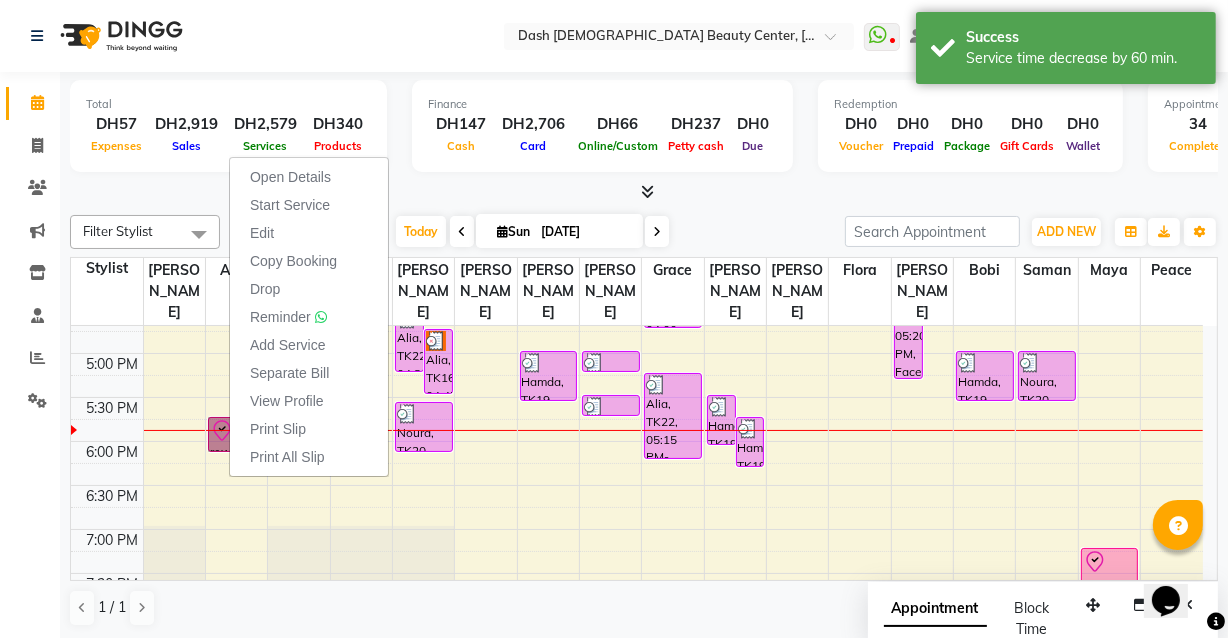 click on "roweya, TK25, 07:15 PM-07:55 PM, Essential Pedicure" at bounding box center [1110, 577] 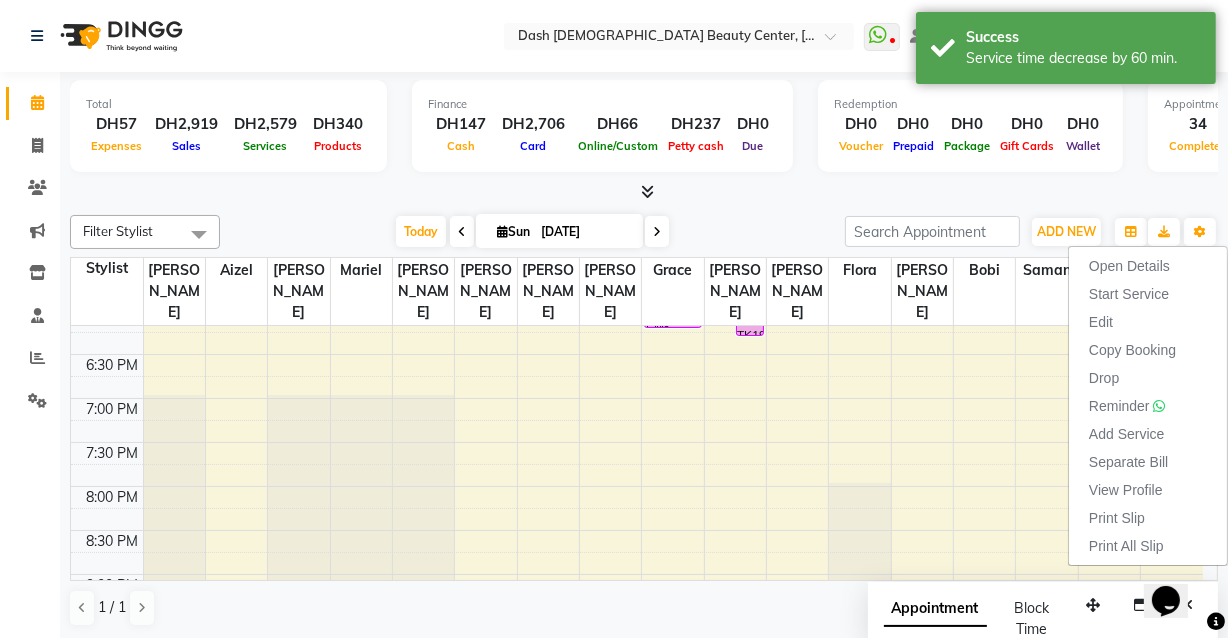 scroll, scrollTop: 808, scrollLeft: 0, axis: vertical 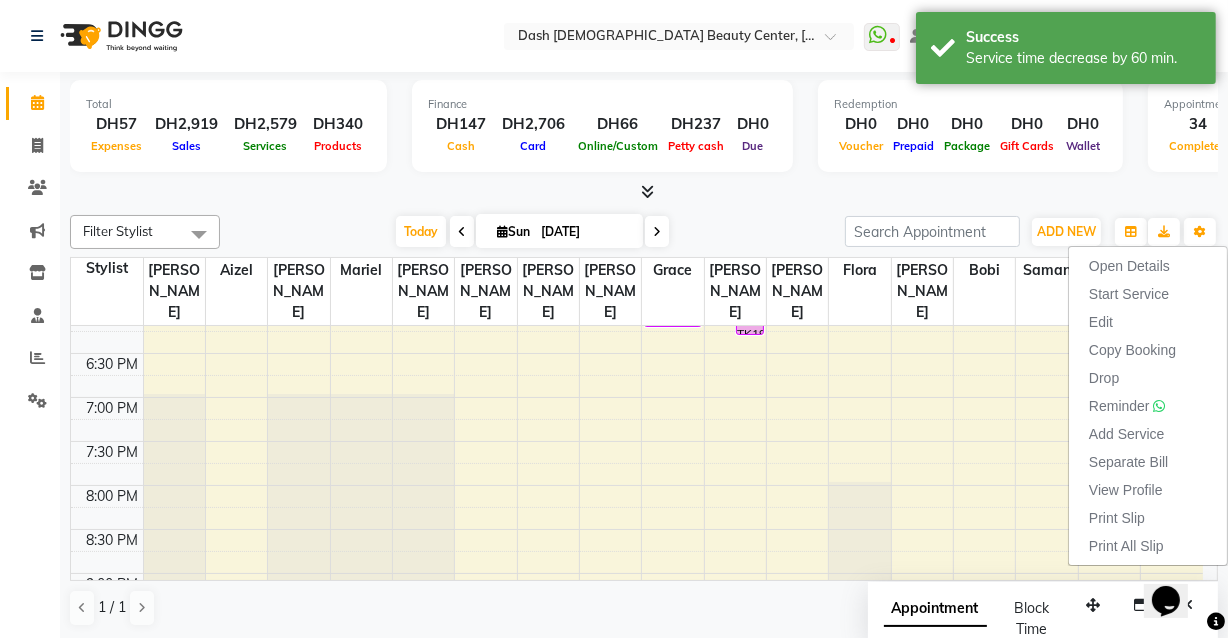 click at bounding box center [107, 518] 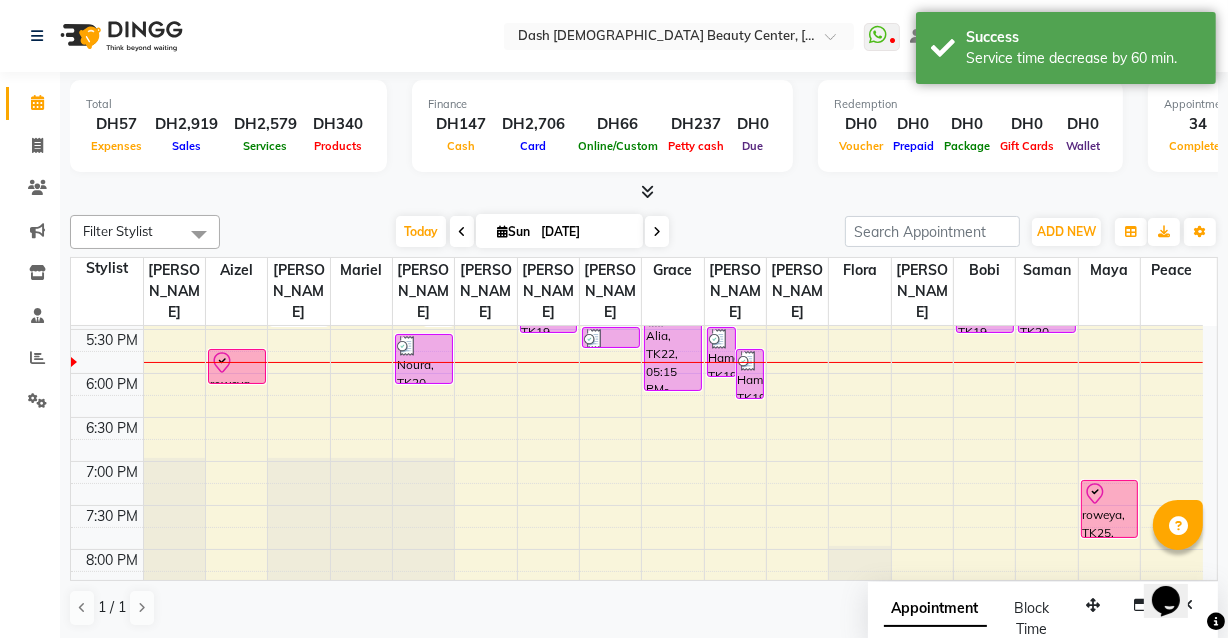 scroll, scrollTop: 739, scrollLeft: 0, axis: vertical 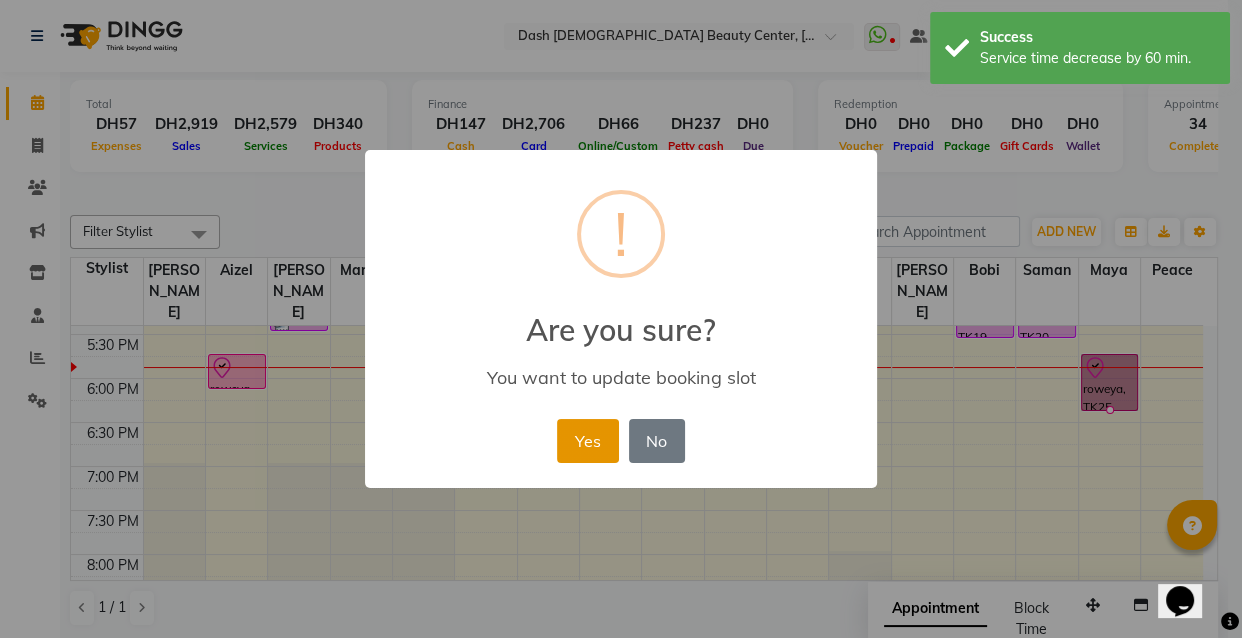 click on "Yes" at bounding box center (587, 441) 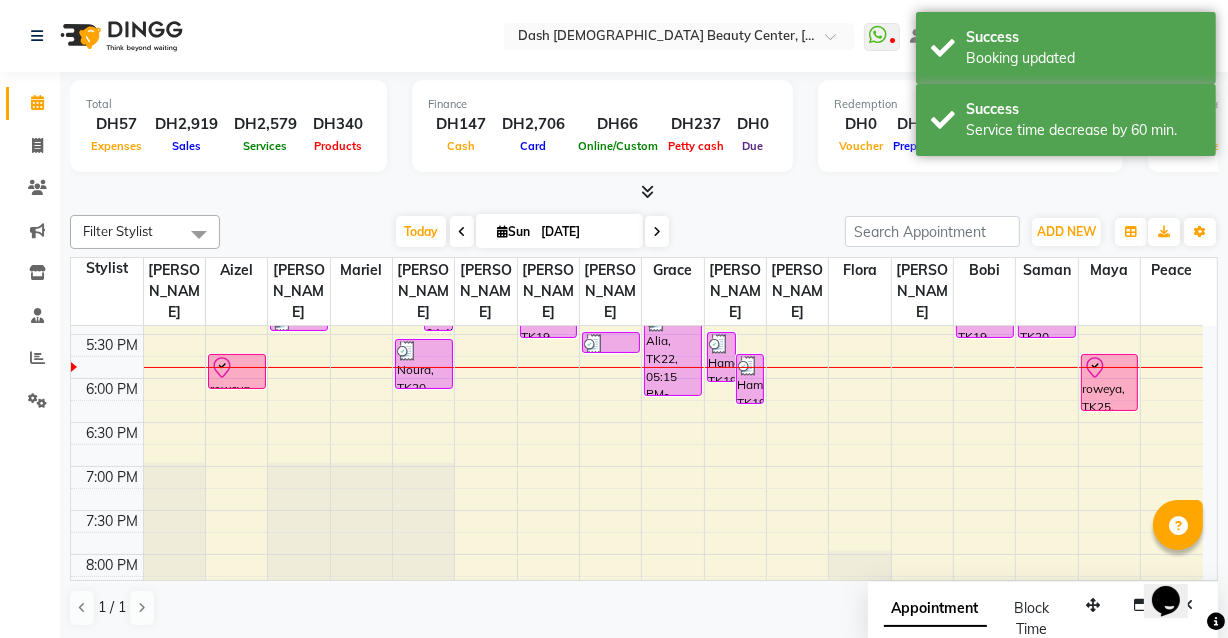 click on "roweya, TK25, 05:45 PM-06:25 PM, Essential Pedicure" at bounding box center [1110, 382] 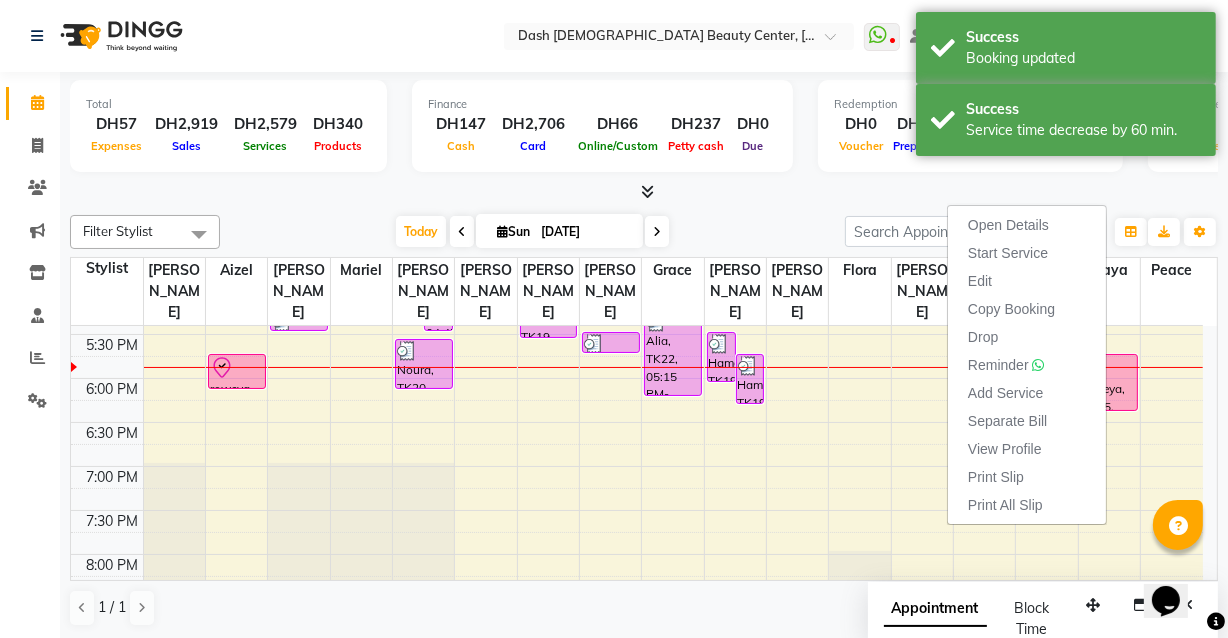 click at bounding box center [1110, 410] 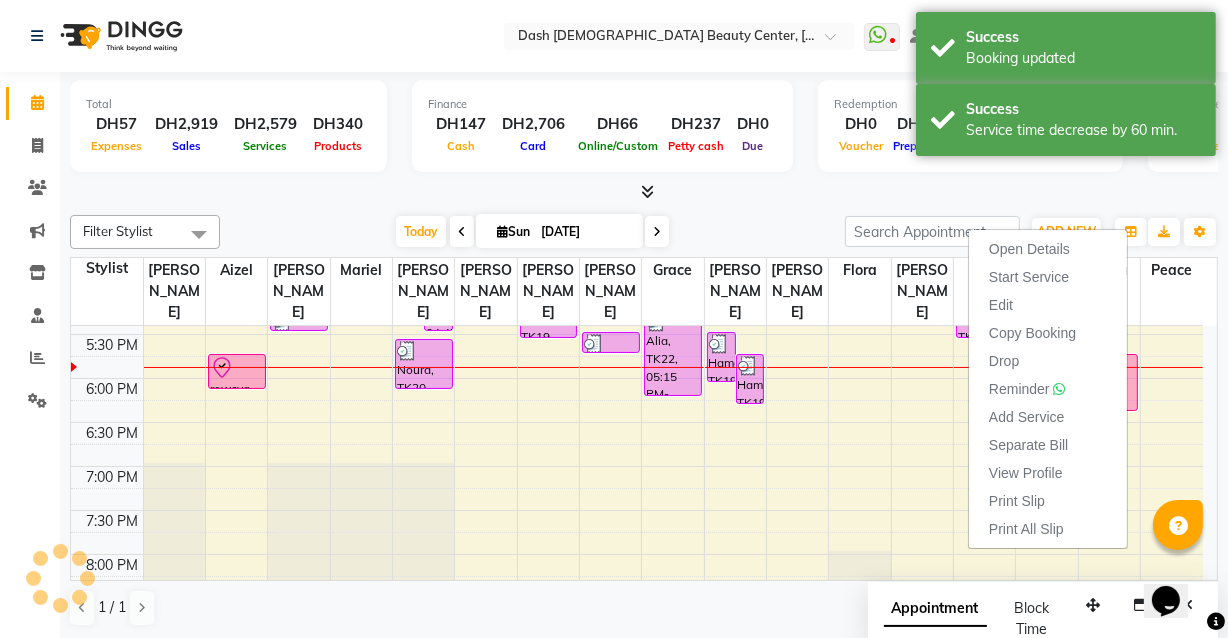 click on "Calendar  Invoice  Clients  Marketing  Inventory  Staff  Reports  Settings Completed InProgress Upcoming Dropped Tentative Check-In Confirm Bookings Segments Page Builder" 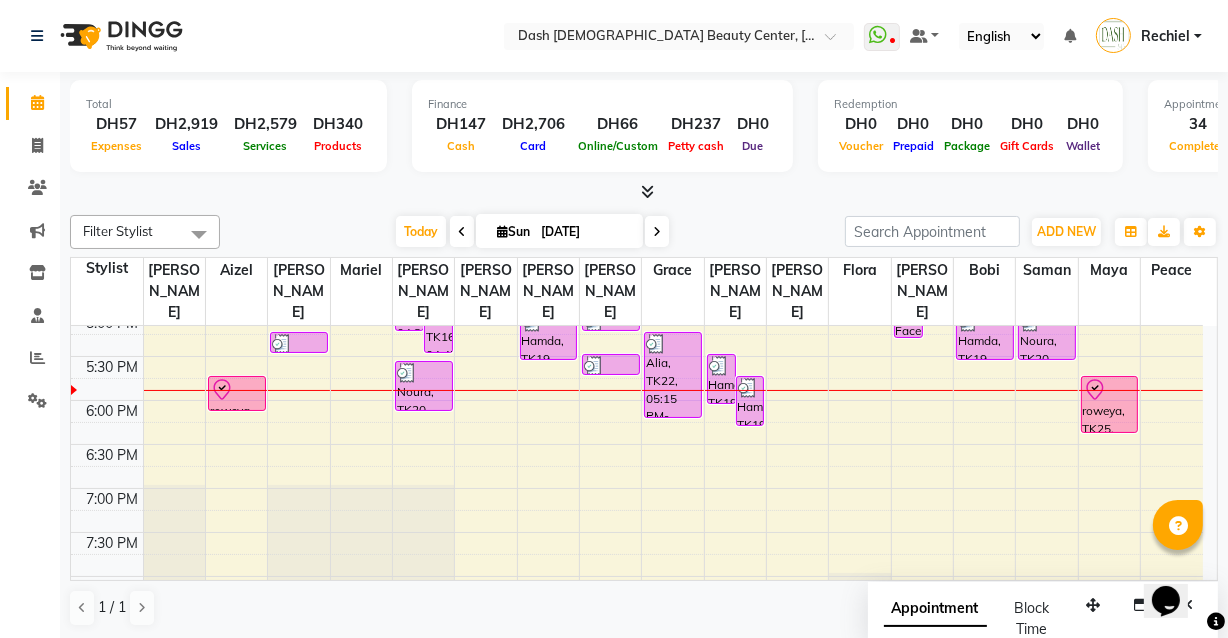 scroll, scrollTop: 716, scrollLeft: 0, axis: vertical 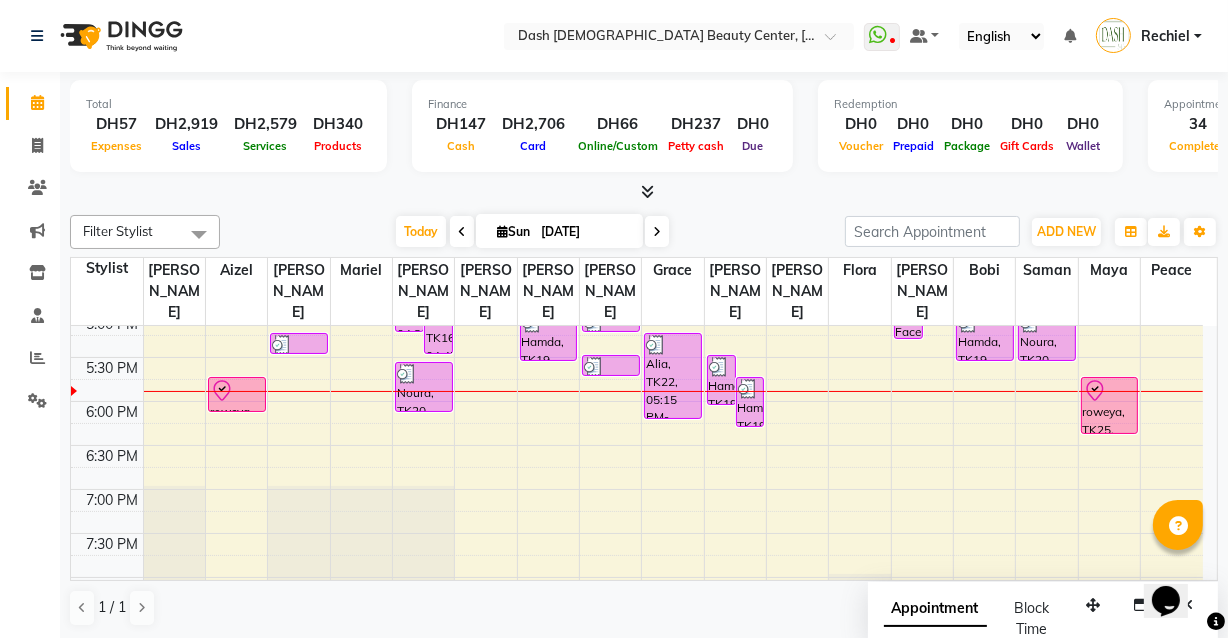 click on "Calendar  Invoice  Clients  Marketing  Inventory  Staff  Reports  Settings Completed InProgress Upcoming Dropped Tentative Check-In Confirm Bookings Segments Page Builder" 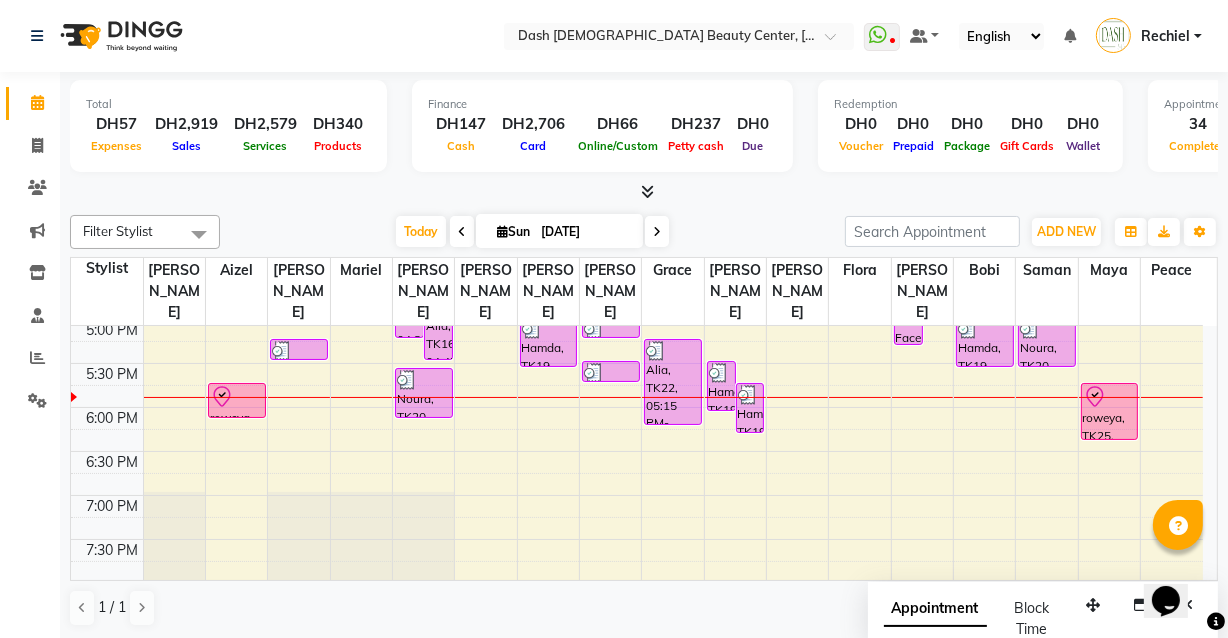 scroll, scrollTop: 720, scrollLeft: 0, axis: vertical 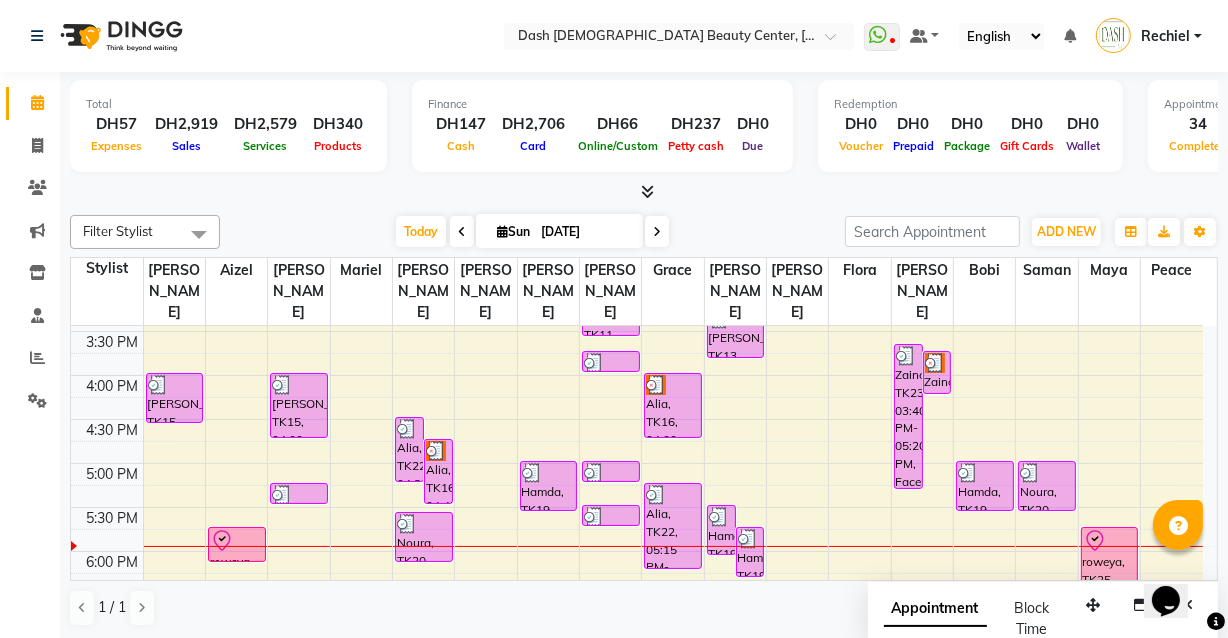 click on "roweya, TK25, 05:45 PM-06:25 PM, Essential Pedicure" at bounding box center (1110, 555) 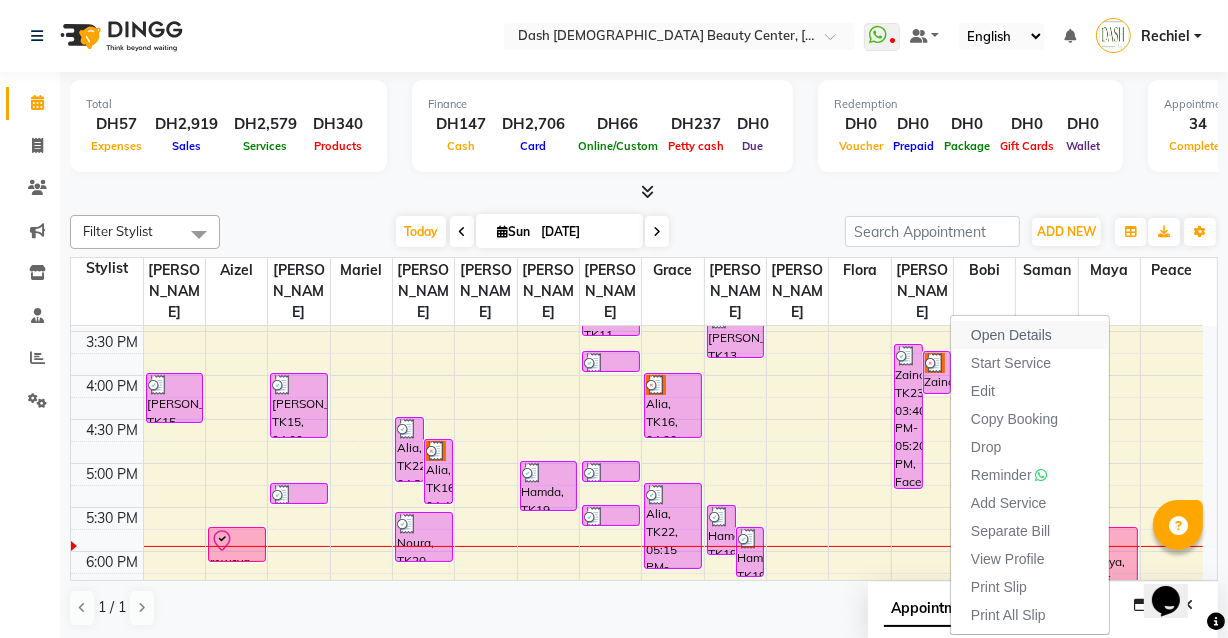 click on "Open Details" at bounding box center (1030, 335) 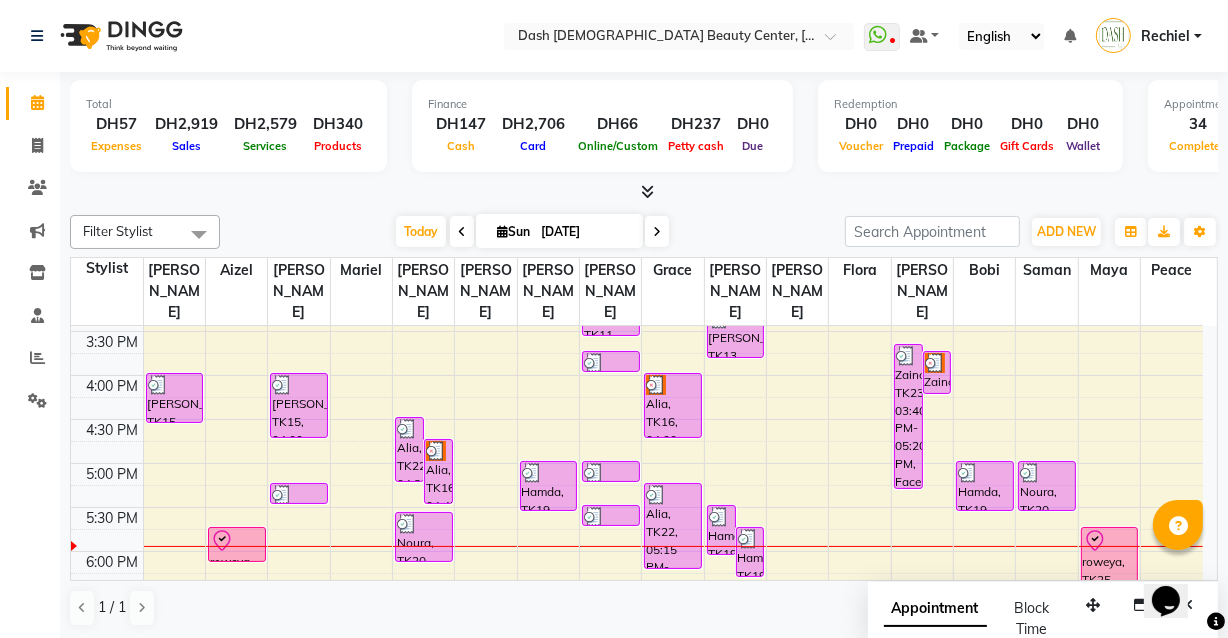 scroll, scrollTop: 0, scrollLeft: 0, axis: both 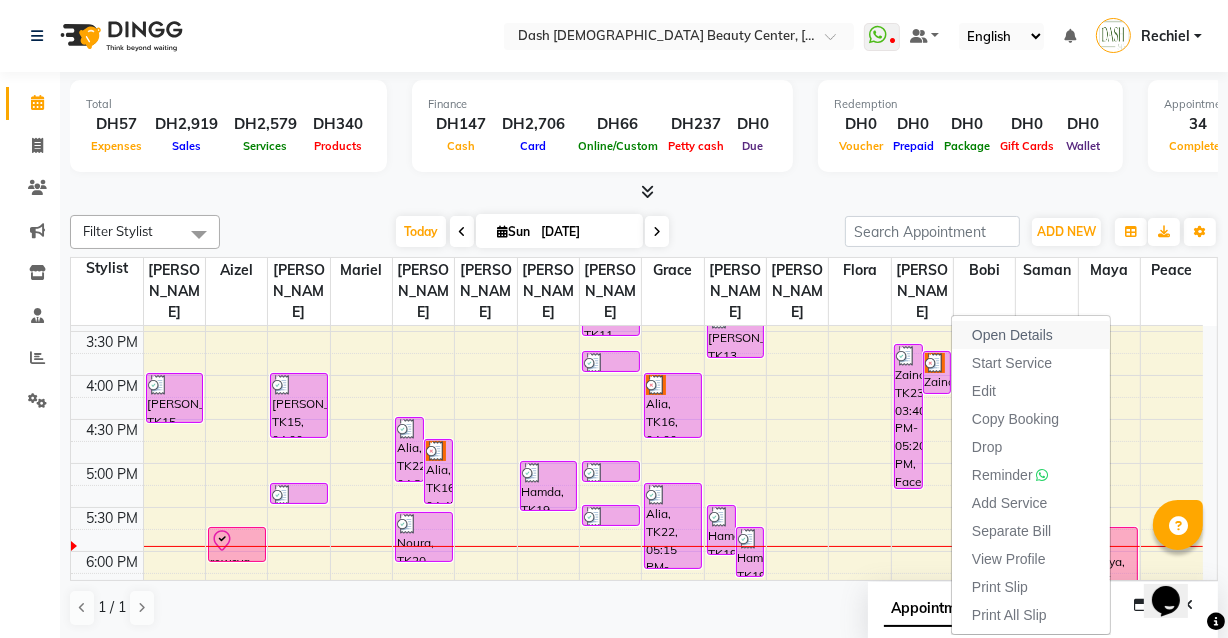 click on "Open Details" at bounding box center [1012, 335] 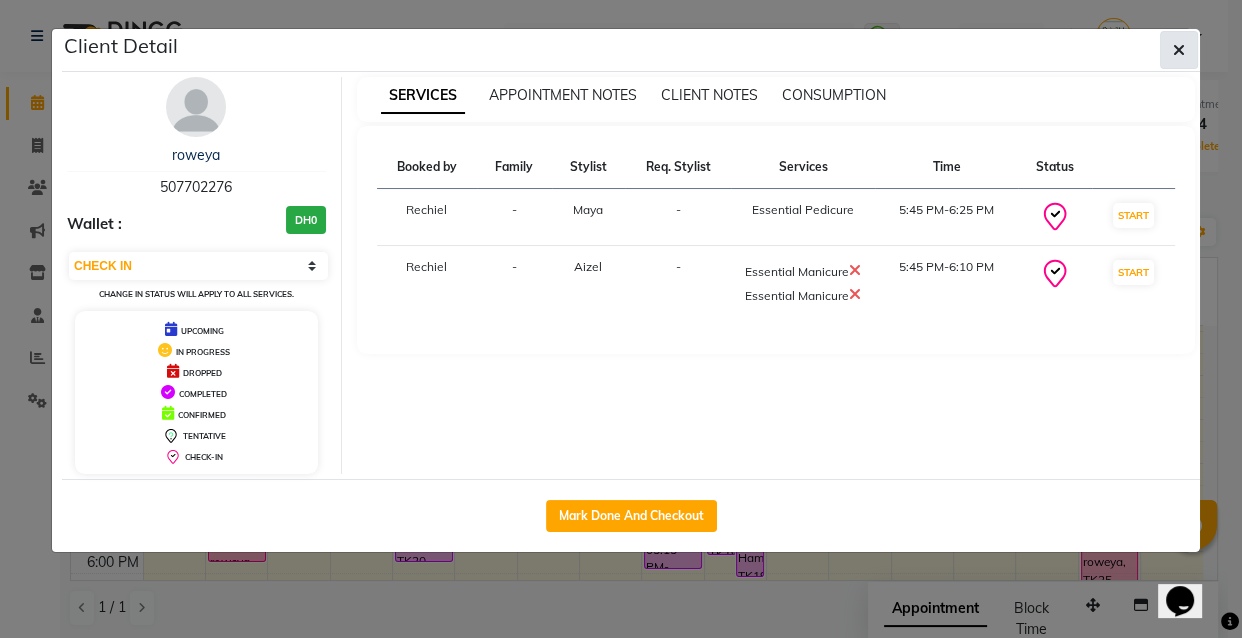 click 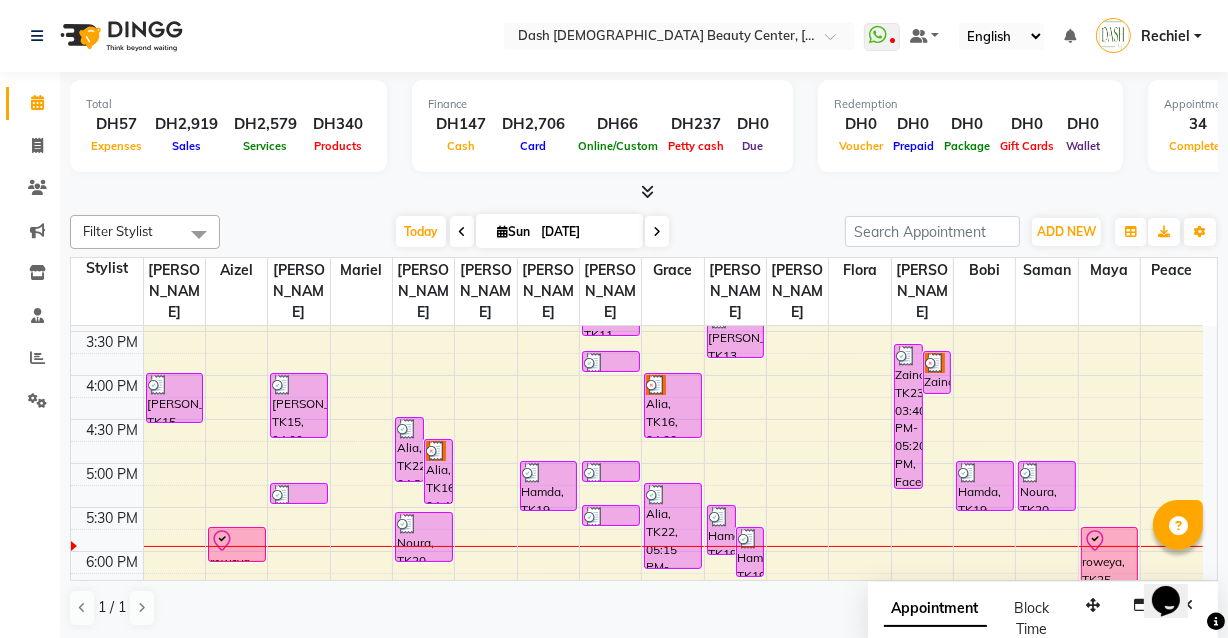 click on "roweya, TK25, 05:45 PM-06:10 PM, Essential Manicure,Essential Manicure" at bounding box center [237, 544] 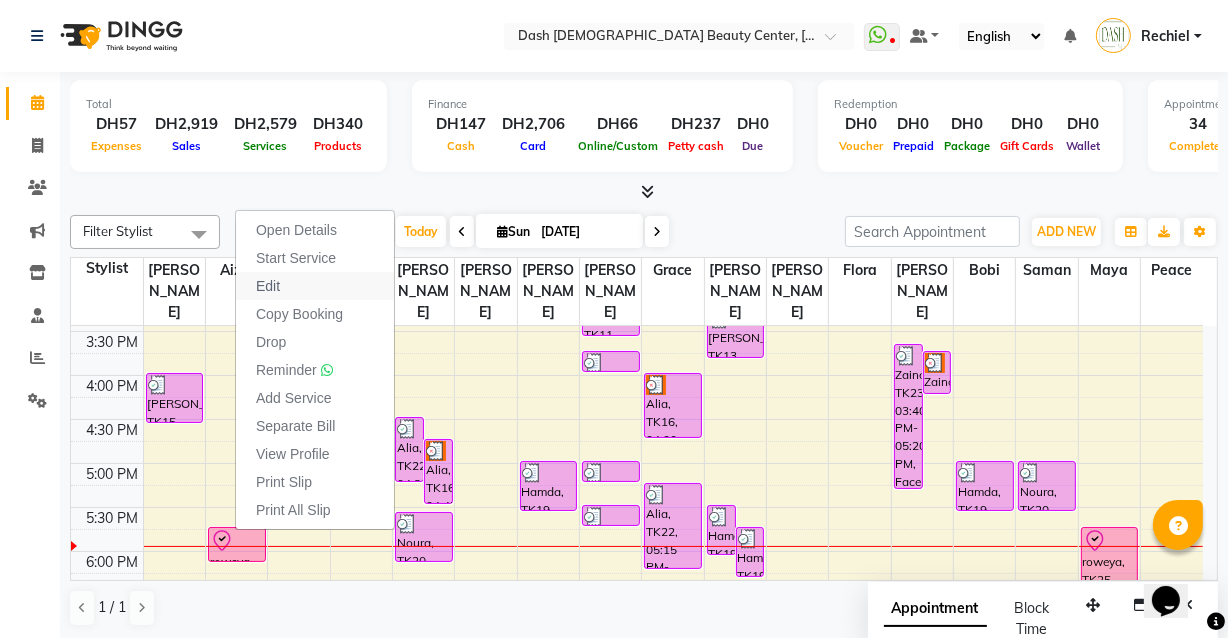 click on "Edit" at bounding box center [315, 286] 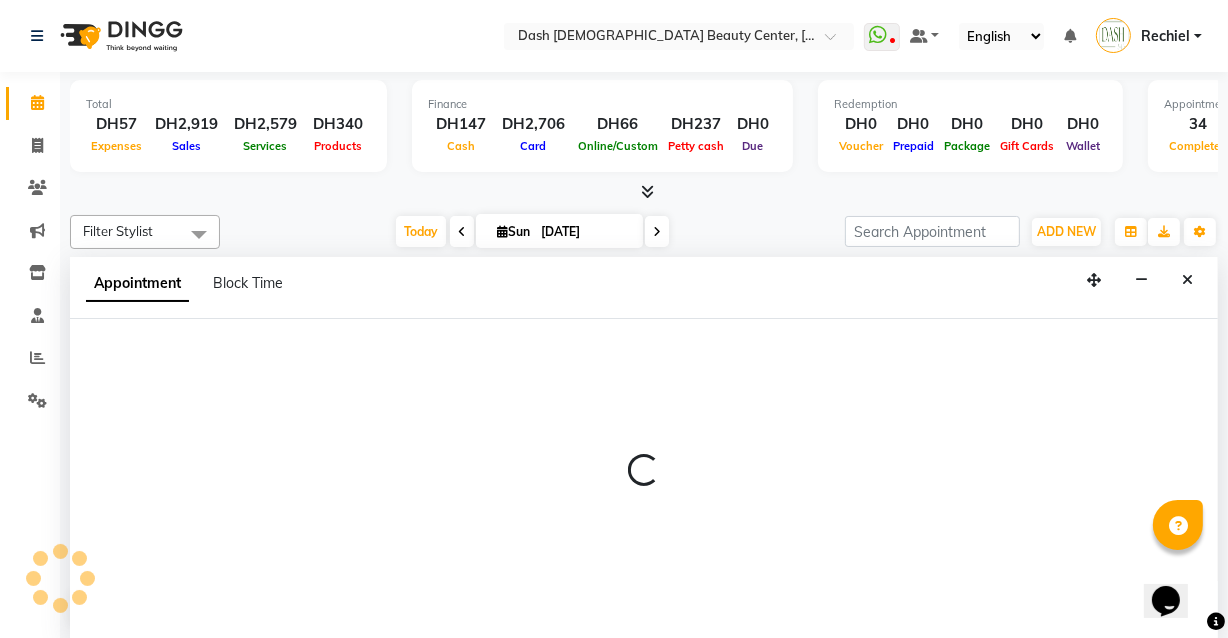select on "tentative" 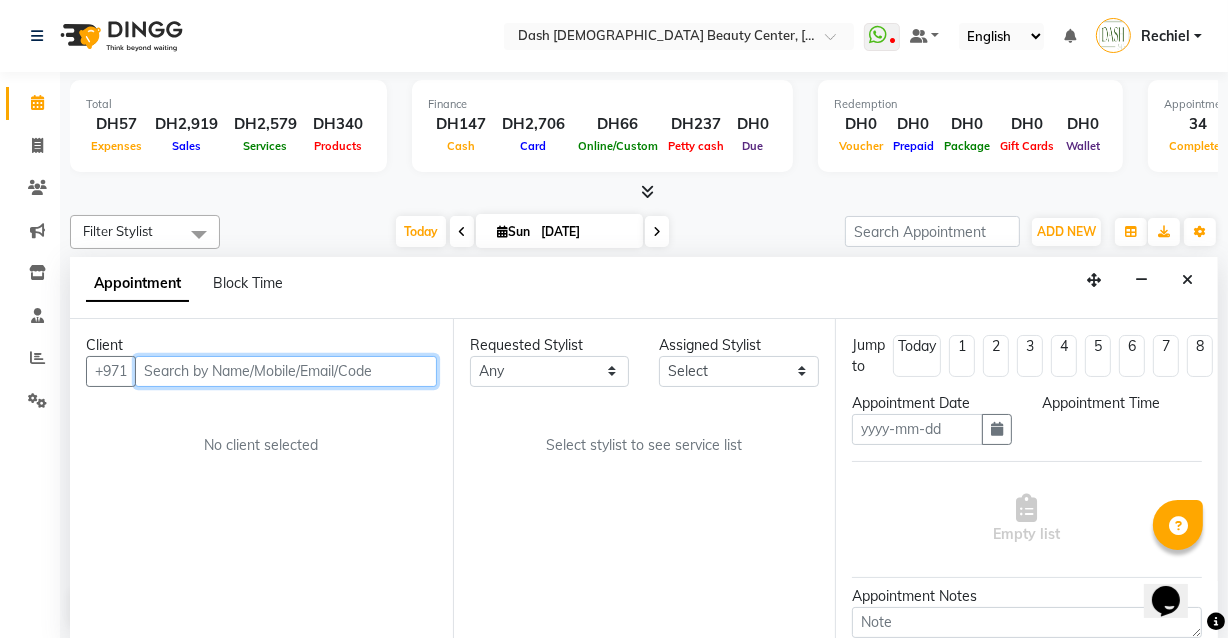 type on "[DATE]" 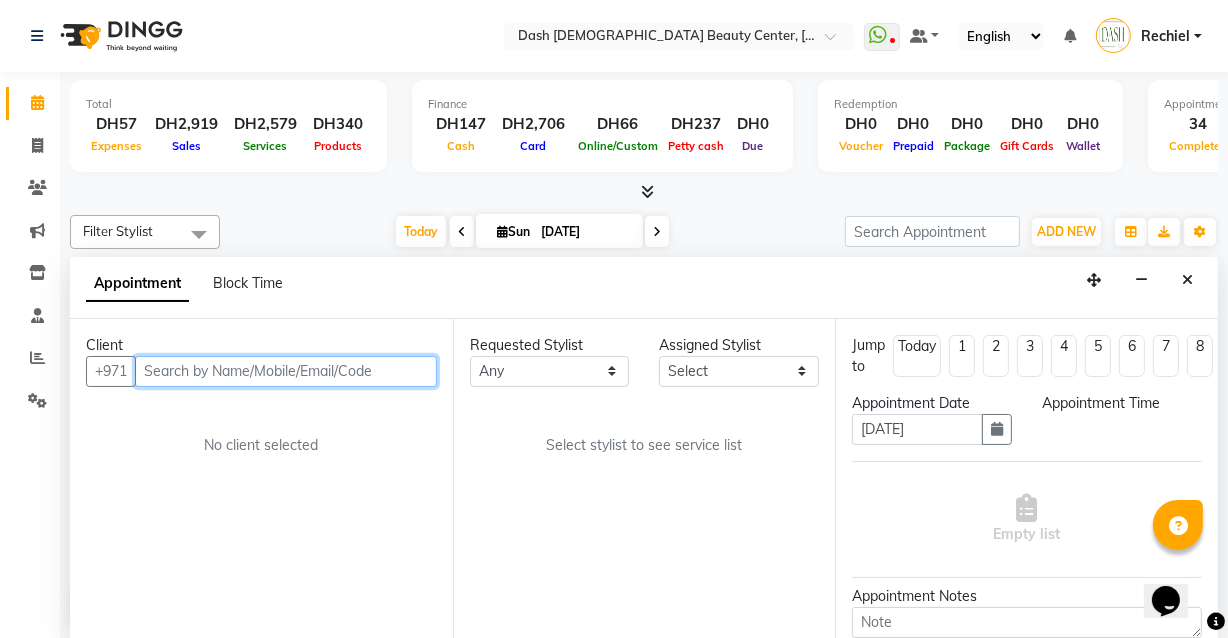 select on "check-in" 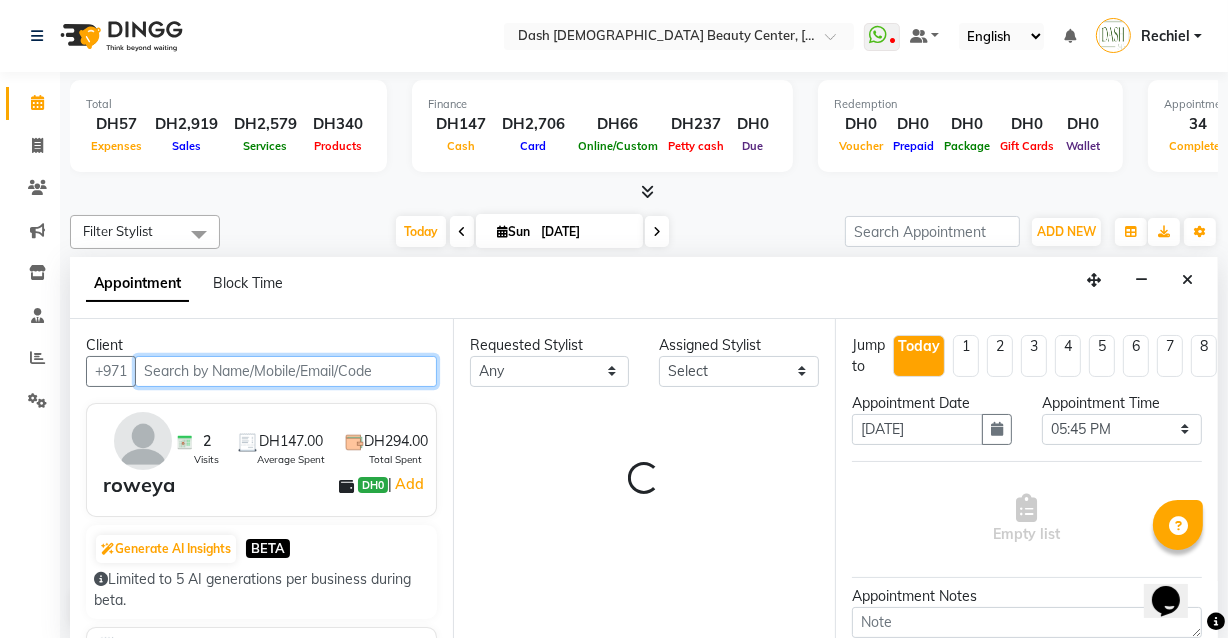 scroll, scrollTop: 701, scrollLeft: 0, axis: vertical 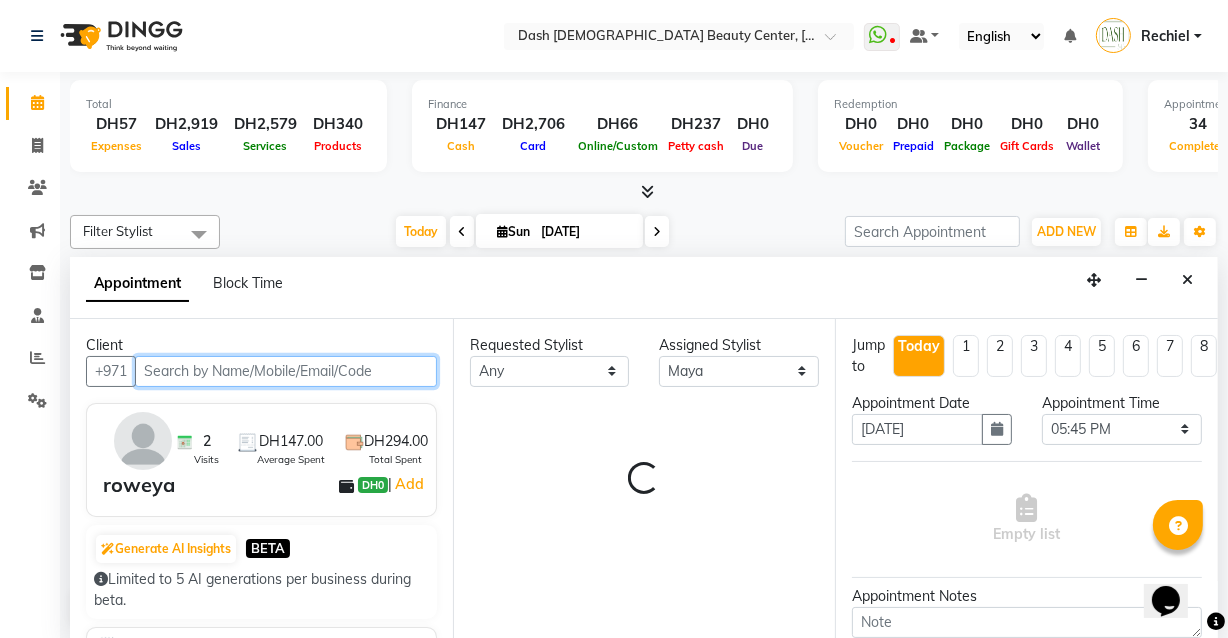 select on "4202" 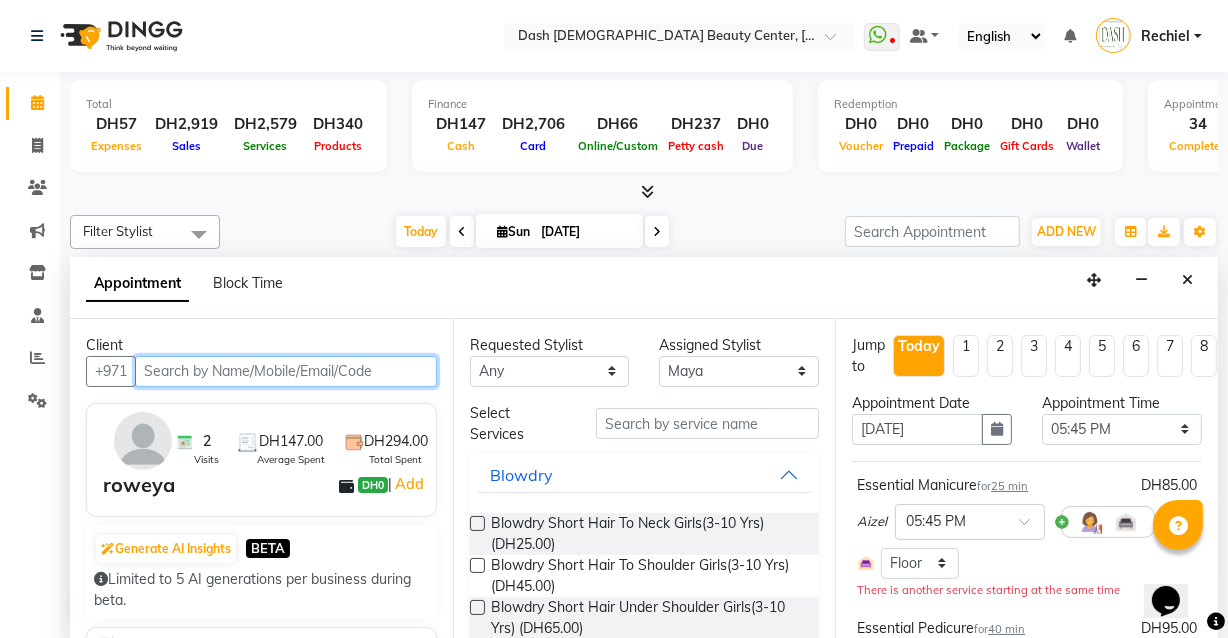 select on "4202" 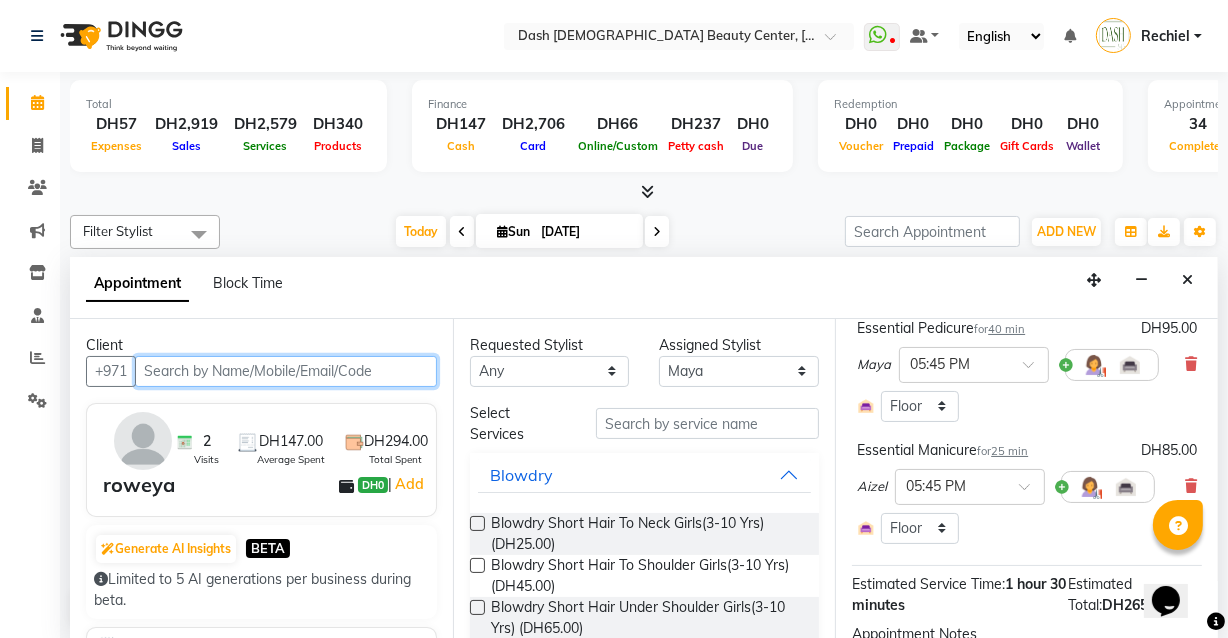 scroll, scrollTop: 299, scrollLeft: 0, axis: vertical 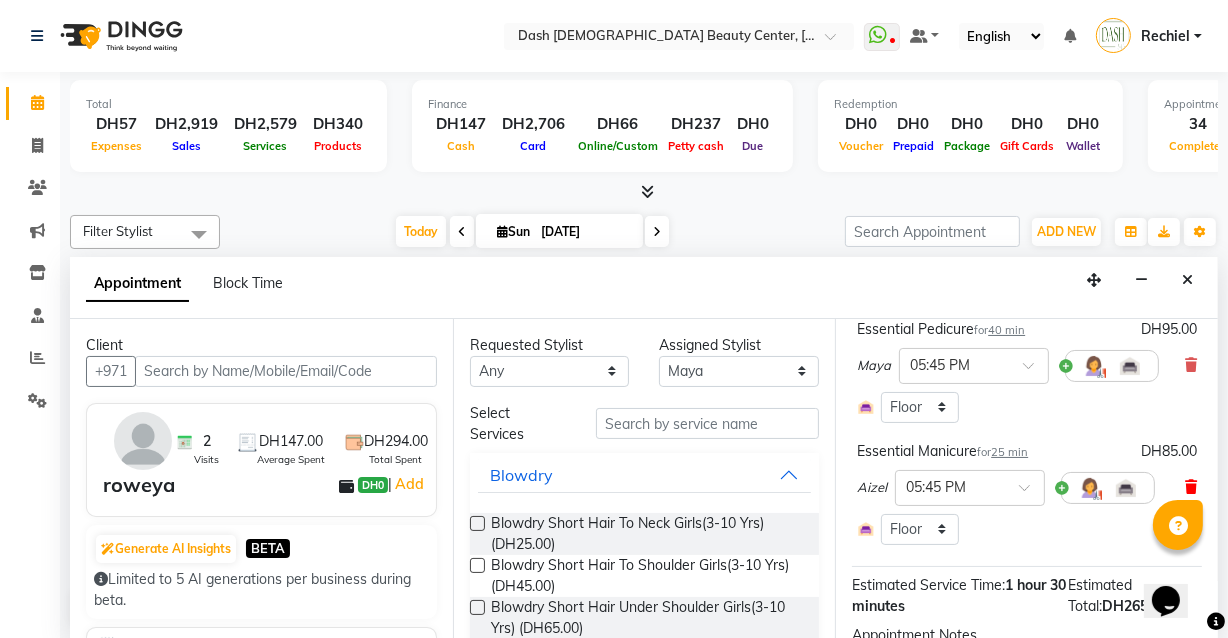 click at bounding box center [1191, 487] 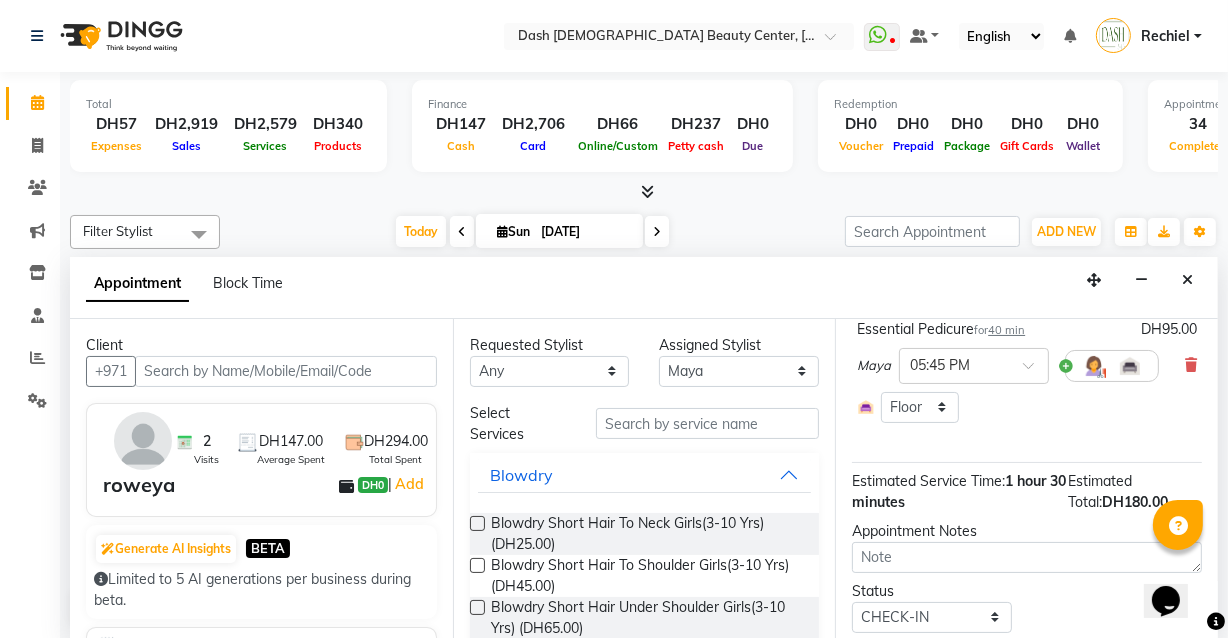 scroll, scrollTop: 373, scrollLeft: 0, axis: vertical 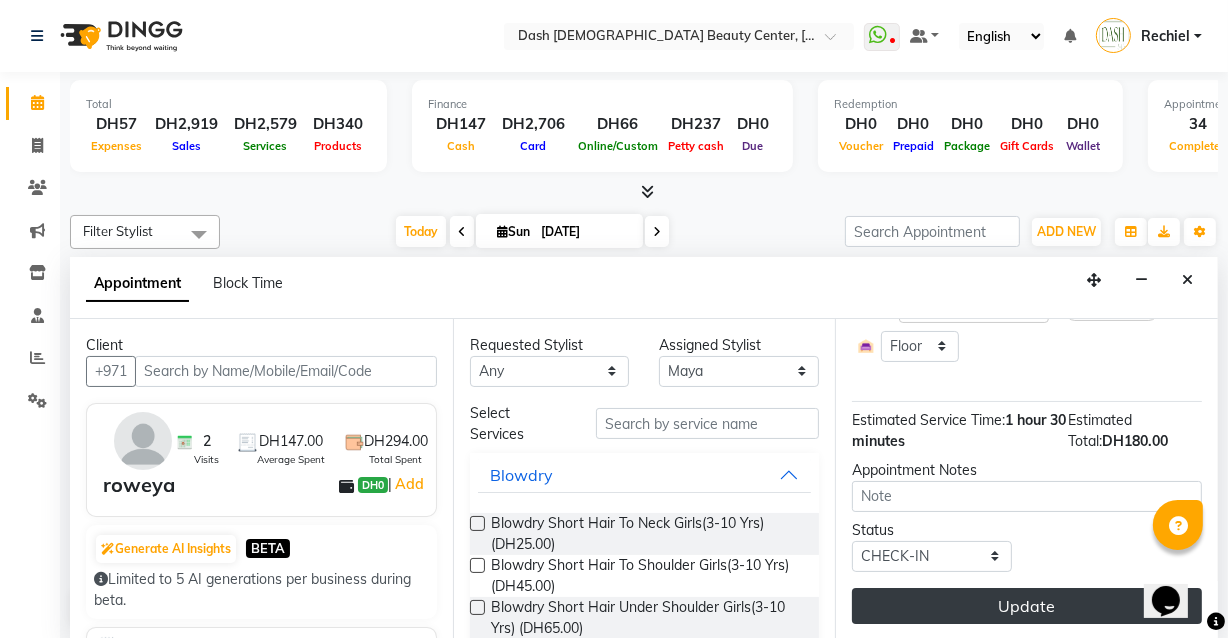 click on "Update" at bounding box center (1027, 606) 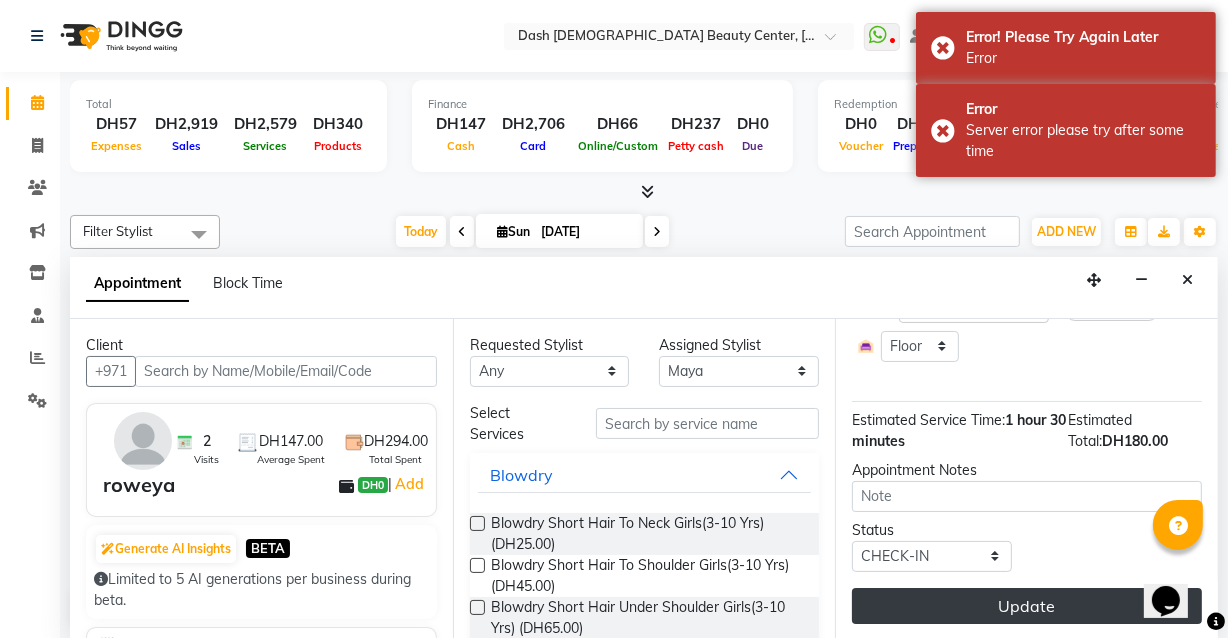 click on "Update" at bounding box center [1027, 606] 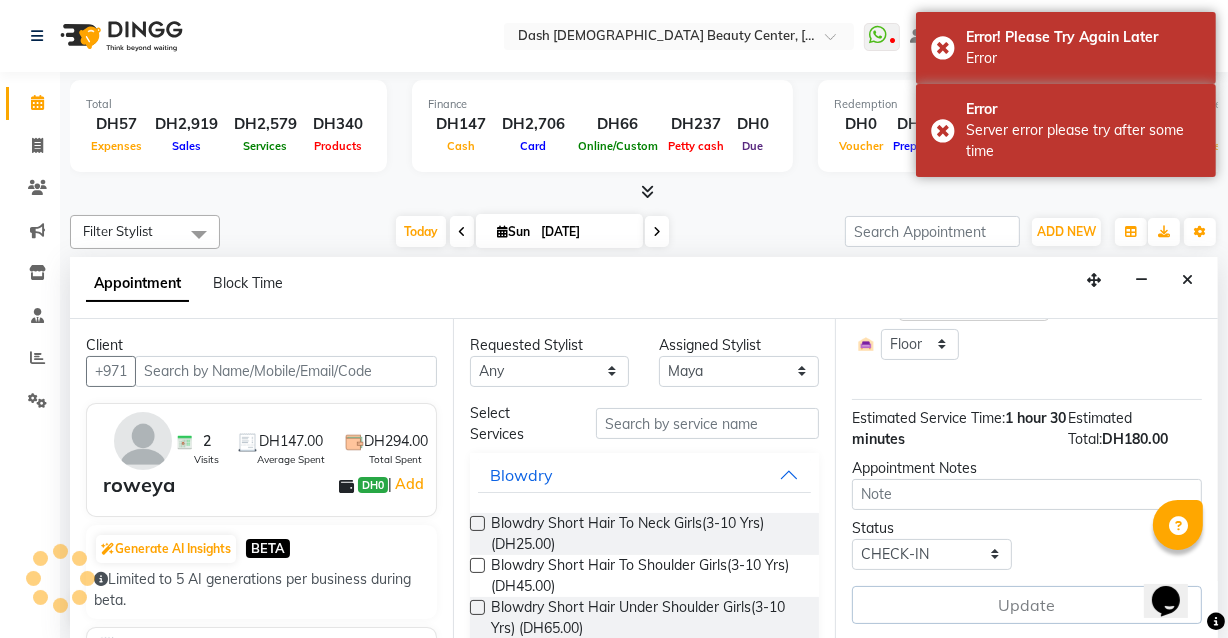 click on "Update" at bounding box center (1027, 605) 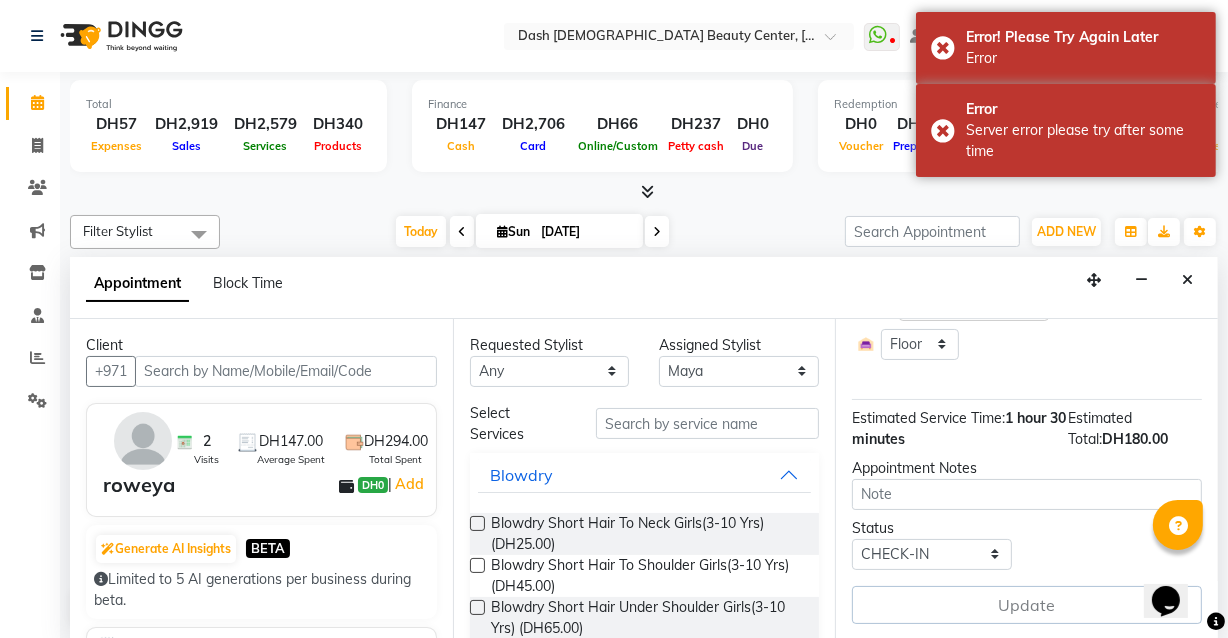 click on "Update" at bounding box center [1027, 605] 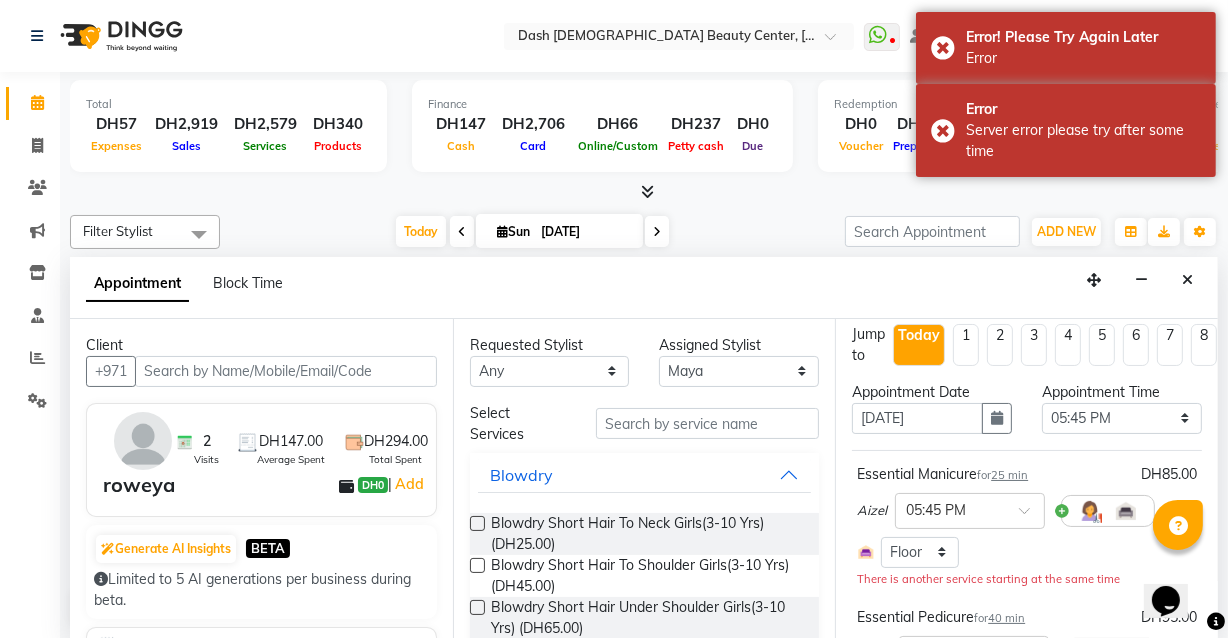 scroll, scrollTop: 0, scrollLeft: 0, axis: both 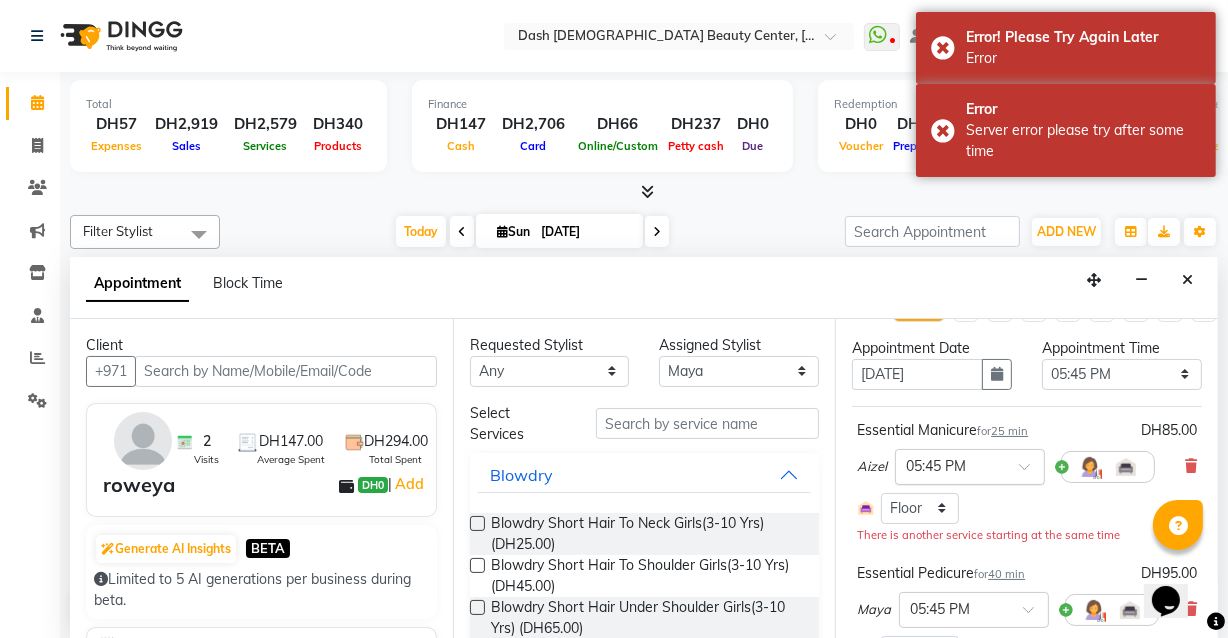 click at bounding box center [1031, 472] 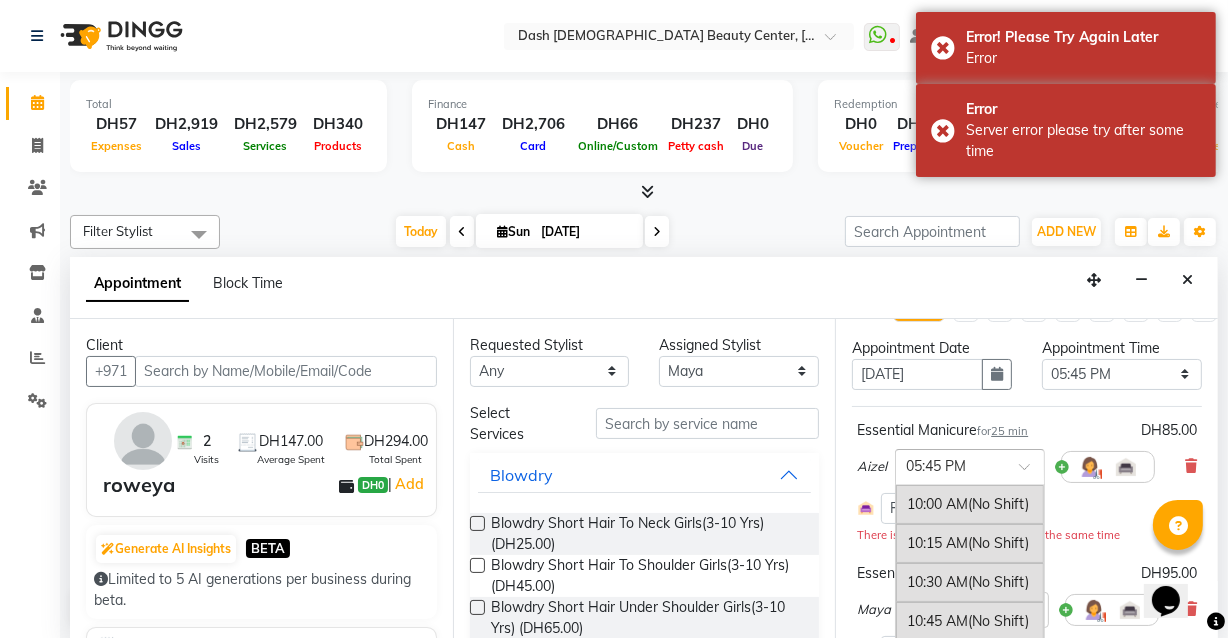 scroll, scrollTop: 1169, scrollLeft: 0, axis: vertical 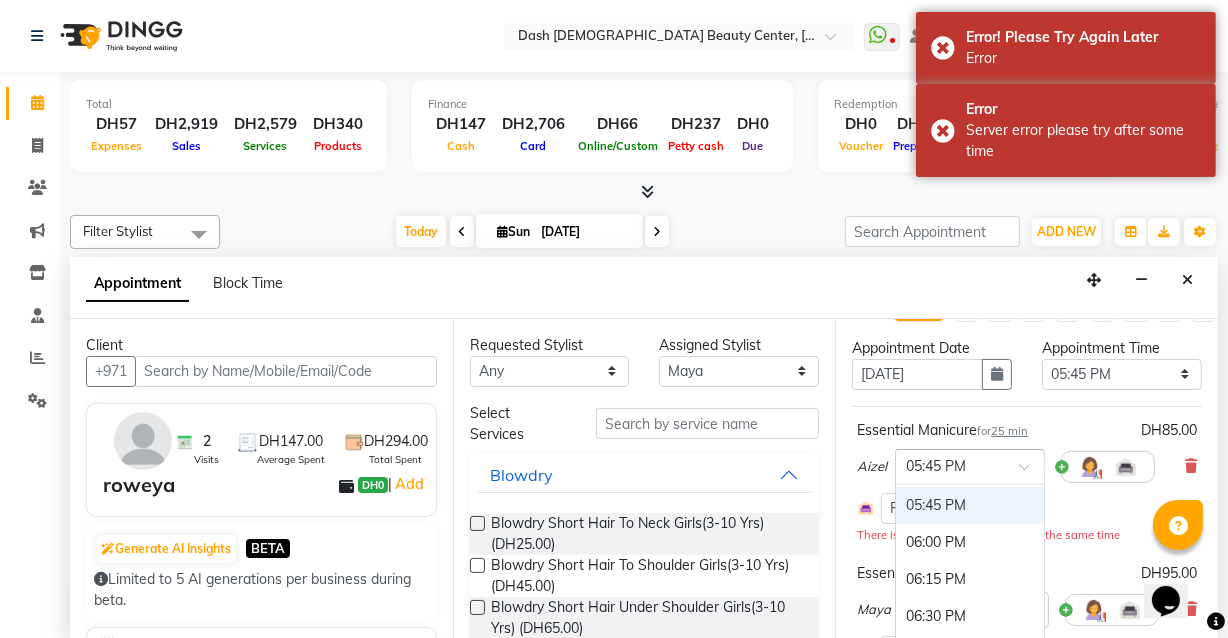 click on "06:00 PM" at bounding box center (970, 542) 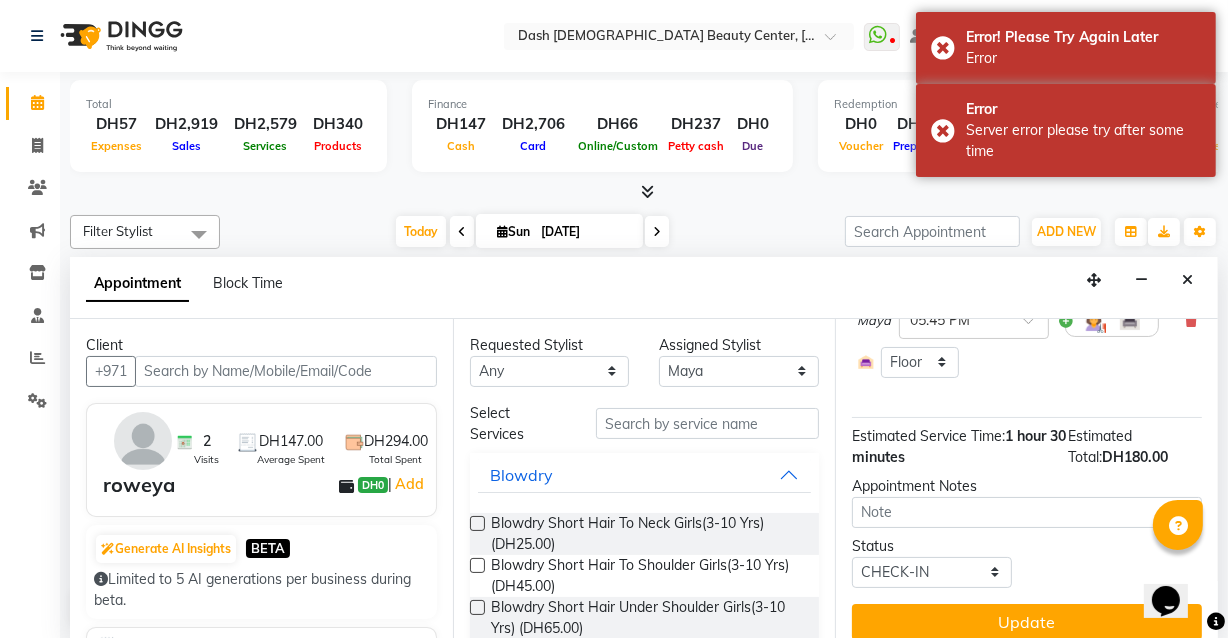 scroll, scrollTop: 373, scrollLeft: 0, axis: vertical 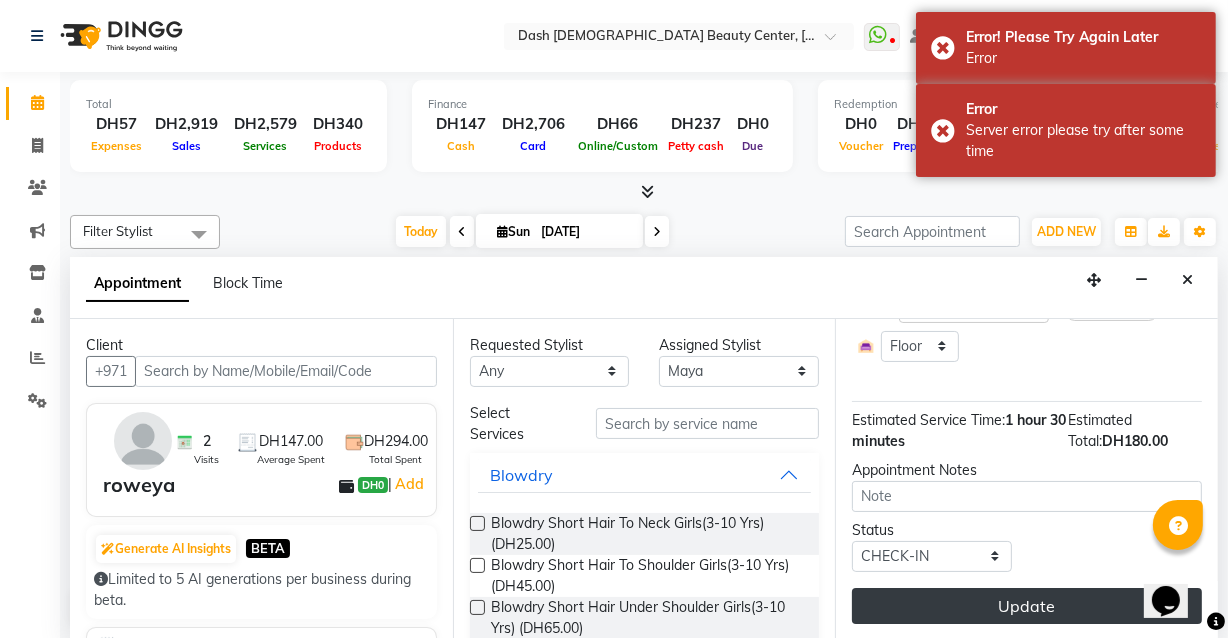 click on "Update" at bounding box center (1027, 606) 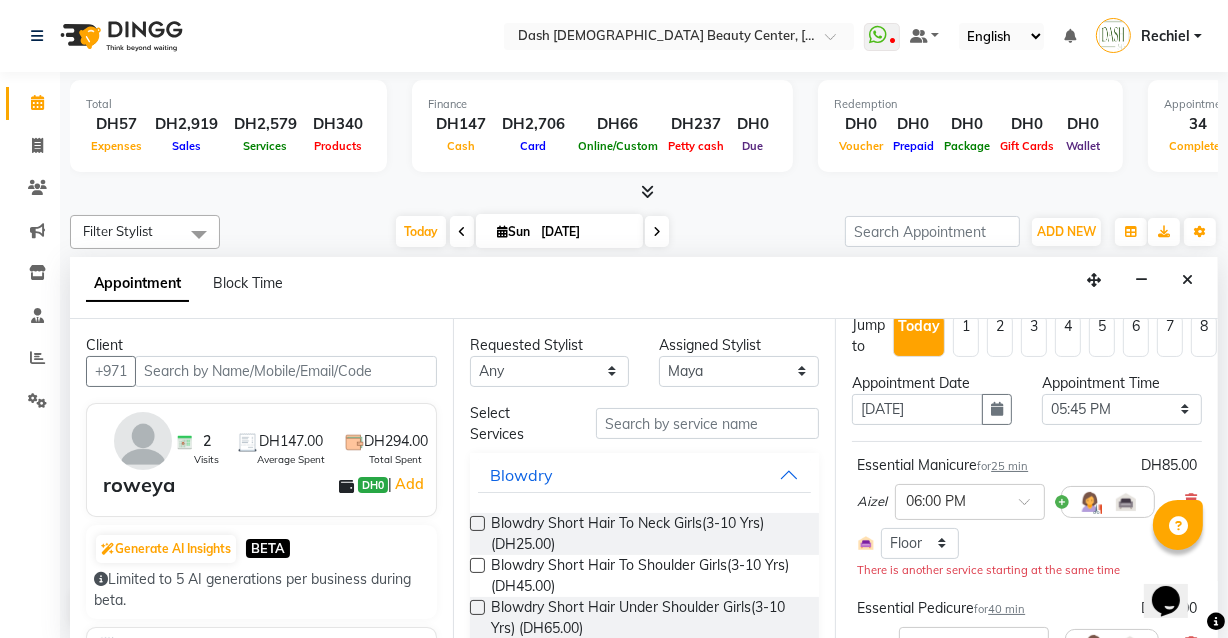 scroll, scrollTop: 0, scrollLeft: 0, axis: both 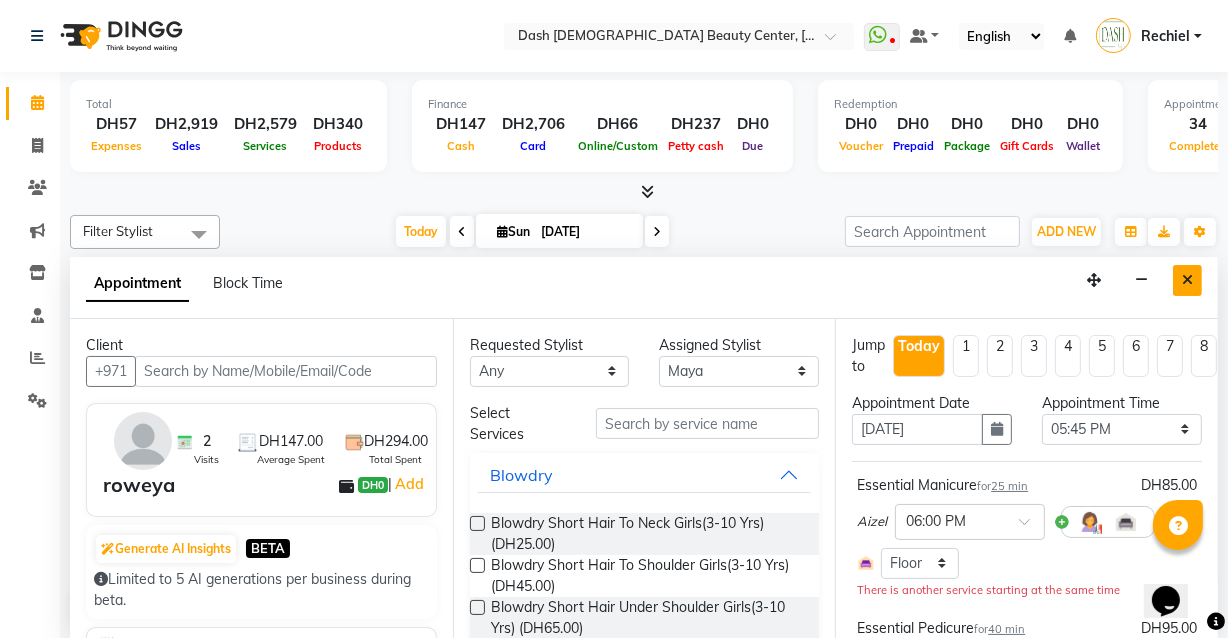 click at bounding box center (1187, 280) 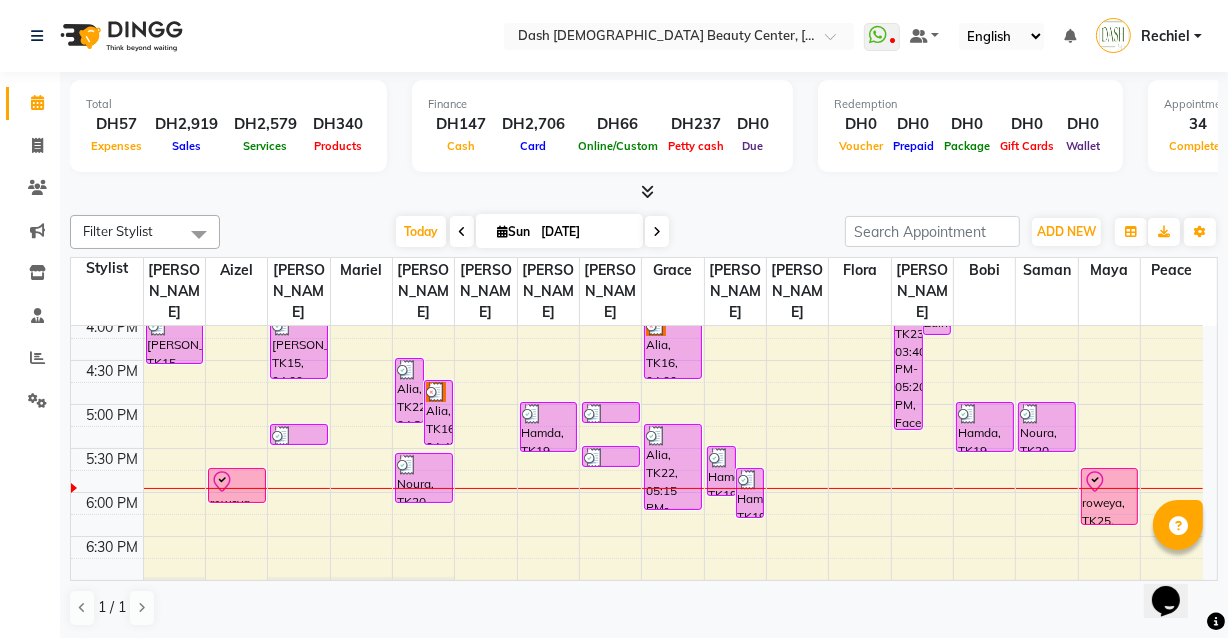scroll, scrollTop: 624, scrollLeft: 0, axis: vertical 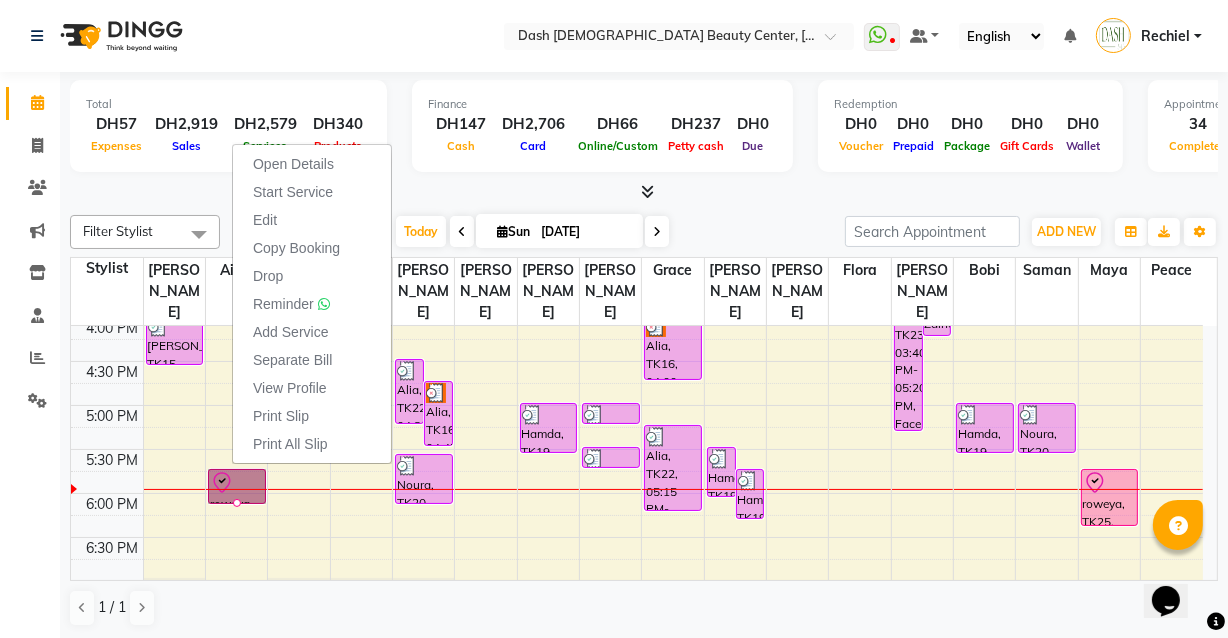 click on "Calendar  Invoice  Clients  Marketing  Inventory  Staff  Reports  Settings Completed InProgress Upcoming Dropped Tentative Check-In Confirm Bookings Segments Page Builder" 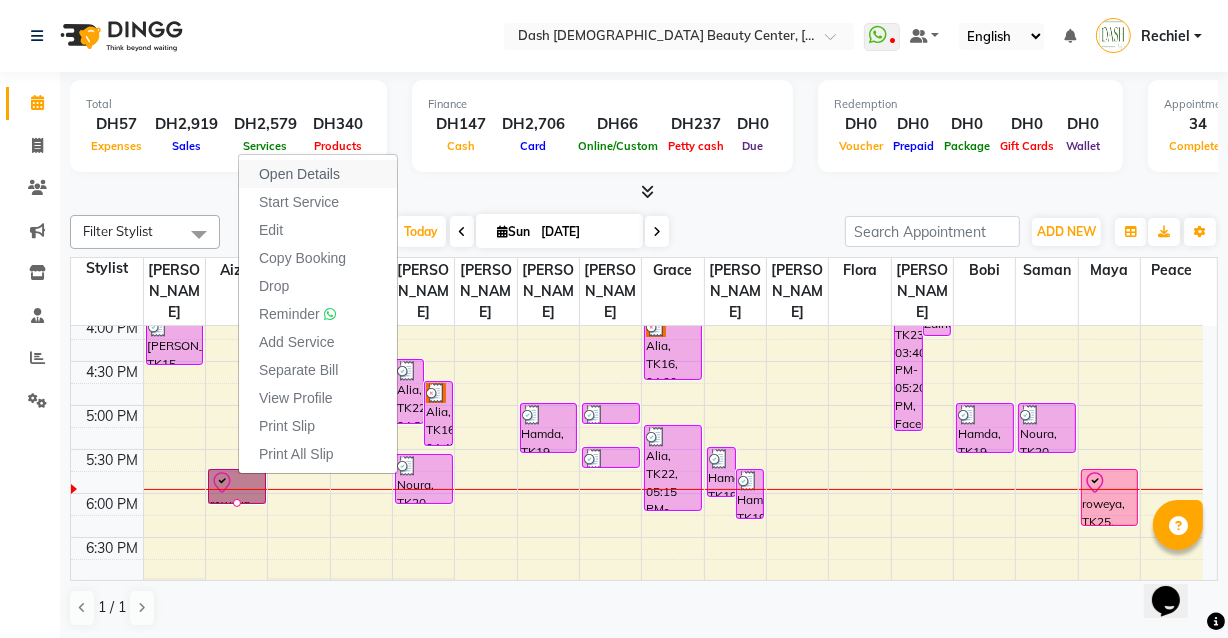 click on "Open Details" at bounding box center [318, 174] 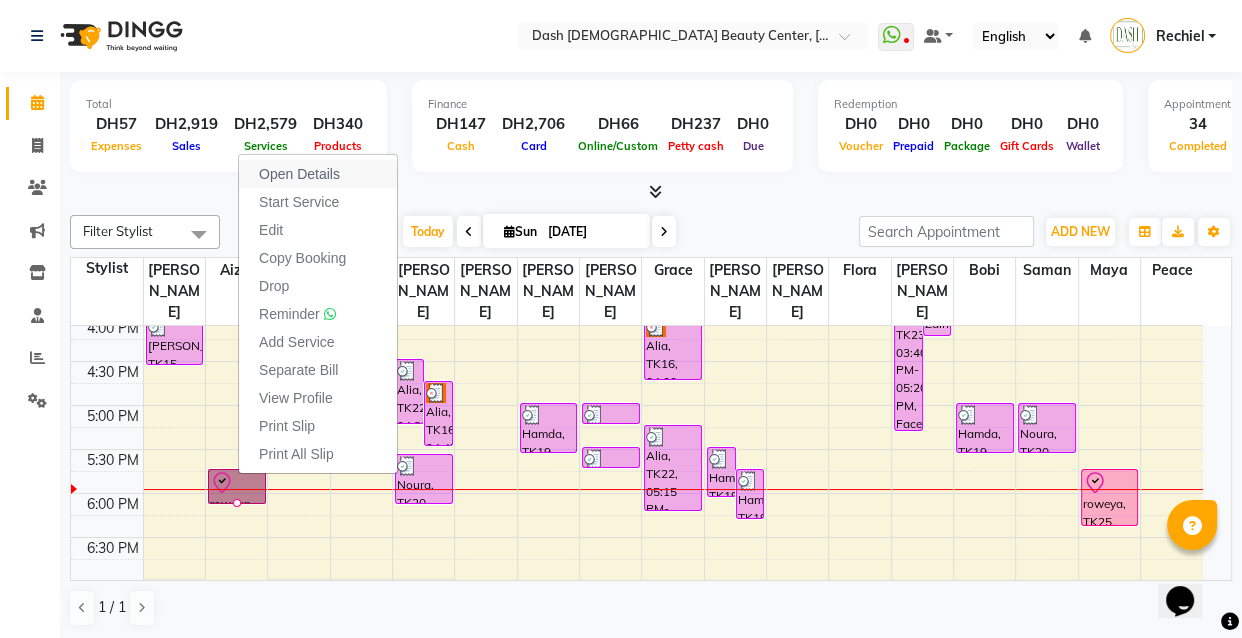 select on "8" 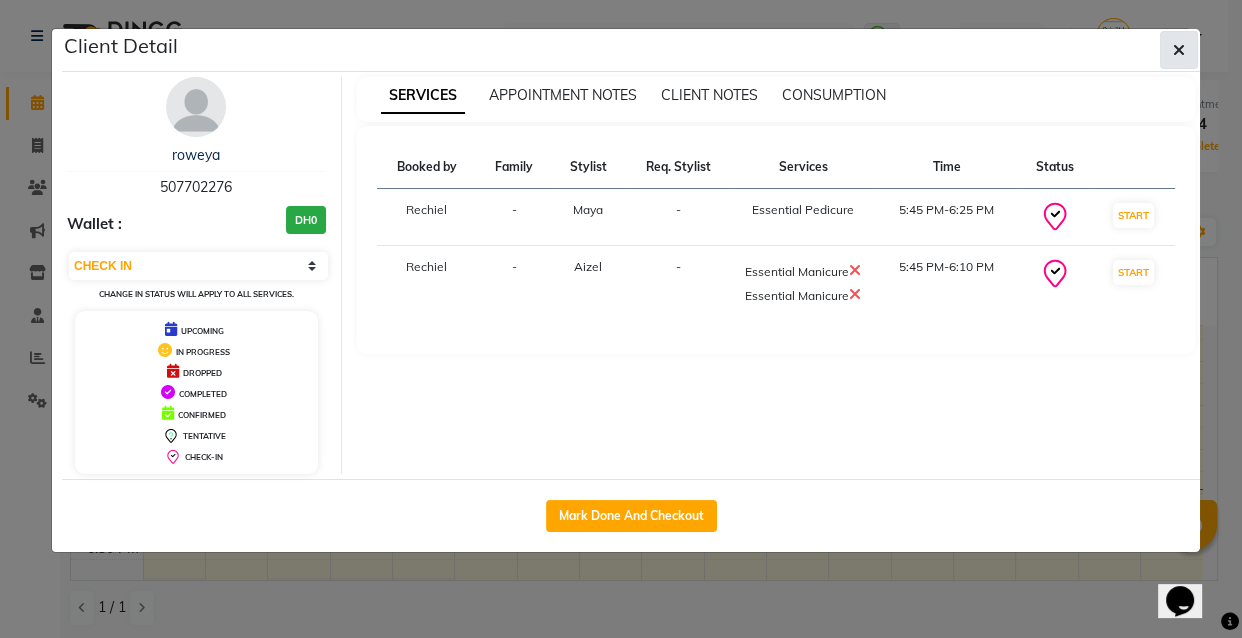 click 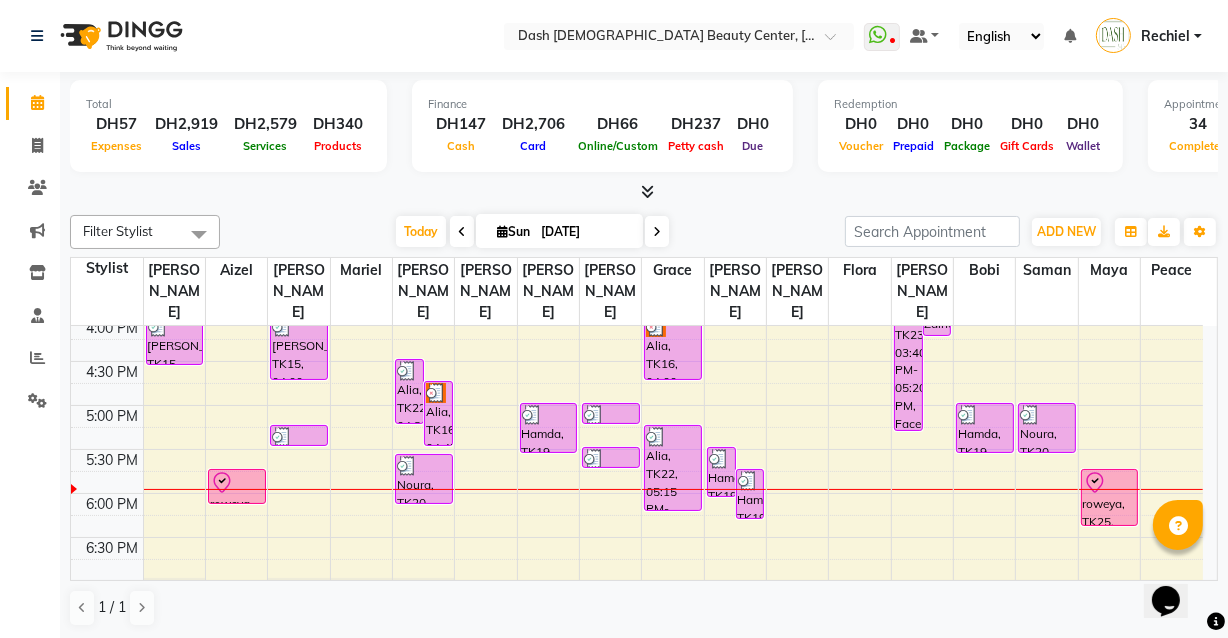 click 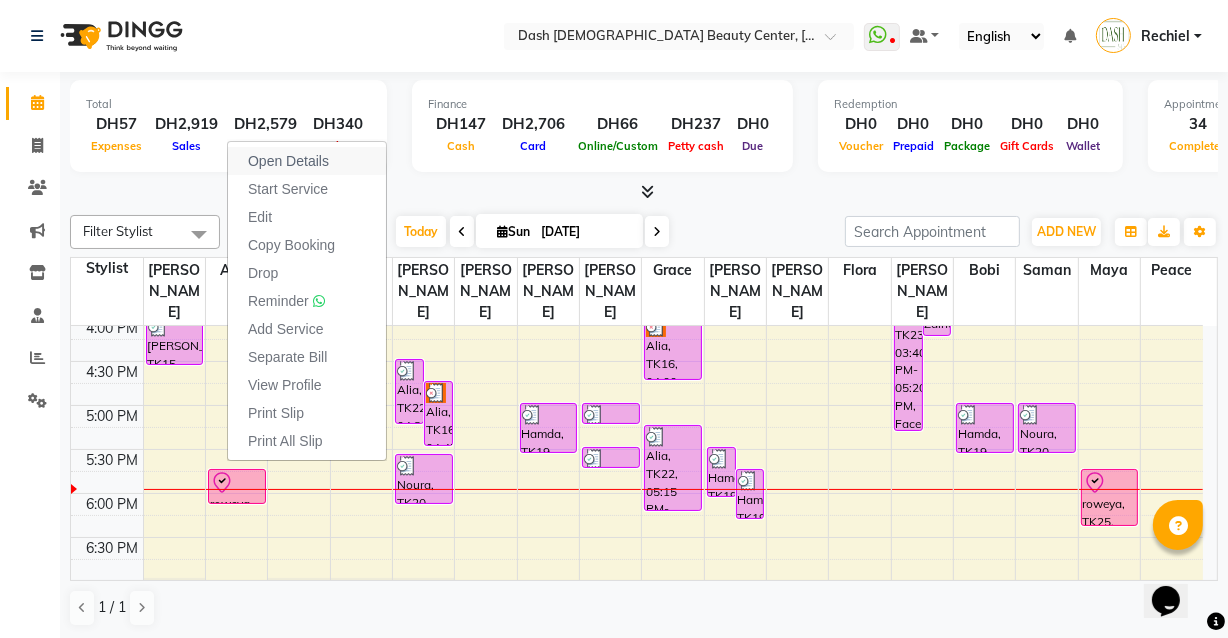 click on "Open Details" at bounding box center [307, 161] 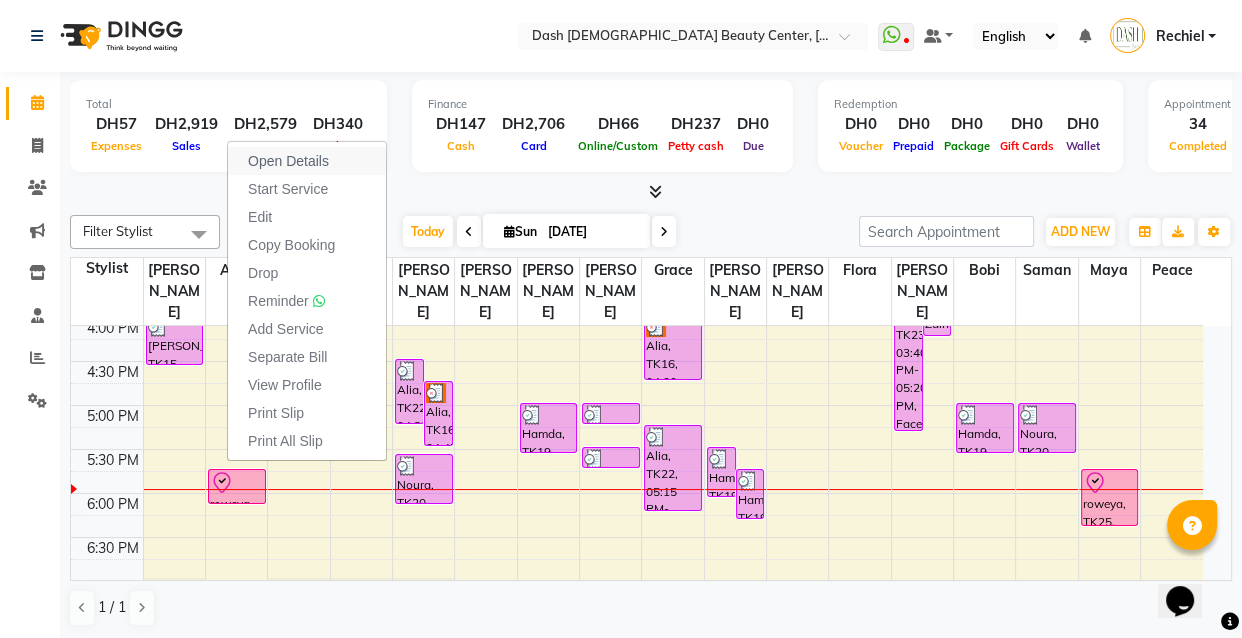 select on "8" 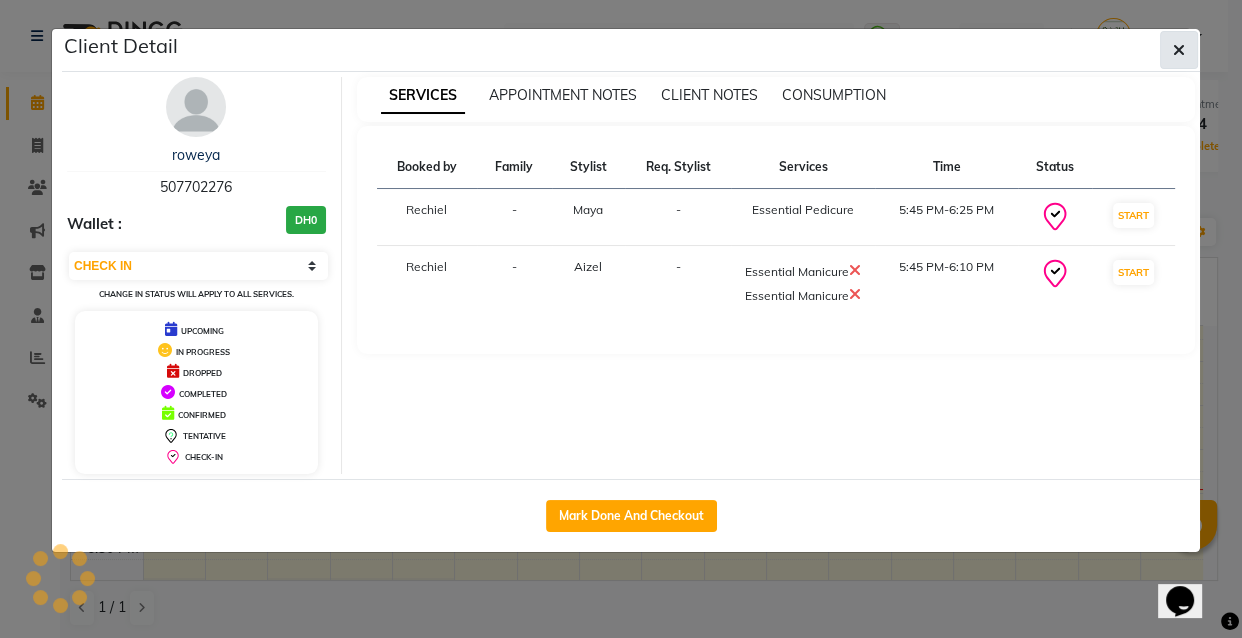 click 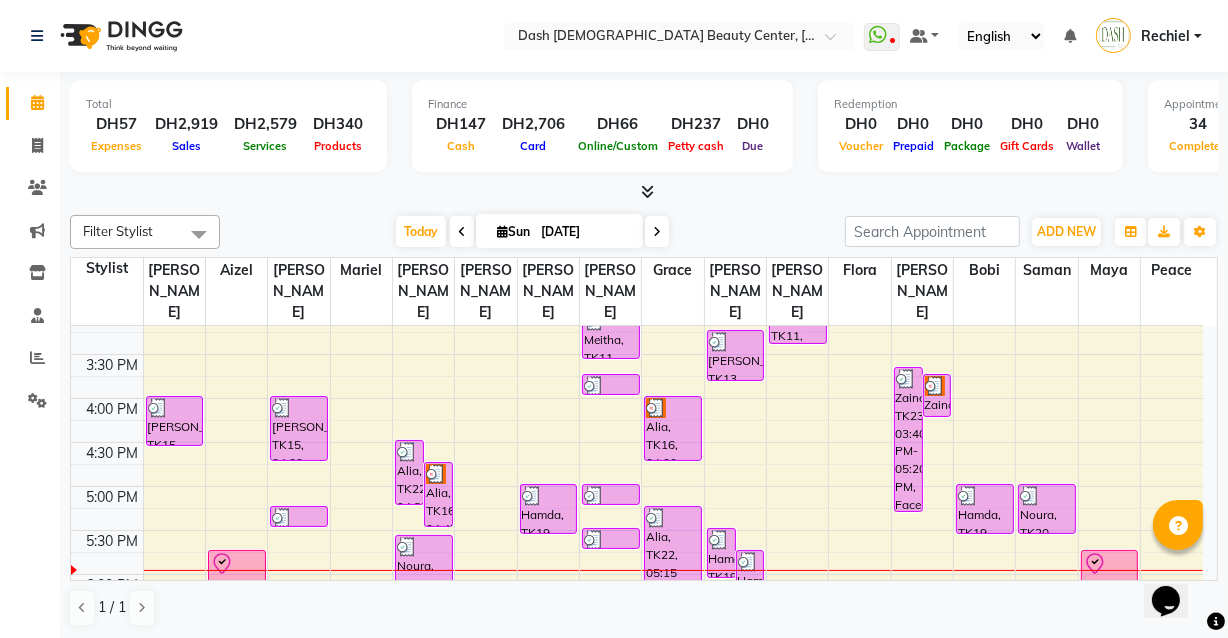 scroll, scrollTop: 541, scrollLeft: 0, axis: vertical 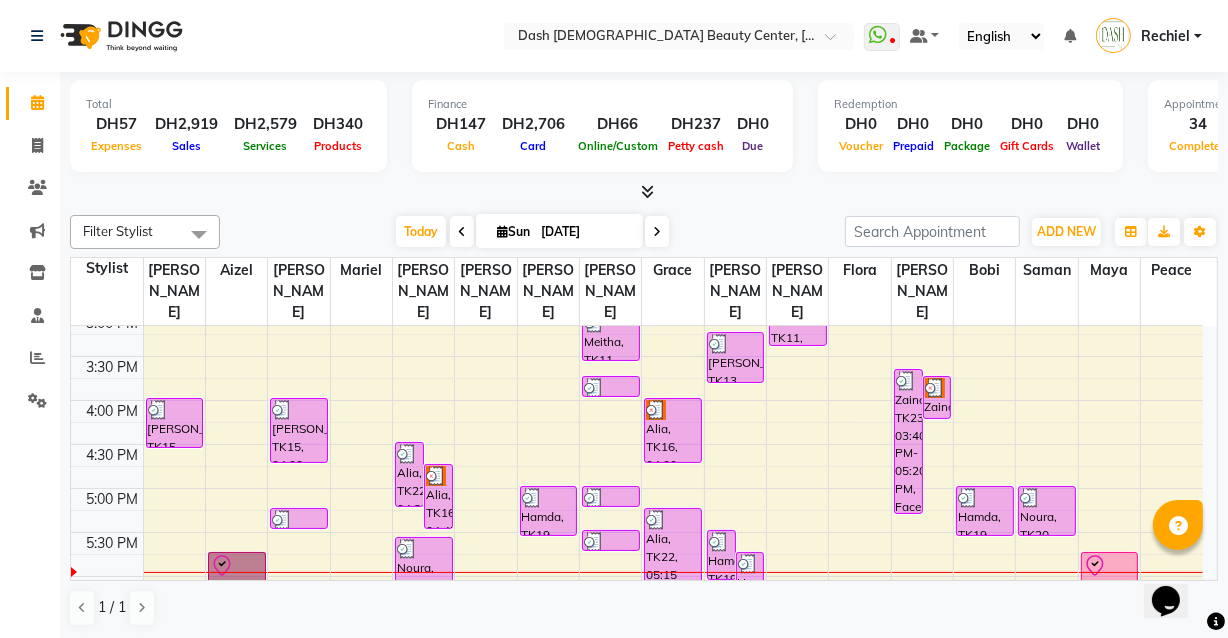 click at bounding box center [237, 586] 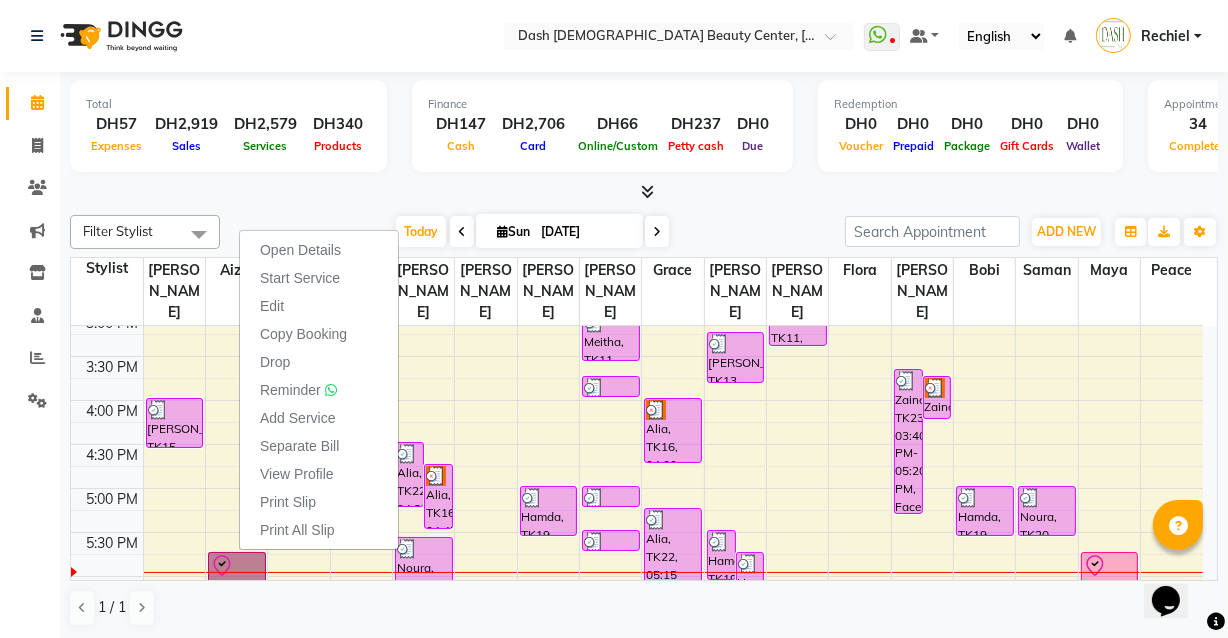 click on "Calendar  Invoice  Clients  Marketing  Inventory  Staff  Reports  Settings Completed InProgress Upcoming Dropped Tentative Check-In Confirm Bookings Segments Page Builder" 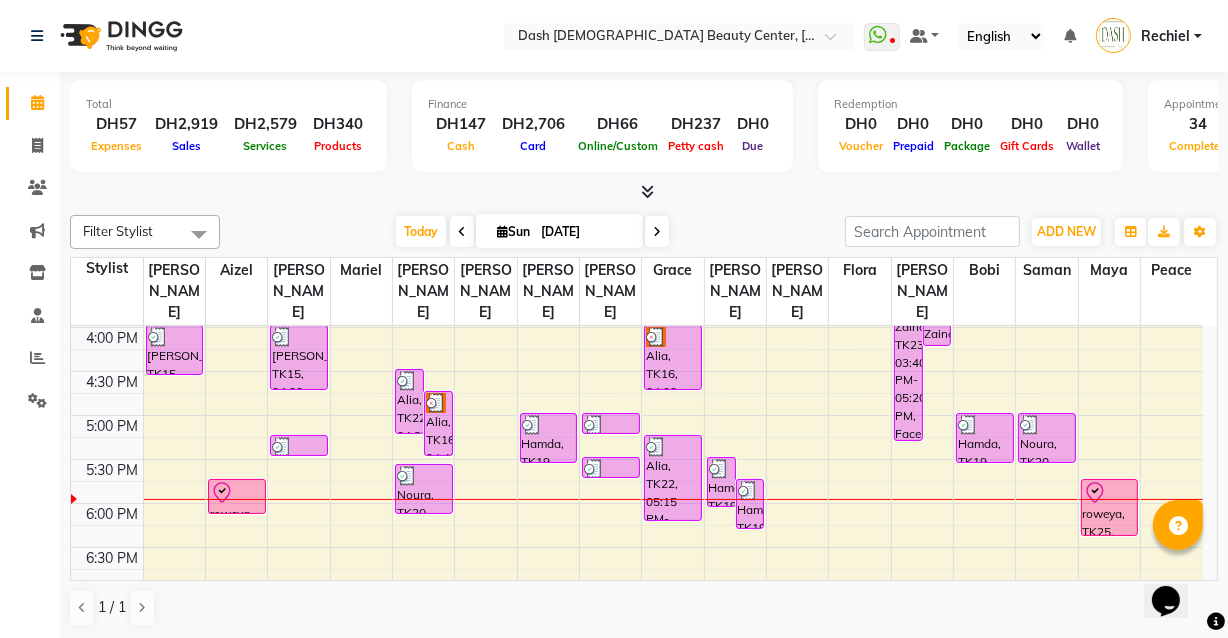 scroll, scrollTop: 613, scrollLeft: 0, axis: vertical 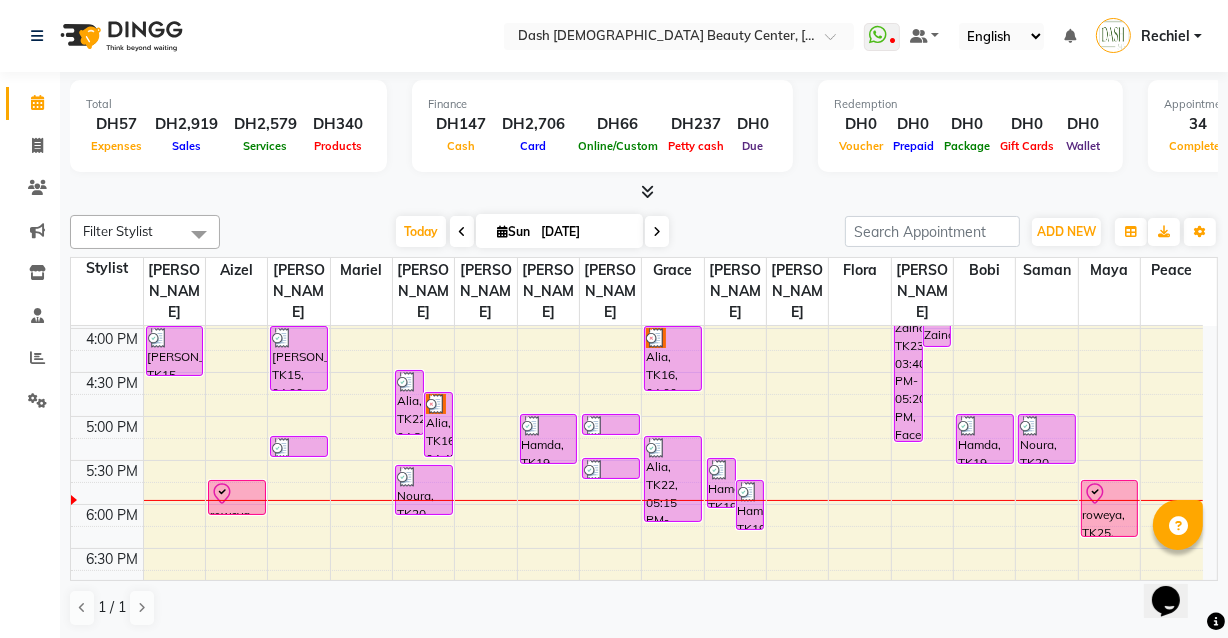 click on "roweya, TK25, 05:45 PM-06:10 PM, Essential Manicure,Essential Manicure" at bounding box center (237, 497) 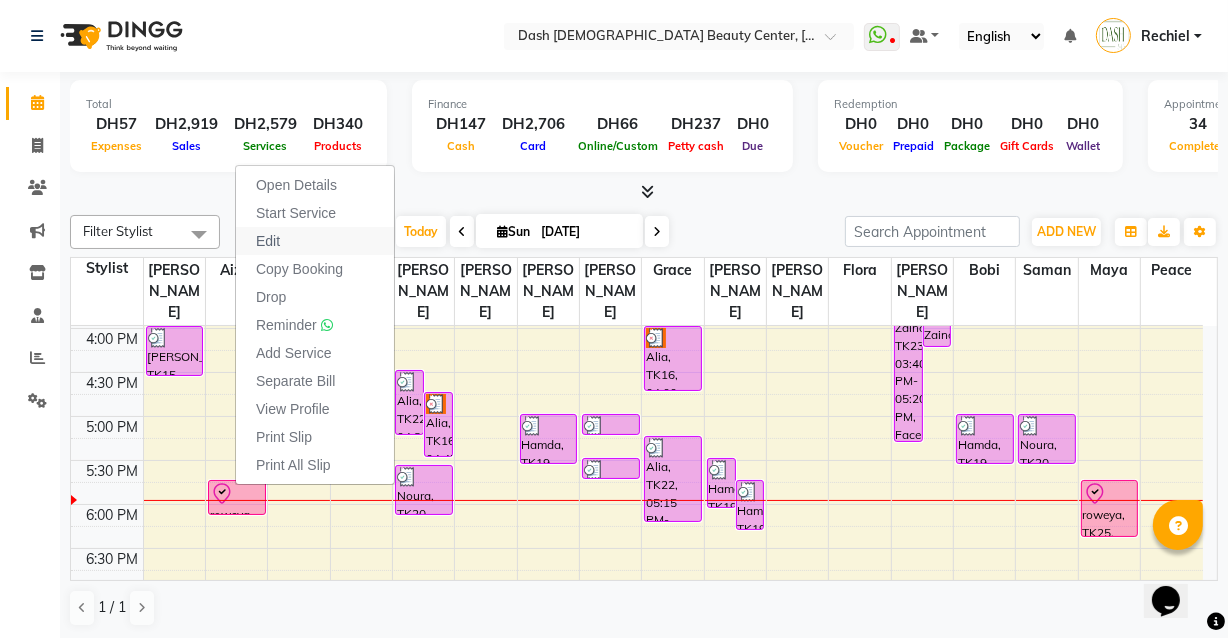 click on "Edit" at bounding box center (315, 241) 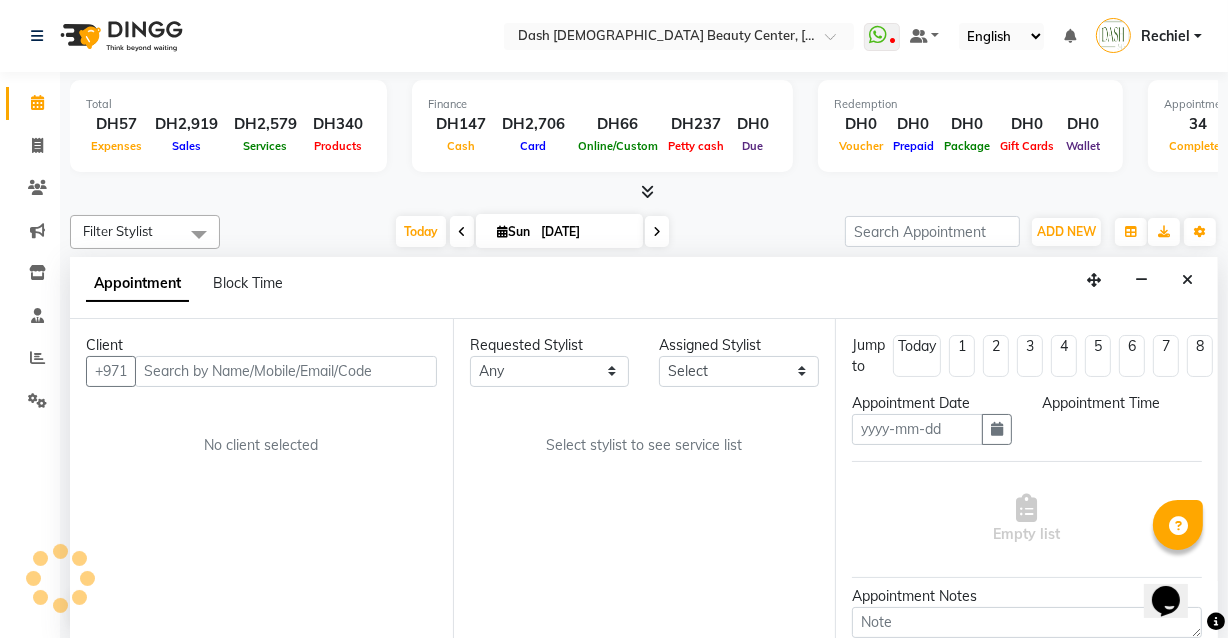 scroll, scrollTop: 0, scrollLeft: 0, axis: both 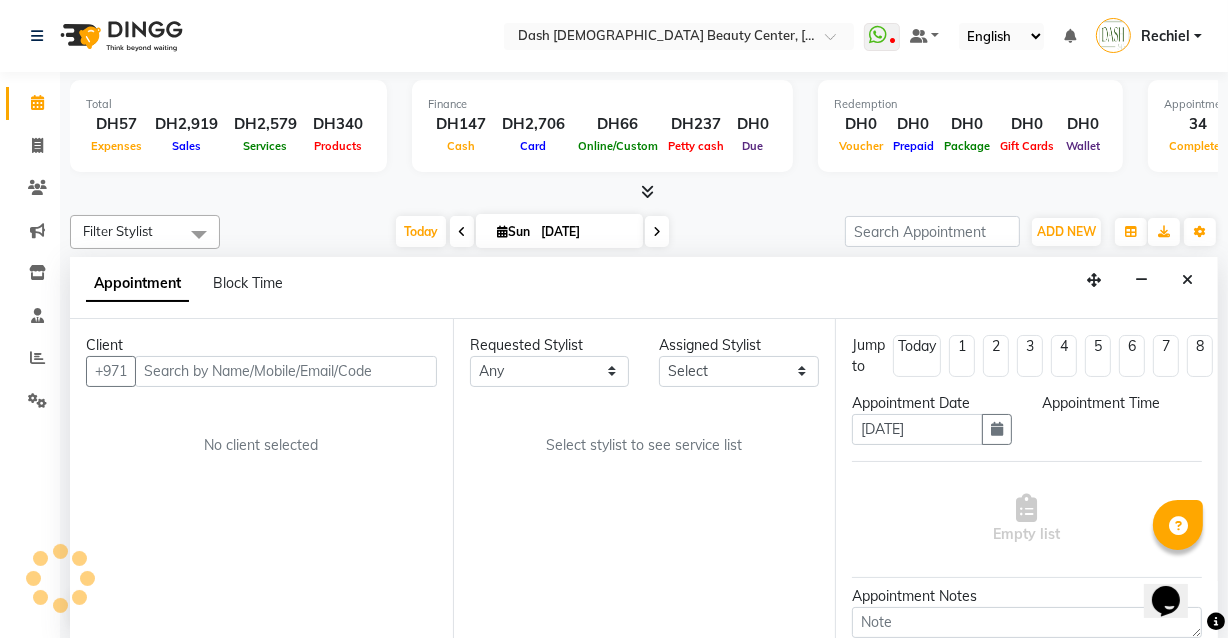 select on "check-in" 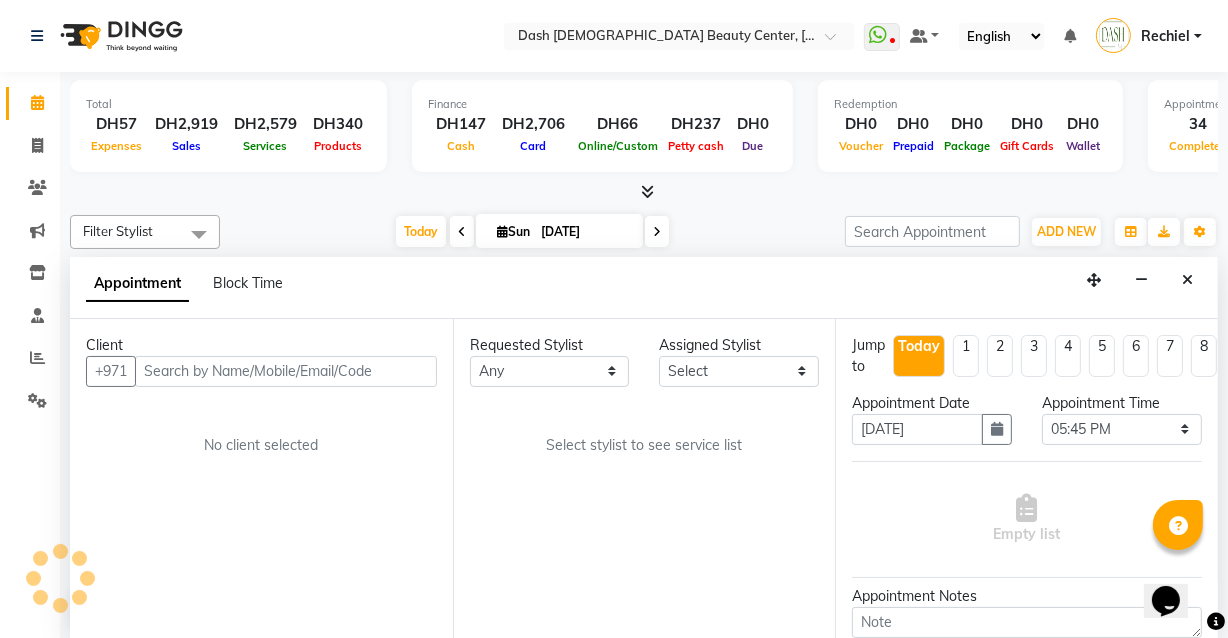 scroll, scrollTop: 0, scrollLeft: 0, axis: both 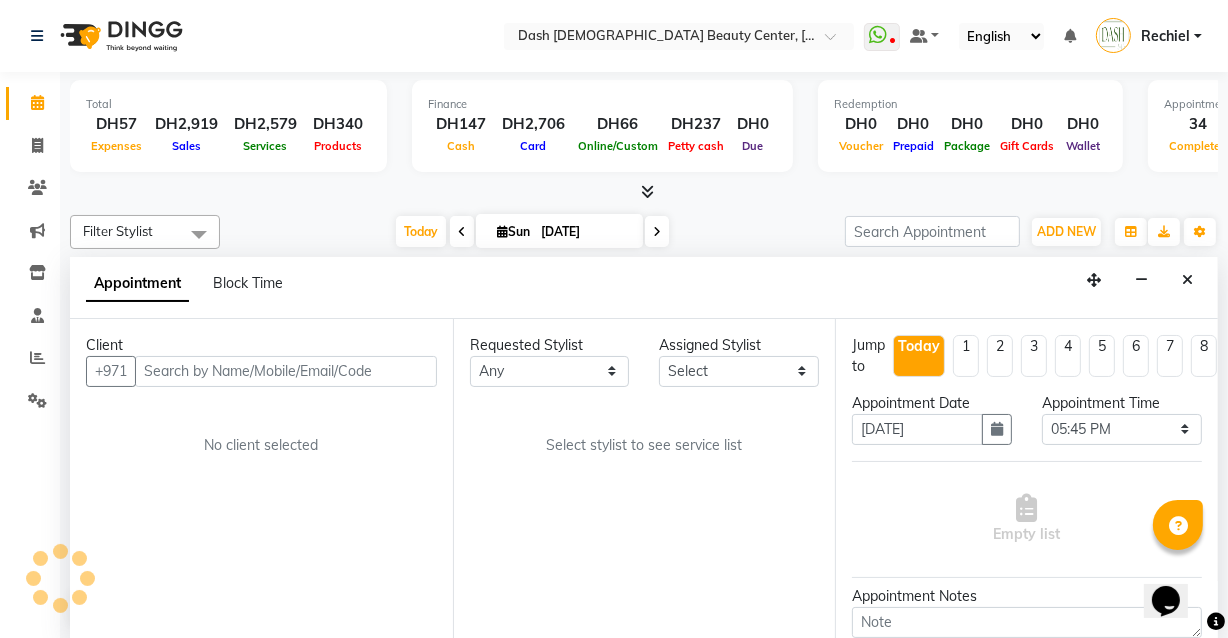 select on "82785" 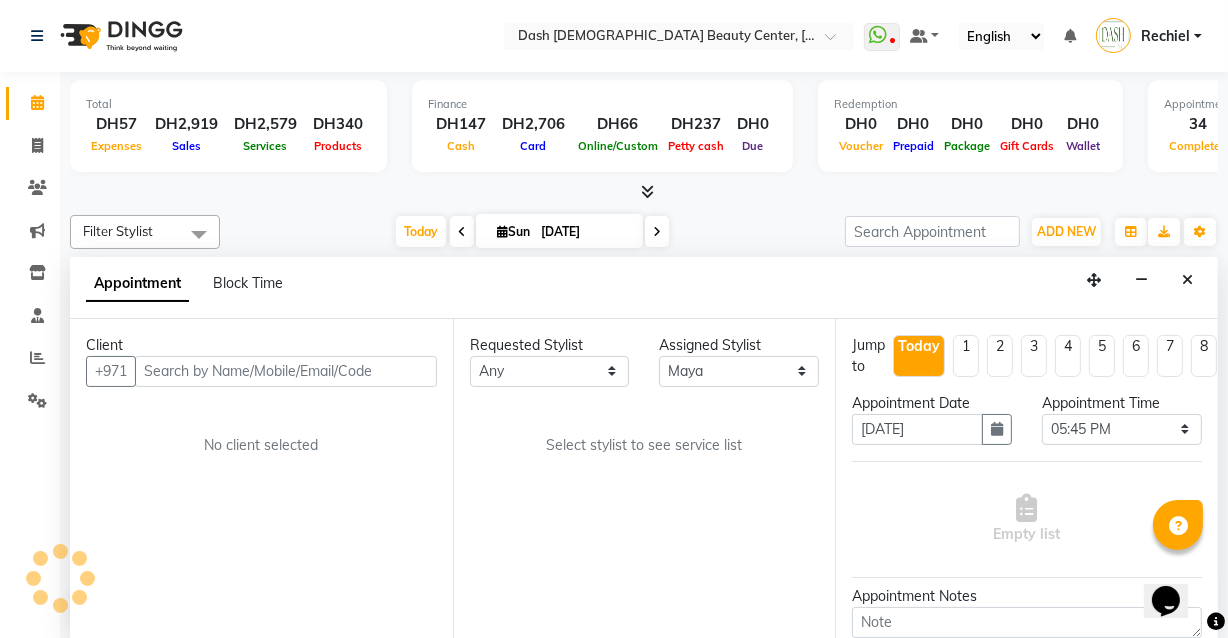 select on "4202" 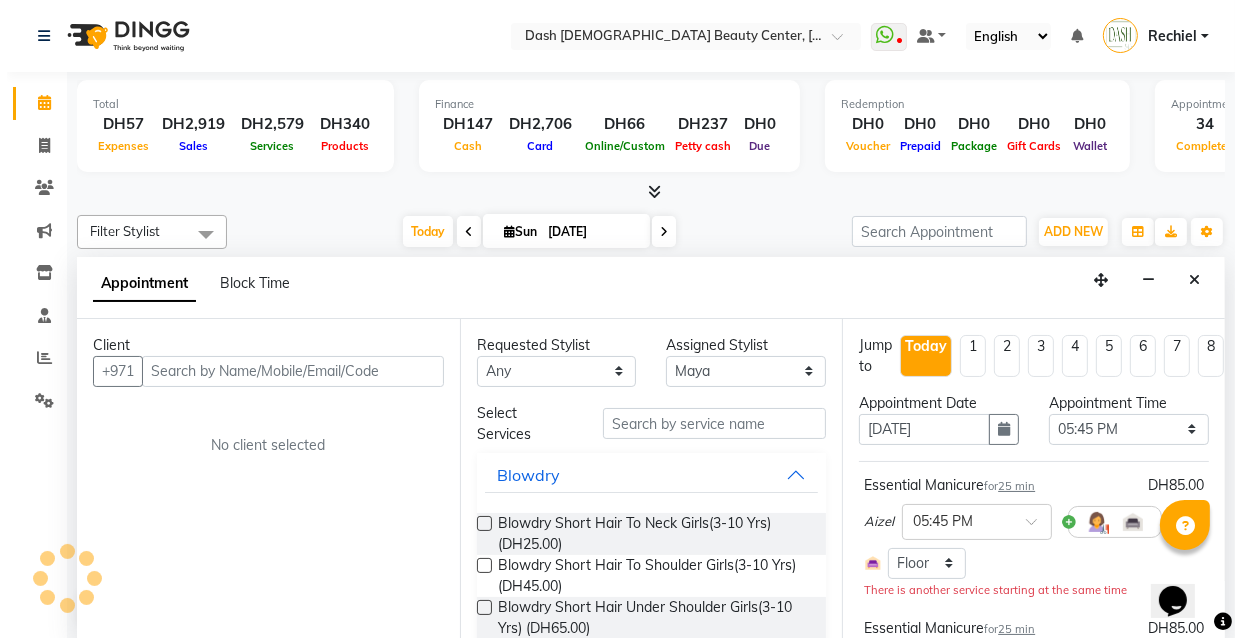 scroll, scrollTop: 701, scrollLeft: 0, axis: vertical 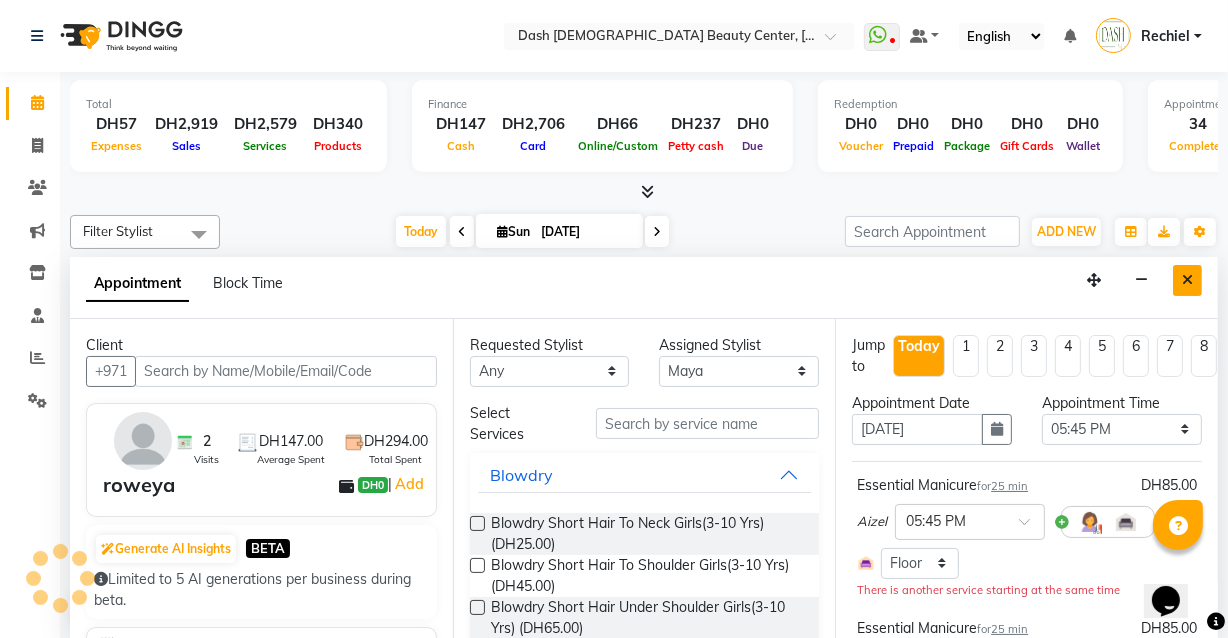click at bounding box center (1187, 280) 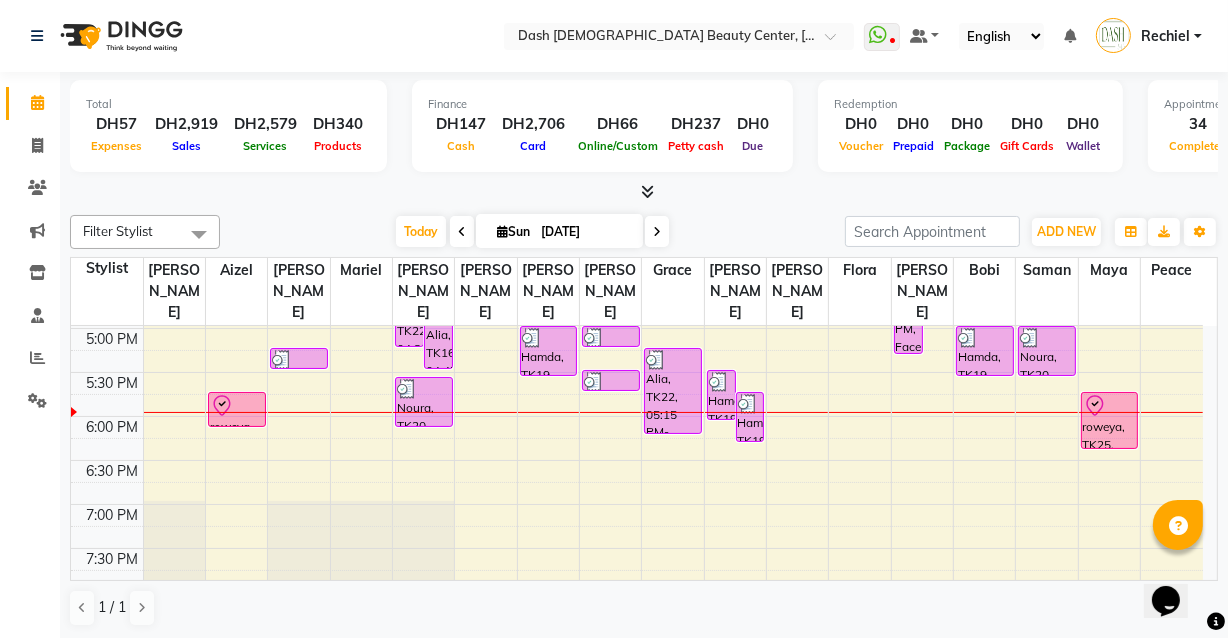 click on "roweya, TK25, 05:45 PM-06:10 PM, Essential Manicure,Essential Manicure" at bounding box center [237, 409] 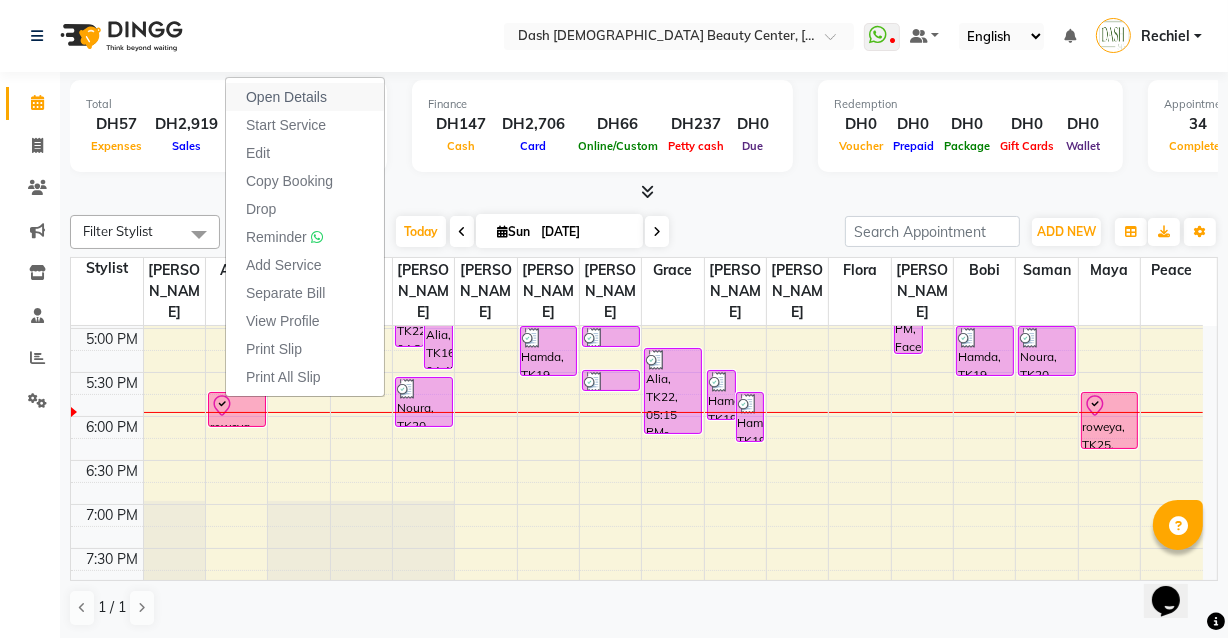 click on "Open Details" at bounding box center [305, 97] 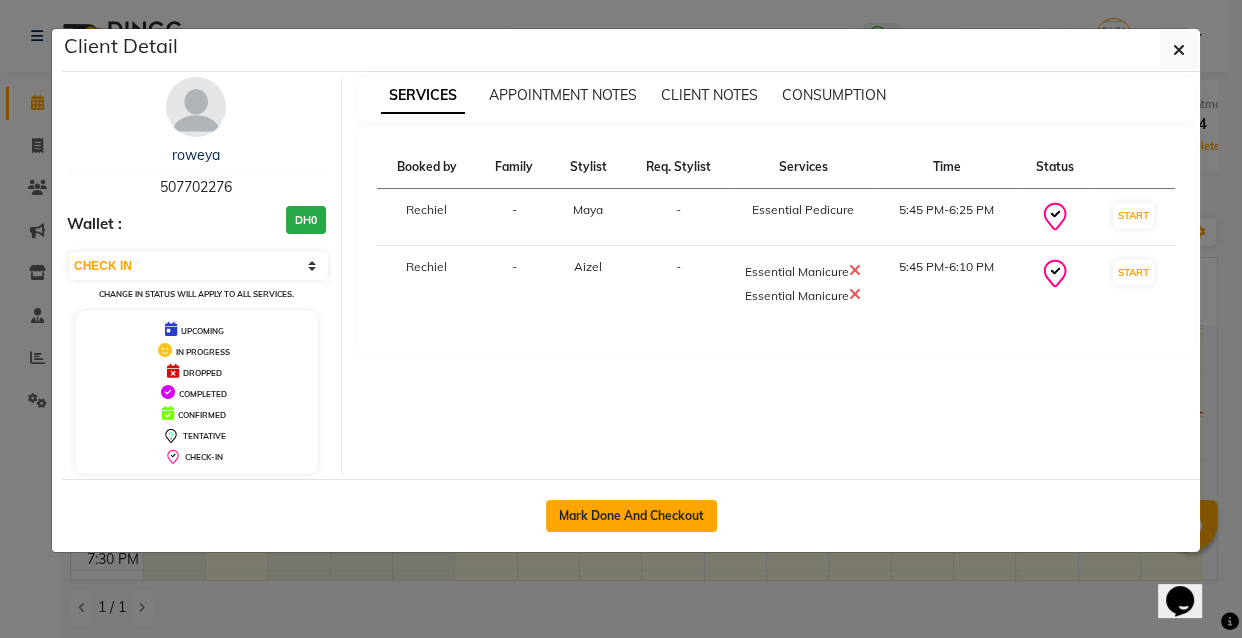 click on "Mark Done And Checkout" 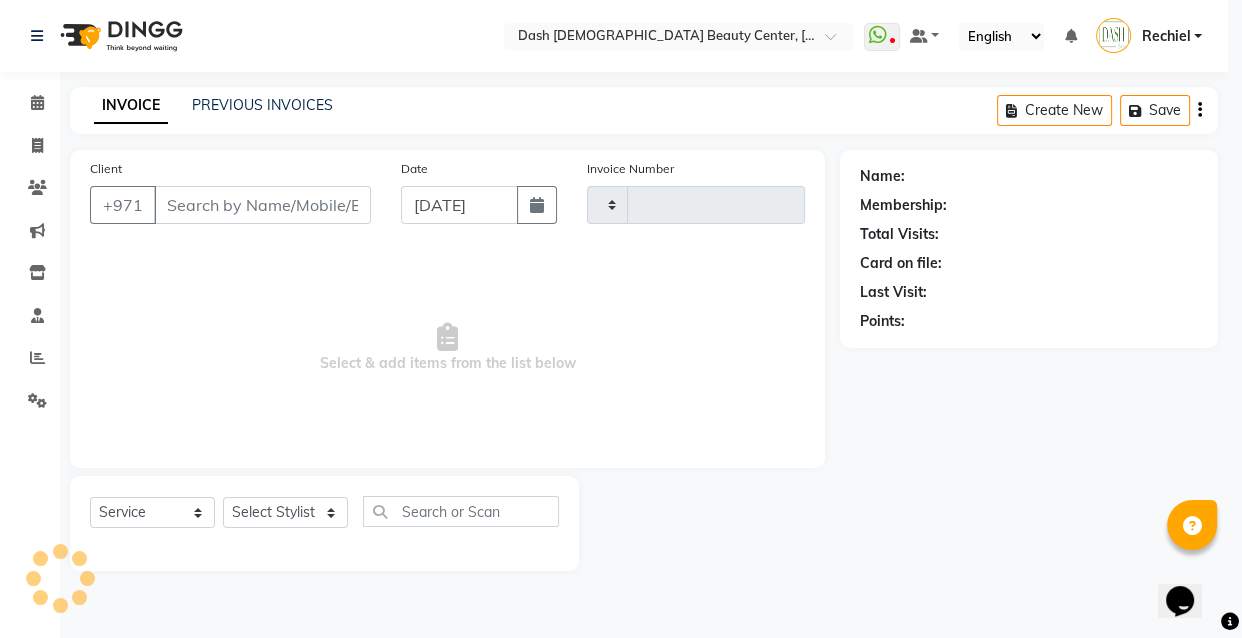 type on "1876" 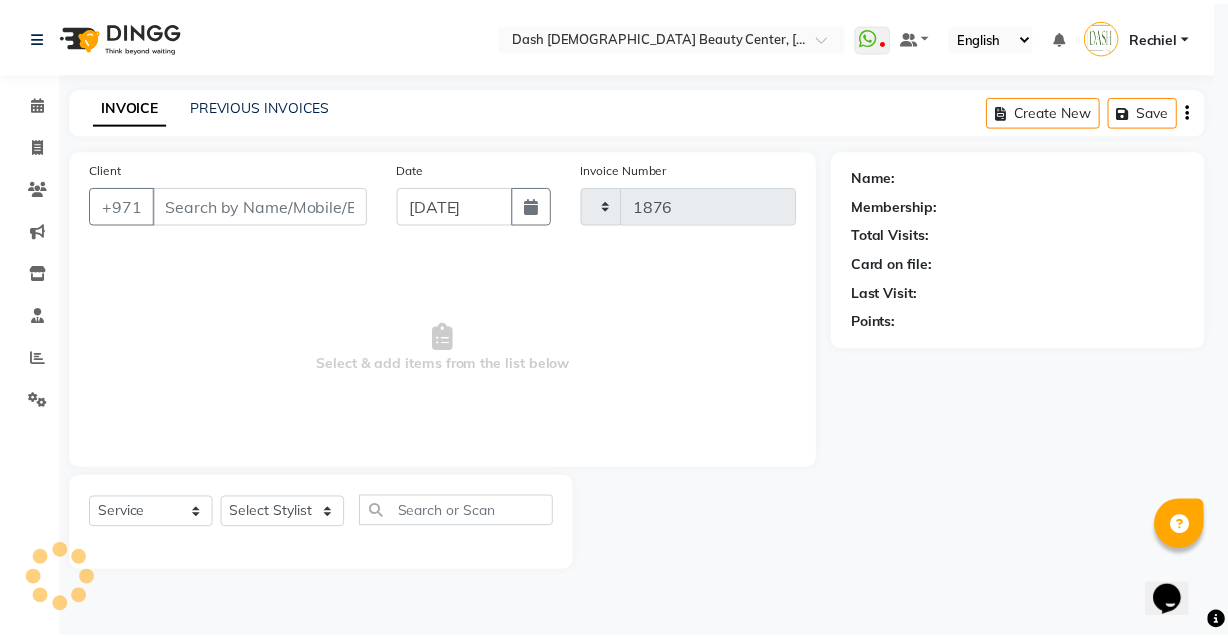 scroll, scrollTop: 0, scrollLeft: 0, axis: both 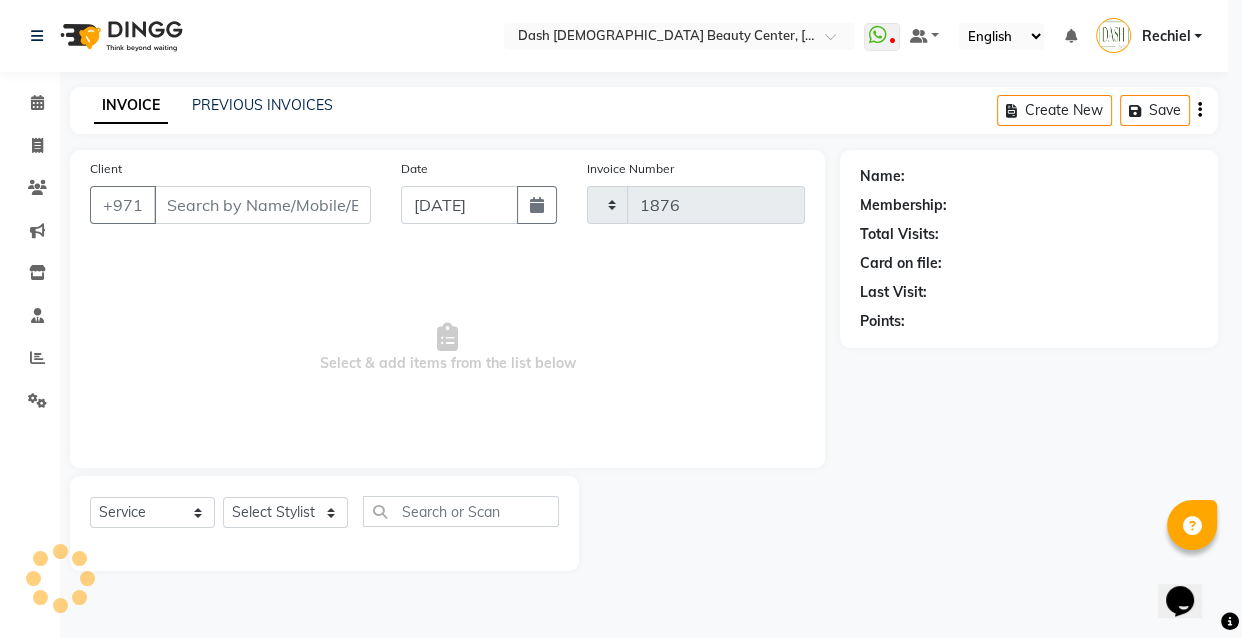 select on "8372" 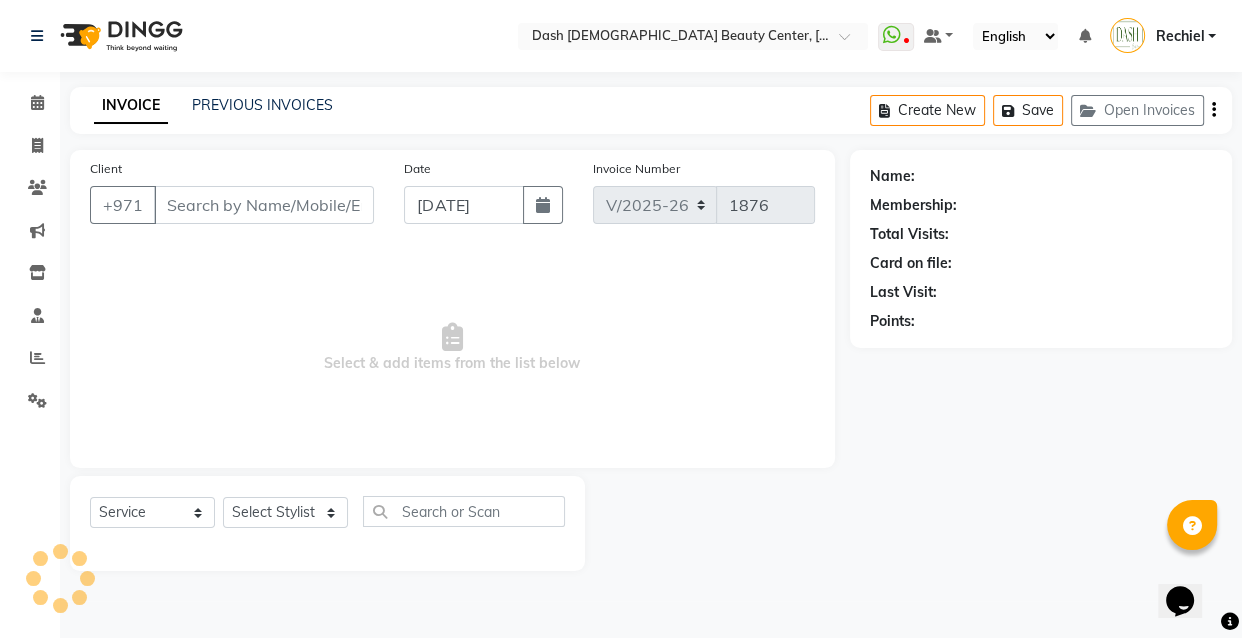 type on "507702276" 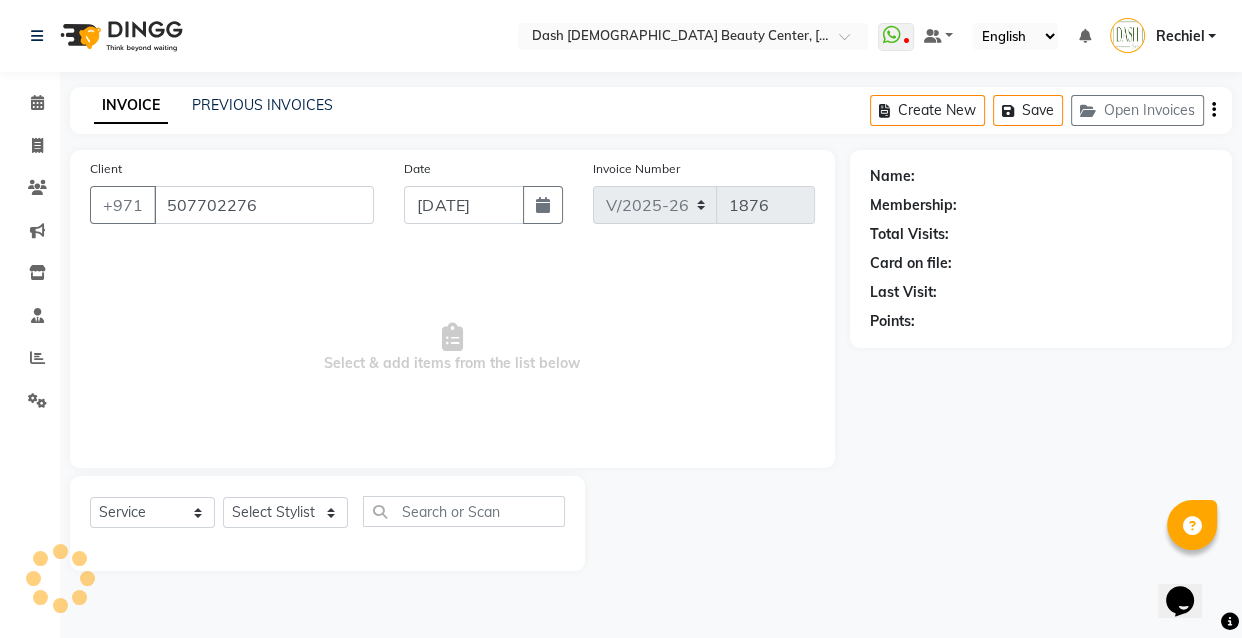 select on "82785" 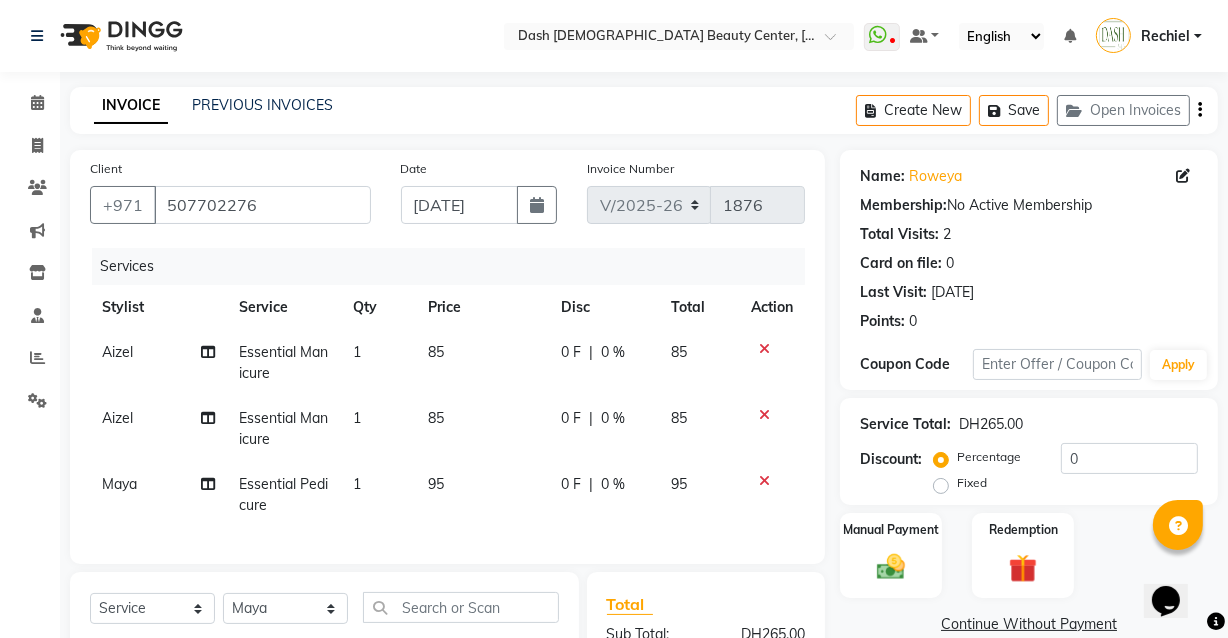 click 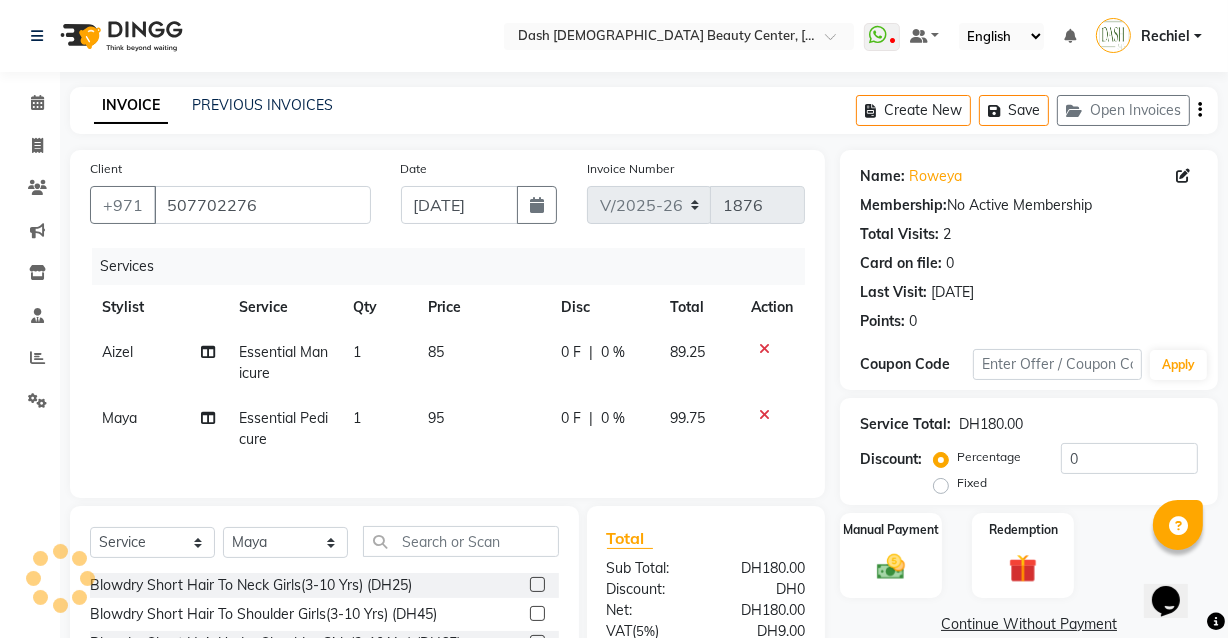 click on "Maya" 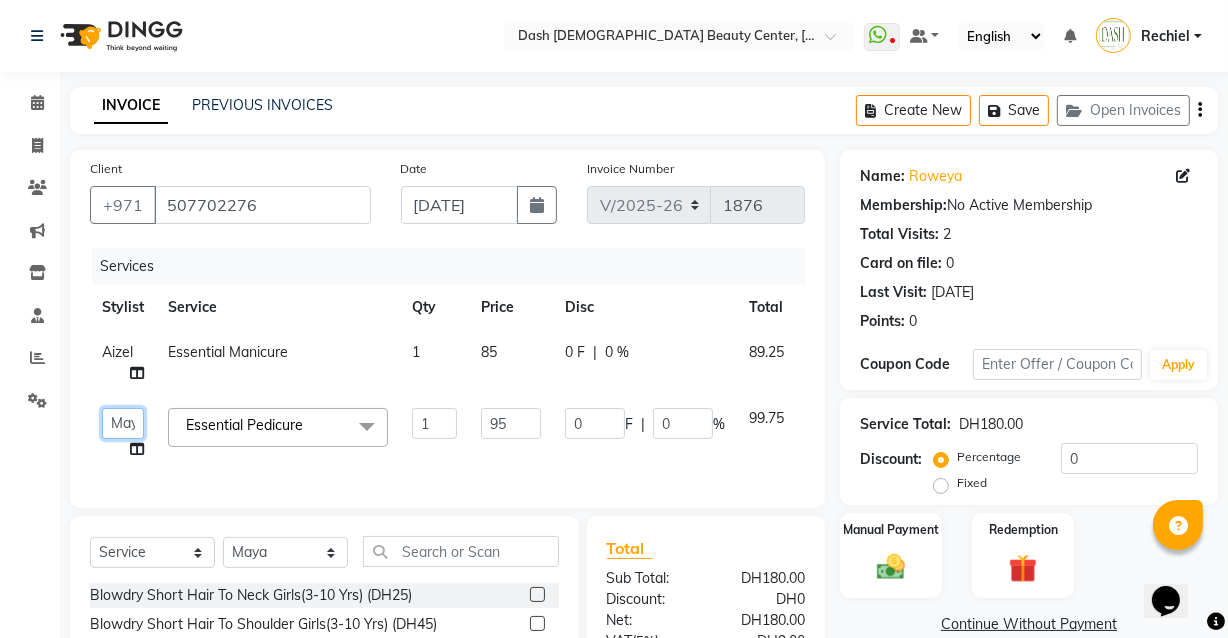 click on "[PERSON_NAME]   [PERSON_NAME]   [PERSON_NAME]   [PERSON_NAME]   [PERSON_NAME]   [PERSON_NAME]   [PERSON_NAME]   [PERSON_NAME]   May [PERSON_NAME] (Cafe)   Nabasirye (Cafe)   [PERSON_NAME]   [PERSON_NAME]   Owner   Peace   Rechiel   [PERSON_NAME]   [PERSON_NAME]" 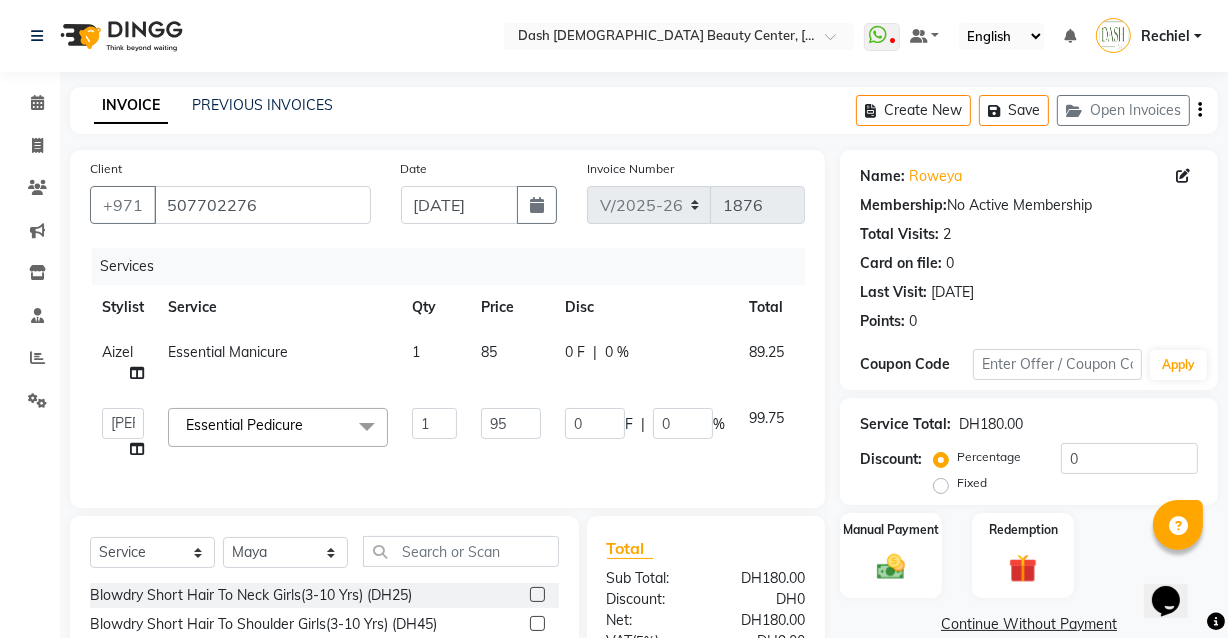 select on "81111" 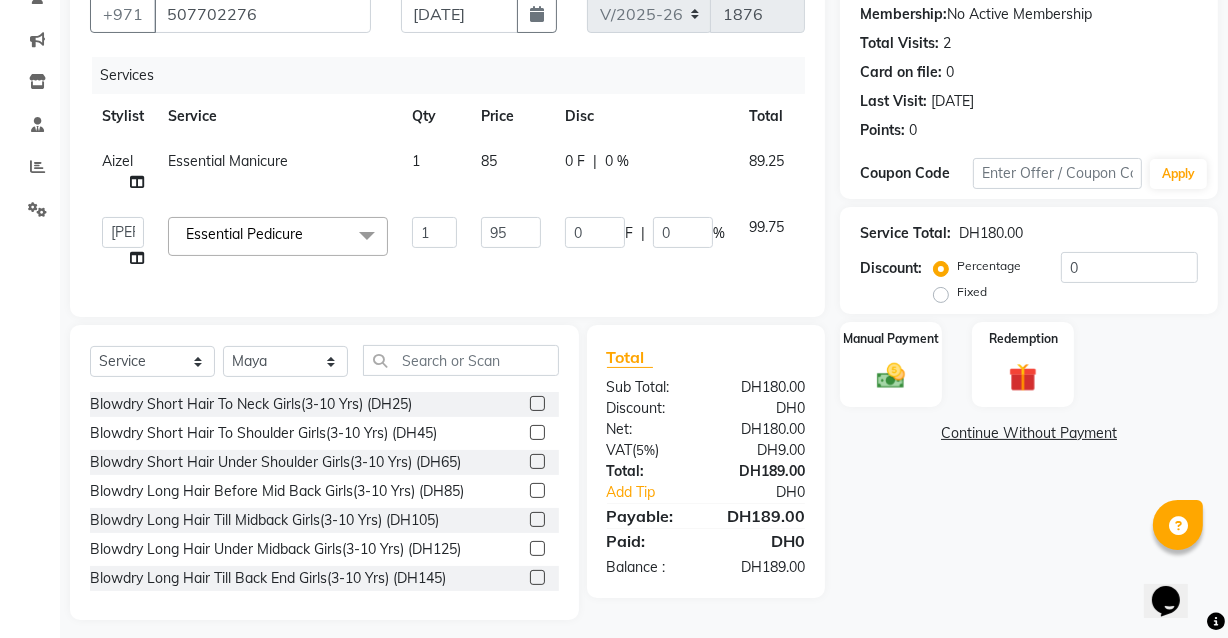 scroll, scrollTop: 217, scrollLeft: 0, axis: vertical 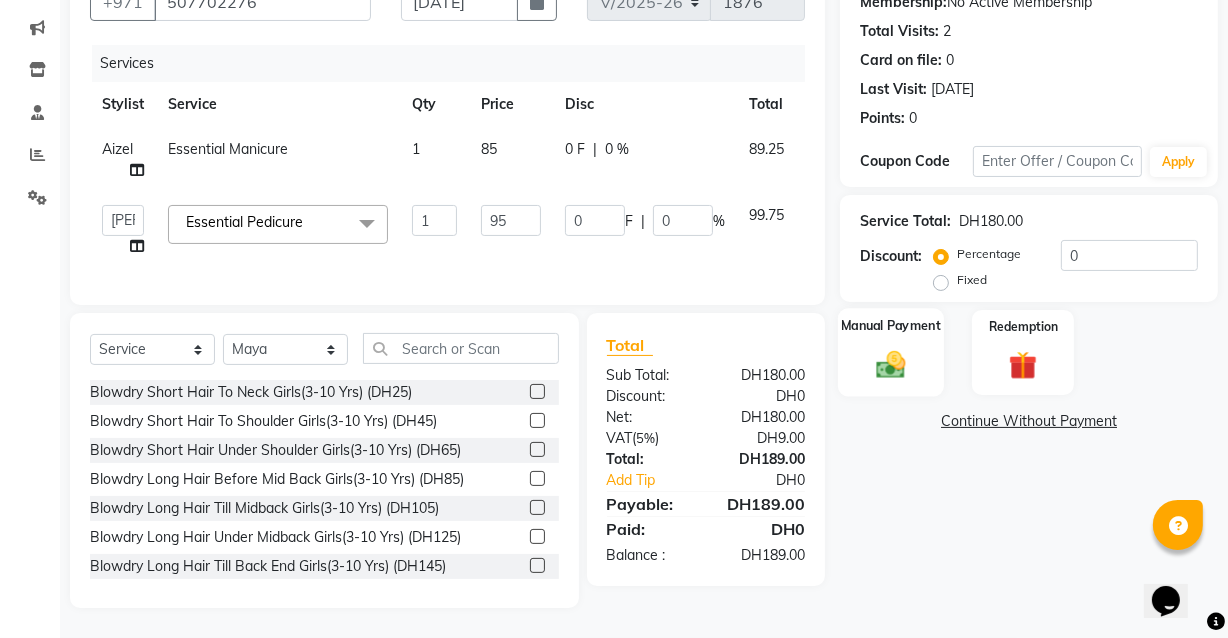 click on "Manual Payment" 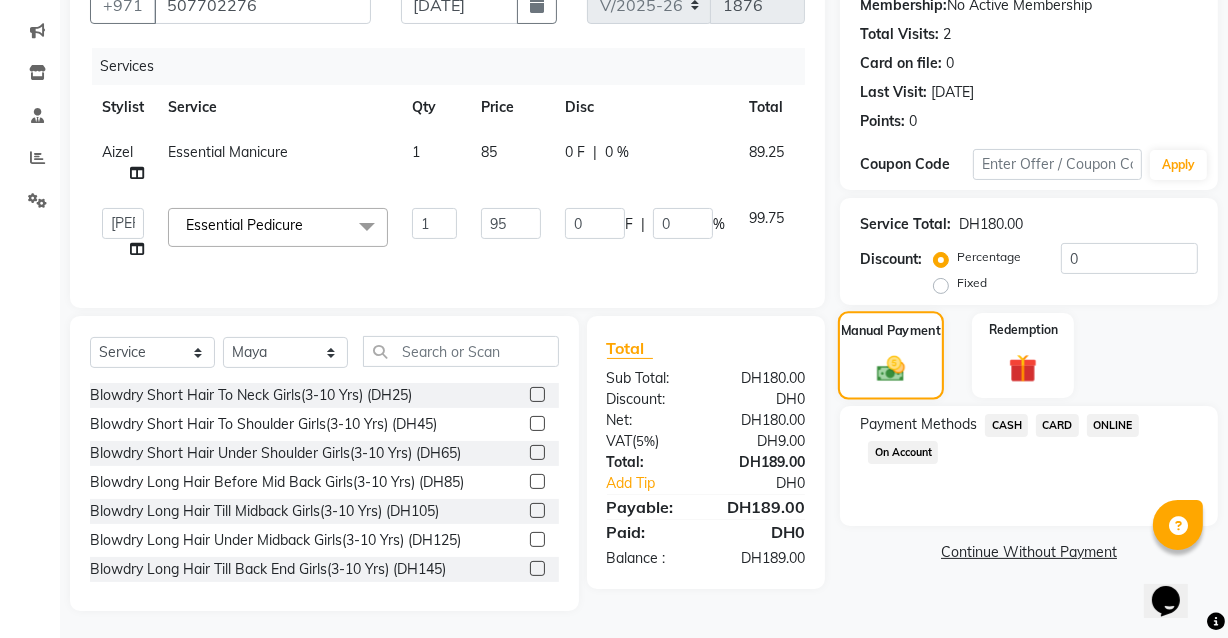 scroll, scrollTop: 194, scrollLeft: 0, axis: vertical 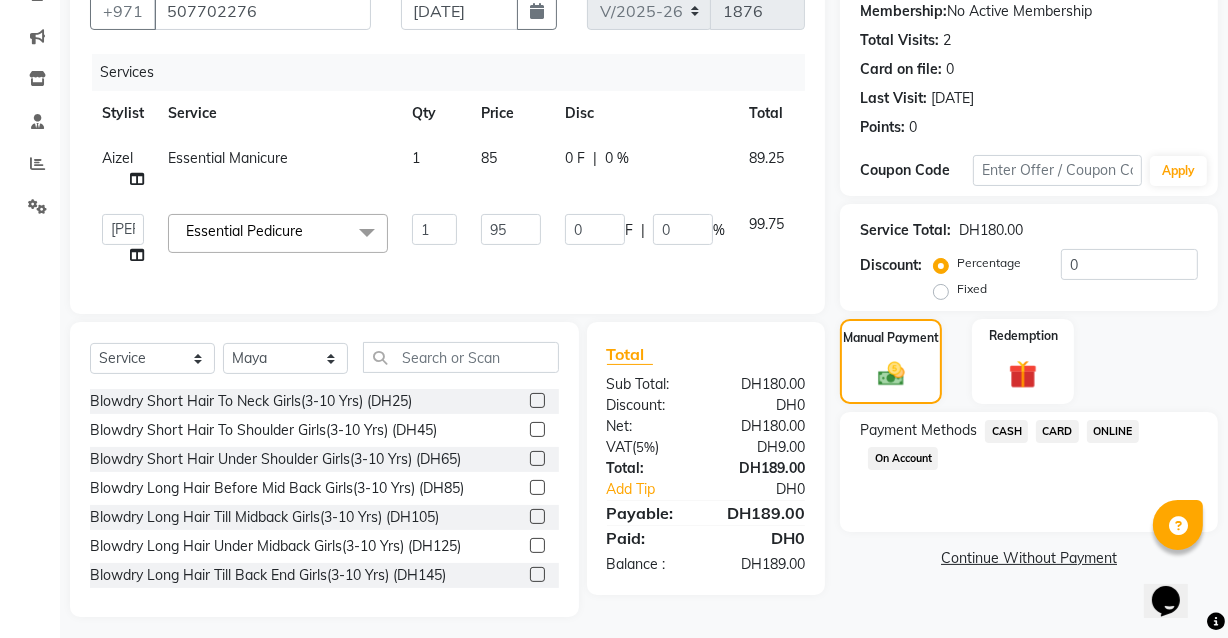 click on "CARD" 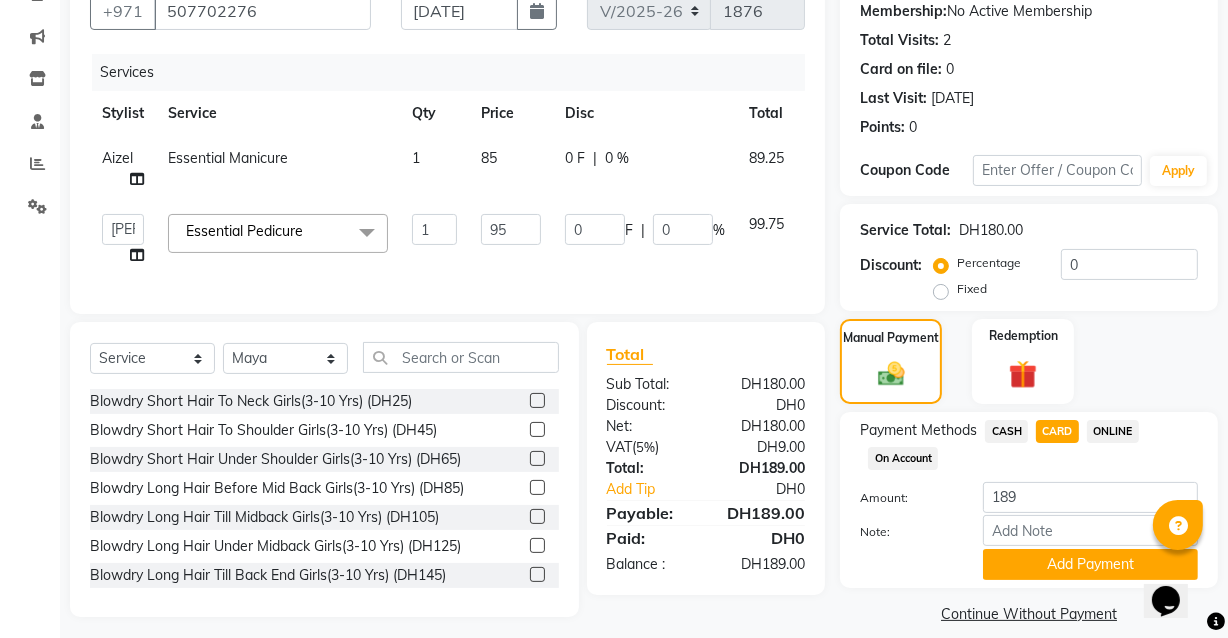 scroll, scrollTop: 217, scrollLeft: 0, axis: vertical 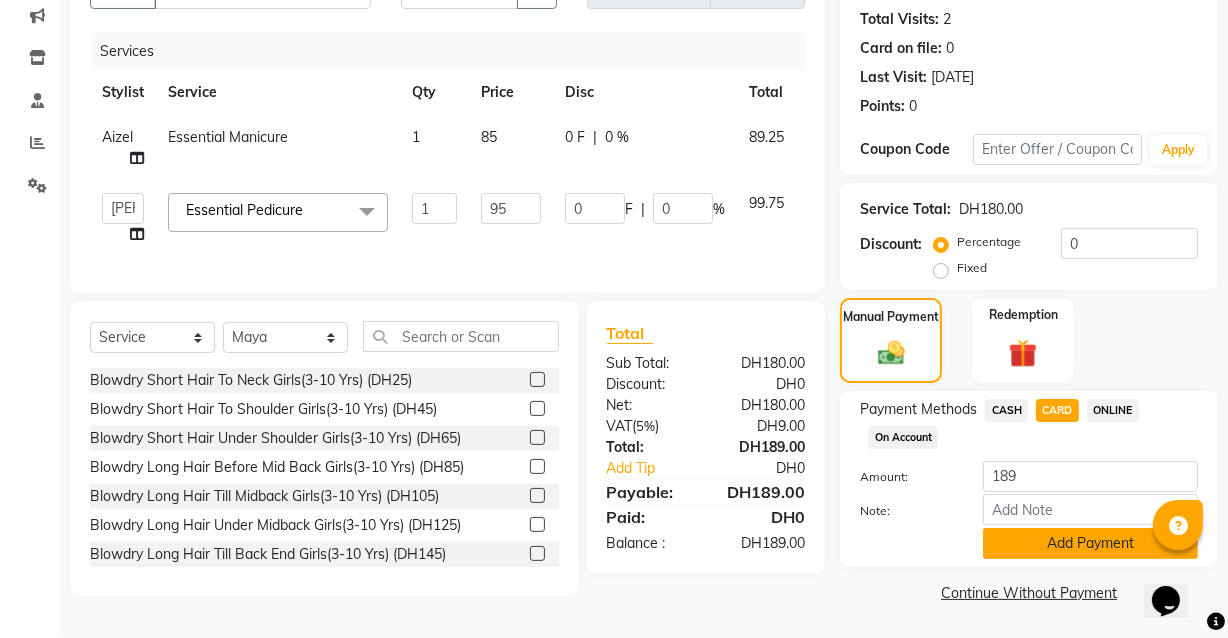 click on "Add Payment" 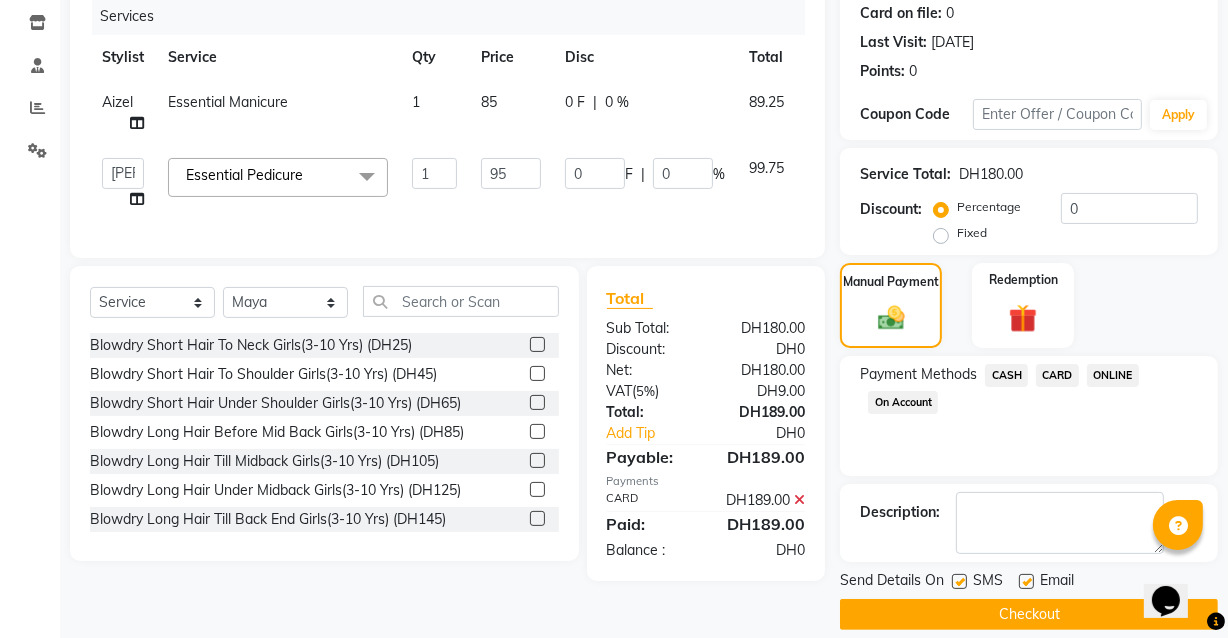 scroll, scrollTop: 270, scrollLeft: 0, axis: vertical 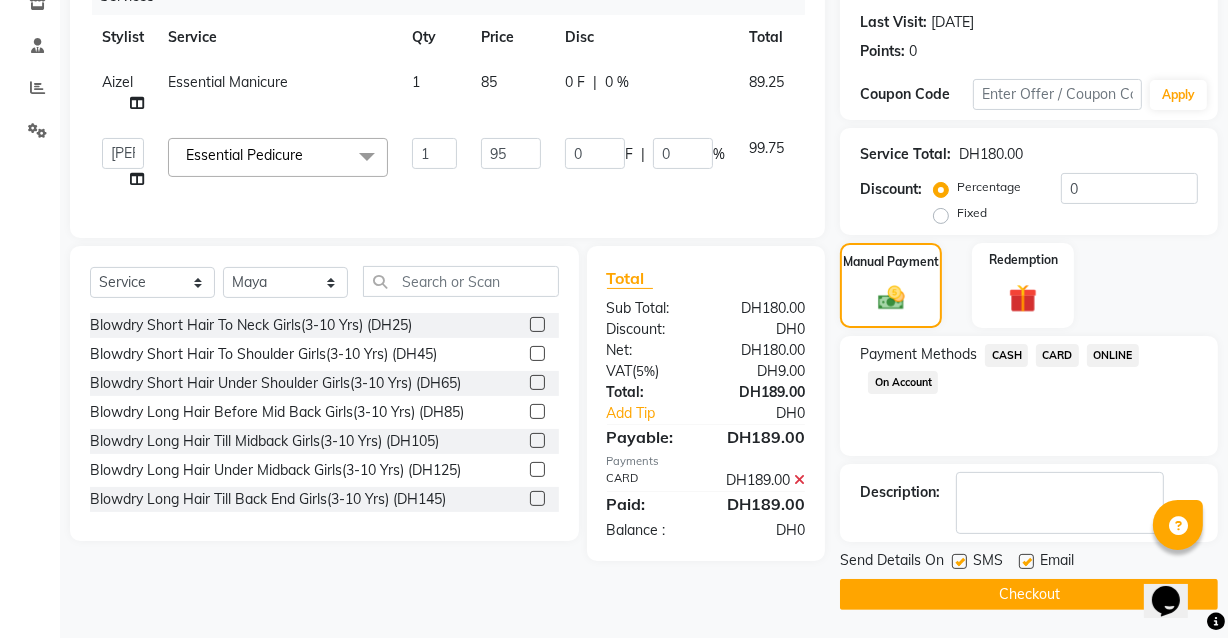click 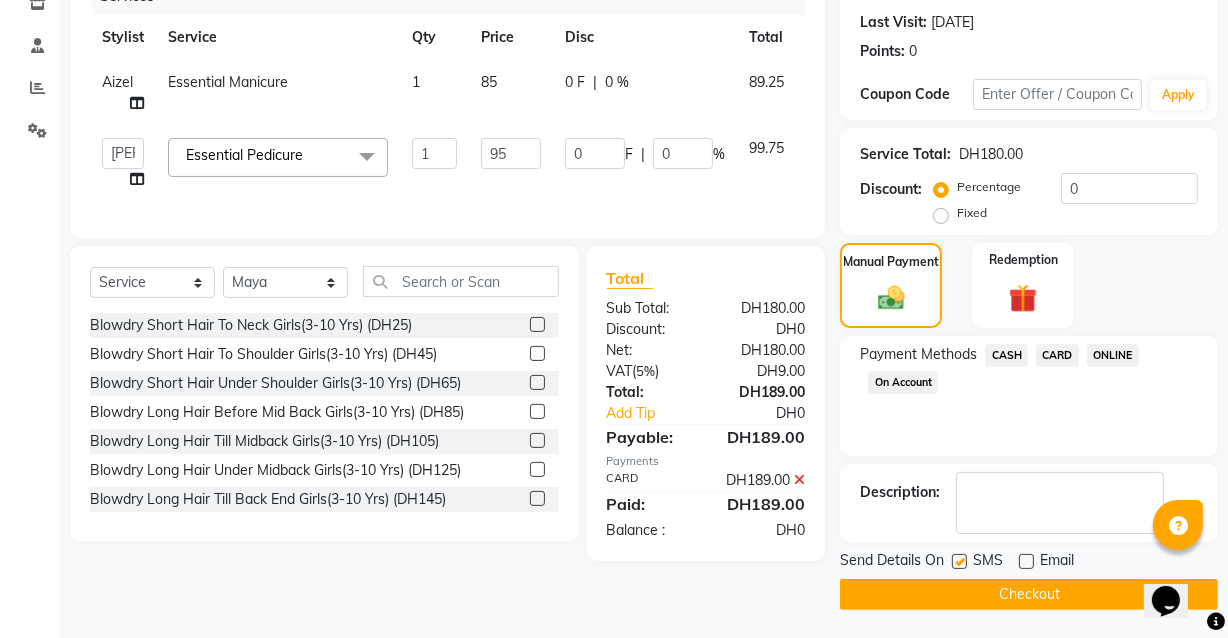click on "Checkout" 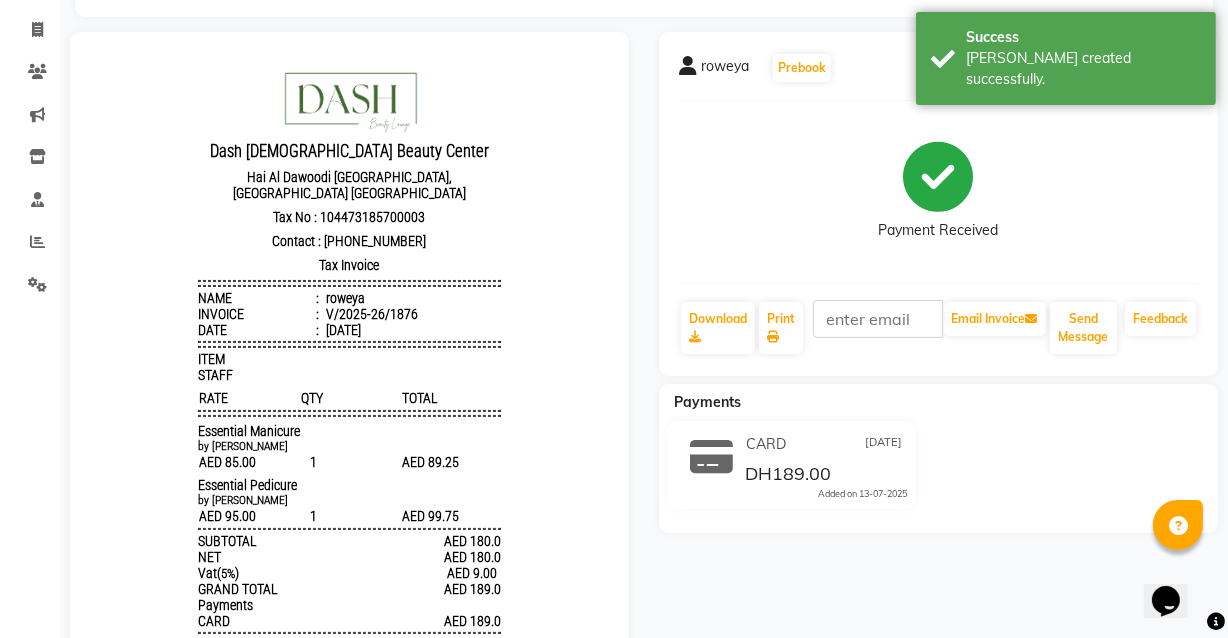 scroll, scrollTop: 248, scrollLeft: 0, axis: vertical 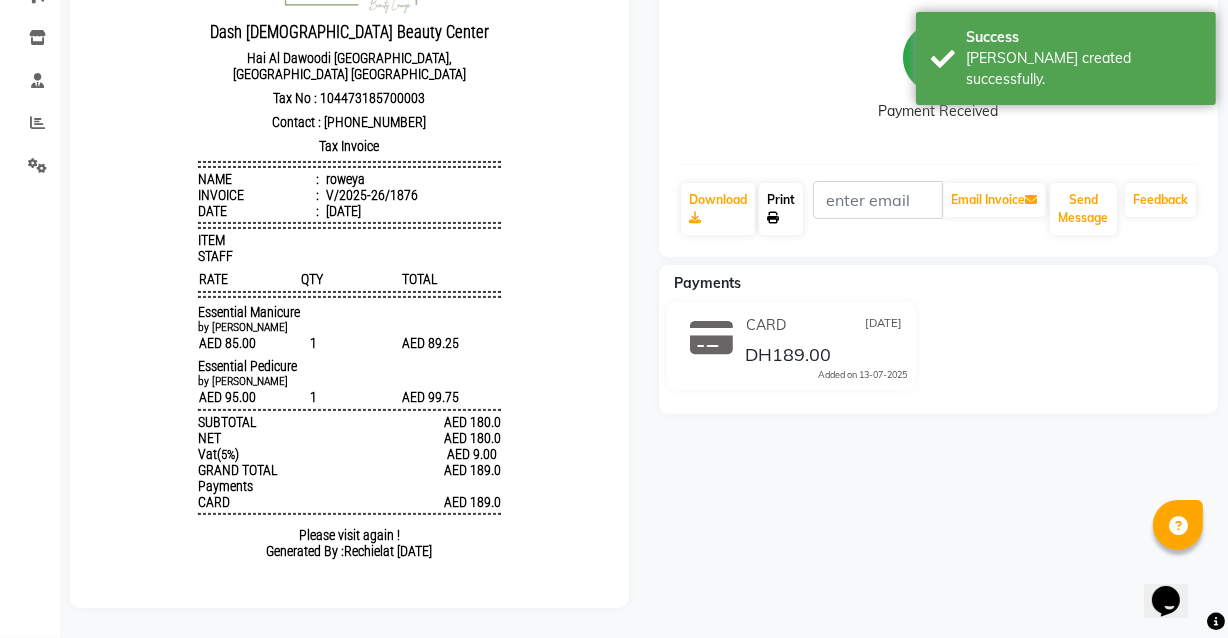 click on "Print" 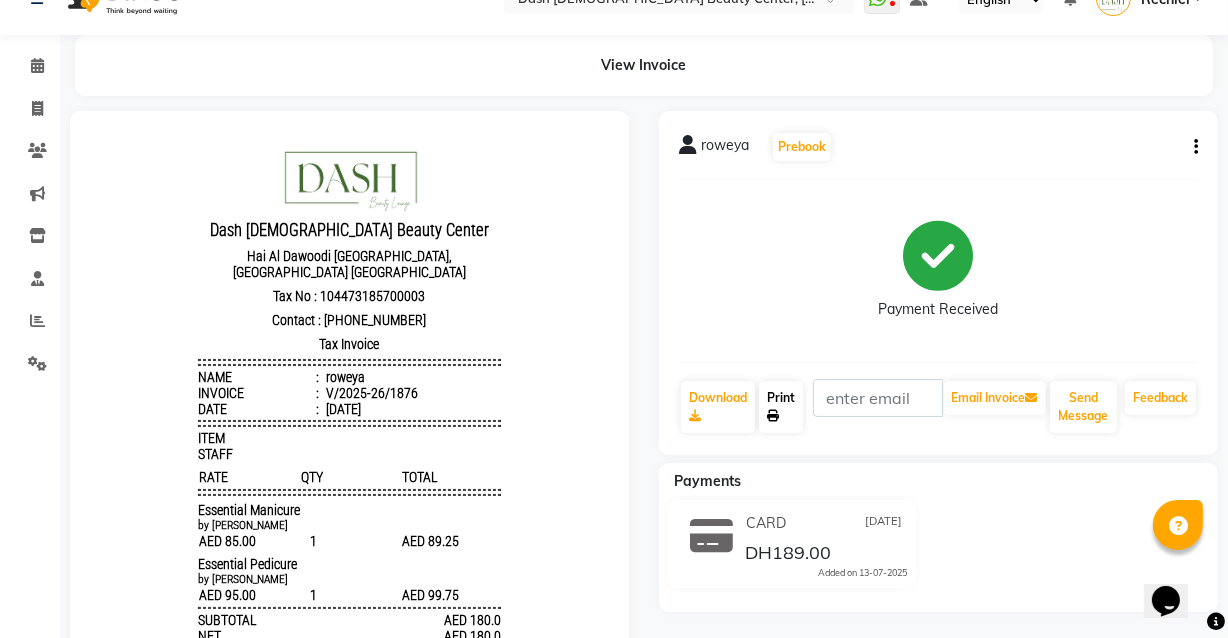scroll, scrollTop: 0, scrollLeft: 0, axis: both 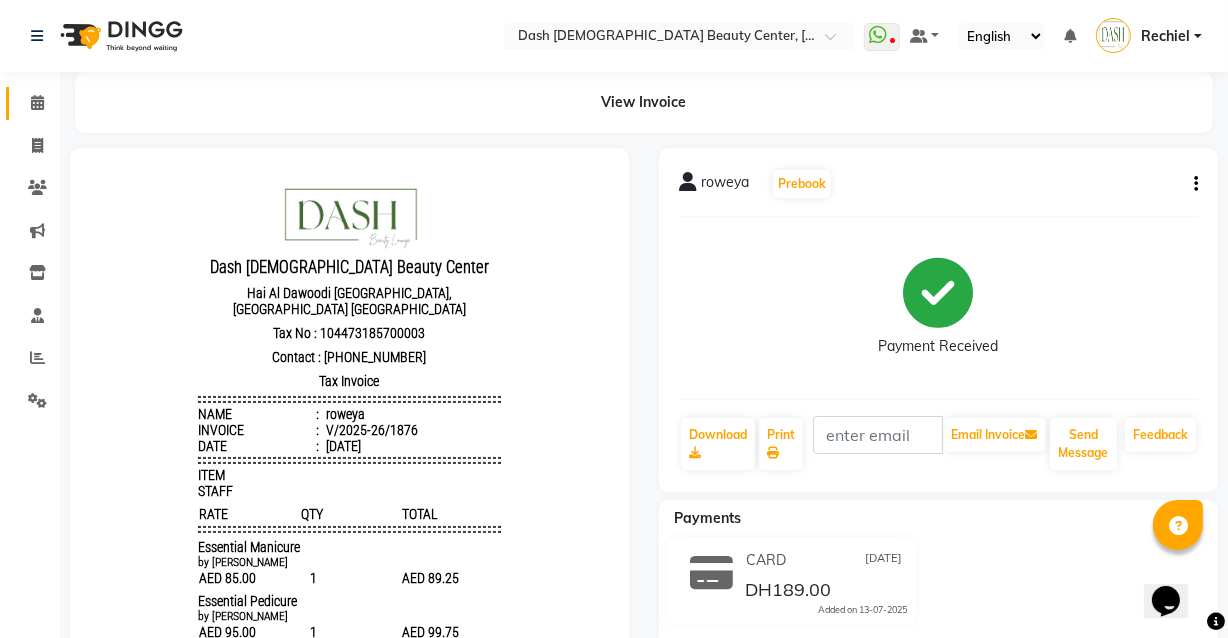 click 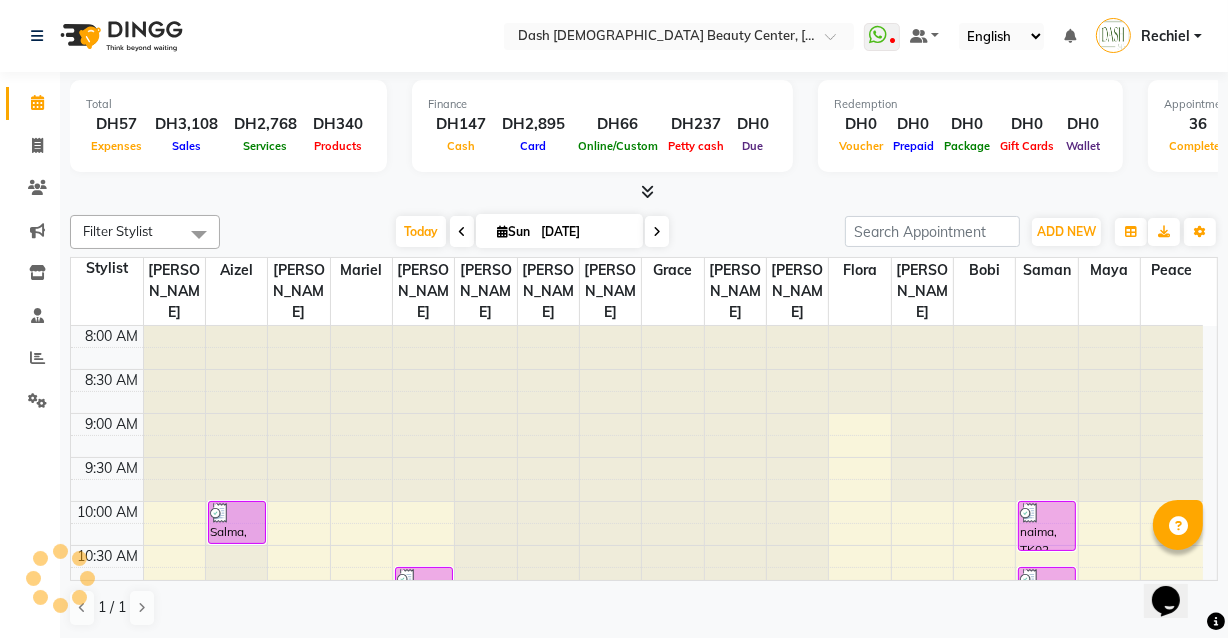 scroll, scrollTop: 708, scrollLeft: 0, axis: vertical 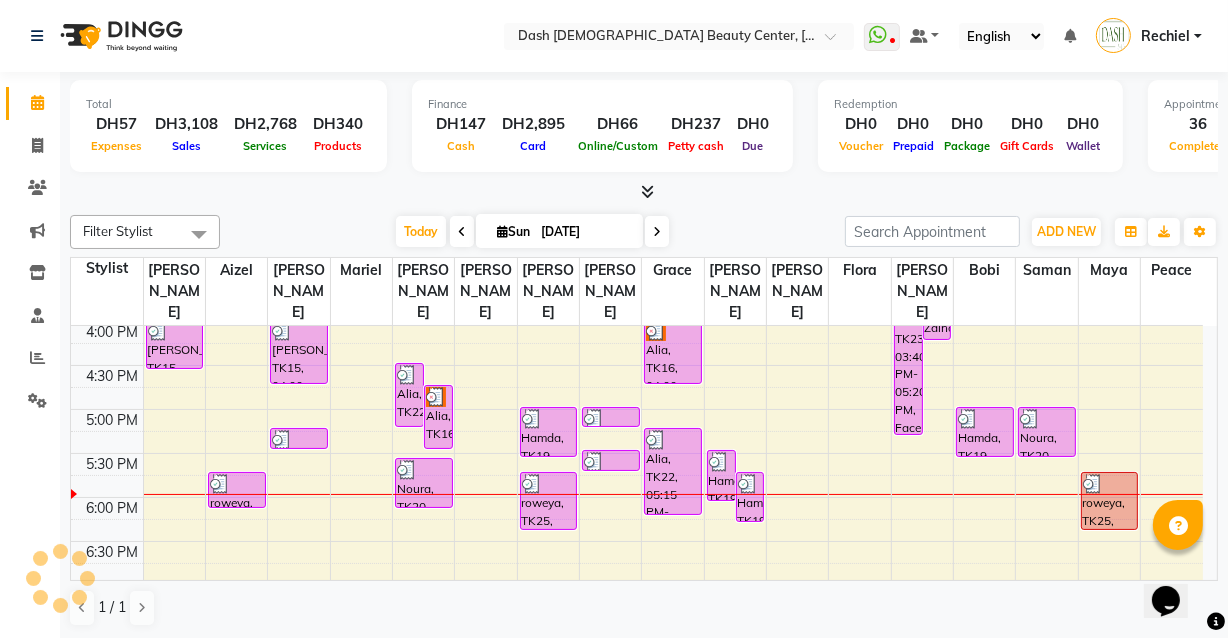click on "roweya, TK25, 05:45 PM-06:25 PM, Essential Pedicure" at bounding box center [1110, 501] 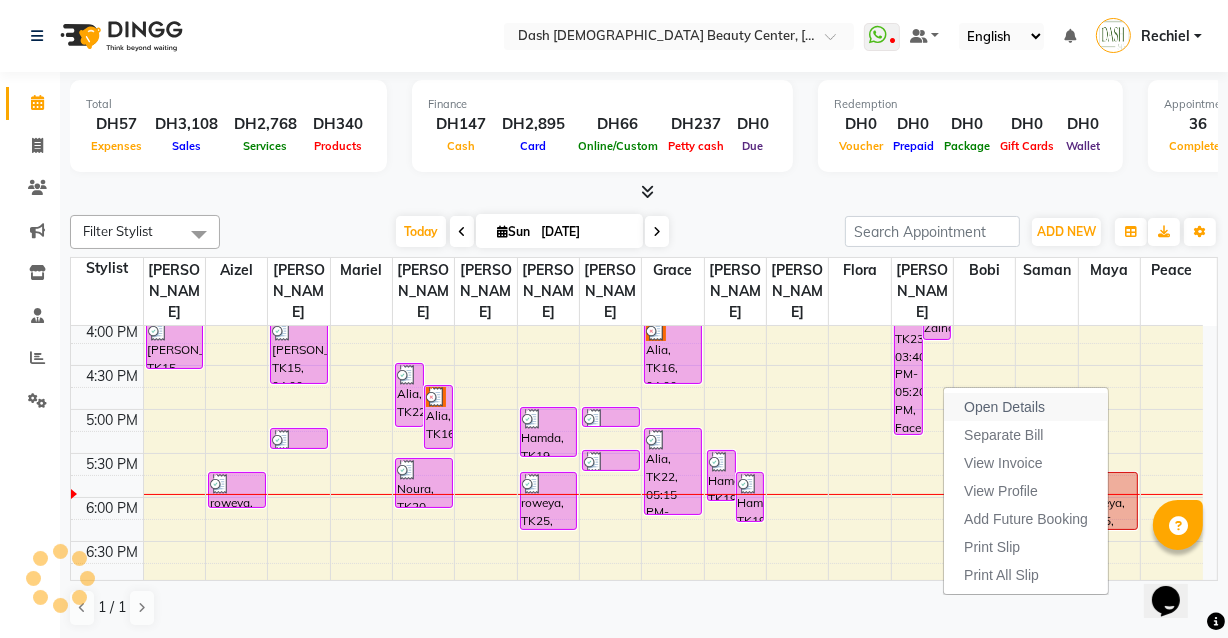 click on "Open Details" at bounding box center (1026, 407) 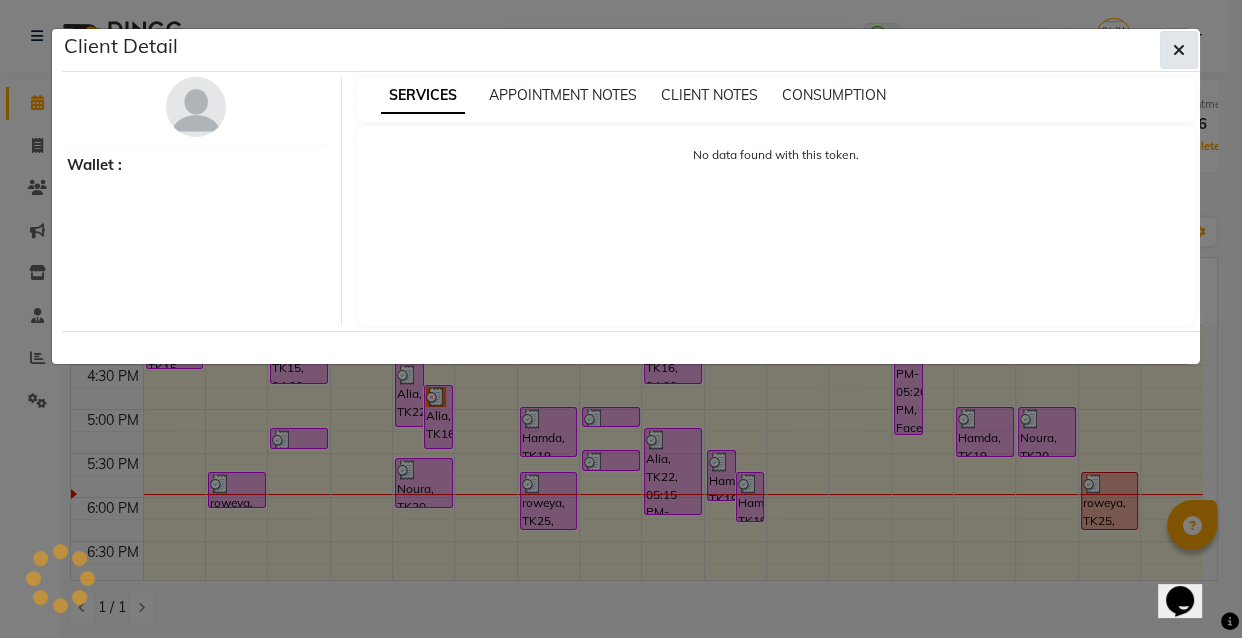click 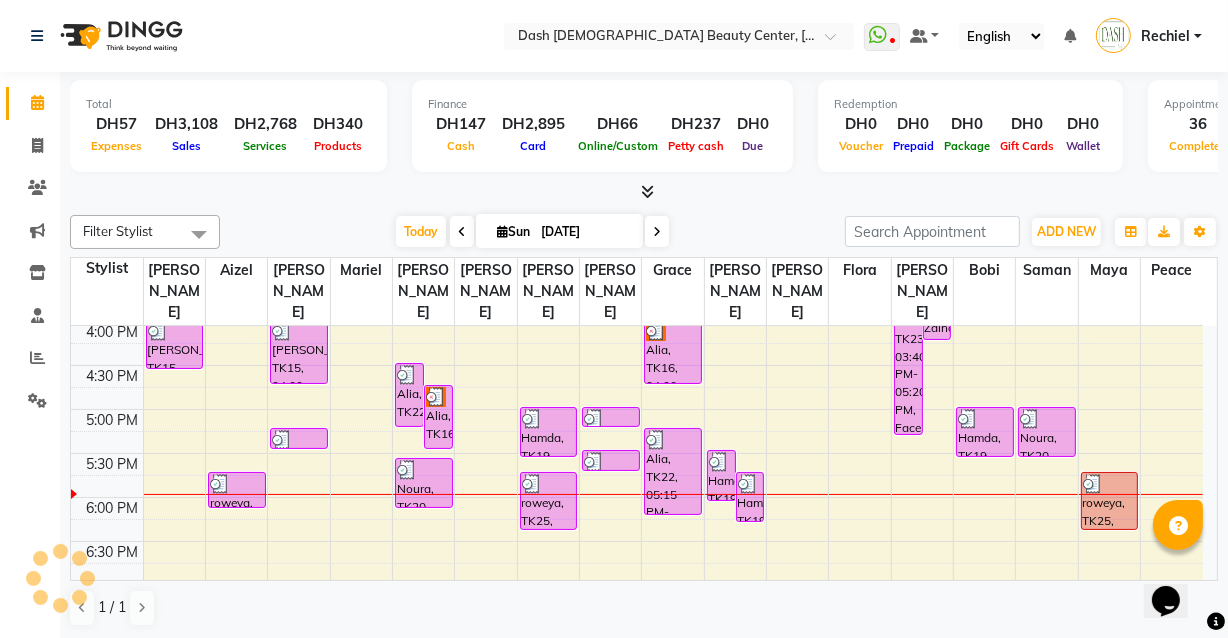 click on "roweya, TK25, 05:45 PM-06:25 PM, Essential Pedicure" at bounding box center [1110, 501] 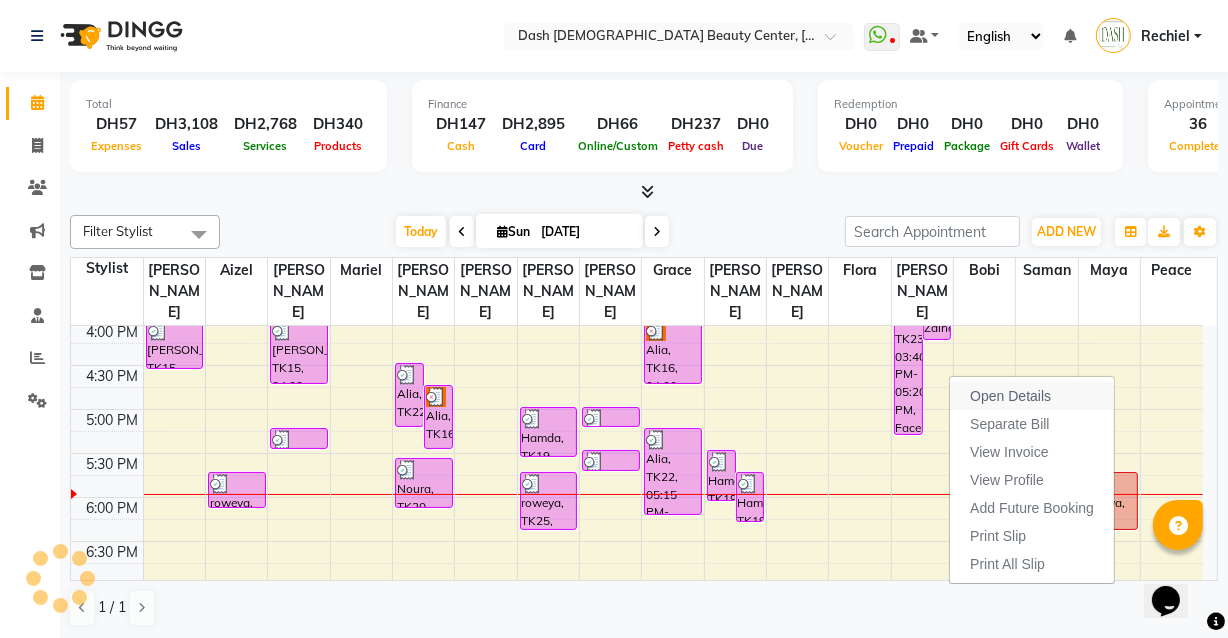 click on "Open Details" at bounding box center (1010, 396) 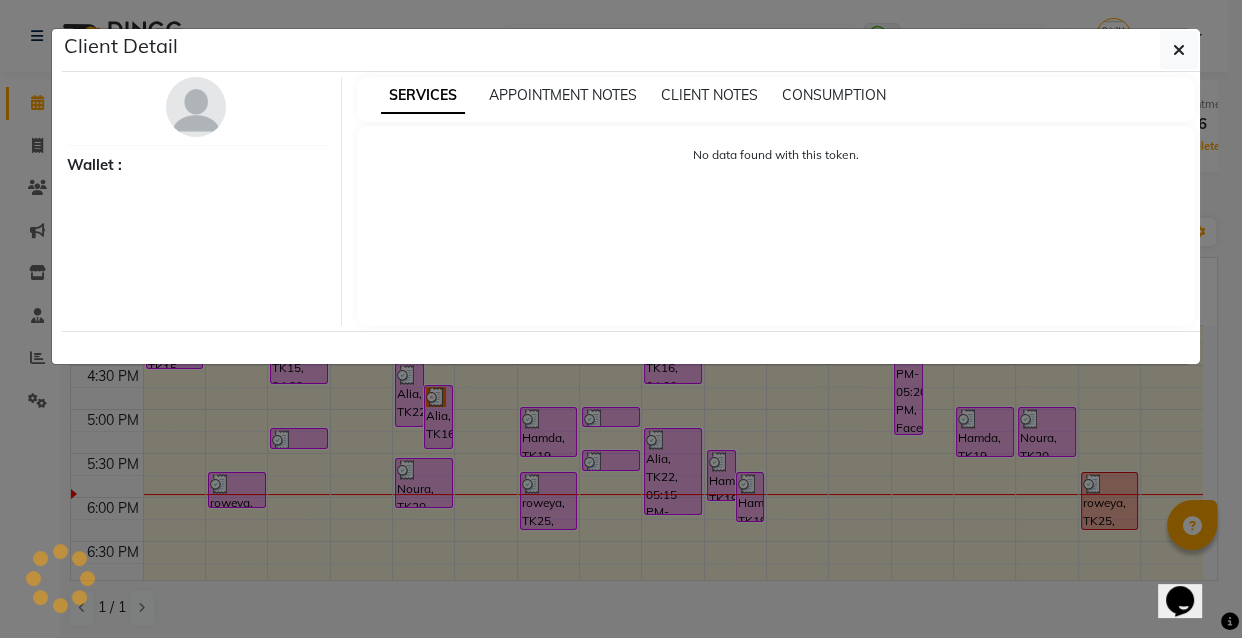 select on "3" 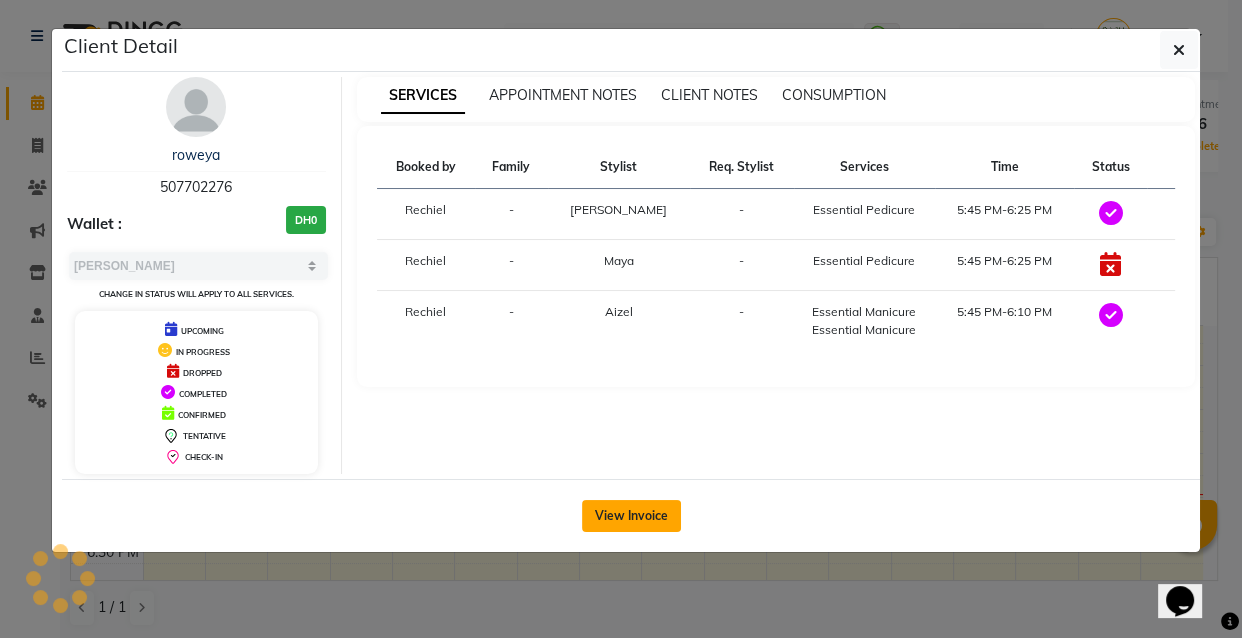 click on "View Invoice" 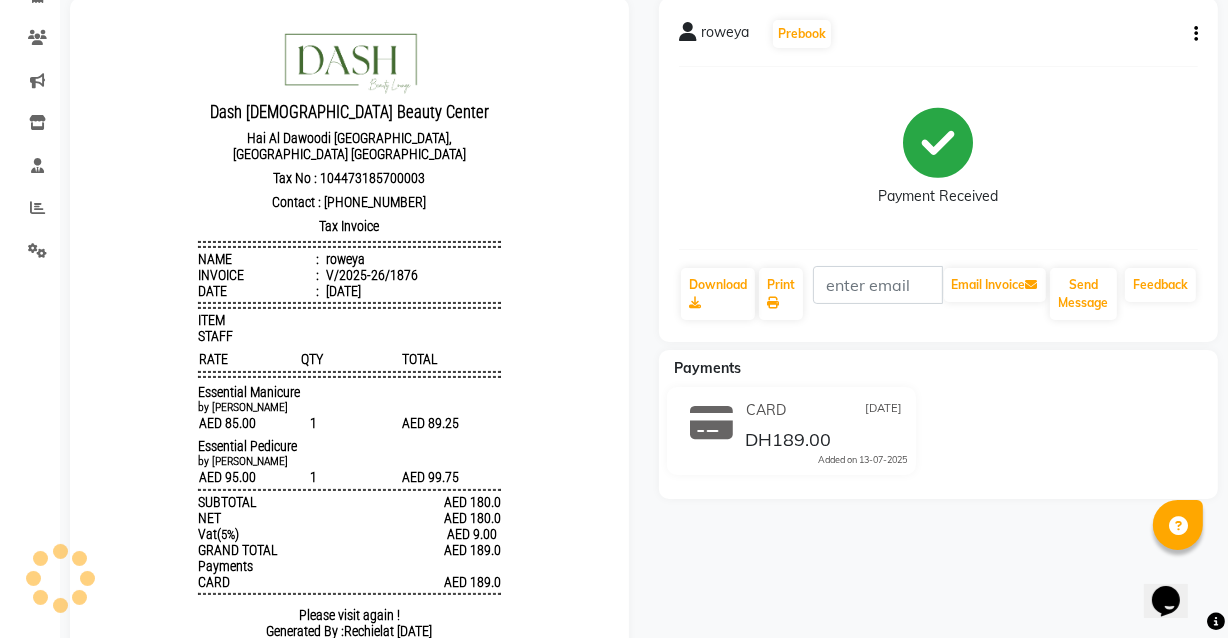 scroll, scrollTop: 0, scrollLeft: 0, axis: both 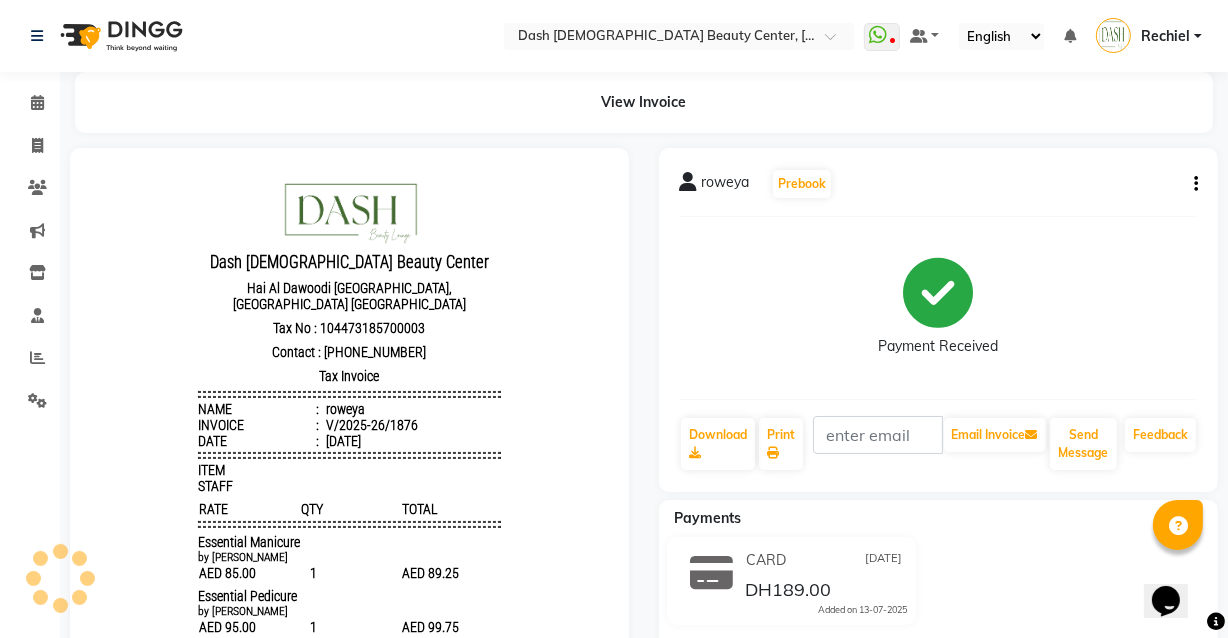 click on "Calendar  Invoice  Clients  Marketing  Inventory  Staff  Reports  Settings Completed InProgress Upcoming Dropped Tentative Check-In Confirm Bookings Segments Page Builder" 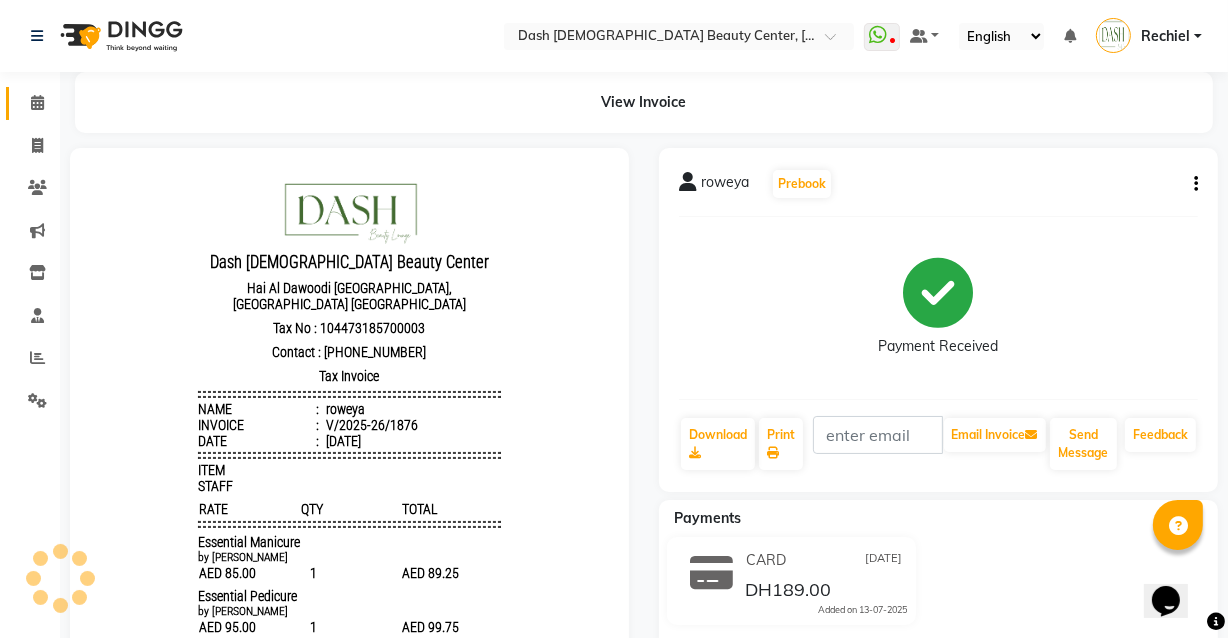click 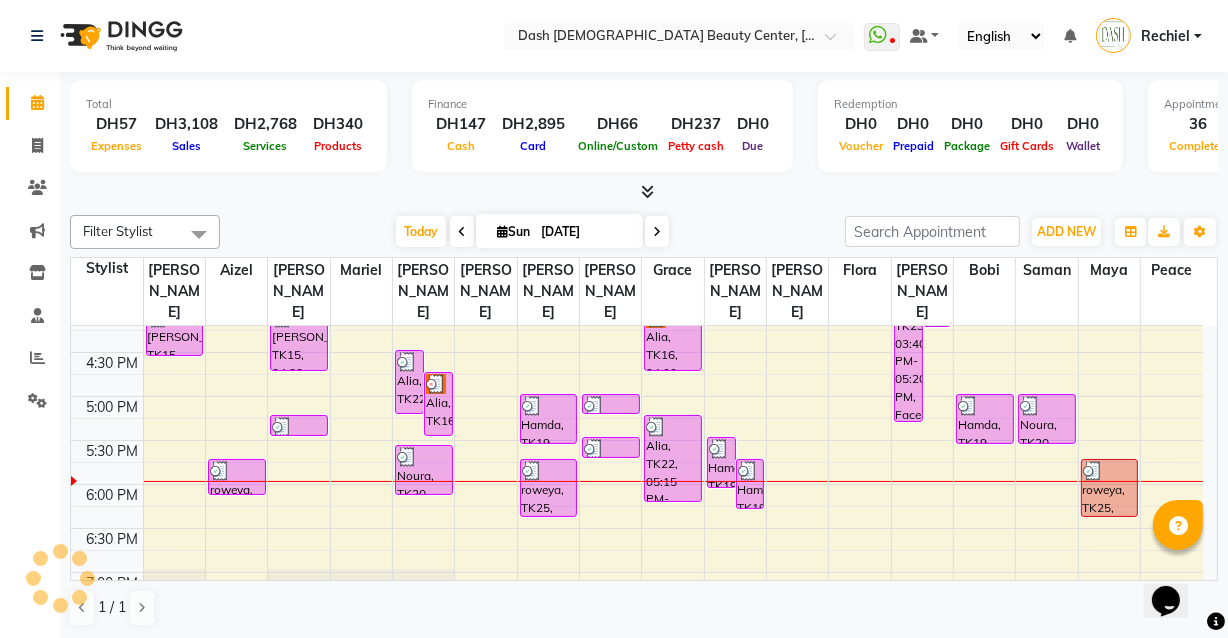 scroll, scrollTop: 712, scrollLeft: 0, axis: vertical 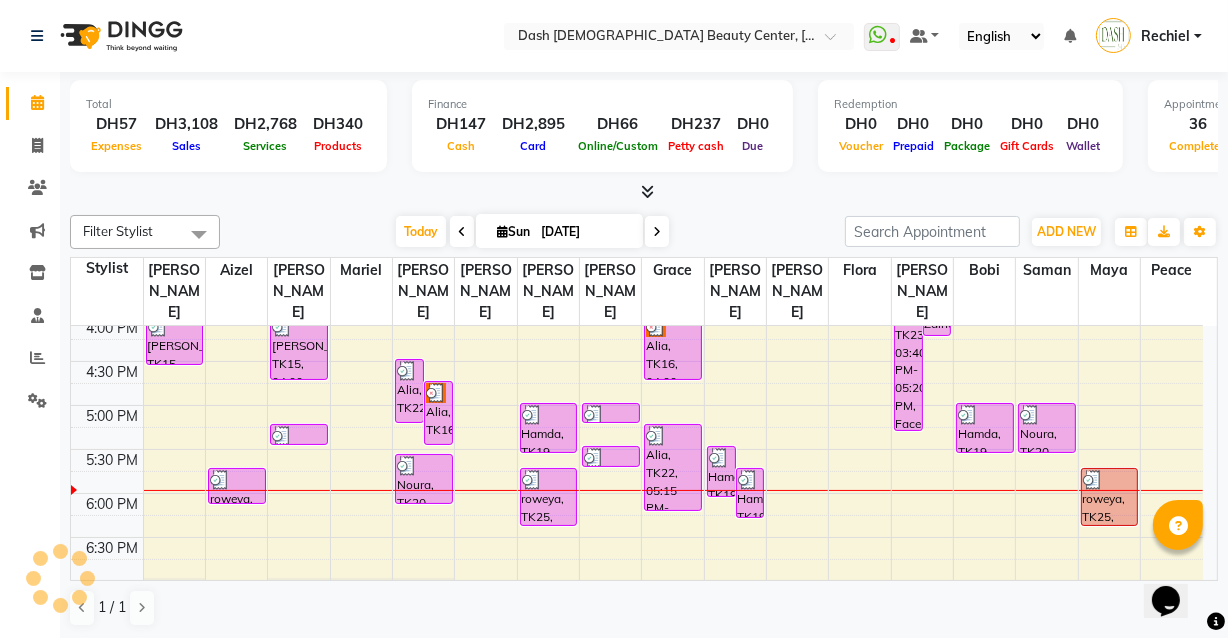 click on "roweya, TK25, 05:45 PM-06:25 PM, Essential Pedicure" at bounding box center [1110, 497] 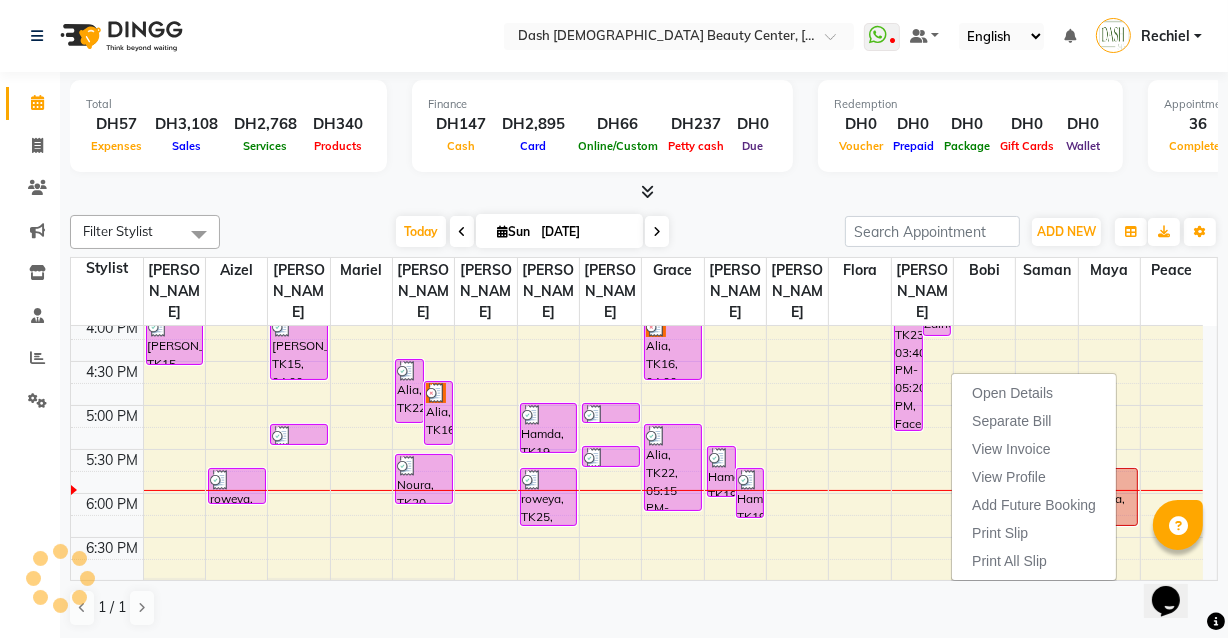 click on "Filter Stylist Select All [PERSON_NAME] [PERSON_NAME] [PERSON_NAME] [PERSON_NAME] [PERSON_NAME] [PERSON_NAME] [PERSON_NAME] [PERSON_NAME] [PERSON_NAME] Peace [PERSON_NAME] [PERSON_NAME] [DATE]  [DATE] Toggle Dropdown Add Appointment Add Invoice Add Expense Add Client Add Transaction Toggle Dropdown Add Appointment Add Invoice Add Expense Add Client ADD NEW Toggle Dropdown Add Appointment Add Invoice Add Expense Add Client Add Transaction Filter Stylist Select All [PERSON_NAME] [PERSON_NAME] [PERSON_NAME] [PERSON_NAME] [PERSON_NAME] [PERSON_NAME] [PERSON_NAME] [PERSON_NAME] [PERSON_NAME] Peace [PERSON_NAME] [PERSON_NAME] Group By  Staff View   Room View  View as Vertical  Vertical - Week View  Horizontal  Horizontal - Week View  List  Toggle Dropdown Calendar Settings Manage Tags   Arrange Stylists   Reset Stylists  Full Screen Appointment Form Zoom 100% Staff/Room Display Count 17 Stylist [PERSON_NAME] [PERSON_NAME] [PERSON_NAME] [PERSON_NAME] [PERSON_NAME] [PERSON_NAME] [PERSON_NAME] [PERSON_NAME] Maya Peace 8:00 AM 8:30 AM 9:00 AM 9:30 AM 10:00 AM 10:30 AM 11:00 AM 11:30 AM 12:00 PM 12:30 PM 1:00 PM 1:30 PM" 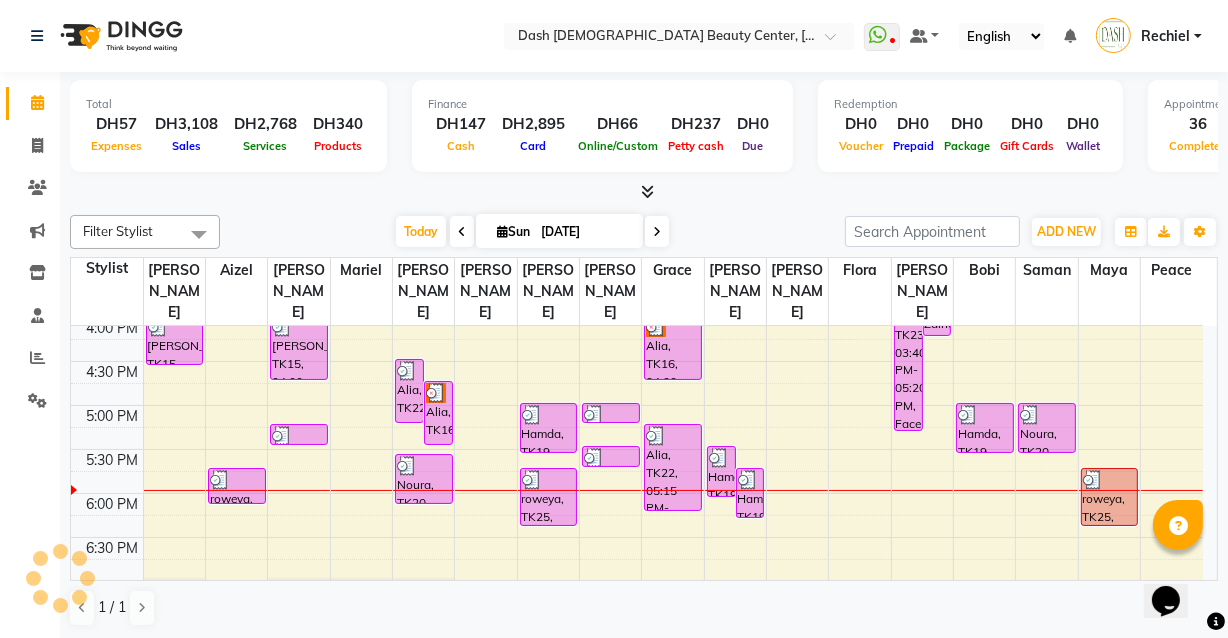 click on "roweya, TK25, 05:45 PM-06:25 PM, Essential Pedicure" at bounding box center (1110, 497) 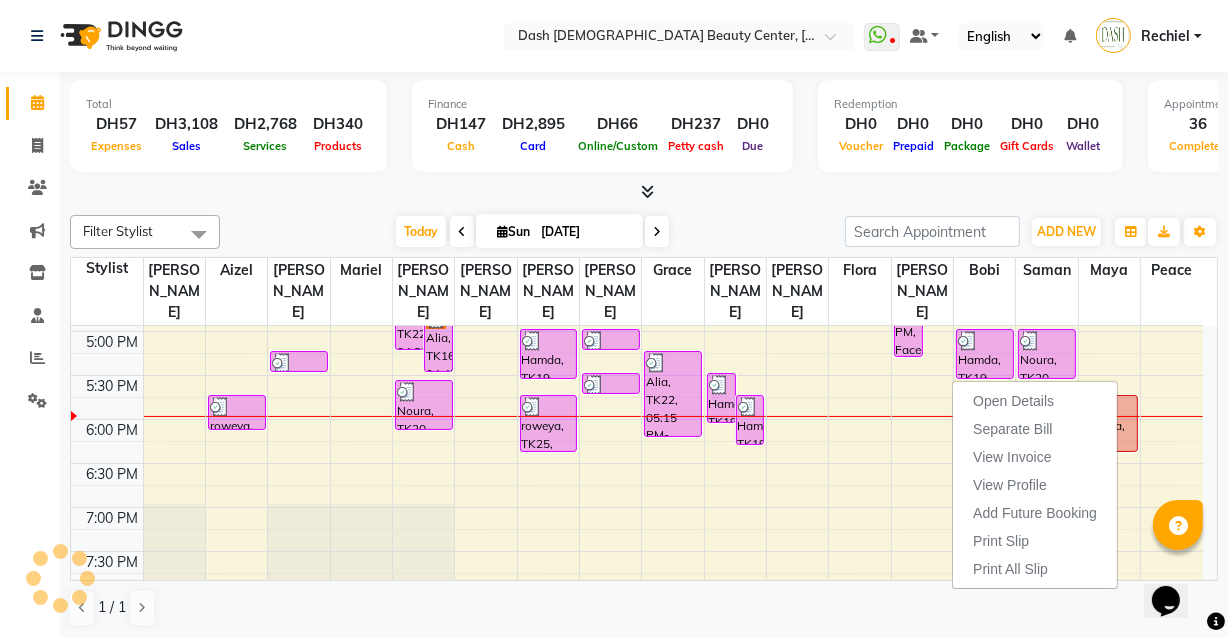 scroll, scrollTop: 748, scrollLeft: 0, axis: vertical 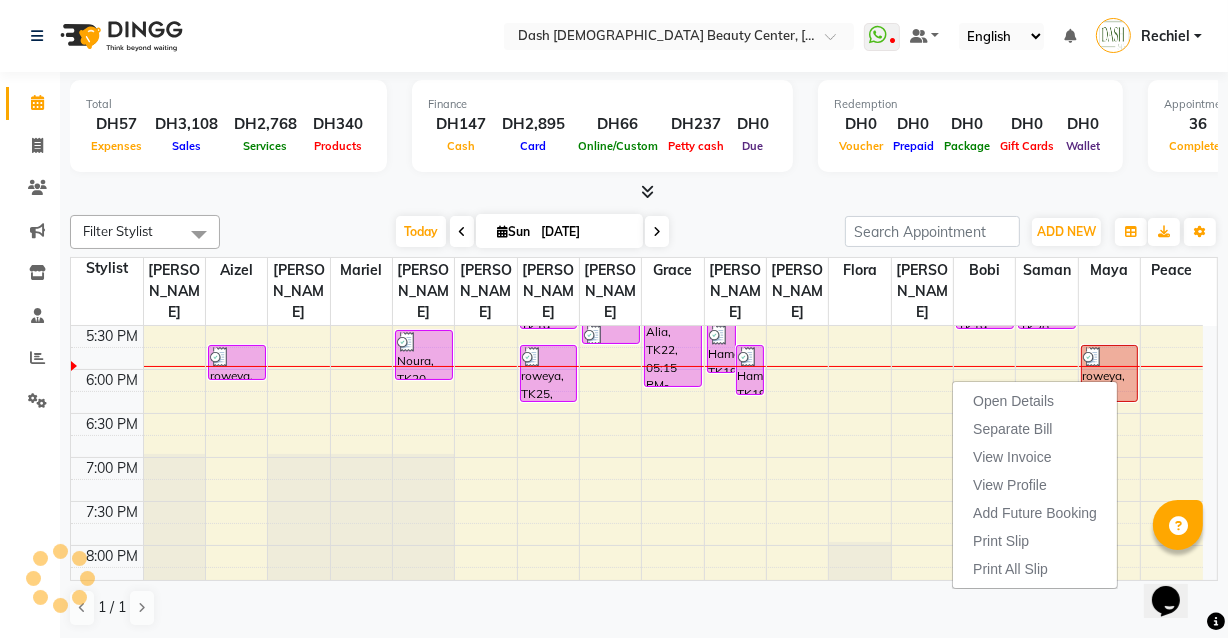 click on "Filter Stylist Select All [PERSON_NAME] [PERSON_NAME] [PERSON_NAME] [PERSON_NAME] [PERSON_NAME] [PERSON_NAME] [PERSON_NAME] [PERSON_NAME] [PERSON_NAME] Peace [PERSON_NAME] [PERSON_NAME] [DATE]  [DATE] Toggle Dropdown Add Appointment Add Invoice Add Expense Add Client Add Transaction Toggle Dropdown Add Appointment Add Invoice Add Expense Add Client ADD NEW Toggle Dropdown Add Appointment Add Invoice Add Expense Add Client Add Transaction Filter Stylist Select All [PERSON_NAME] [PERSON_NAME] [PERSON_NAME] [PERSON_NAME] [PERSON_NAME] [PERSON_NAME] [PERSON_NAME] [PERSON_NAME] [PERSON_NAME] Peace [PERSON_NAME] [PERSON_NAME] Group By  Staff View   Room View  View as Vertical  Vertical - Week View  Horizontal  Horizontal - Week View  List  Toggle Dropdown Calendar Settings Manage Tags   Arrange Stylists   Reset Stylists  Full Screen Appointment Form Zoom 100% Staff/Room Display Count 17 Stylist [PERSON_NAME] [PERSON_NAME] [PERSON_NAME] [PERSON_NAME] [PERSON_NAME] [PERSON_NAME] [PERSON_NAME] [PERSON_NAME] Maya Peace 9:00 AM 9:30 AM 10:00 AM 10:30 AM 11:00 AM 11:30 AM 12:00 PM 12:30 PM 1:00 PM 1:30 PM 2:00 PM 2:30 PM" 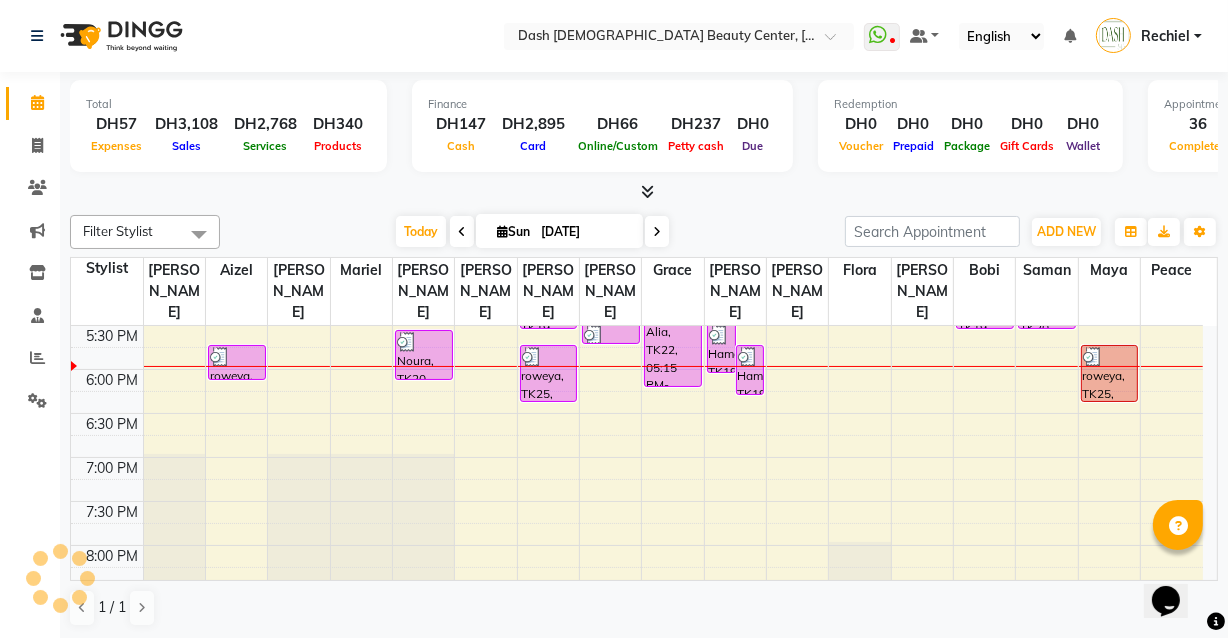click on "Calendar  Invoice  Clients  Marketing  Inventory  Staff  Reports  Settings Completed InProgress Upcoming Dropped Tentative Check-In Confirm Bookings Segments Page Builder" 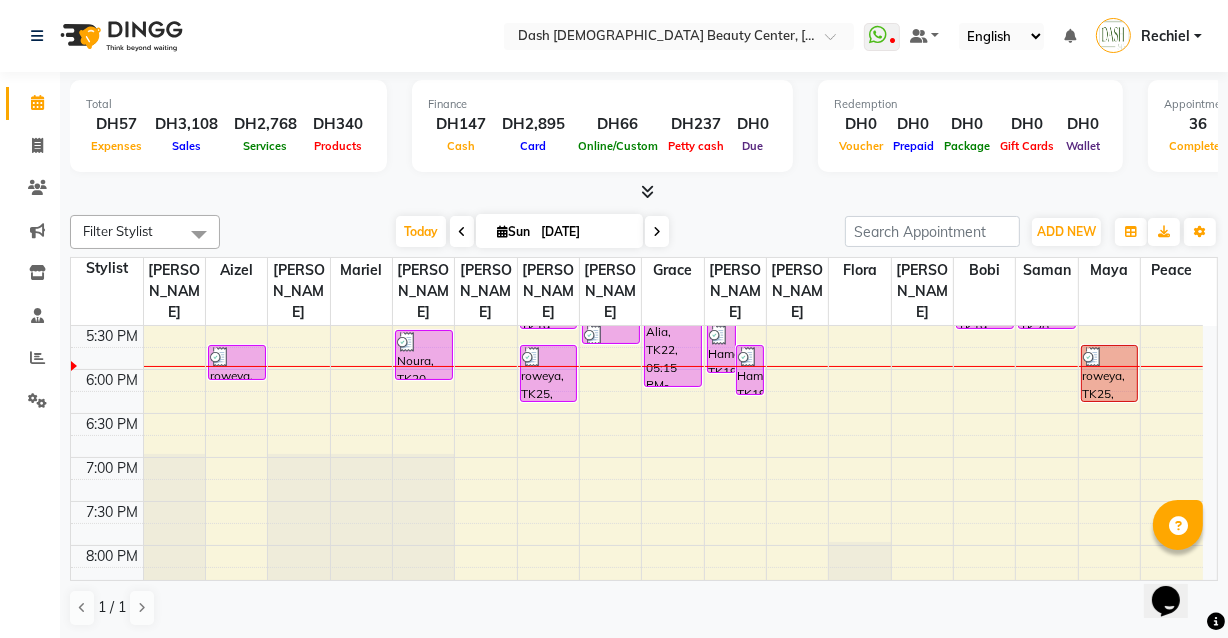 click 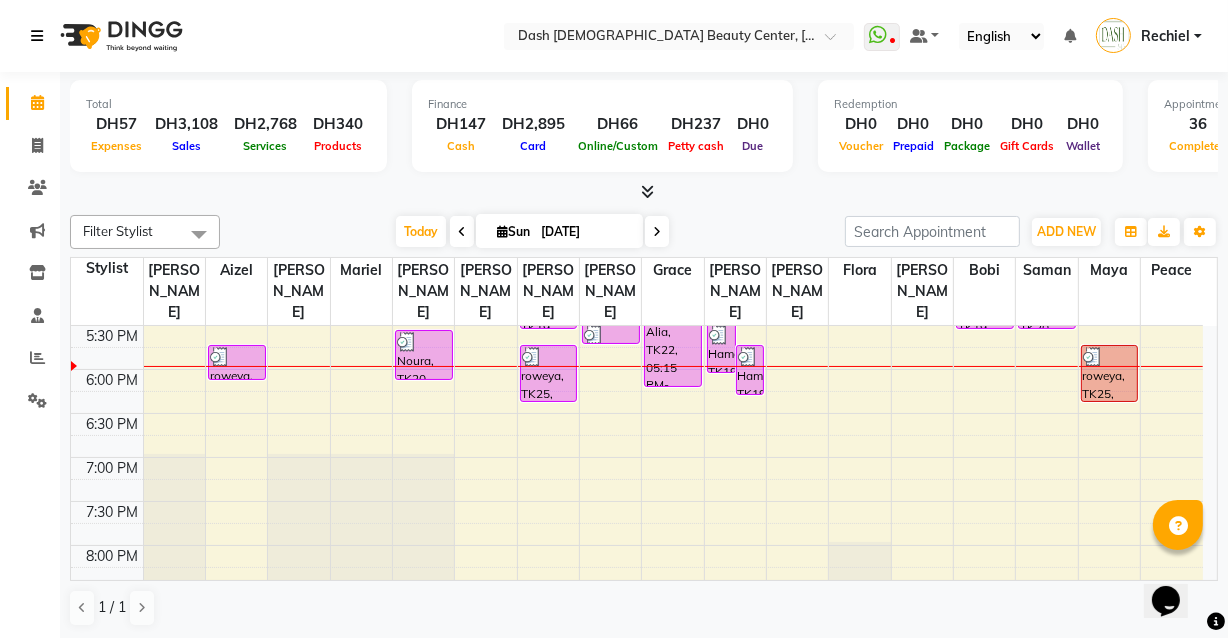 click at bounding box center (37, 36) 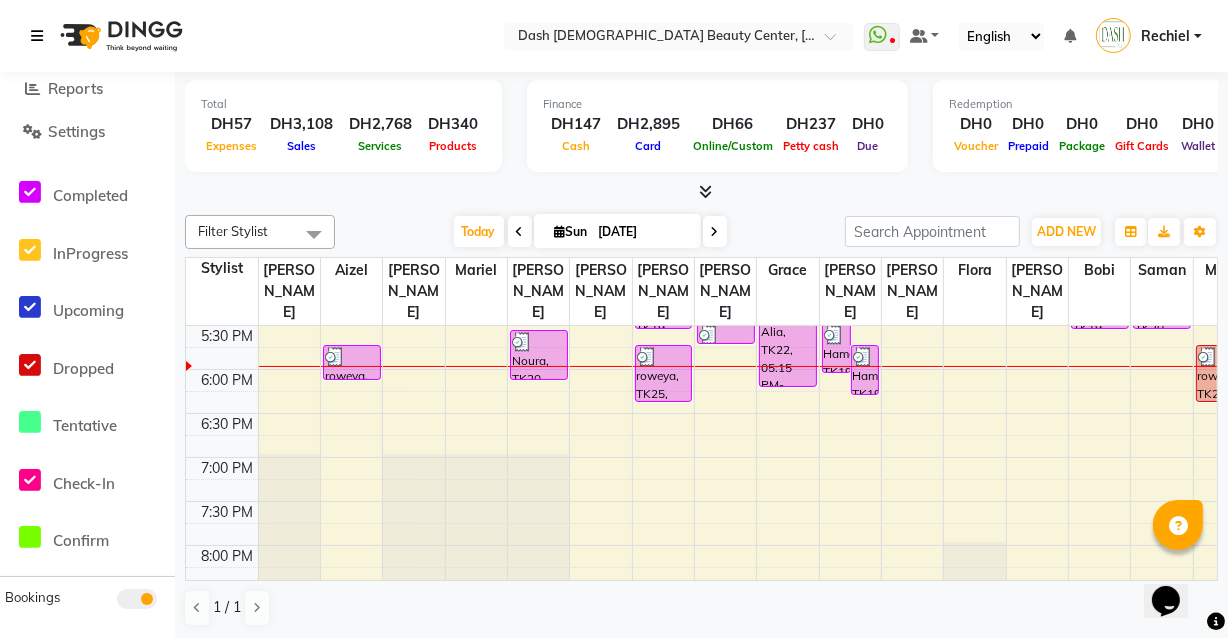 scroll, scrollTop: 270, scrollLeft: 0, axis: vertical 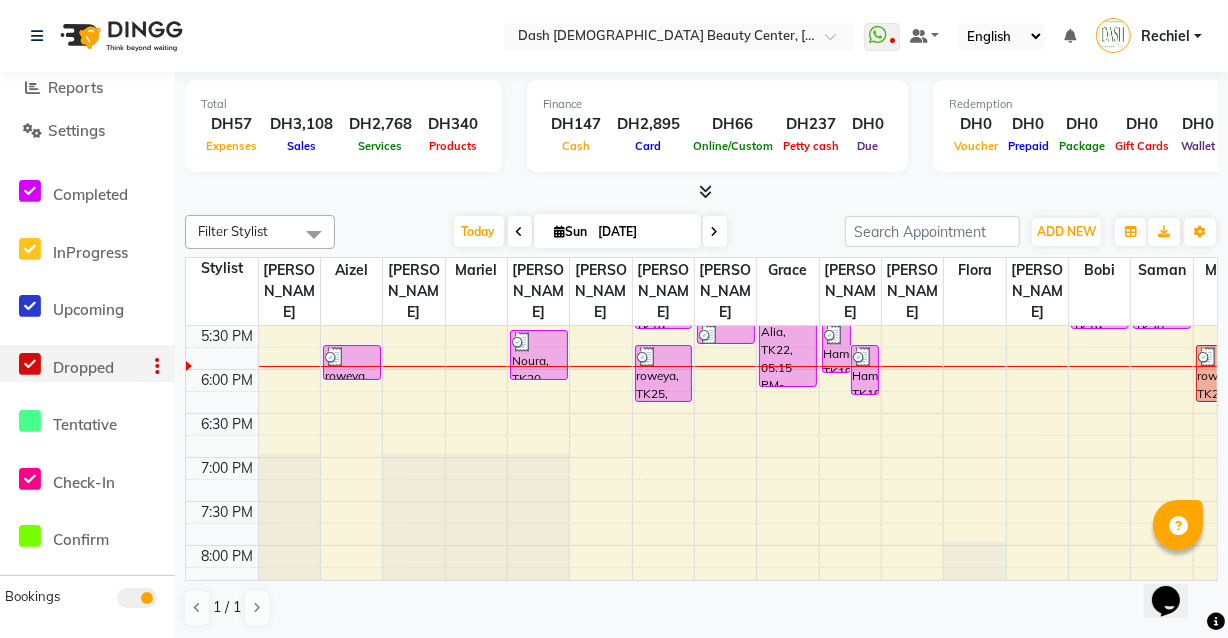 click 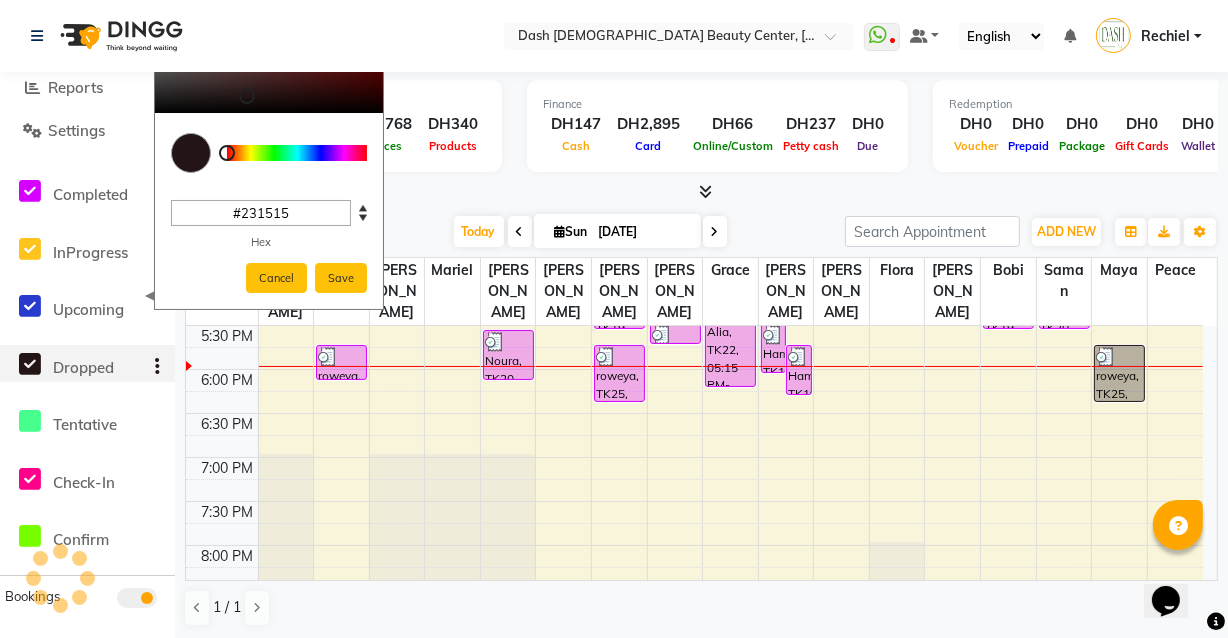 scroll, scrollTop: 0, scrollLeft: 0, axis: both 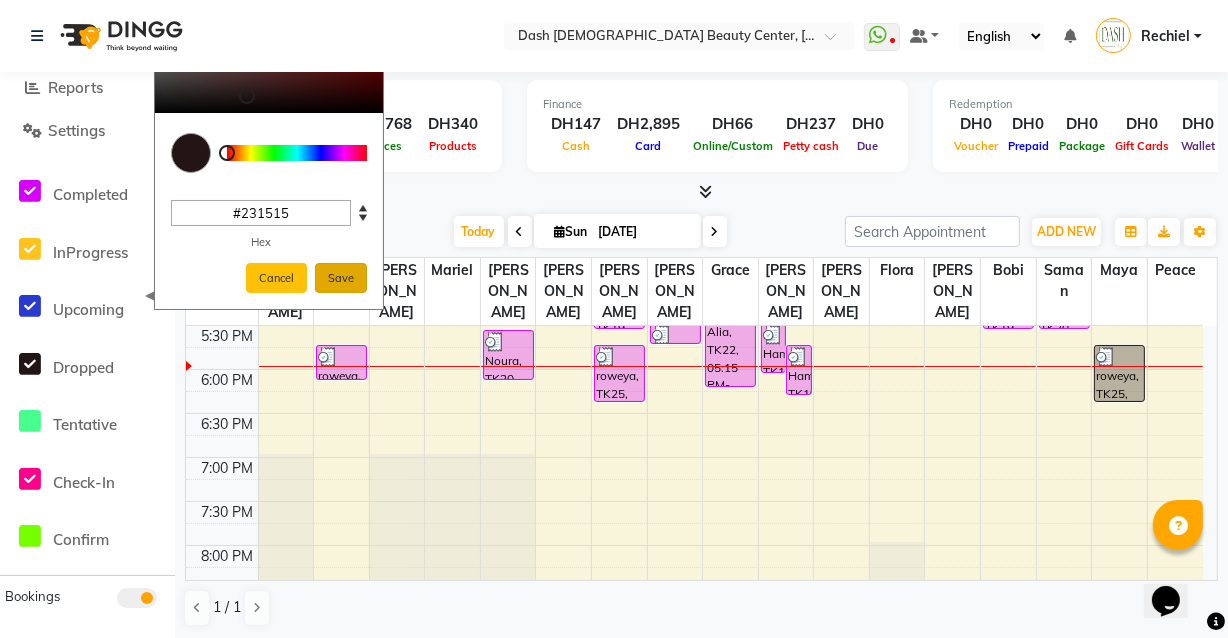 click on "Save" 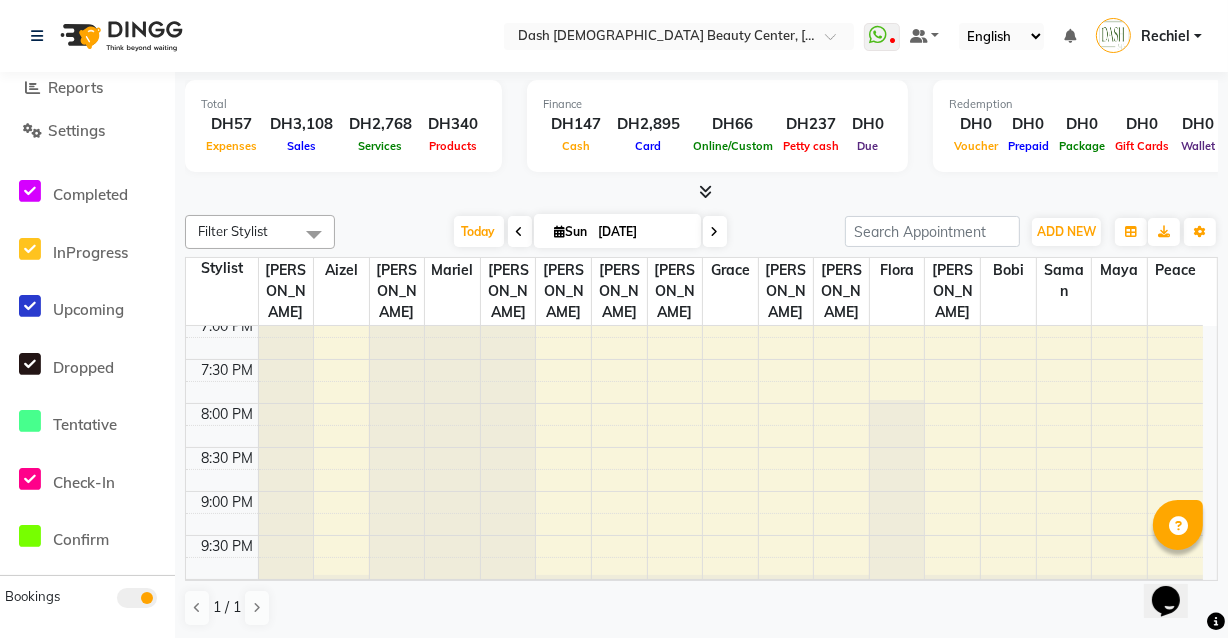 scroll, scrollTop: 950, scrollLeft: 0, axis: vertical 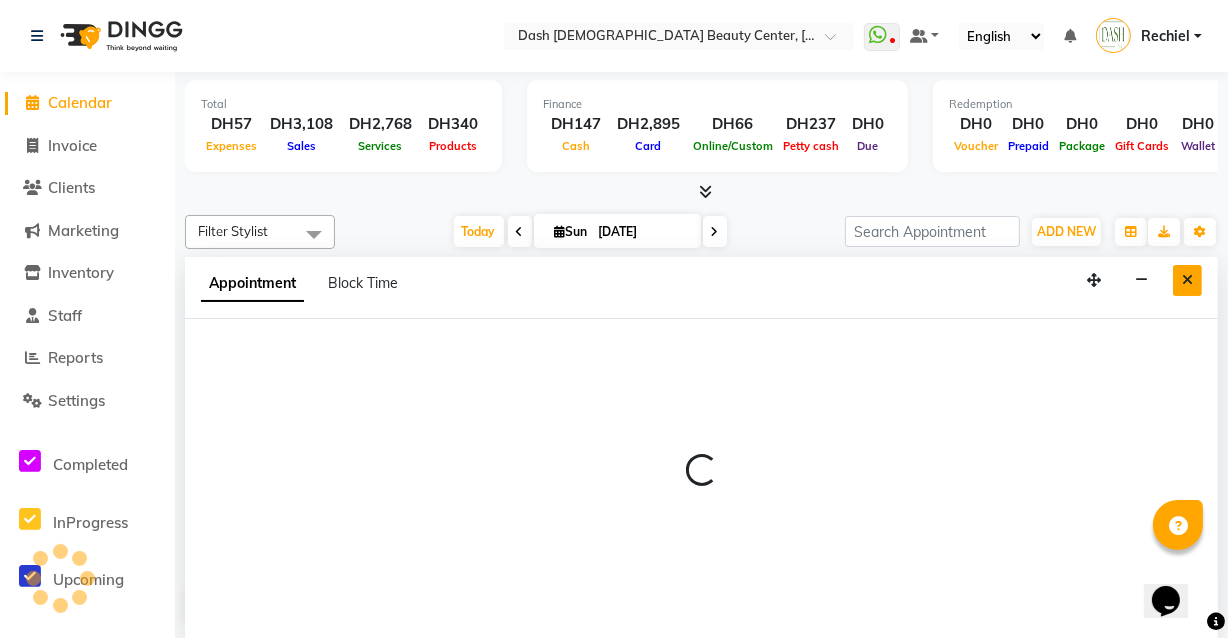 click at bounding box center (1187, 280) 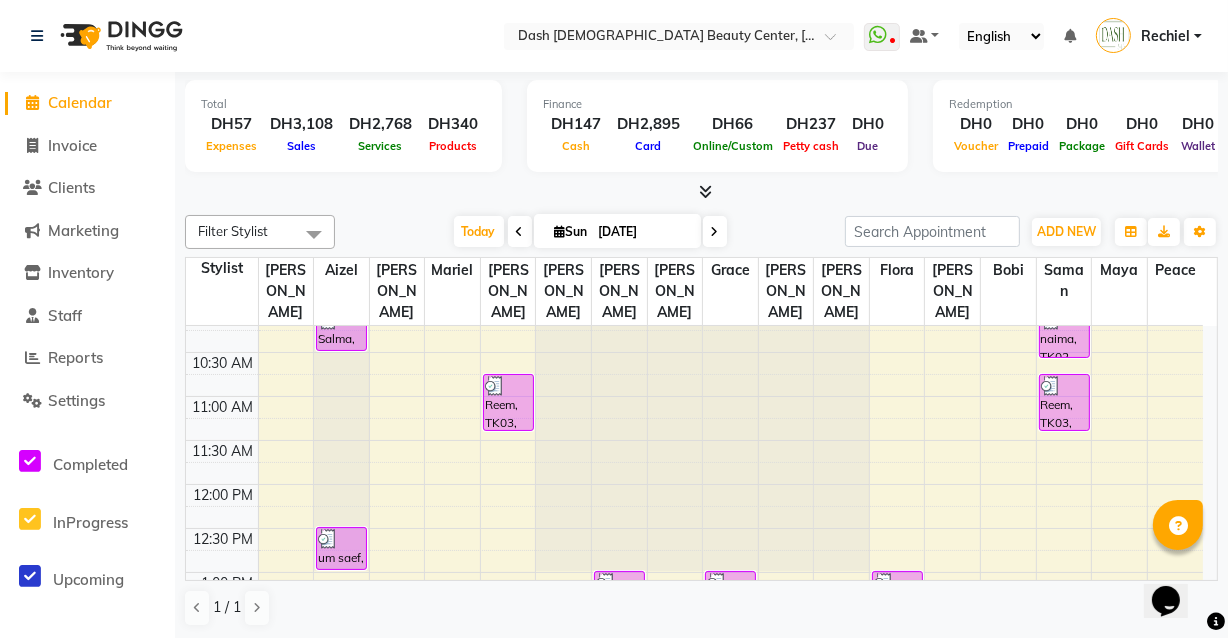 scroll, scrollTop: 0, scrollLeft: 0, axis: both 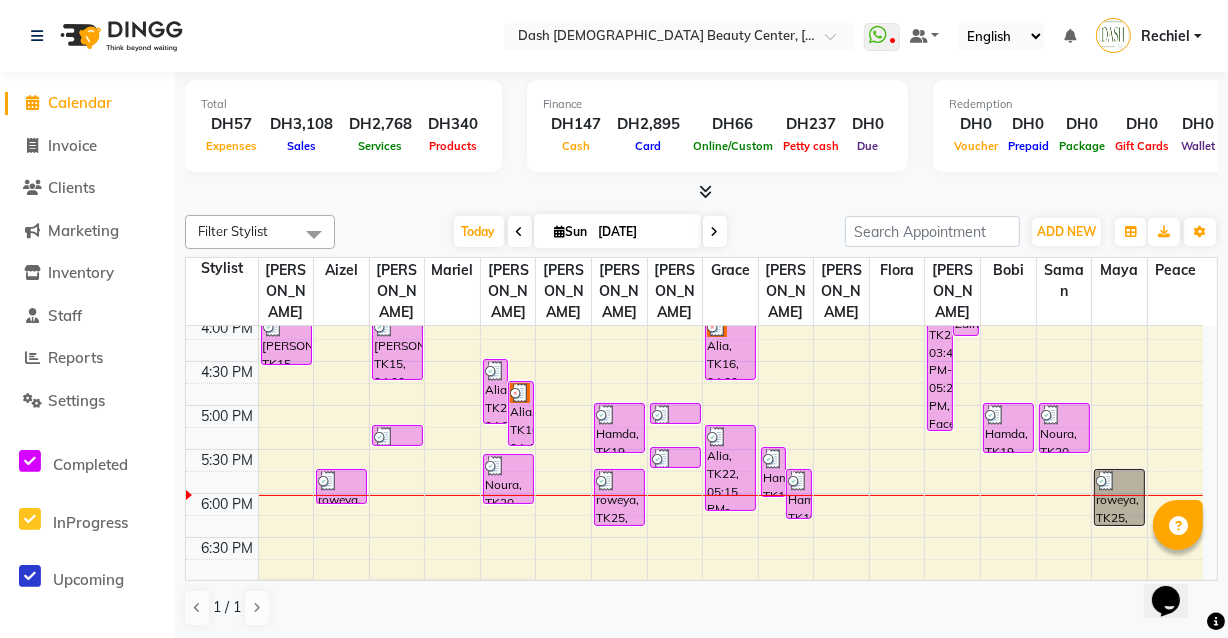 click at bounding box center [730, 526] 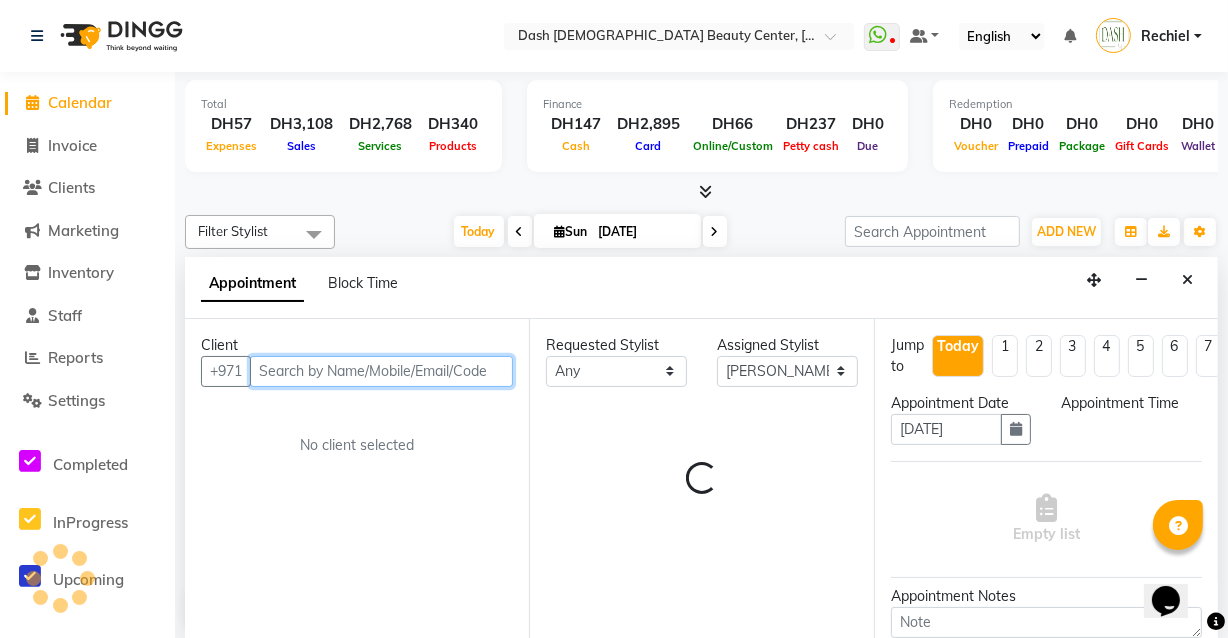 select on "1080" 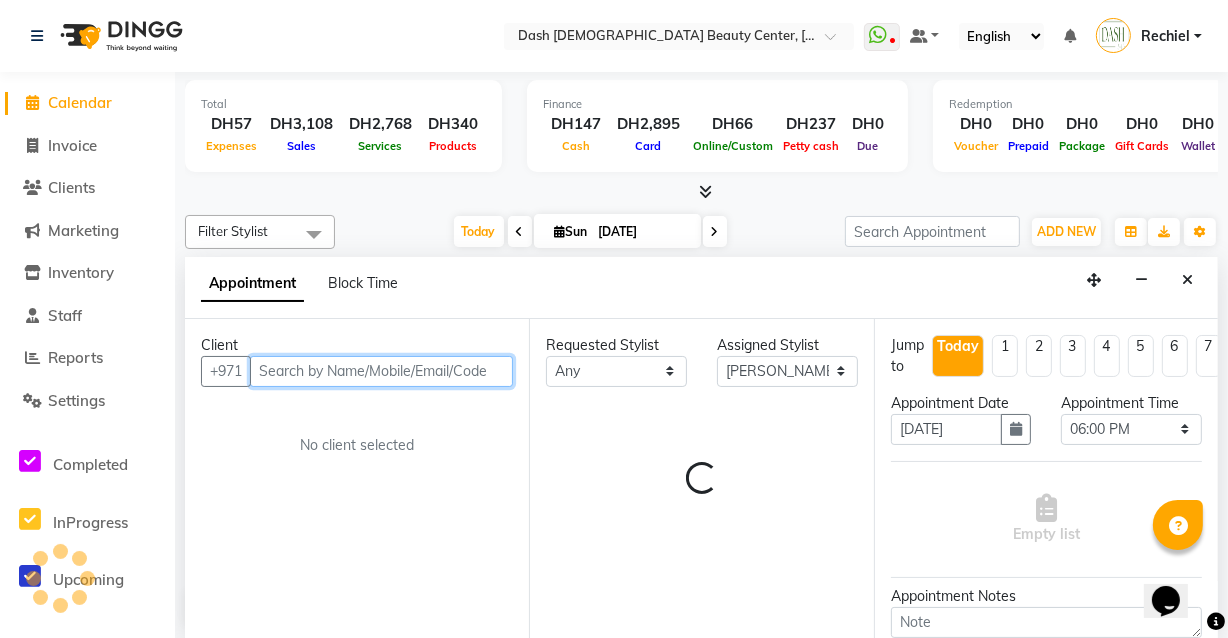 click at bounding box center (381, 371) 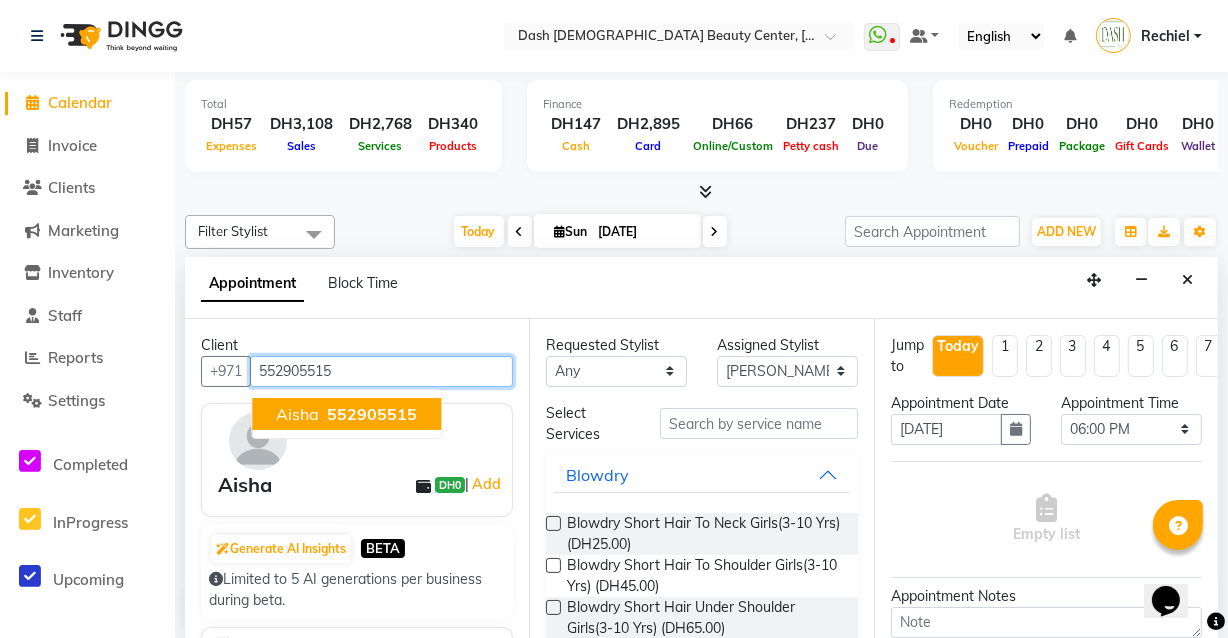 click on "552905515" at bounding box center [372, 414] 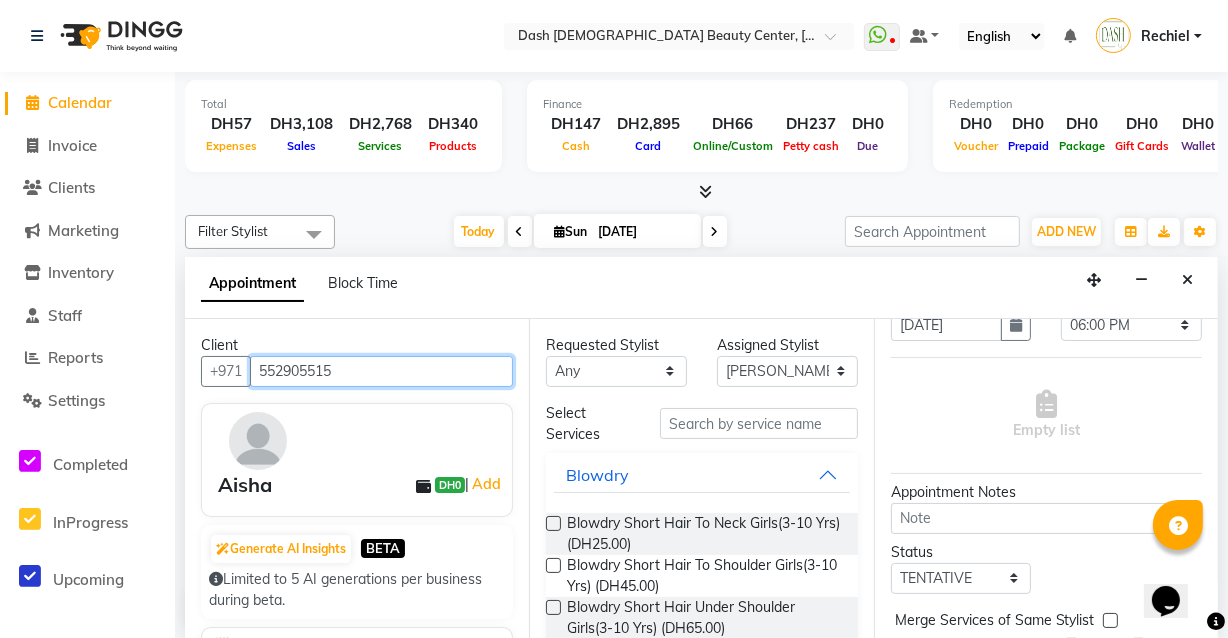 scroll, scrollTop: 156, scrollLeft: 0, axis: vertical 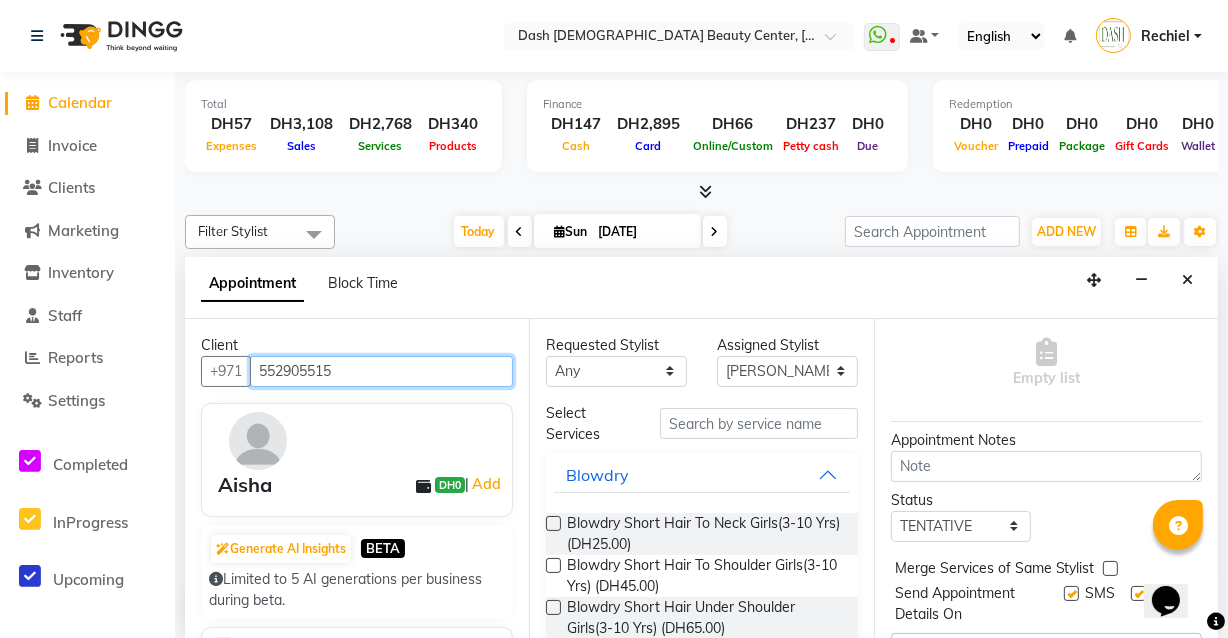 type on "552905515" 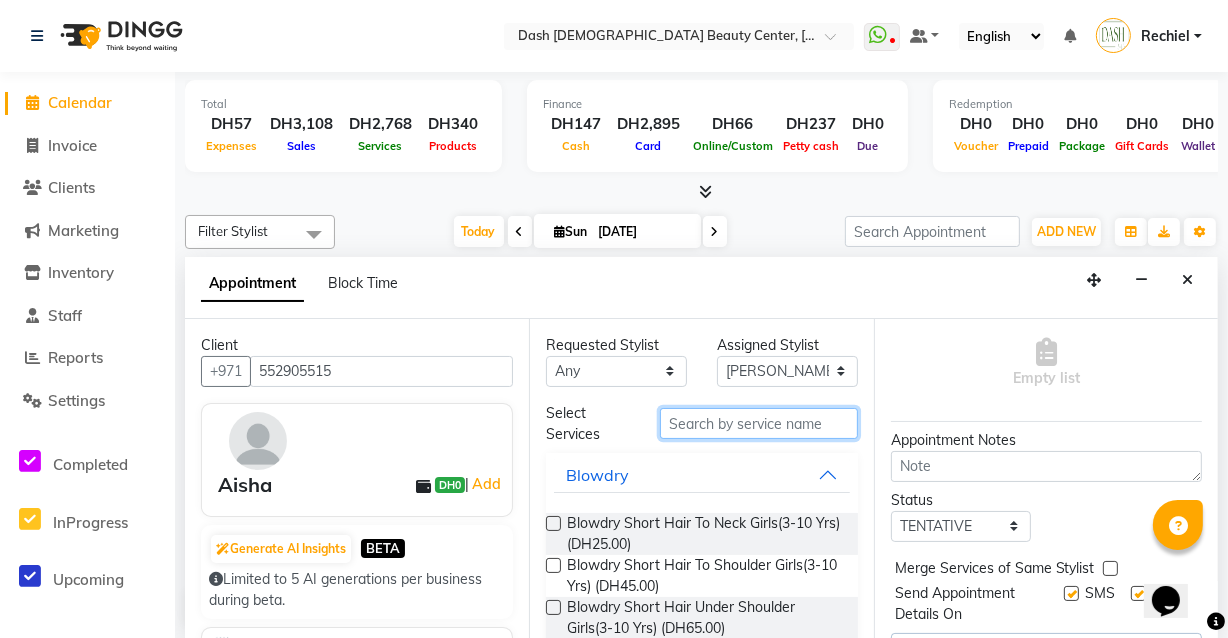 click at bounding box center [759, 423] 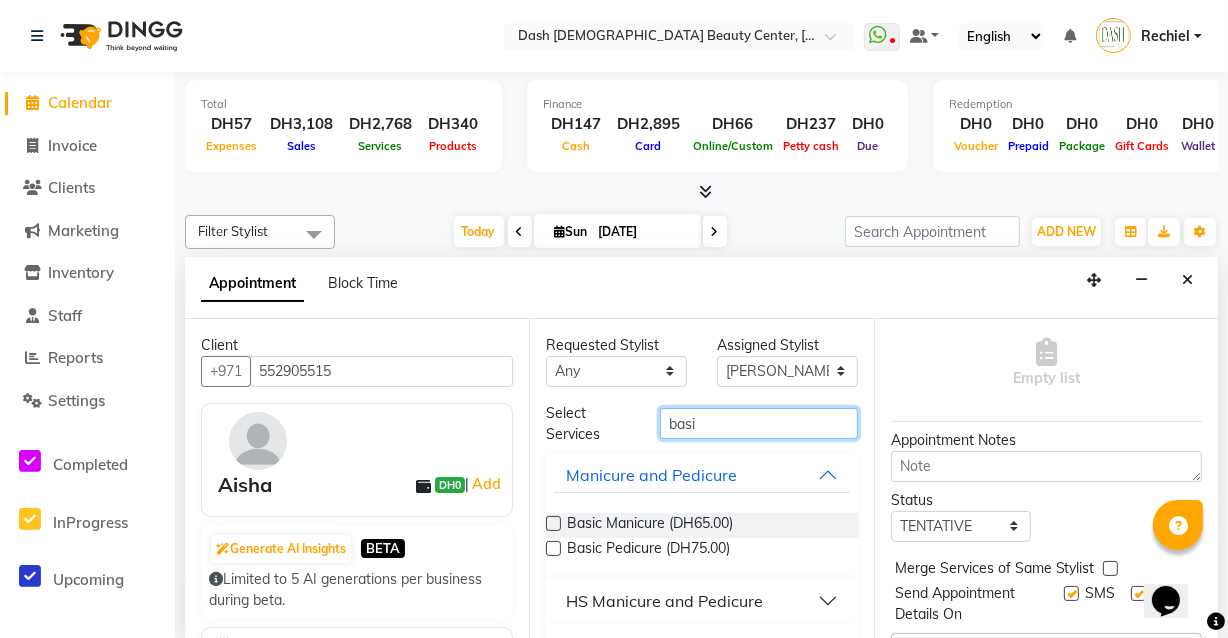 click on "basi" at bounding box center (759, 423) 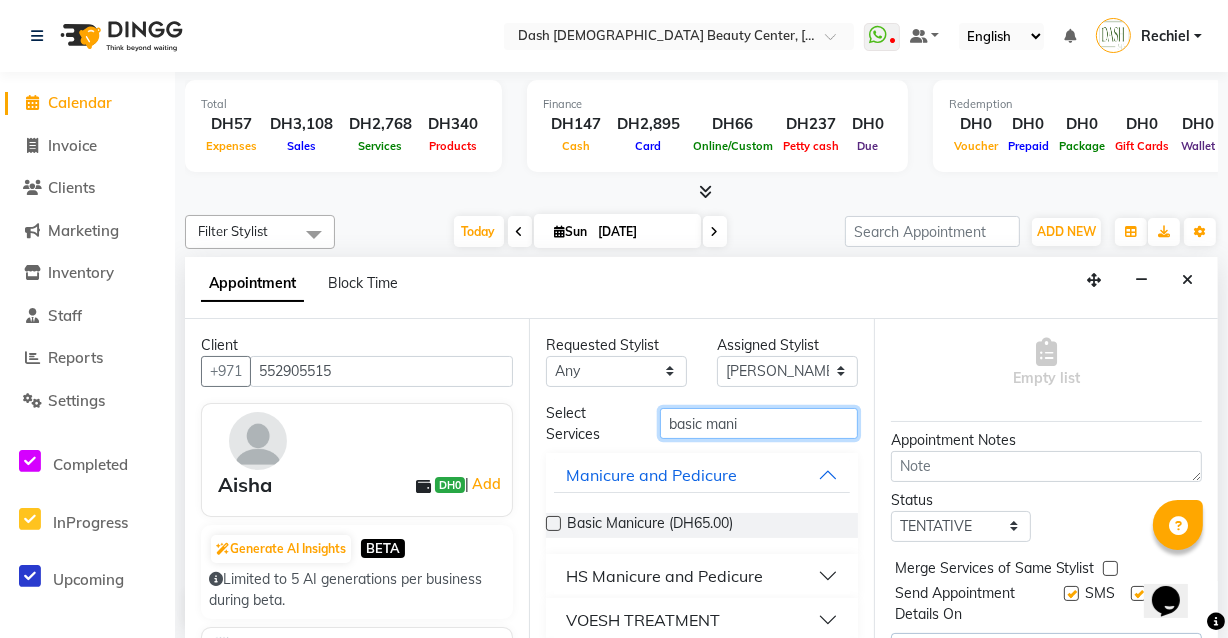 type on "basic mani" 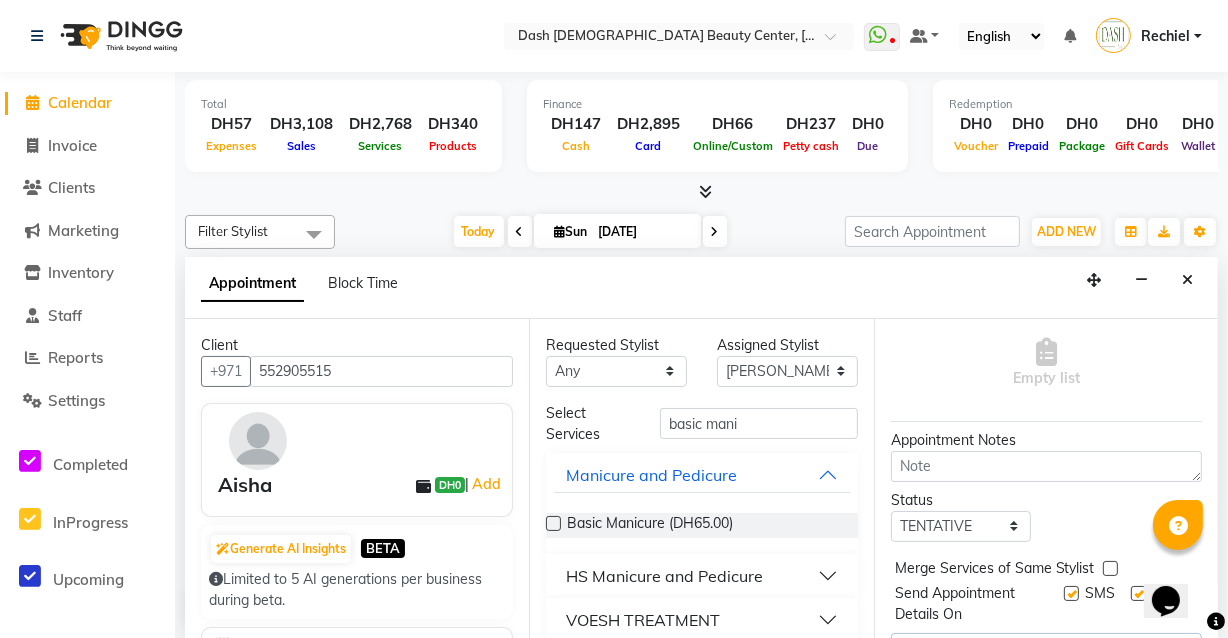 click at bounding box center (553, 523) 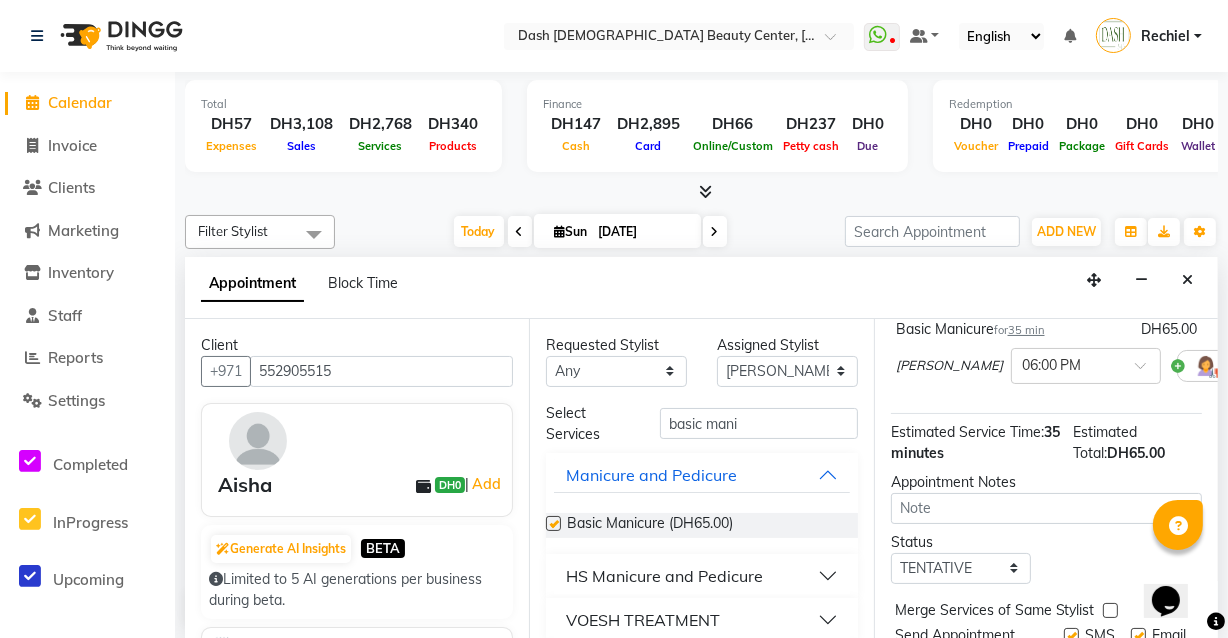 checkbox on "false" 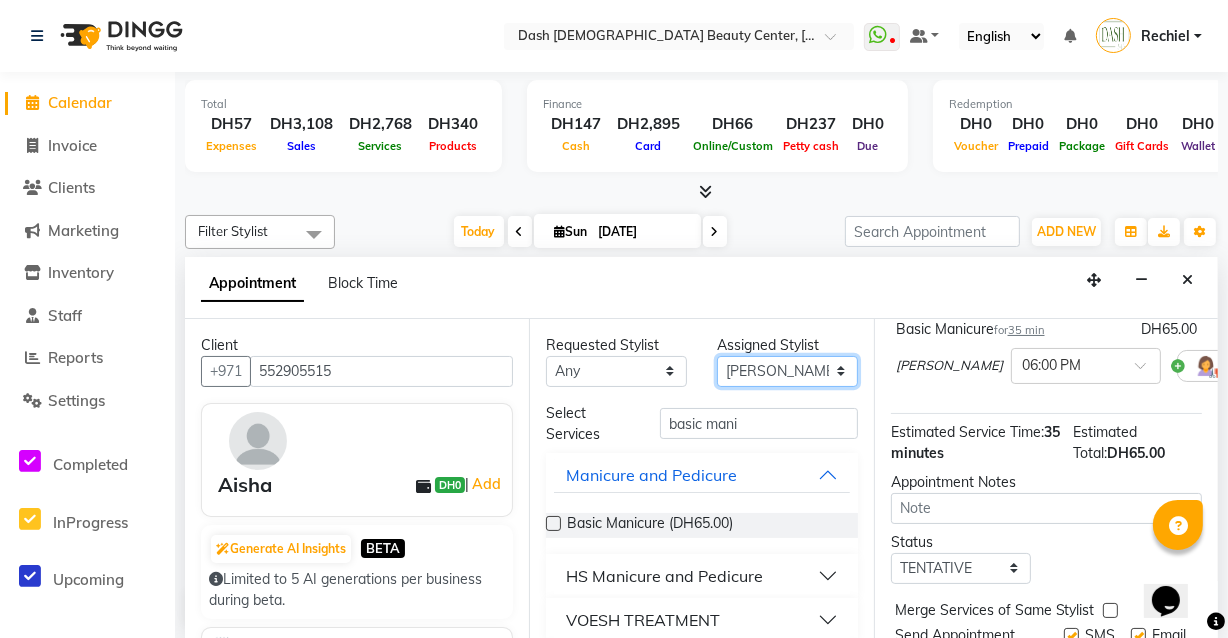 click on "Select [PERSON_NAME] [PERSON_NAME] [PERSON_NAME] [PERSON_NAME] [PERSON_NAME] [PERSON_NAME] [PERSON_NAME] [PERSON_NAME] [PERSON_NAME] Peace [PERSON_NAME] [PERSON_NAME]" at bounding box center (787, 371) 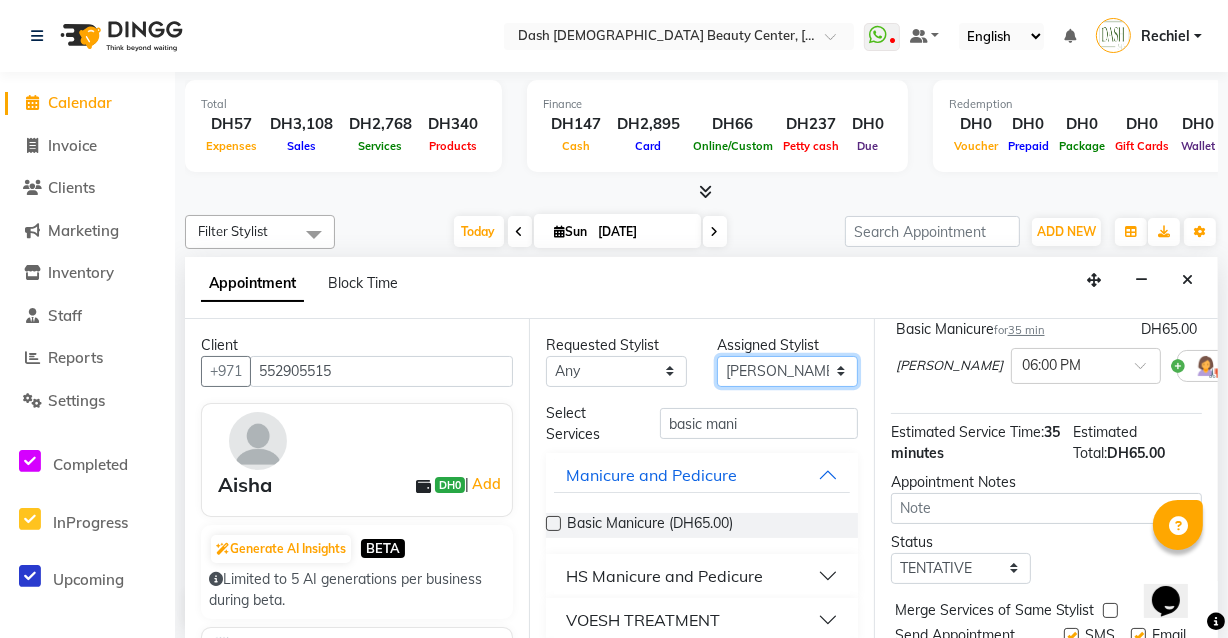 select on "82785" 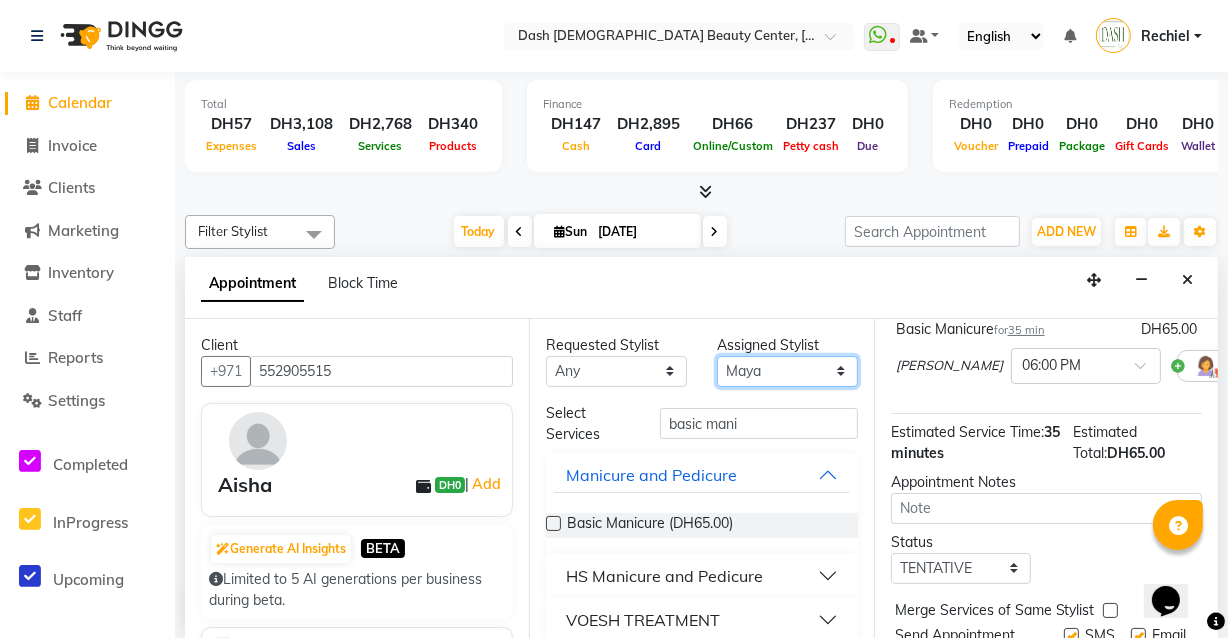 click on "Select [PERSON_NAME] [PERSON_NAME] [PERSON_NAME] [PERSON_NAME] [PERSON_NAME] [PERSON_NAME] [PERSON_NAME] [PERSON_NAME] [PERSON_NAME] Peace [PERSON_NAME] [PERSON_NAME]" at bounding box center [787, 371] 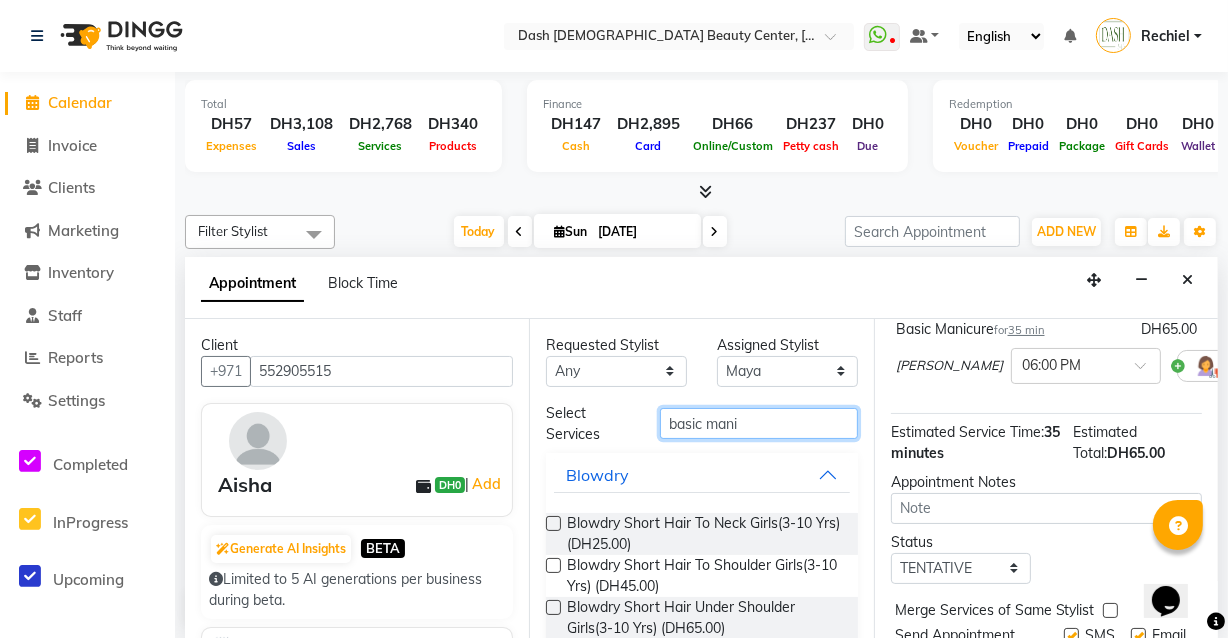 click on "basic mani" at bounding box center (759, 423) 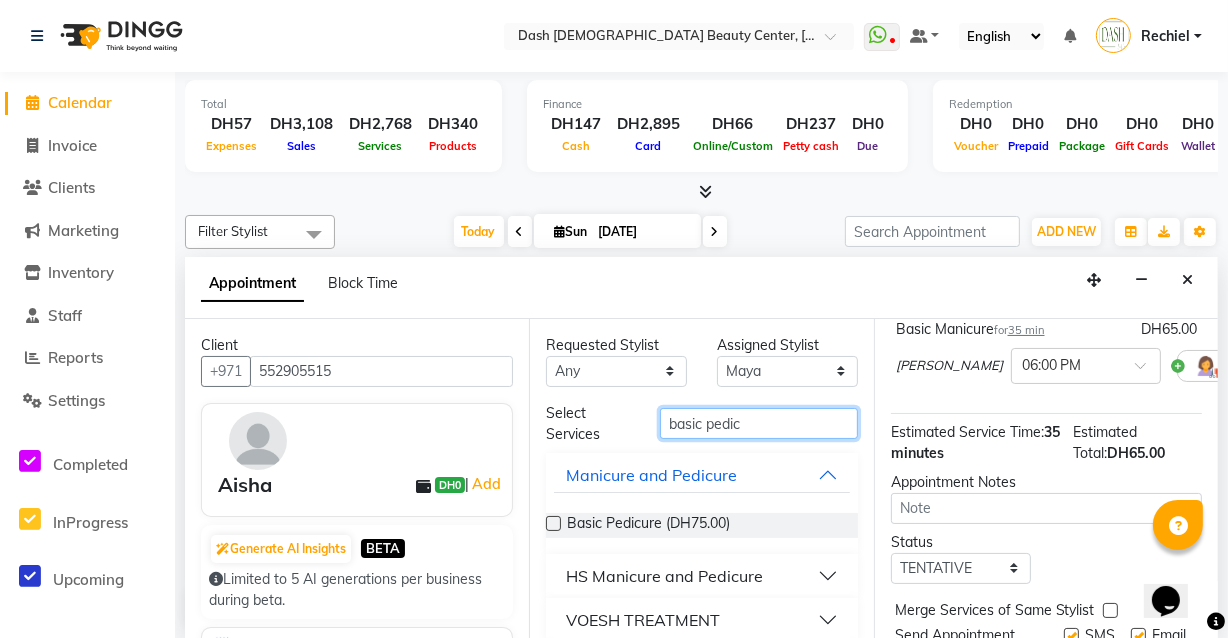 type on "basic pedic" 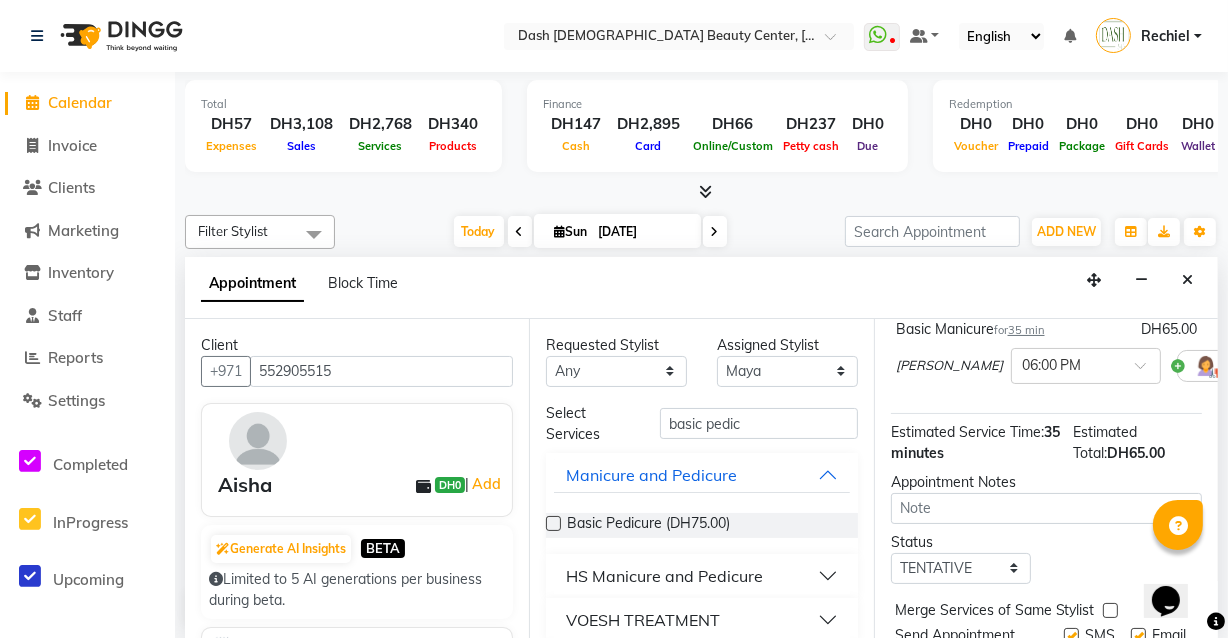 click at bounding box center [553, 523] 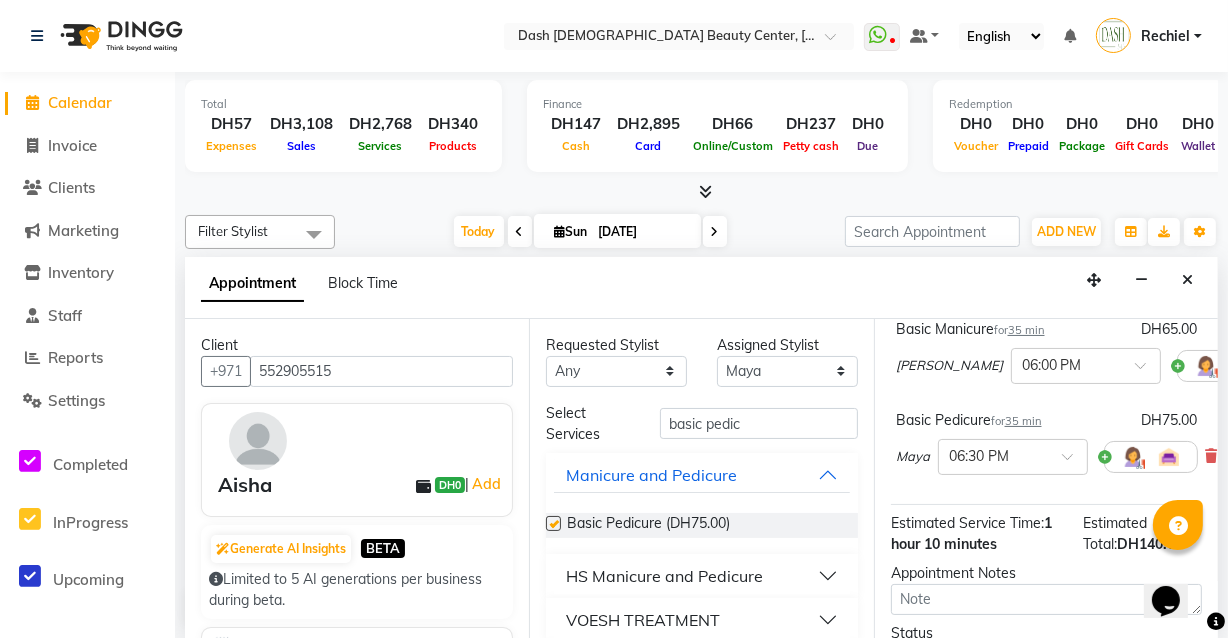 checkbox on "false" 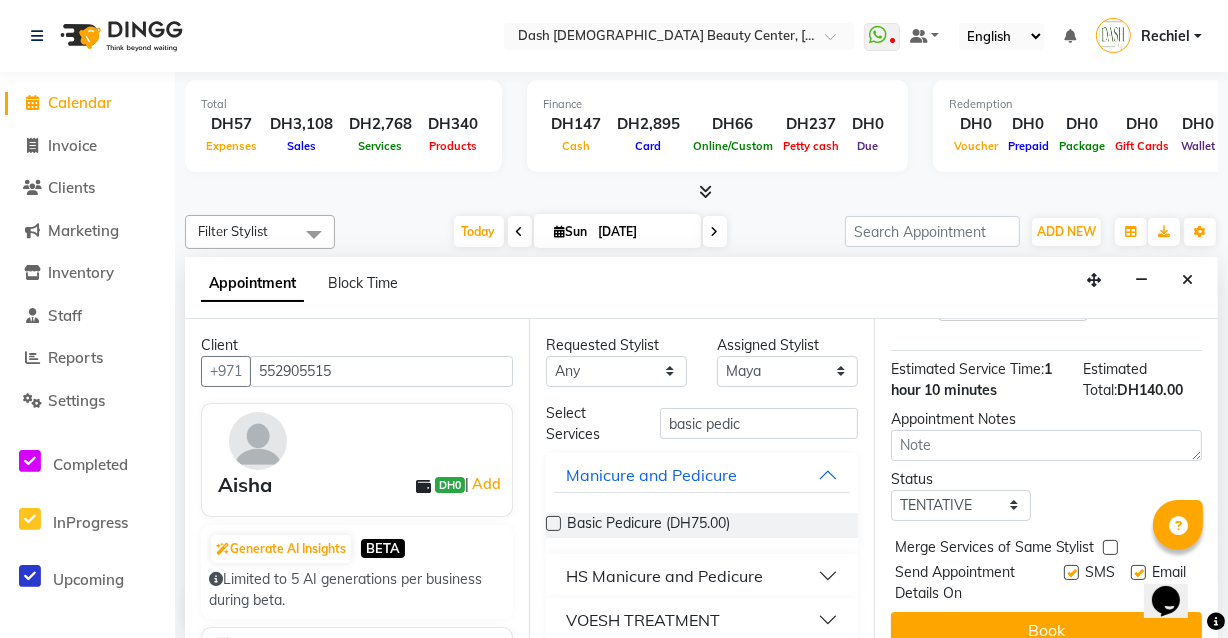 scroll, scrollTop: 350, scrollLeft: 0, axis: vertical 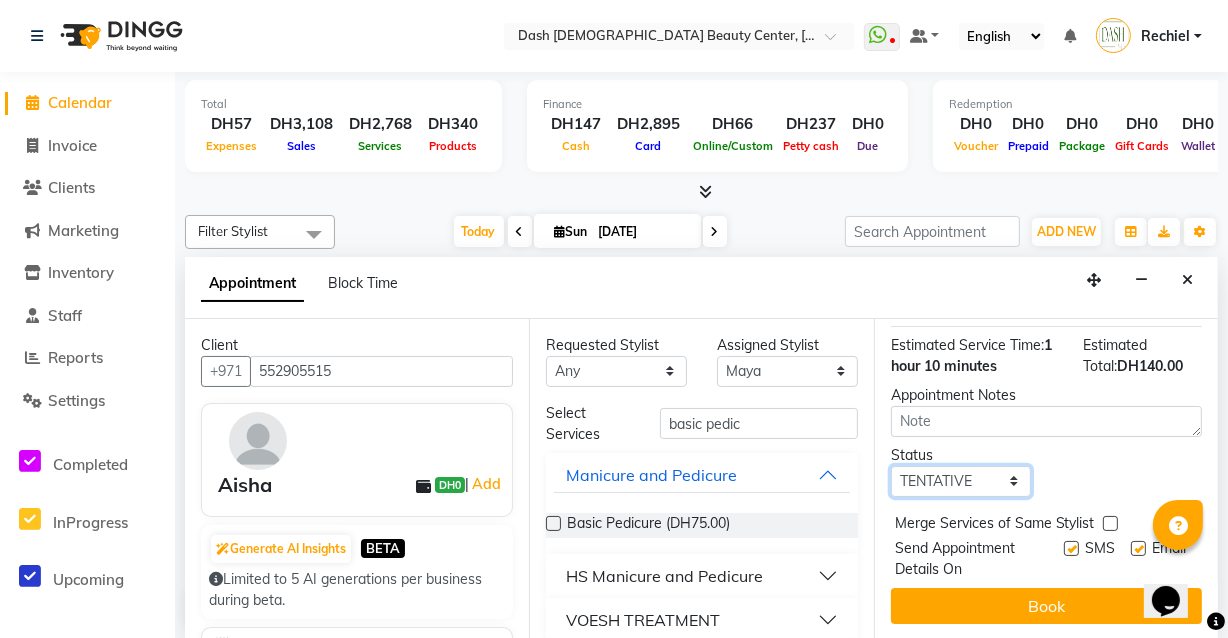 click on "Select TENTATIVE CONFIRM CHECK-IN UPCOMING" at bounding box center [961, 481] 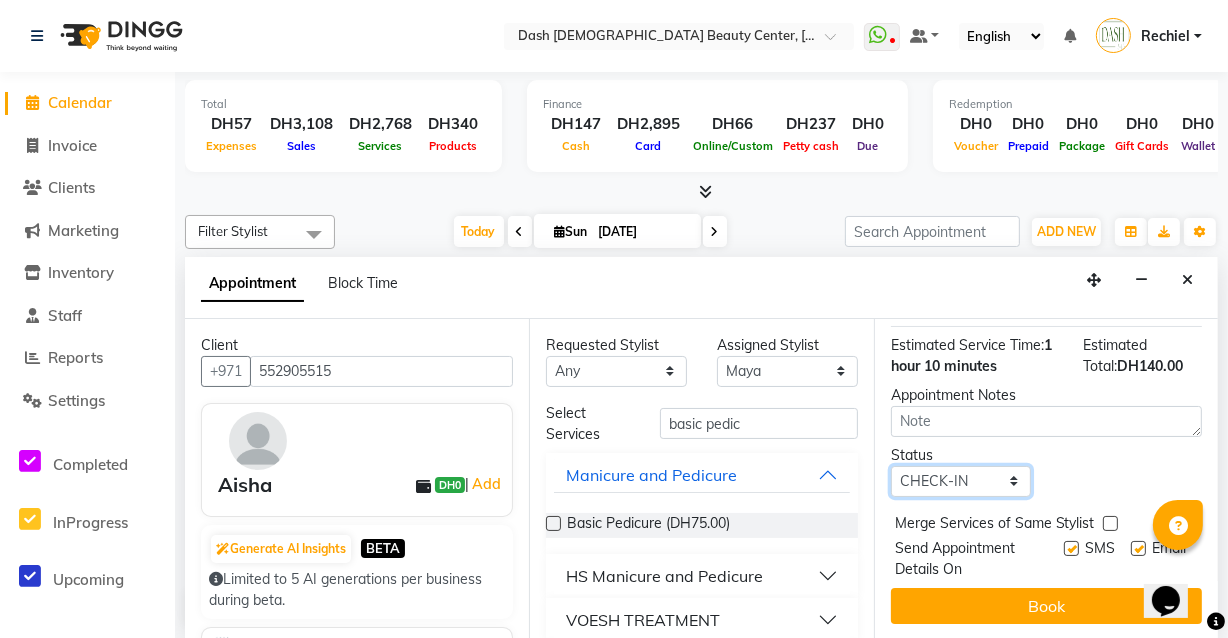 click on "Select TENTATIVE CONFIRM CHECK-IN UPCOMING" at bounding box center [961, 481] 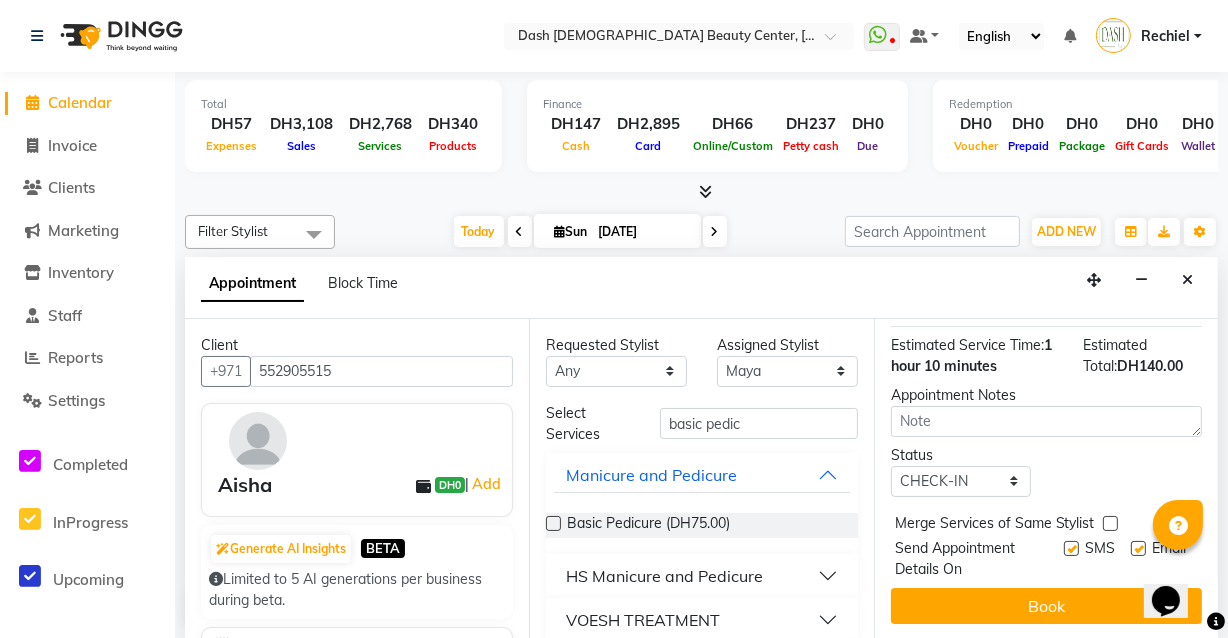 click at bounding box center [1110, 523] 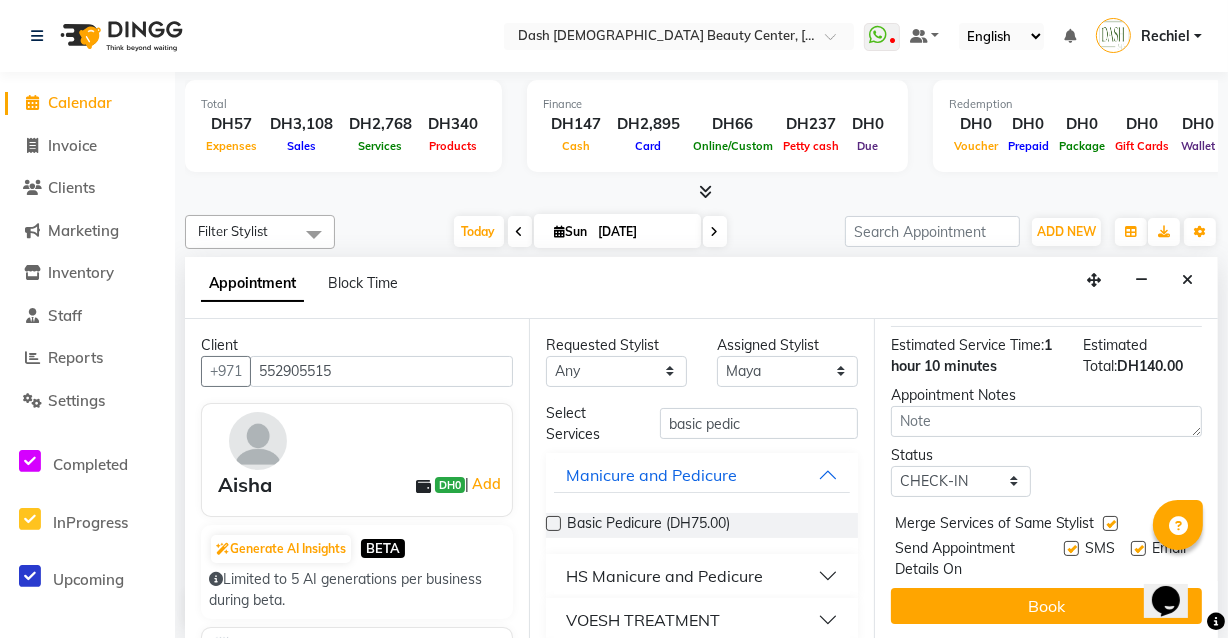 click at bounding box center (1071, 548) 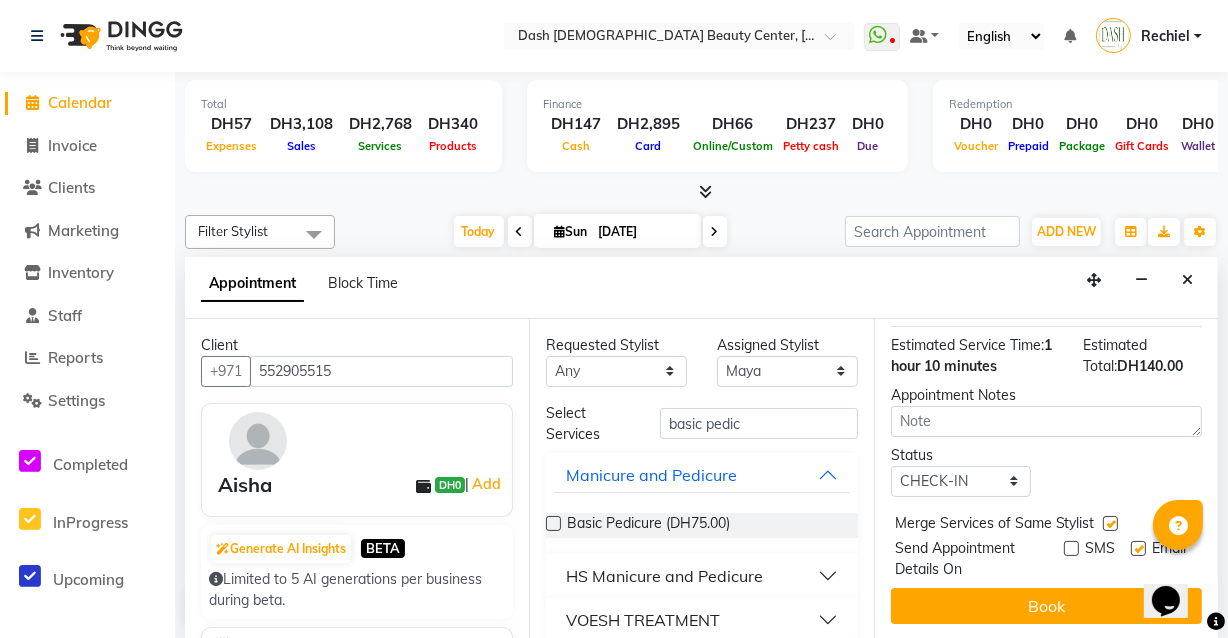 click at bounding box center [1138, 548] 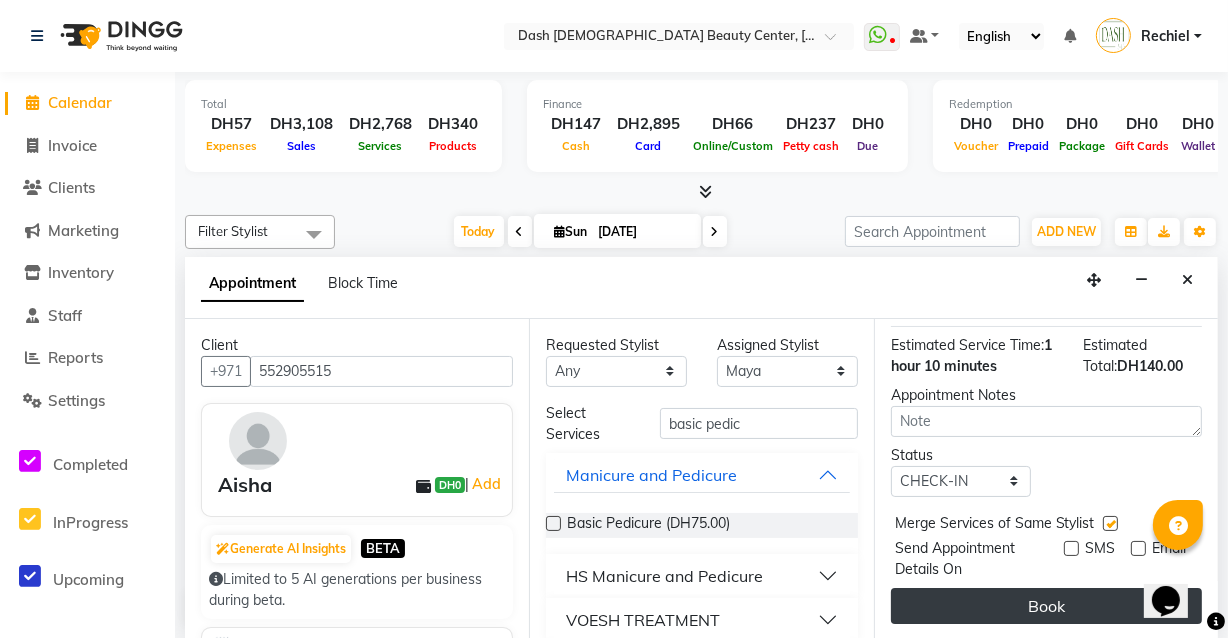 click on "Book" at bounding box center (1046, 606) 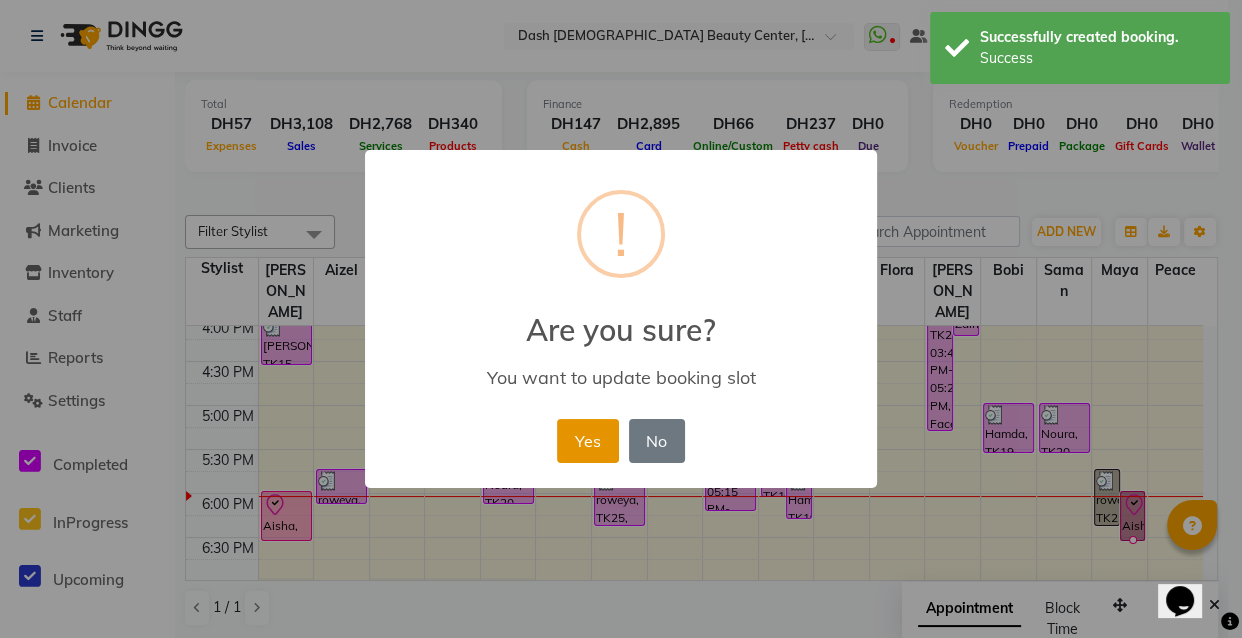 click on "Yes" at bounding box center [587, 441] 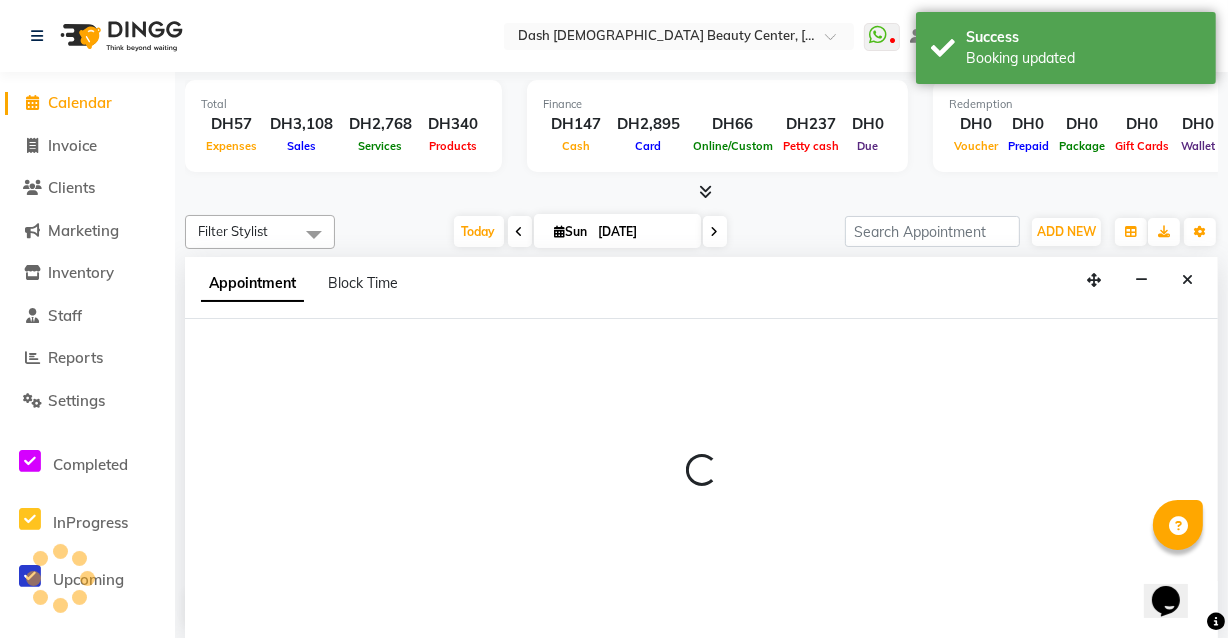 scroll, scrollTop: 0, scrollLeft: 0, axis: both 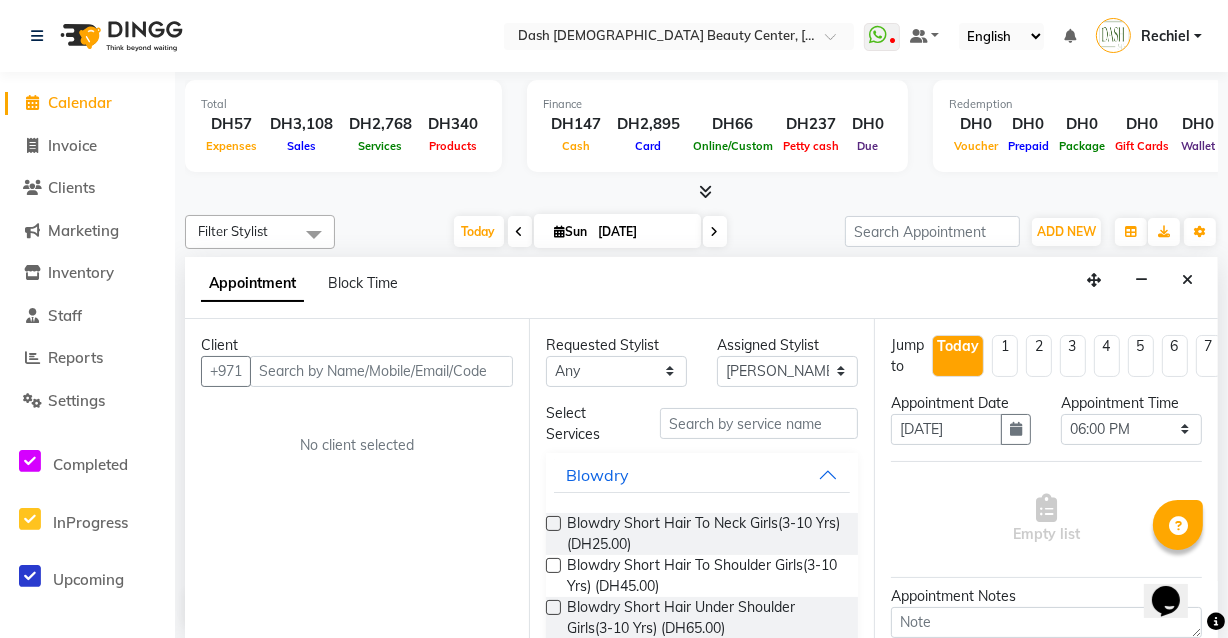 click at bounding box center (381, 371) 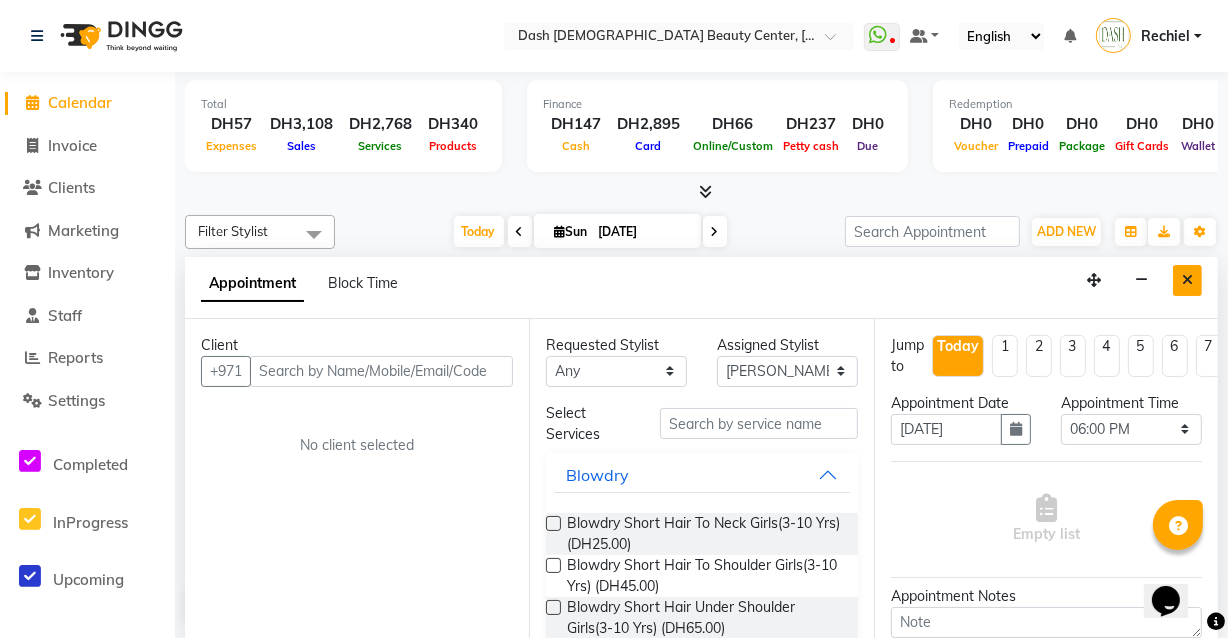 click at bounding box center (1187, 280) 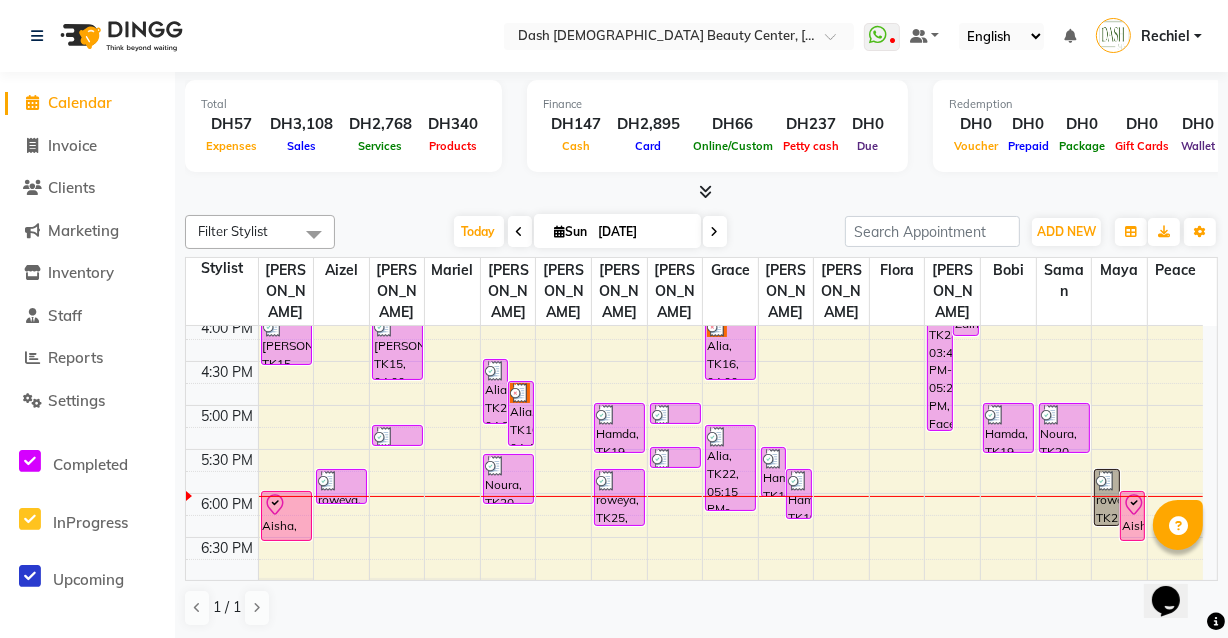 click at bounding box center (730, 548) 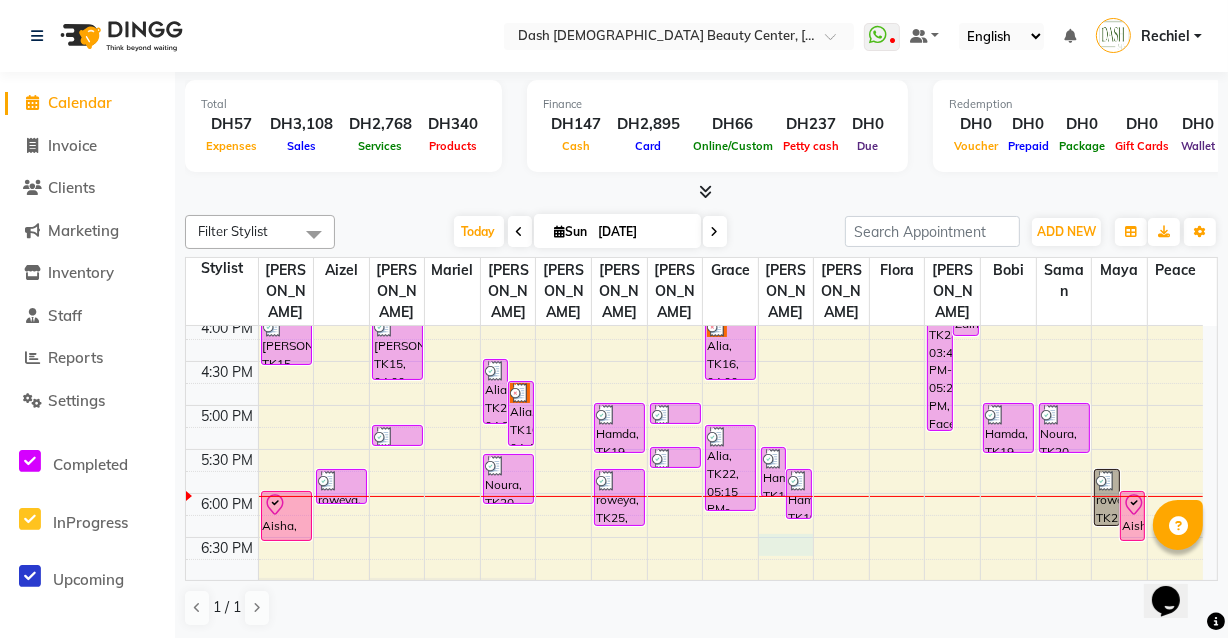 select on "81114" 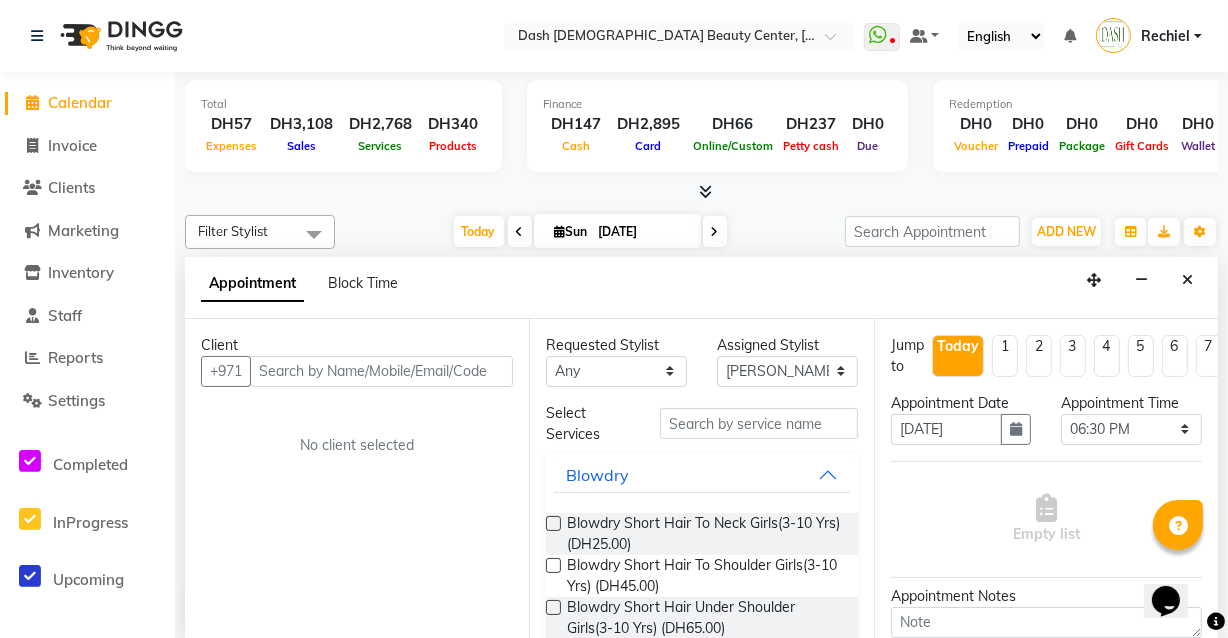 click at bounding box center (381, 371) 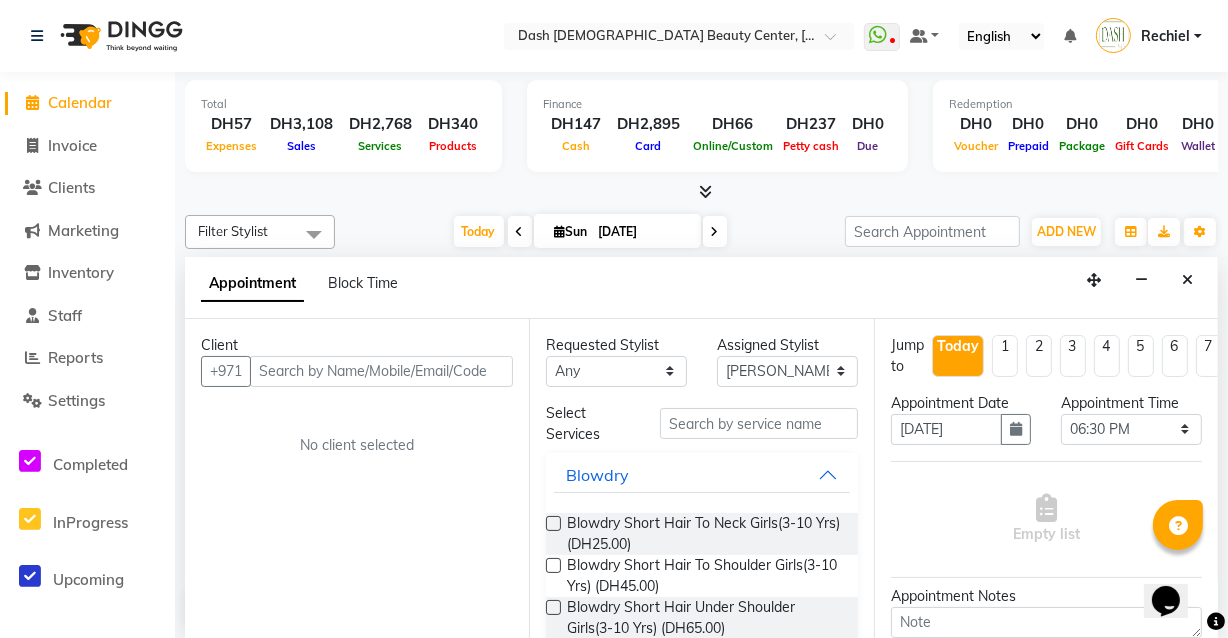 click at bounding box center (381, 371) 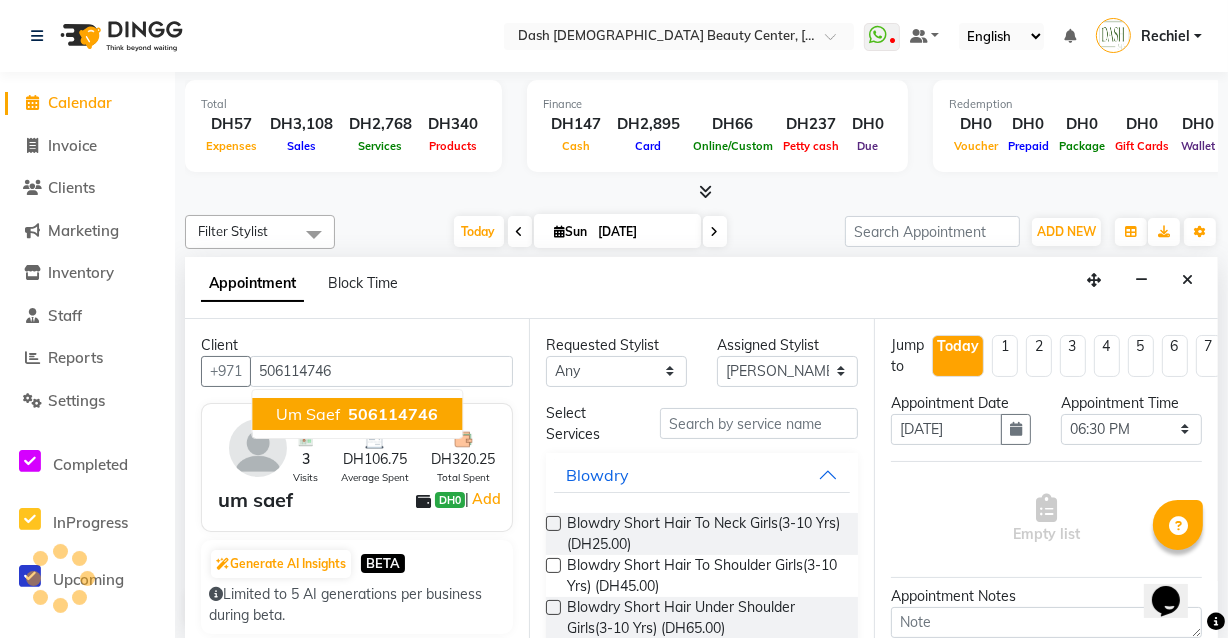 click on "506114746" at bounding box center [393, 414] 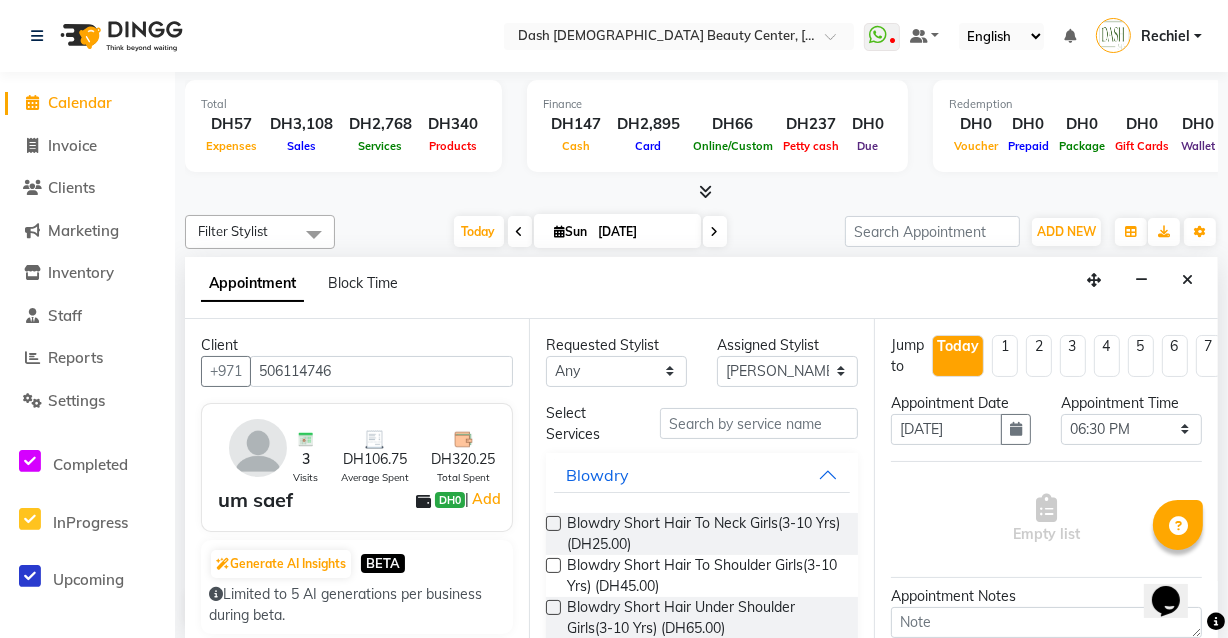 type on "506114746" 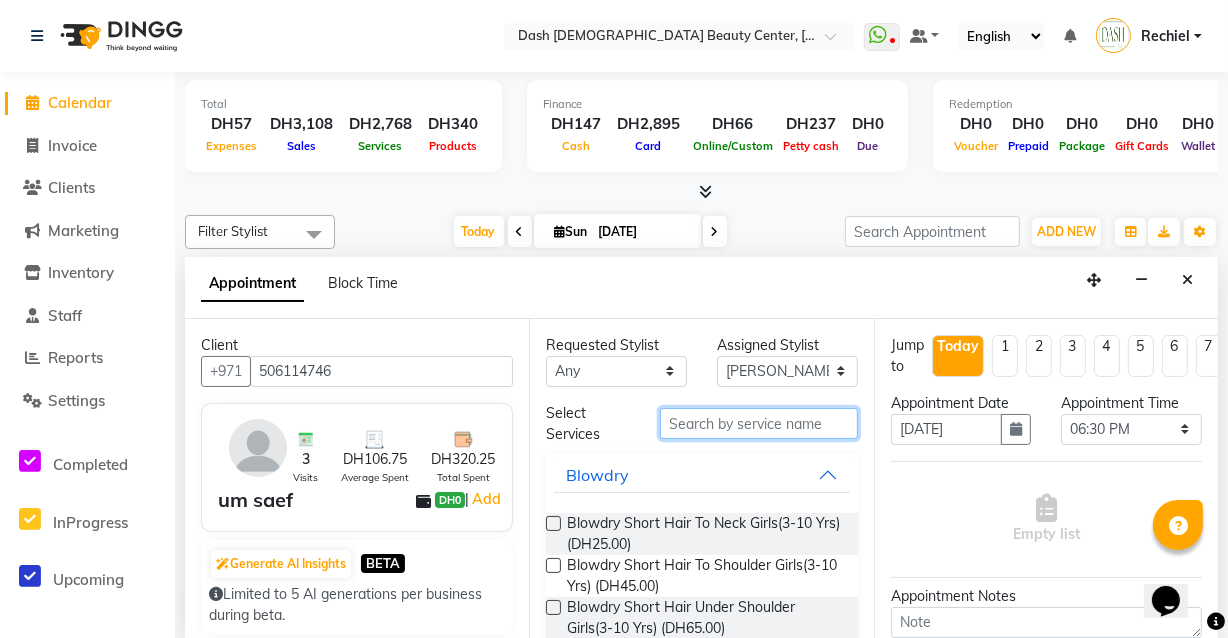 click at bounding box center (759, 423) 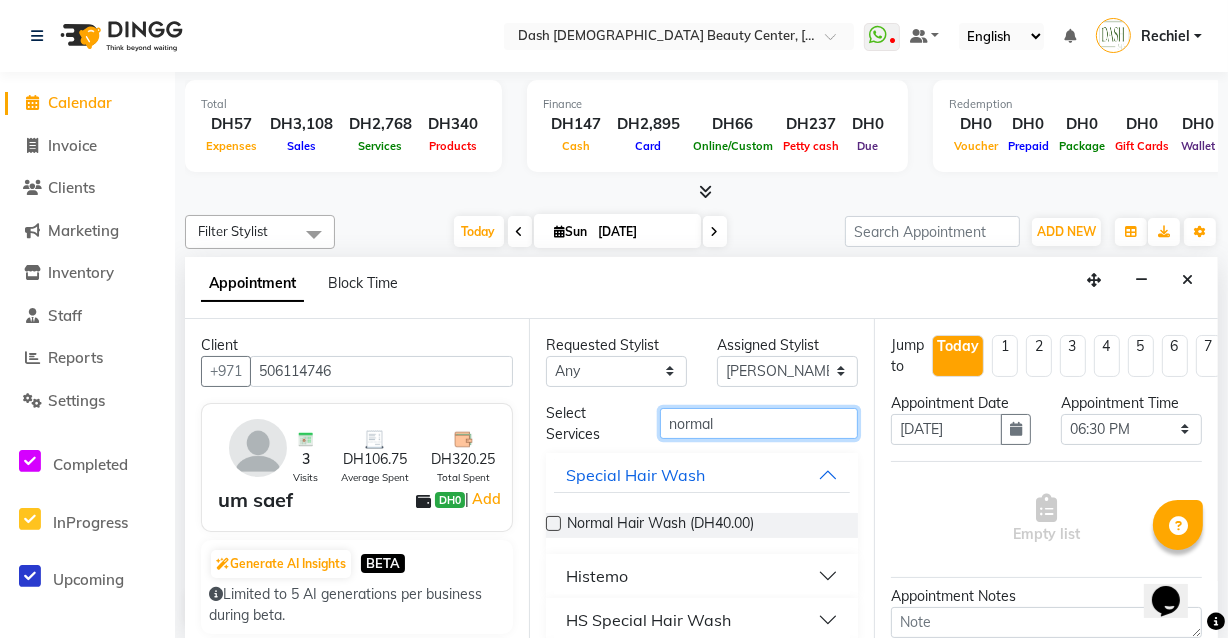 type on "normal" 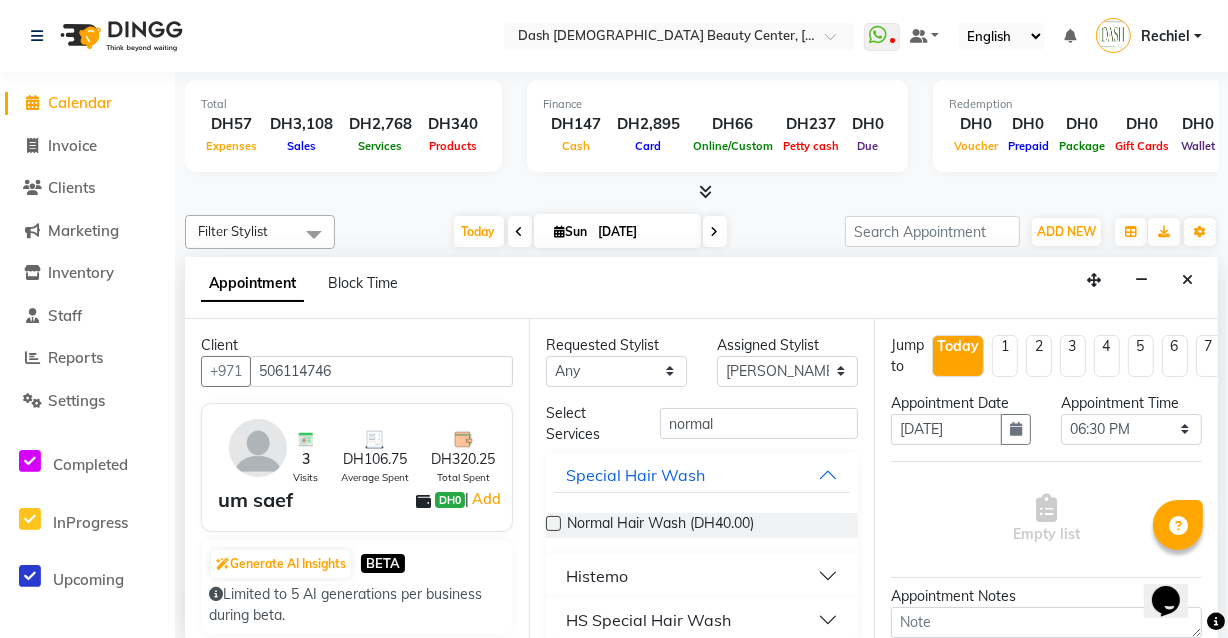 click at bounding box center (553, 523) 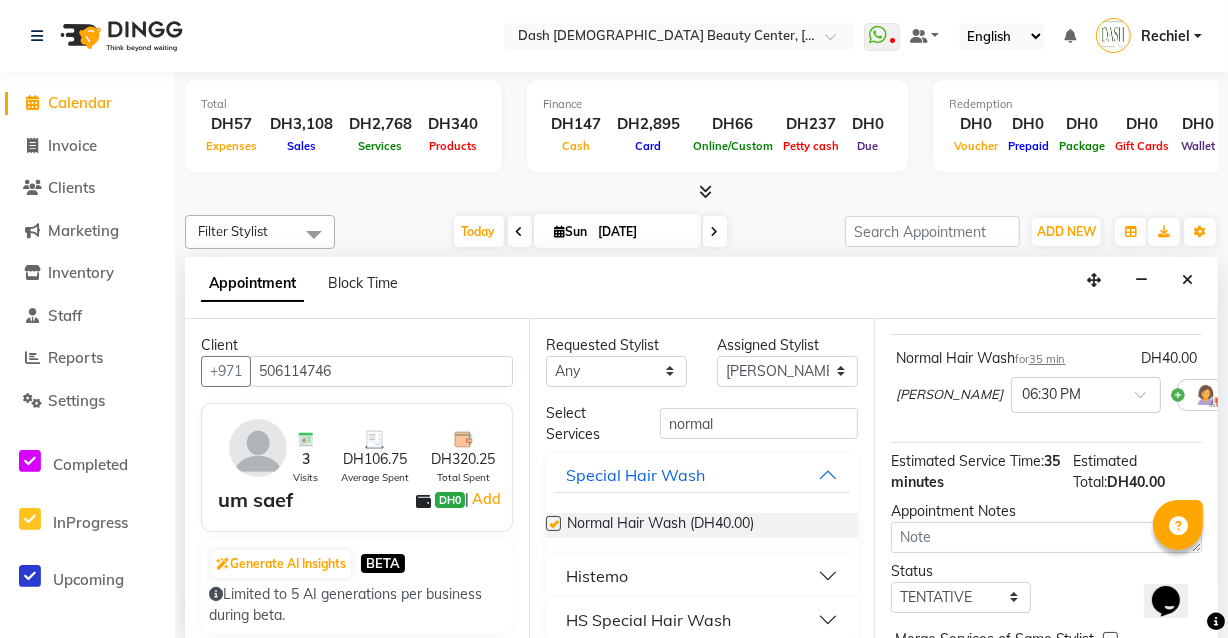 checkbox on "false" 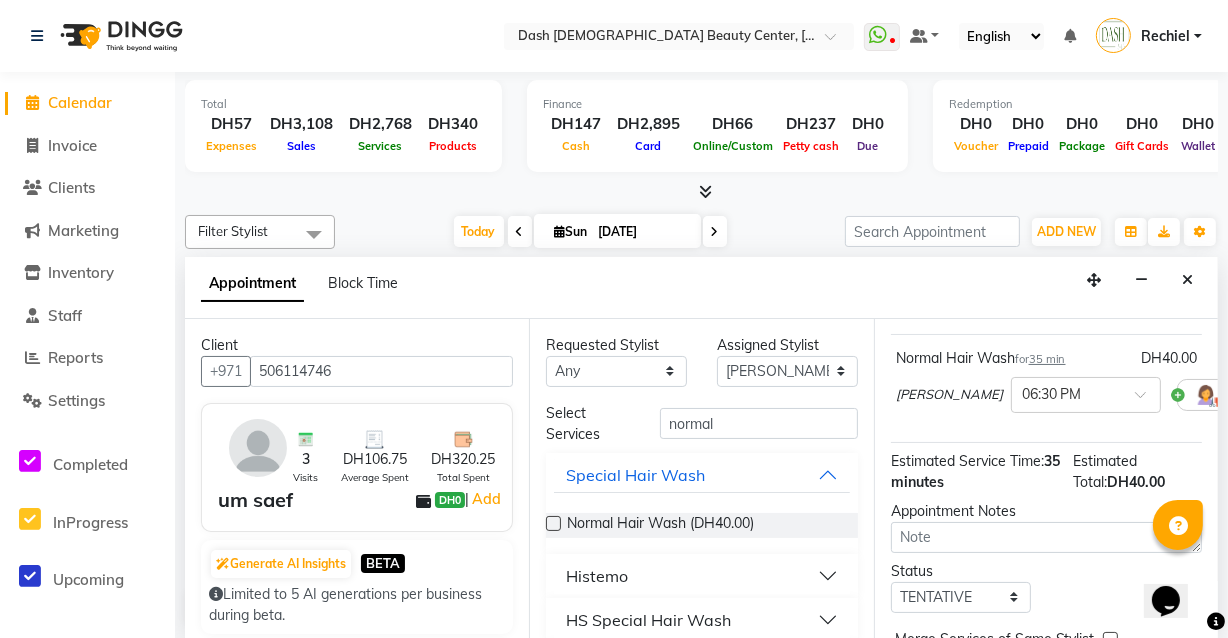 scroll, scrollTop: 256, scrollLeft: 0, axis: vertical 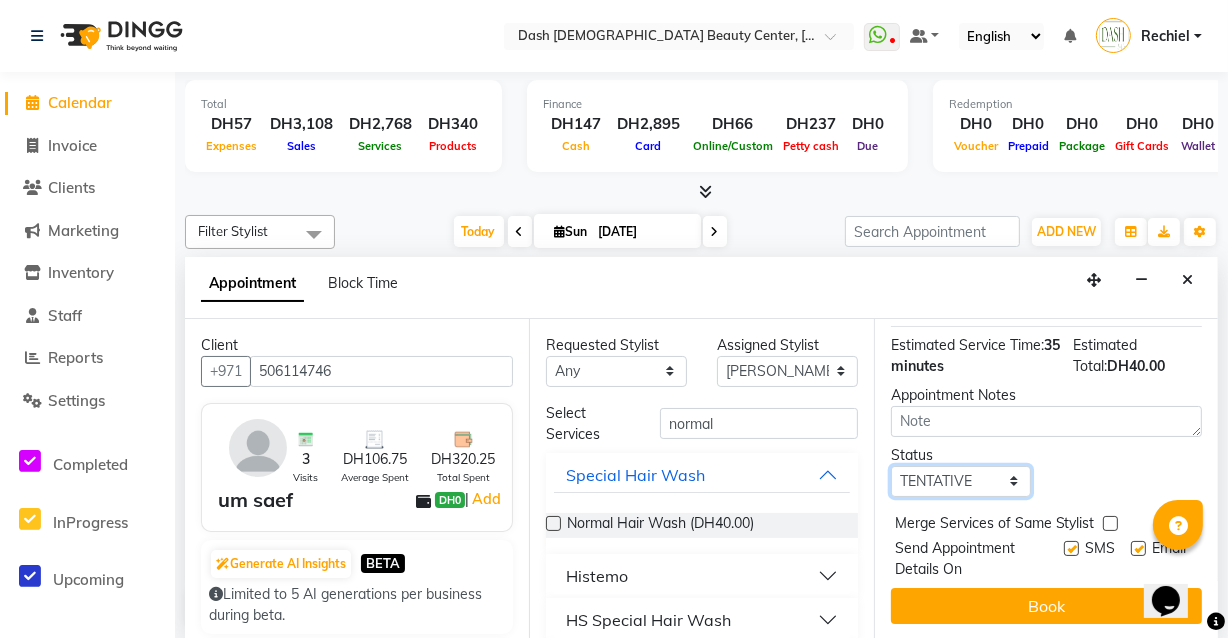 click on "Select TENTATIVE CONFIRM CHECK-IN UPCOMING" at bounding box center (961, 481) 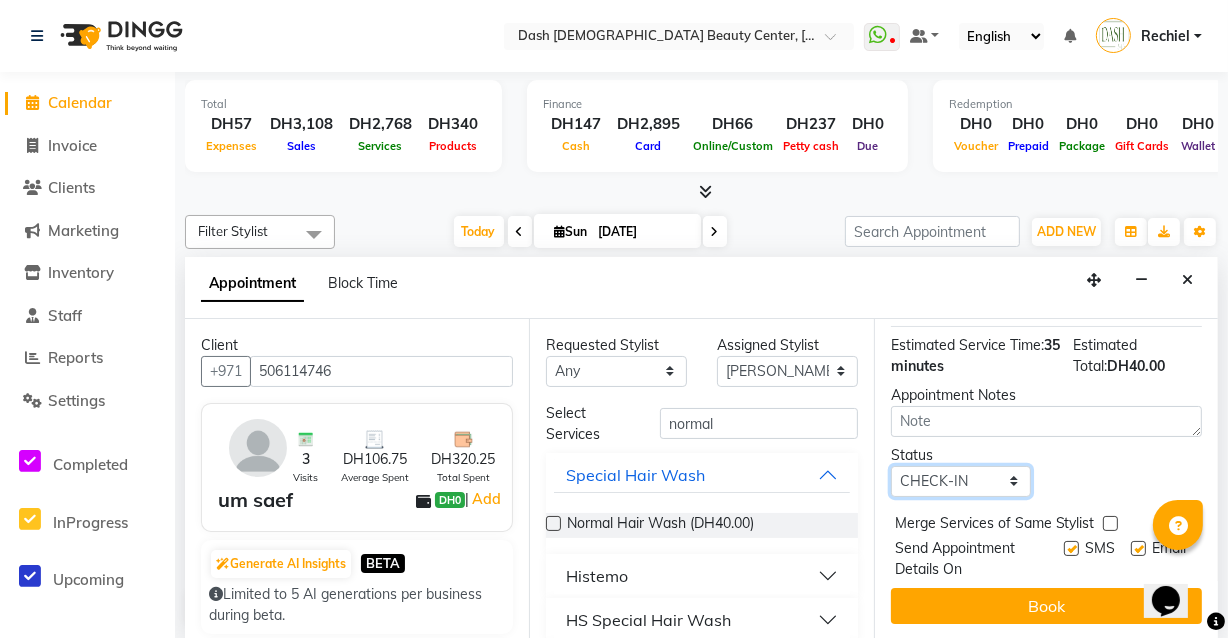 click on "Select TENTATIVE CONFIRM CHECK-IN UPCOMING" at bounding box center [961, 481] 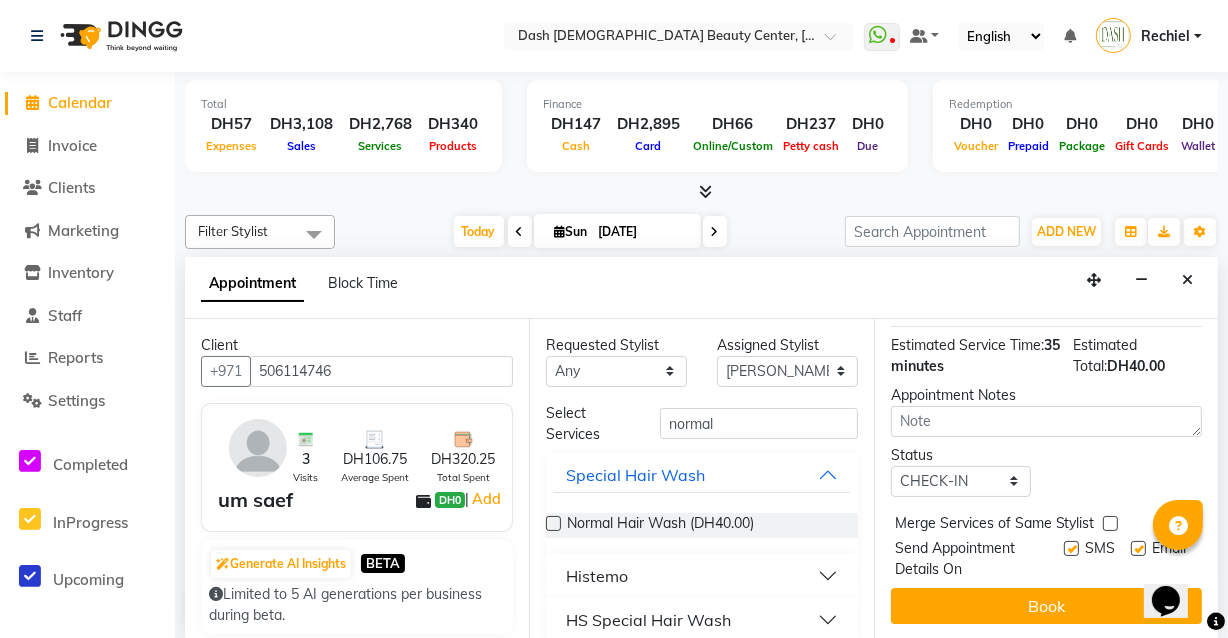 click at bounding box center (1110, 523) 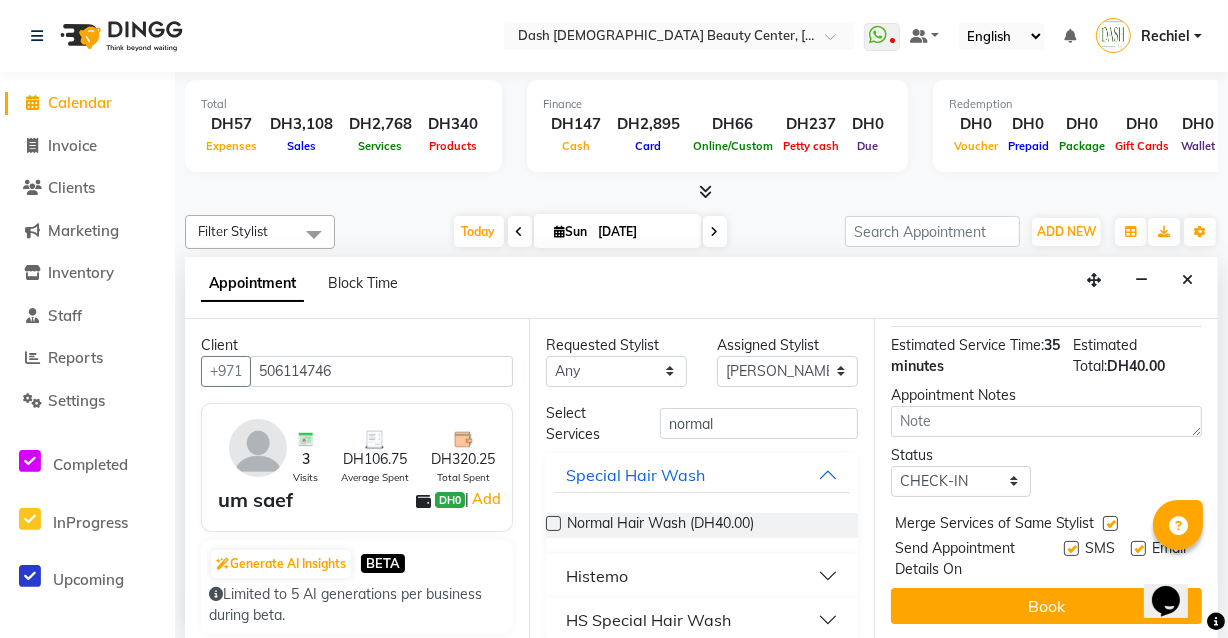 click at bounding box center (1071, 548) 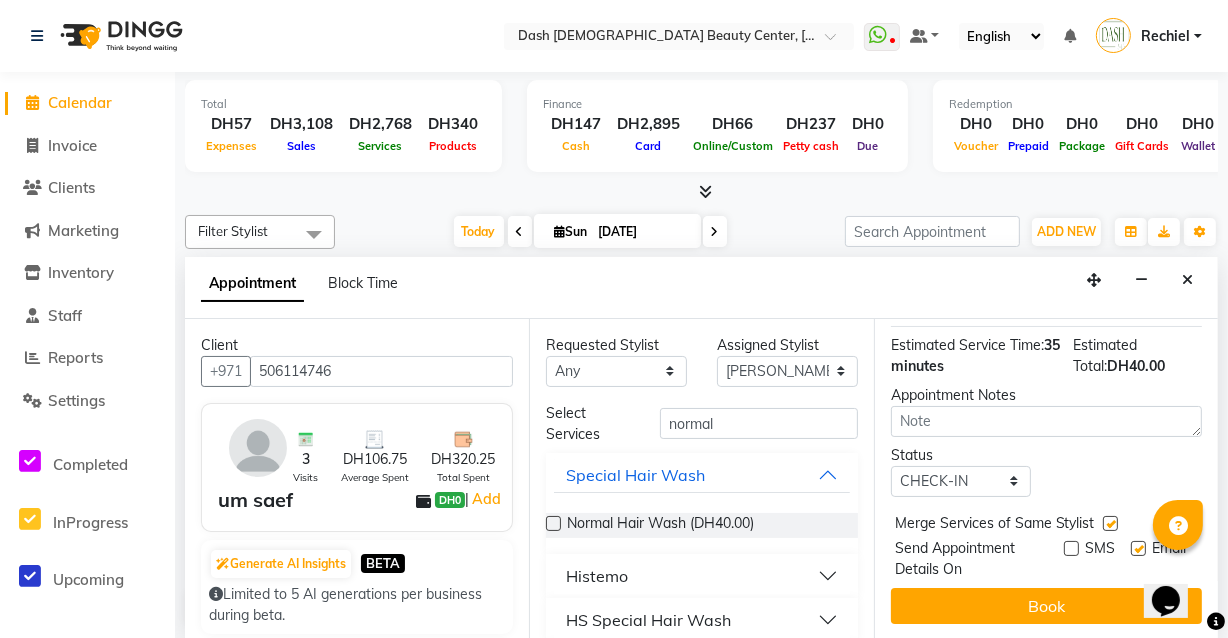 click at bounding box center (1138, 548) 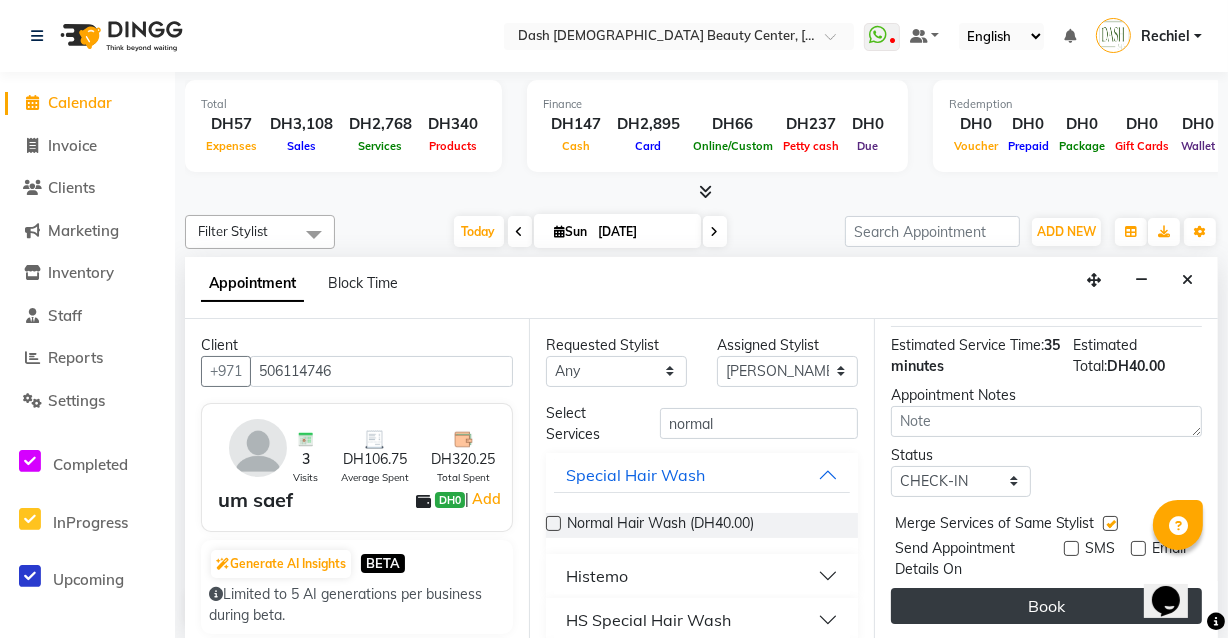 click on "Book" at bounding box center (1046, 606) 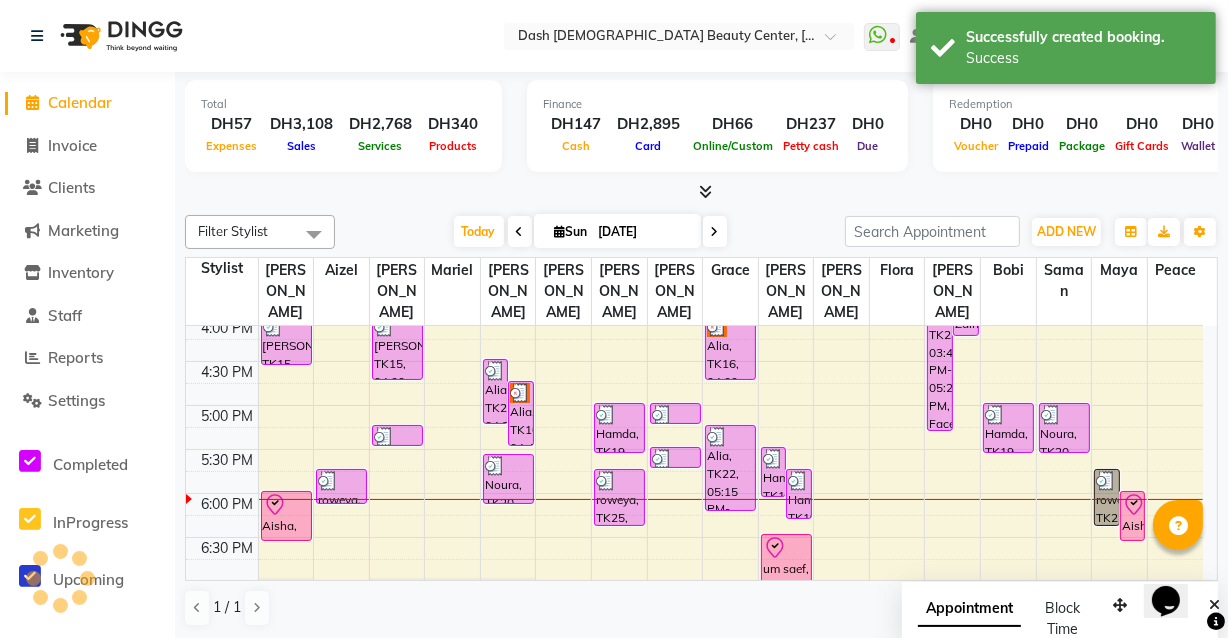 scroll, scrollTop: 0, scrollLeft: 0, axis: both 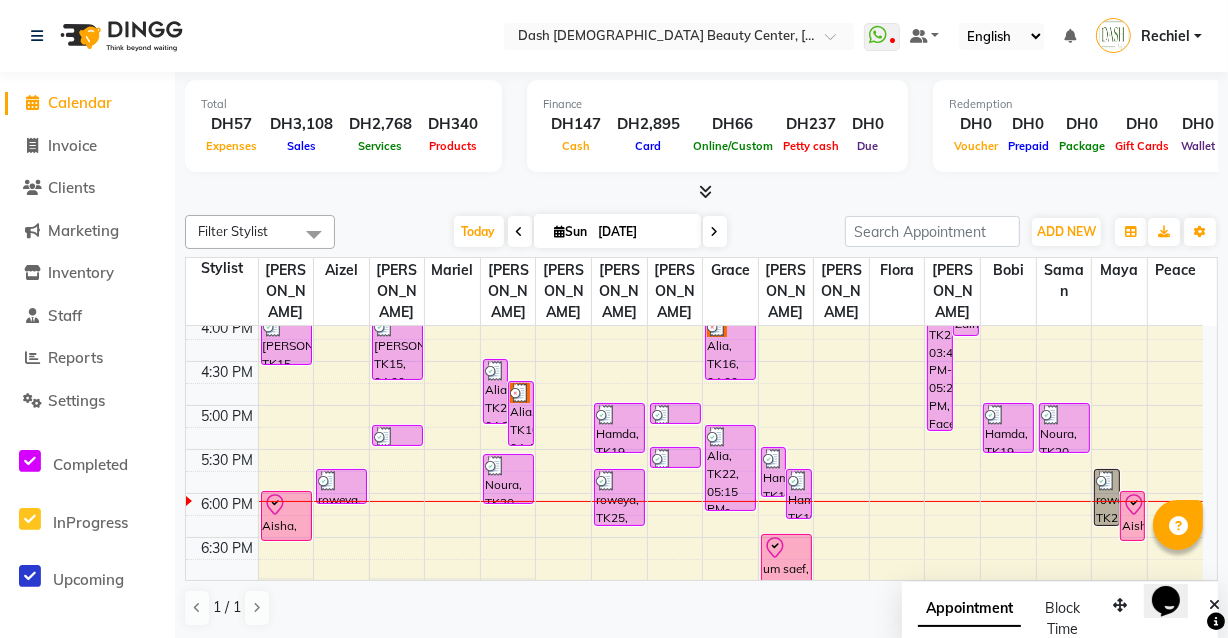click on "um saef, TK27, 06:30 PM-07:05 PM, Normal Hair Wash" at bounding box center [786, 559] 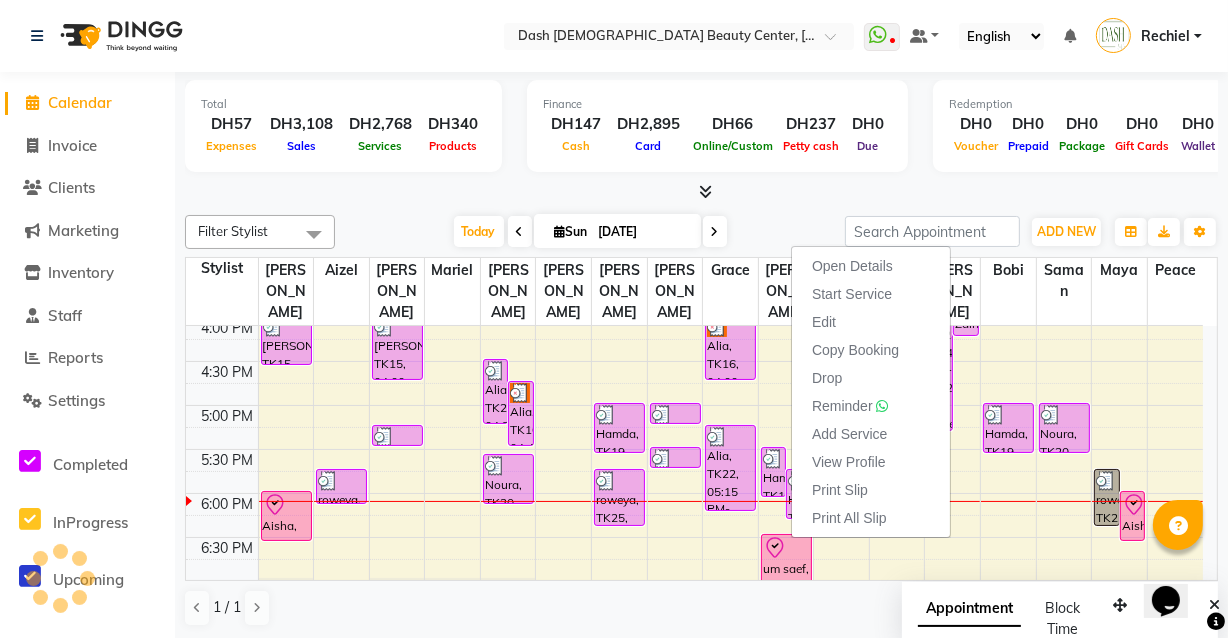 click at bounding box center [786, 584] 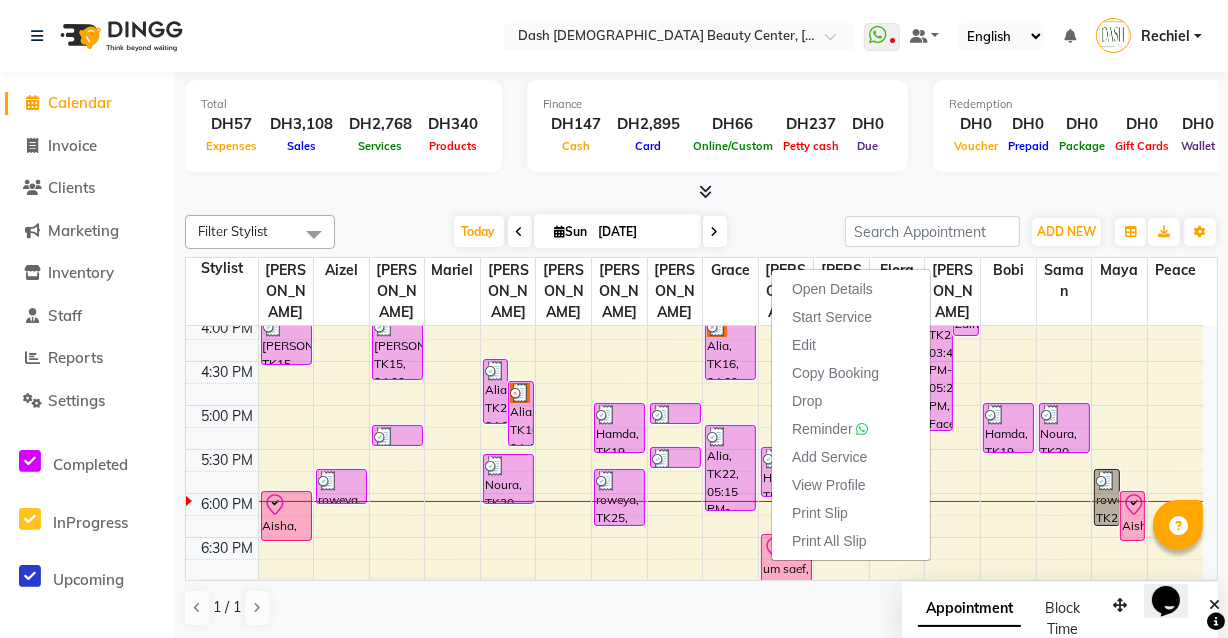 click on "Total  DH57  Expenses DH3,108  Sales DH2,768  Services DH340  Products Finance  DH147  Cash DH2,895  Card DH66  Online/Custom DH237 [PERSON_NAME] cash DH0 Due  Redemption  DH0 Voucher DH0 Prepaid DH0 Package DH0  Gift Cards DH0  Wallet  Appointment  36 Completed 0 Upcoming 0 Ongoing 0 No show  Other sales  DH0  Packages DH0  Memberships DH0  Vouchers DH0  Prepaids DH0  Gift Cards Filter Stylist Select All [PERSON_NAME] [PERSON_NAME] [PERSON_NAME] [PERSON_NAME] [PERSON_NAME] [PERSON_NAME] [PERSON_NAME] [PERSON_NAME] [PERSON_NAME] Peace [PERSON_NAME] [PERSON_NAME] [DATE]  [DATE] Toggle Dropdown Add Appointment Add Invoice Add Expense Add Client Add Transaction Toggle Dropdown Add Appointment Add Invoice Add Expense Add Client ADD NEW Toggle Dropdown Add Appointment Add Invoice Add Expense Add Client Add Transaction Filter Stylist Select All [PERSON_NAME] [PERSON_NAME] [PERSON_NAME] [PERSON_NAME] [PERSON_NAME] [PERSON_NAME] [PERSON_NAME] [PERSON_NAME] [PERSON_NAME] Peace [PERSON_NAME] [PERSON_NAME] Group By  Staff View   Room View  View as Vertical  Vertical - Week View  Horizontal  Horizontal - Week View  Zoom" 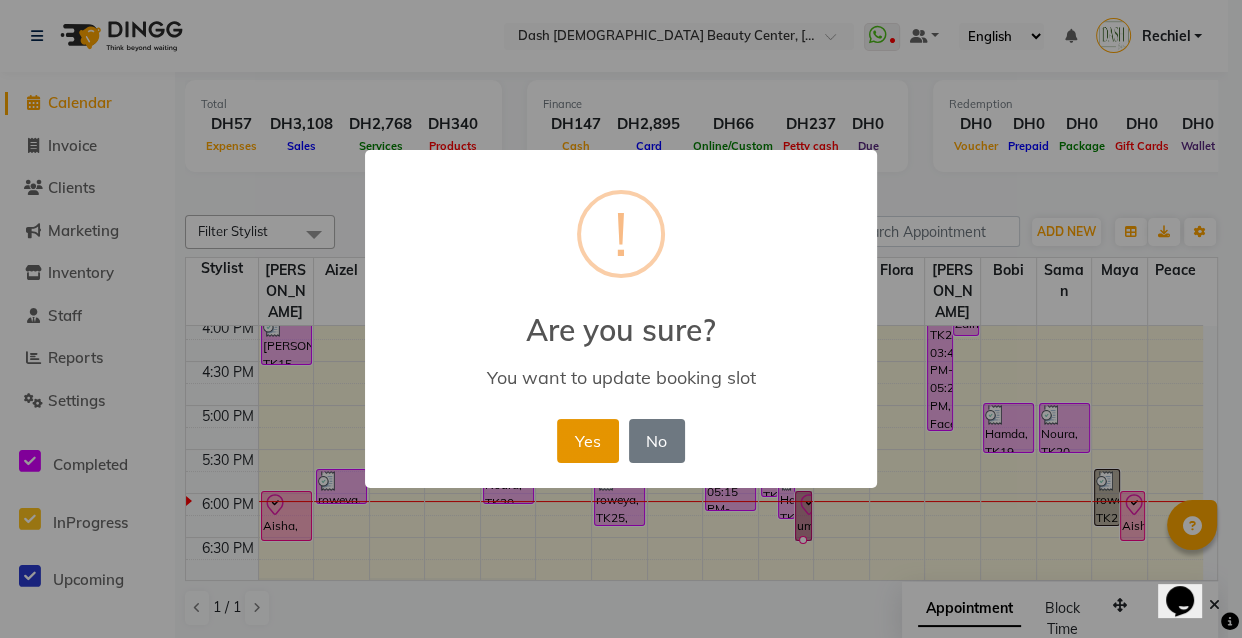 click on "Yes" at bounding box center (587, 441) 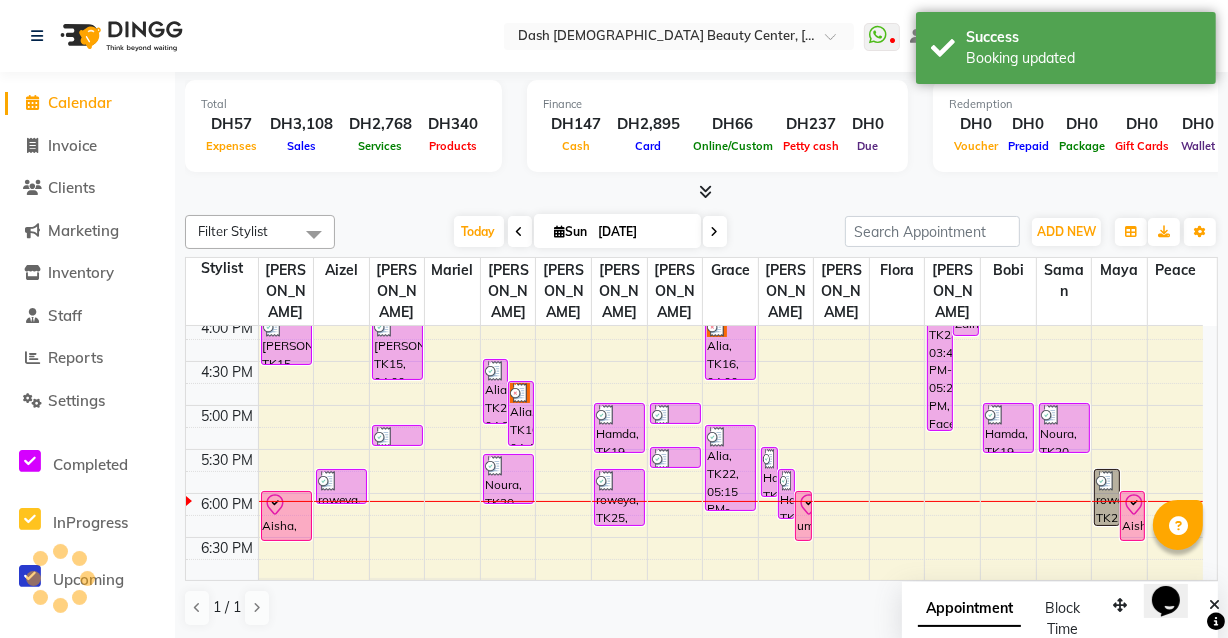 click on "um saef, TK27, 06:30 PM-07:05 PM, Normal Hair Wash" at bounding box center [803, 516] 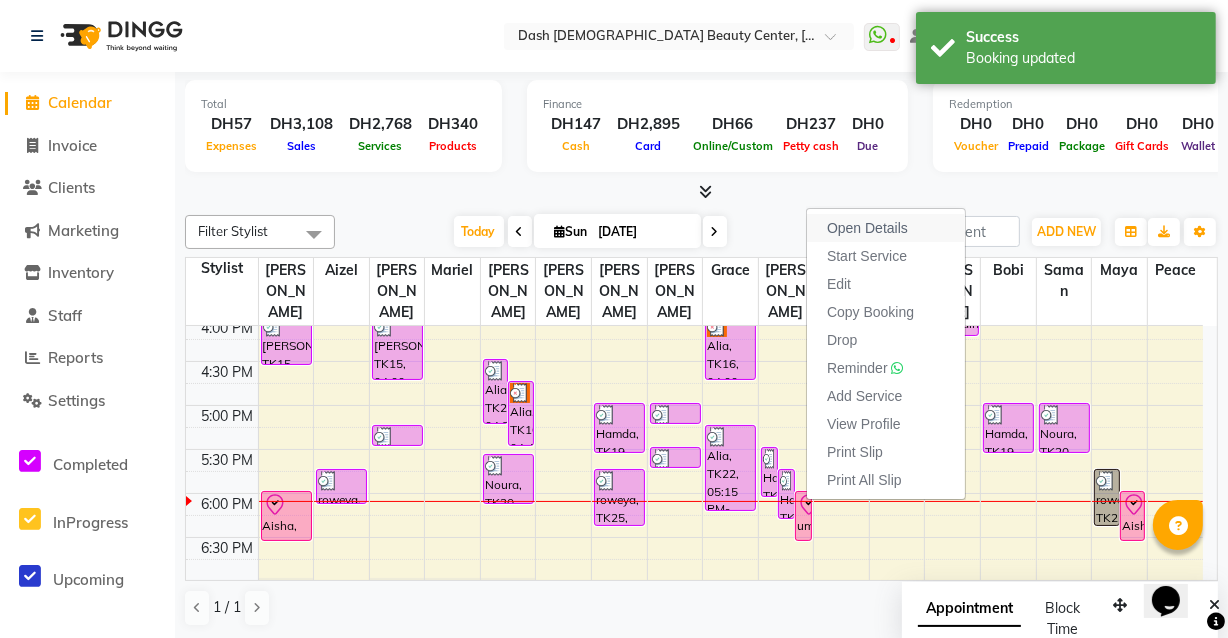 click on "Open Details" at bounding box center (886, 228) 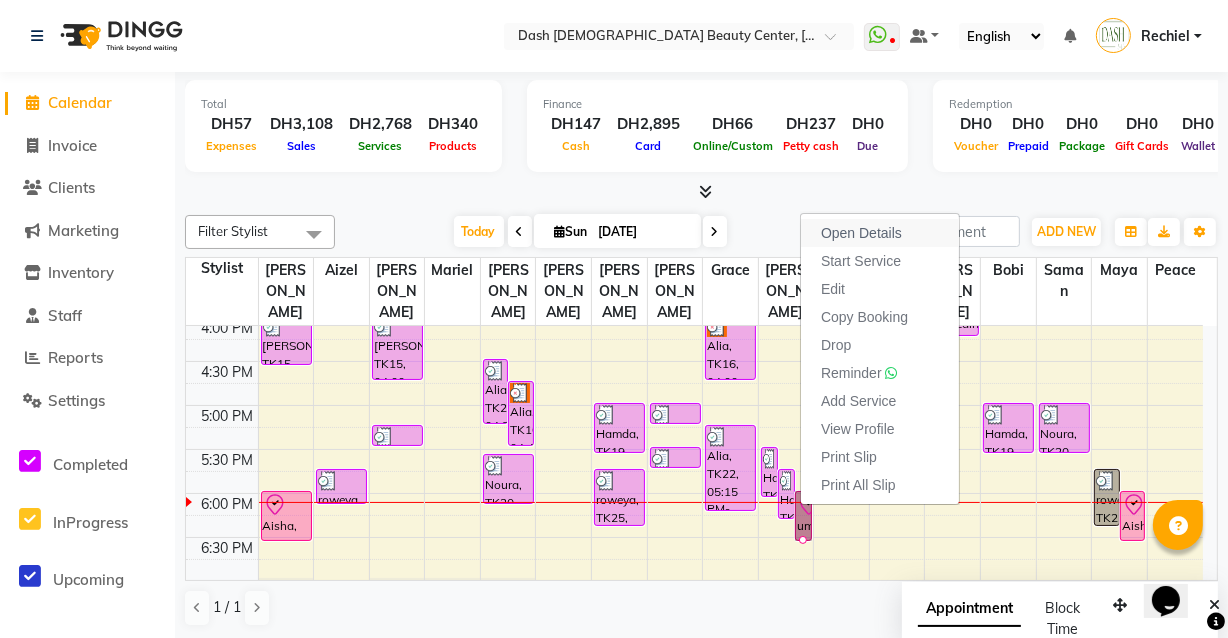 click on "Open Details" at bounding box center (861, 233) 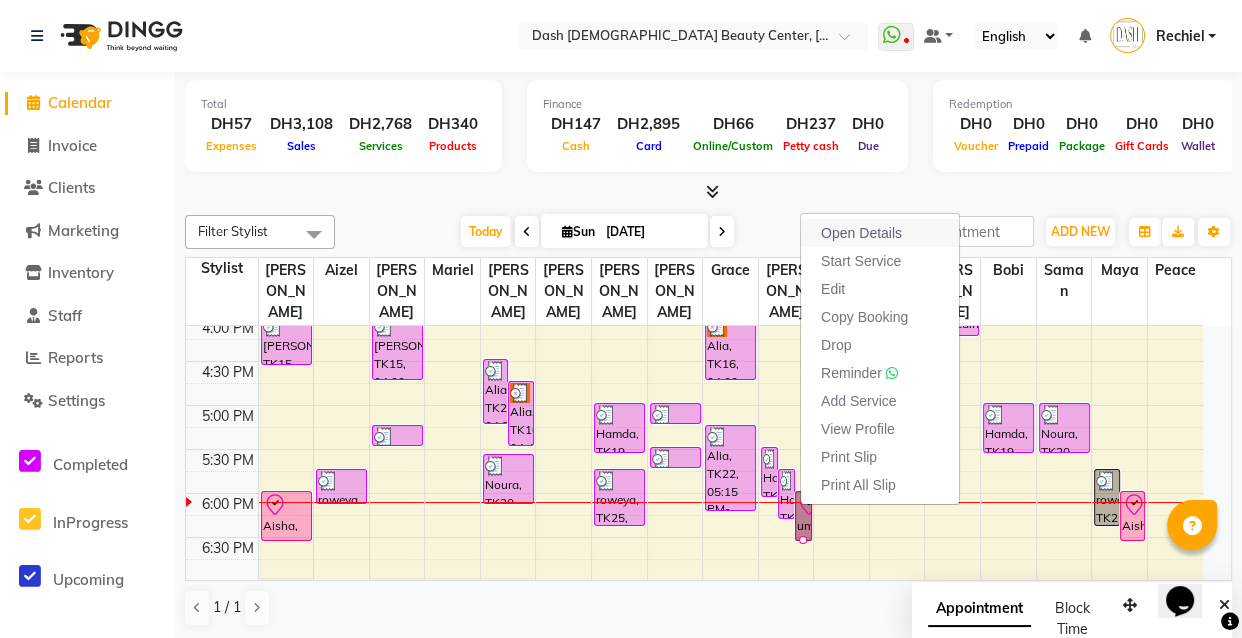 select on "8" 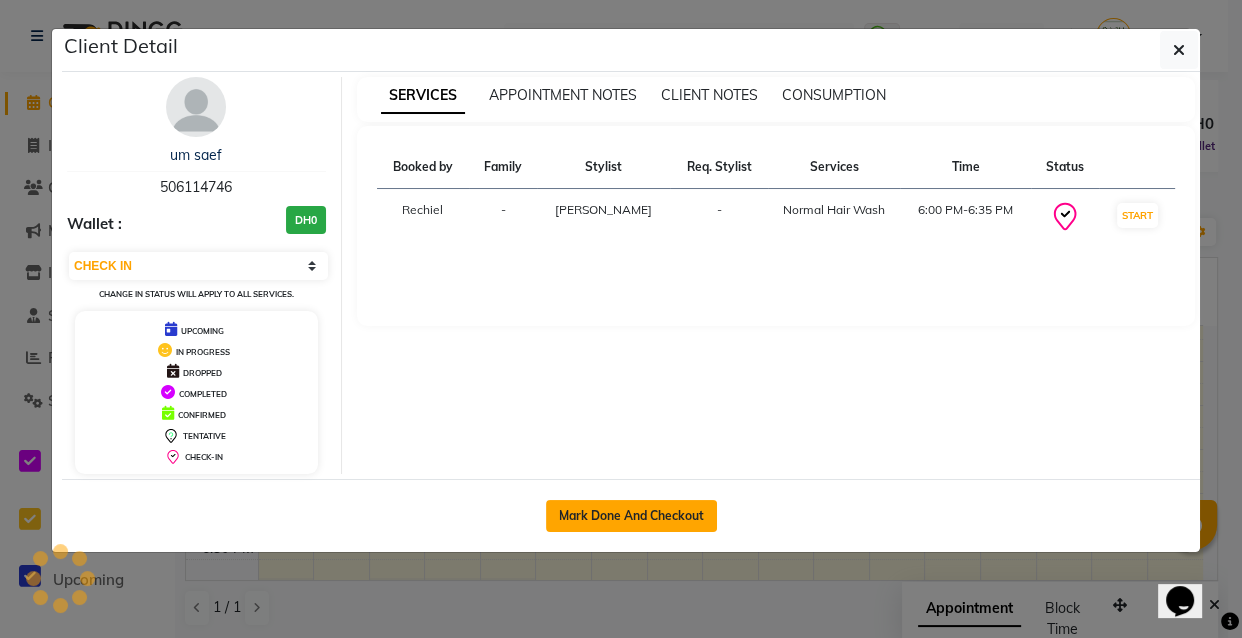 click on "Mark Done And Checkout" 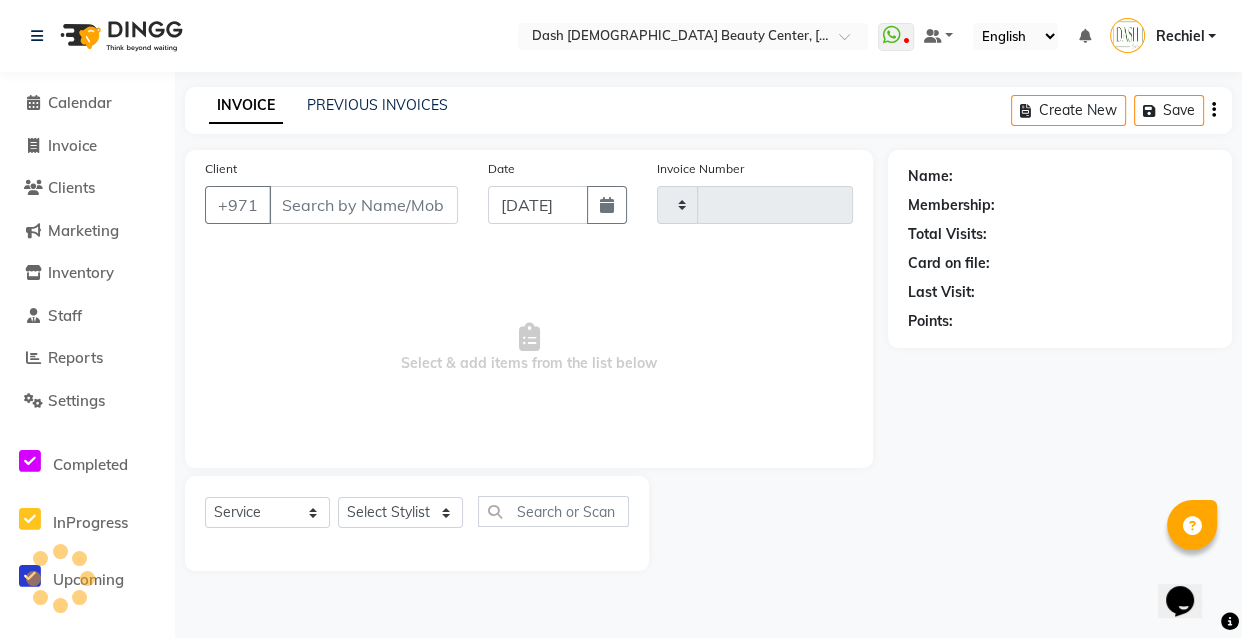 type on "1877" 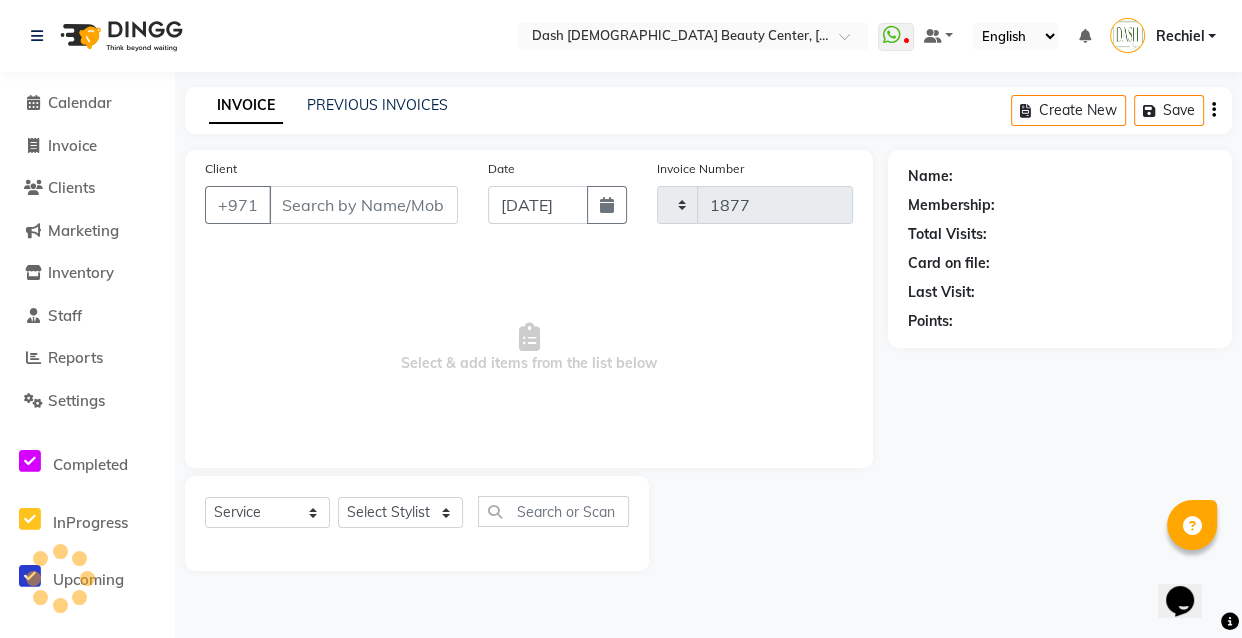 select on "8372" 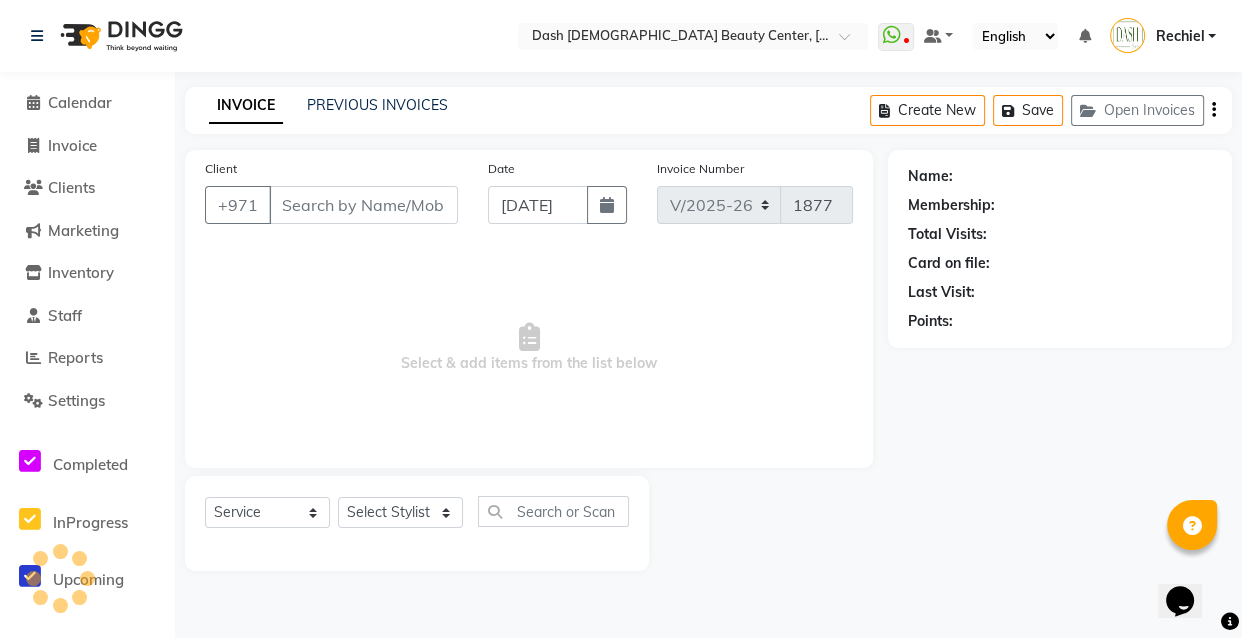 type on "506114746" 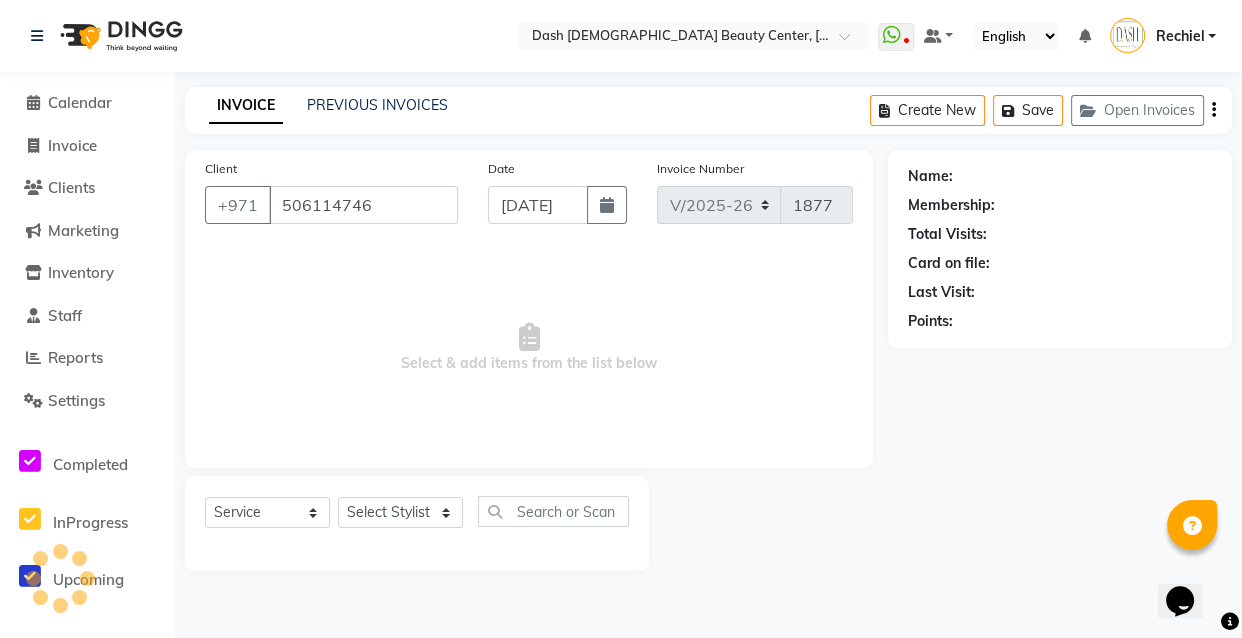 select on "81114" 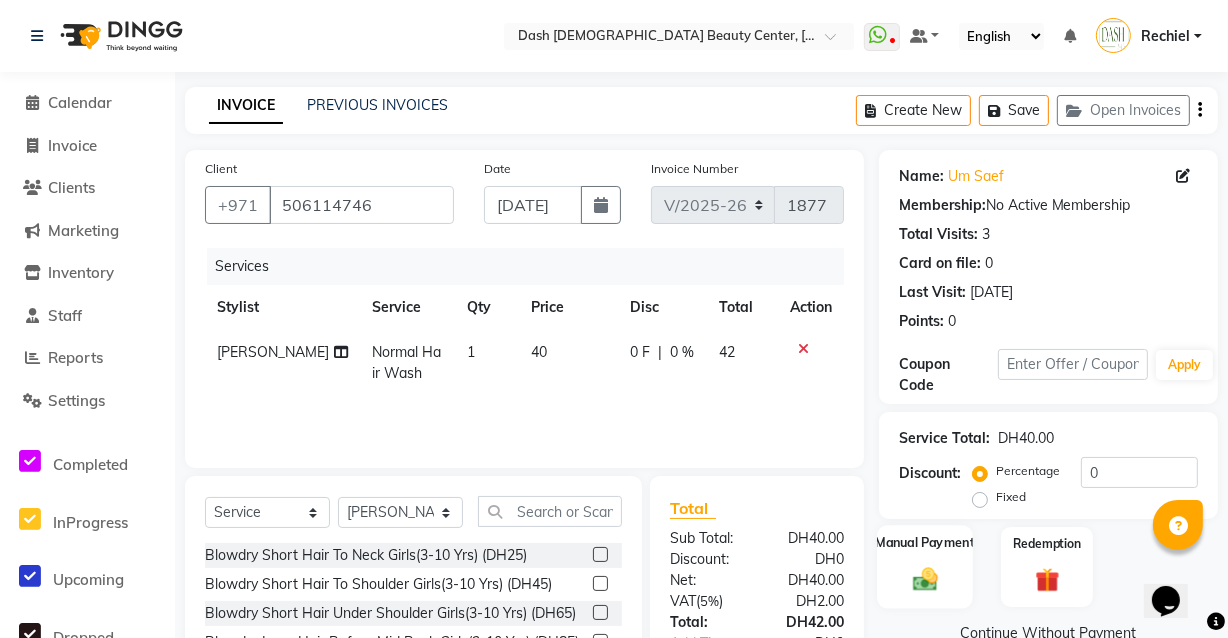 click 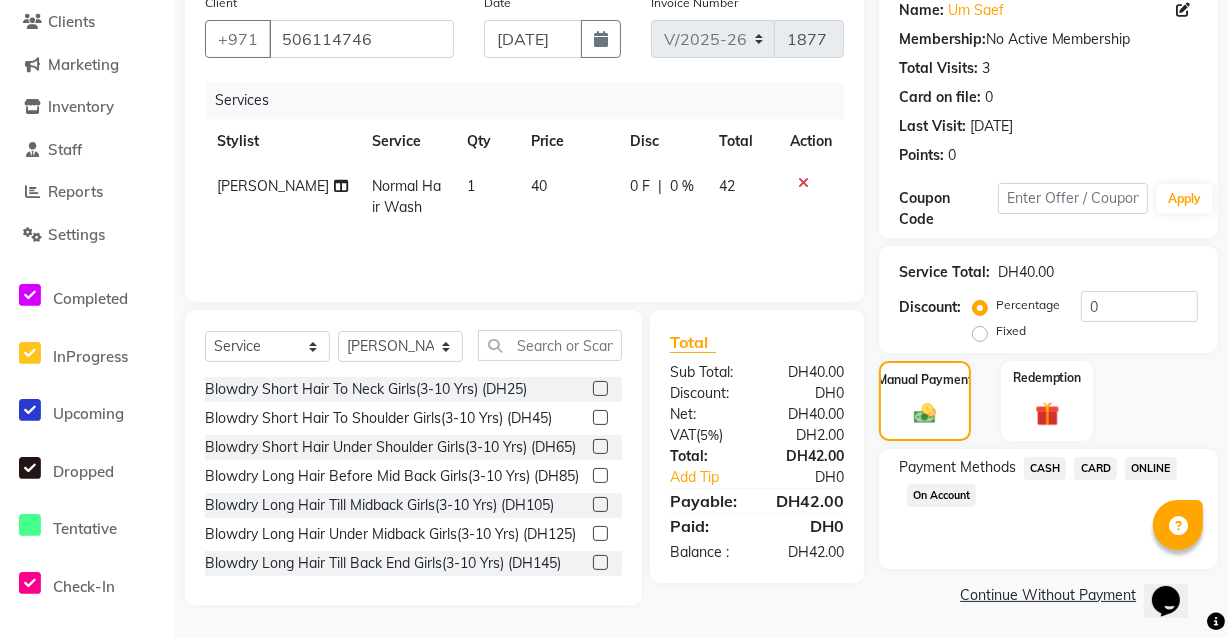 click on "CARD" 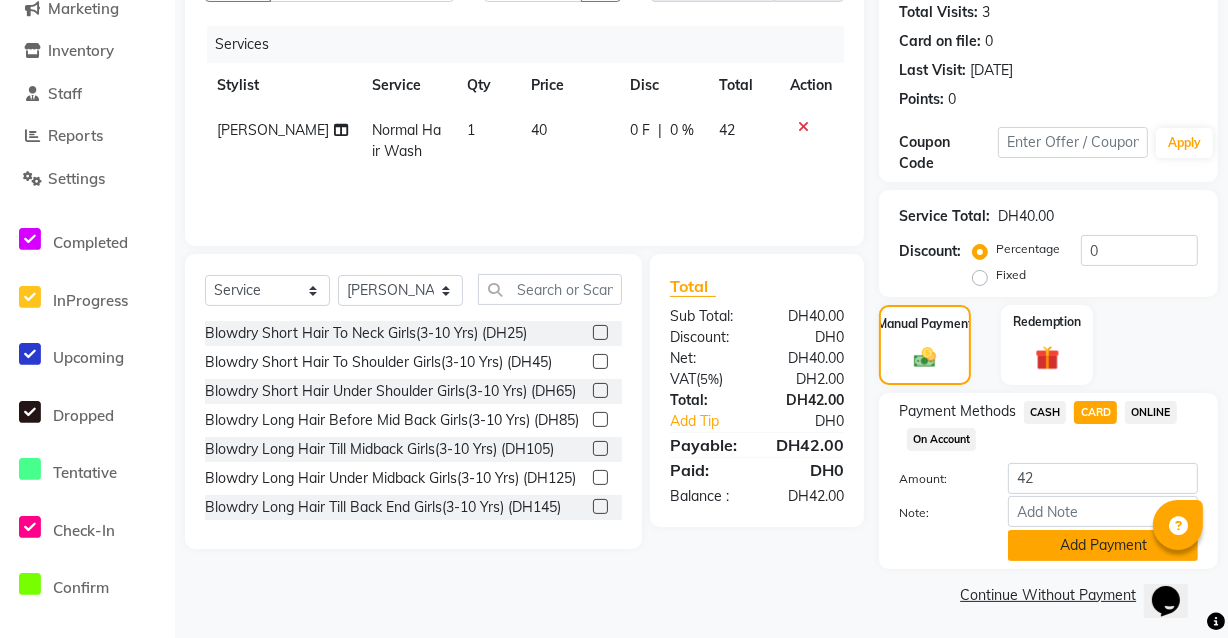 click on "Add Payment" 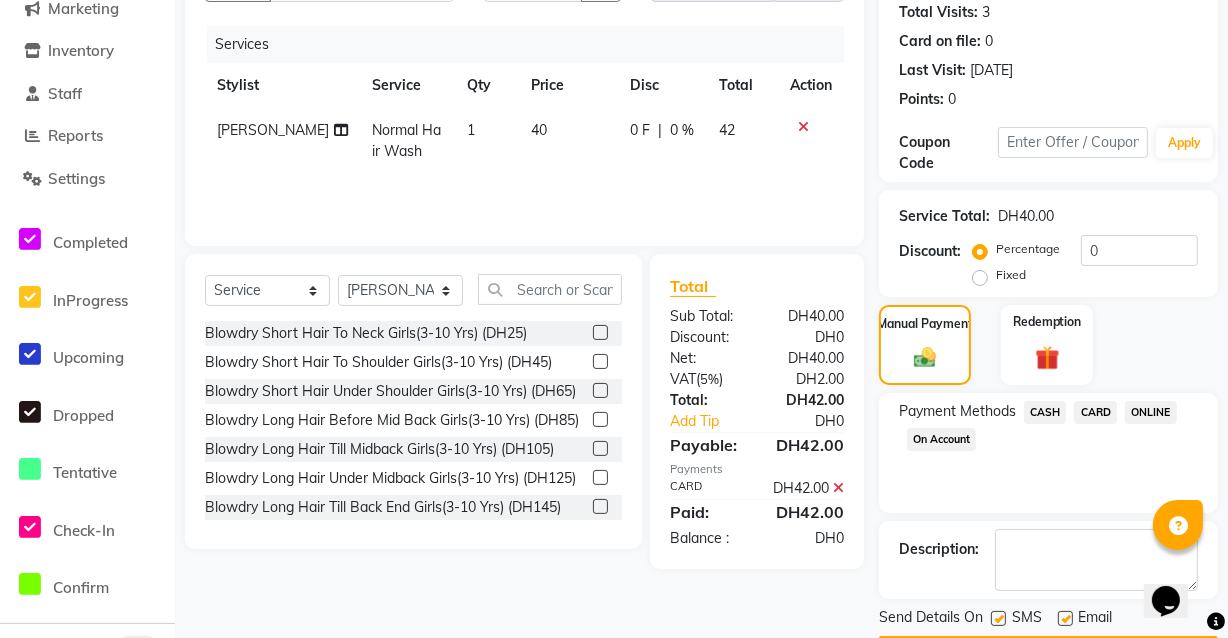 scroll, scrollTop: 279, scrollLeft: 0, axis: vertical 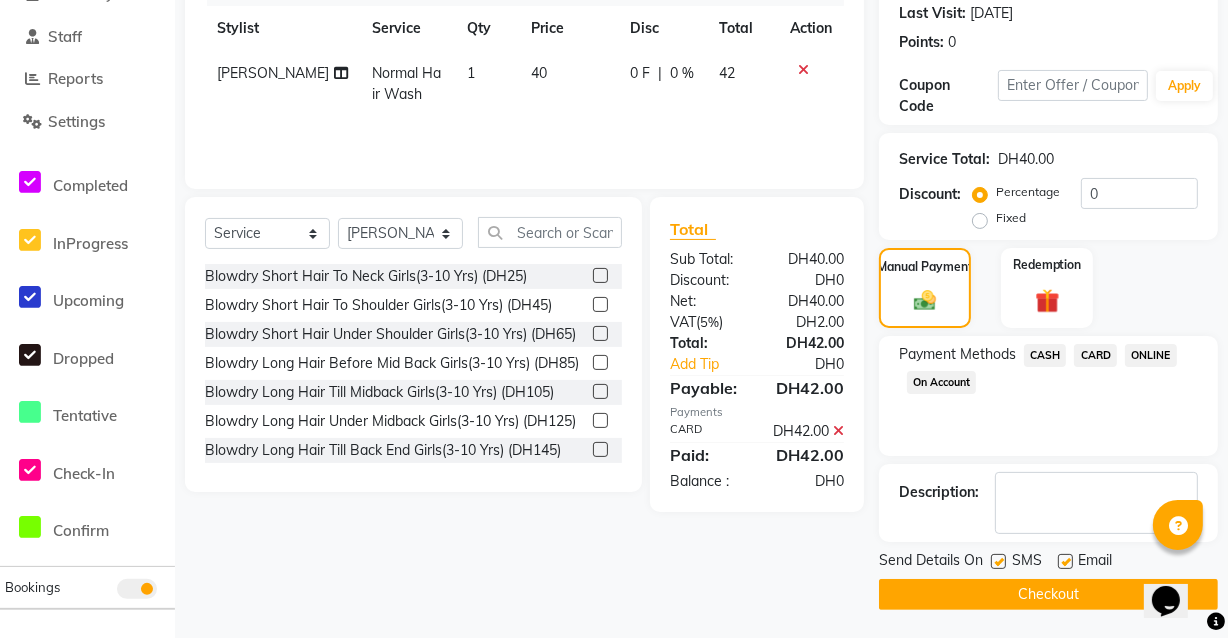 click 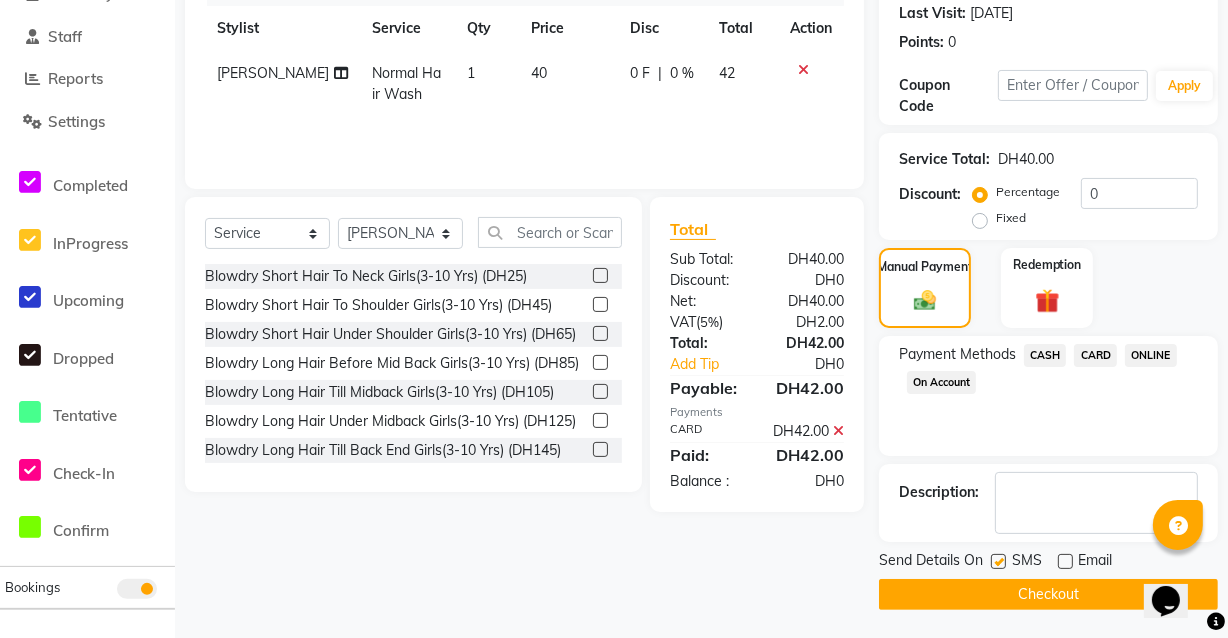 click on "Checkout" 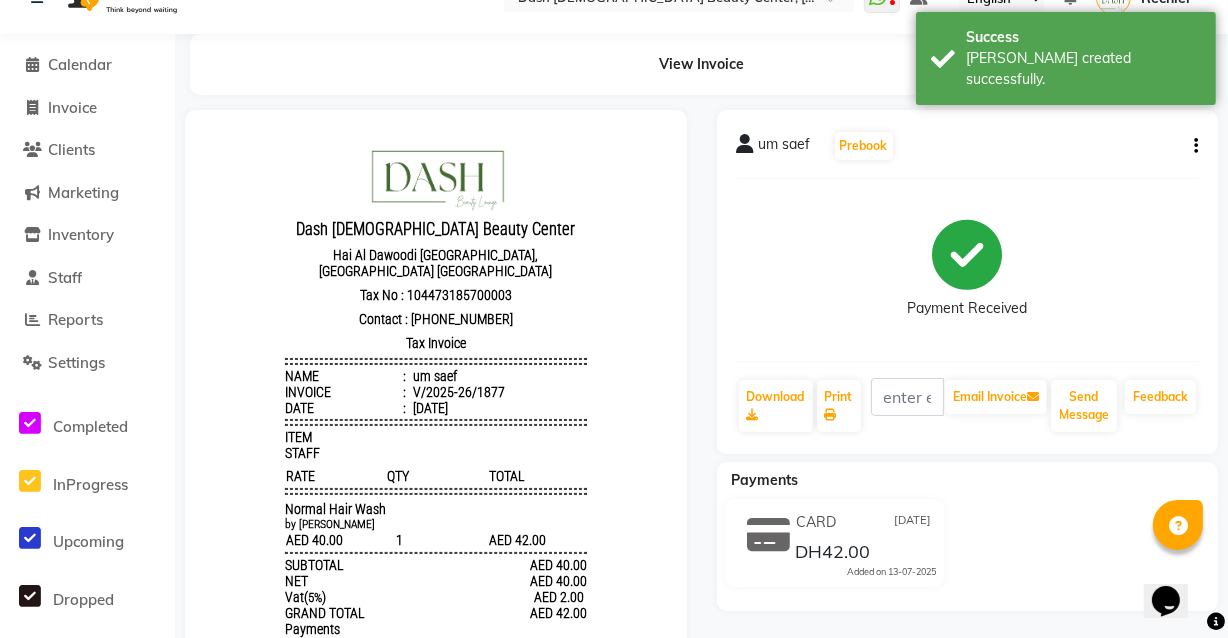 scroll, scrollTop: 74, scrollLeft: 0, axis: vertical 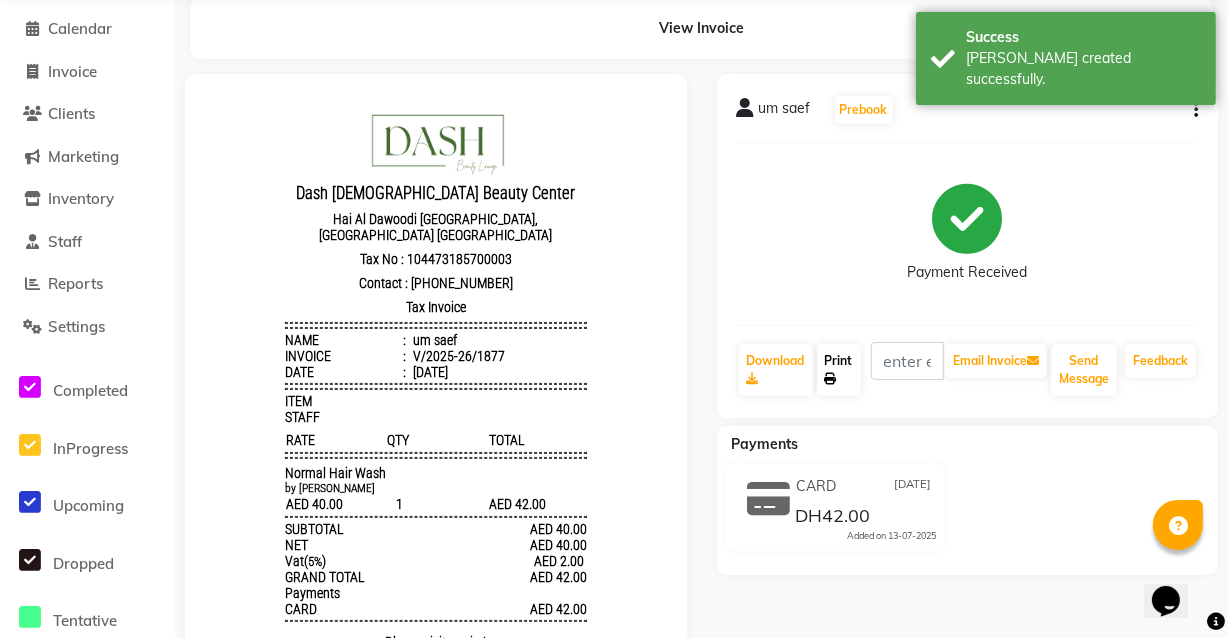 click 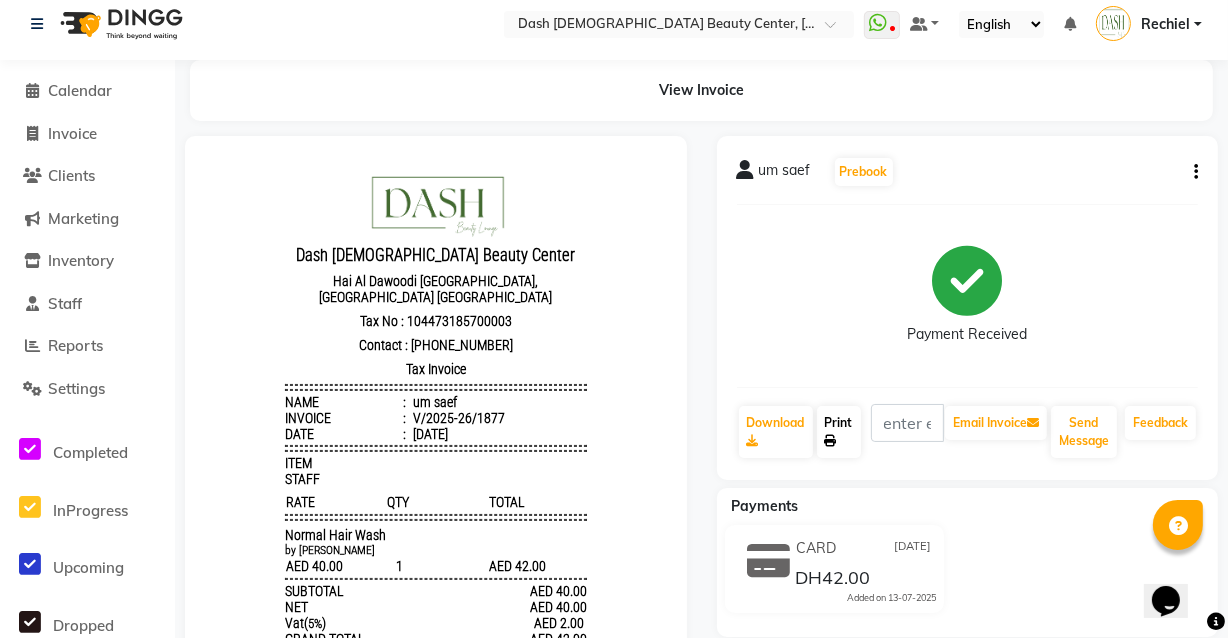 scroll, scrollTop: 0, scrollLeft: 0, axis: both 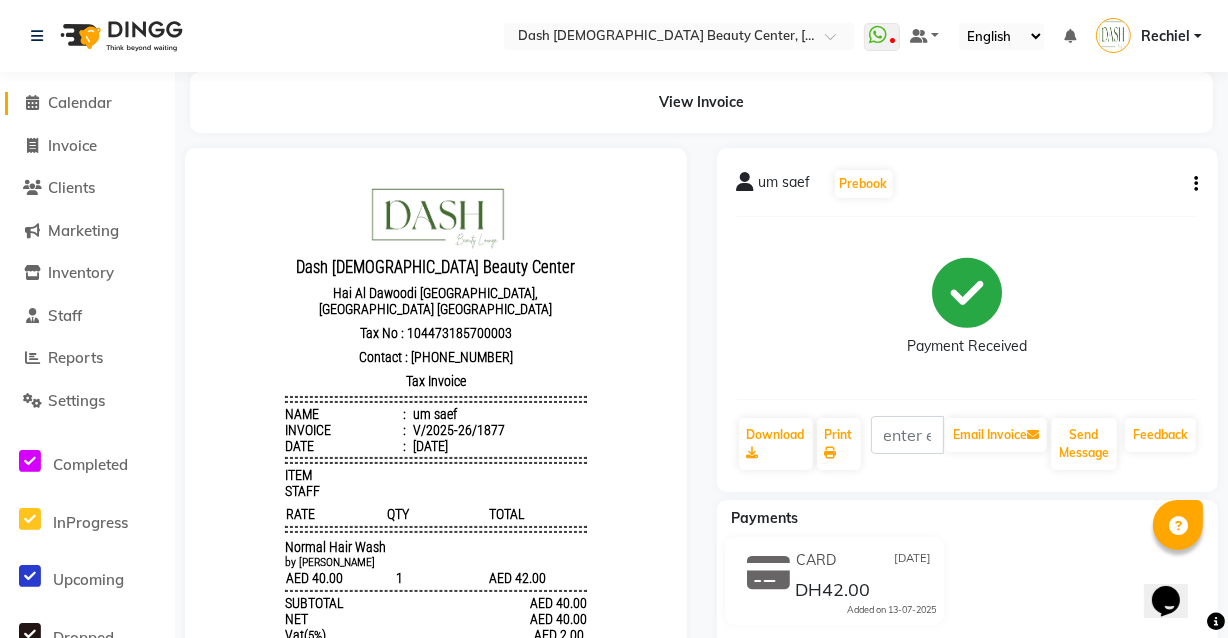 click on "Calendar" 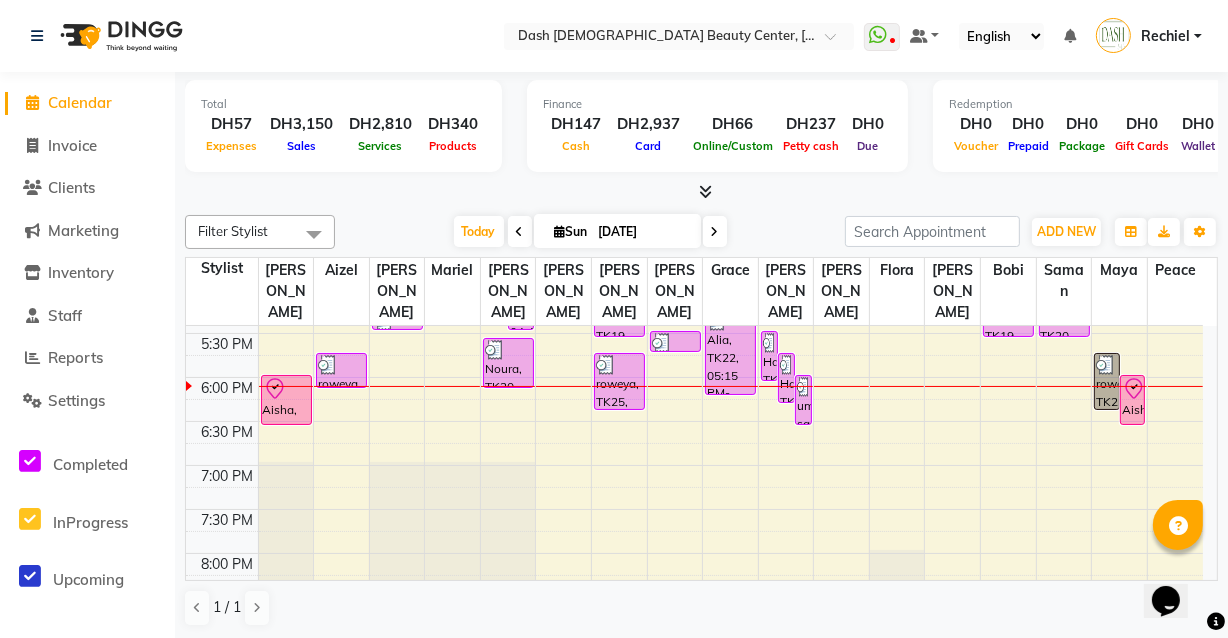 scroll, scrollTop: 739, scrollLeft: 0, axis: vertical 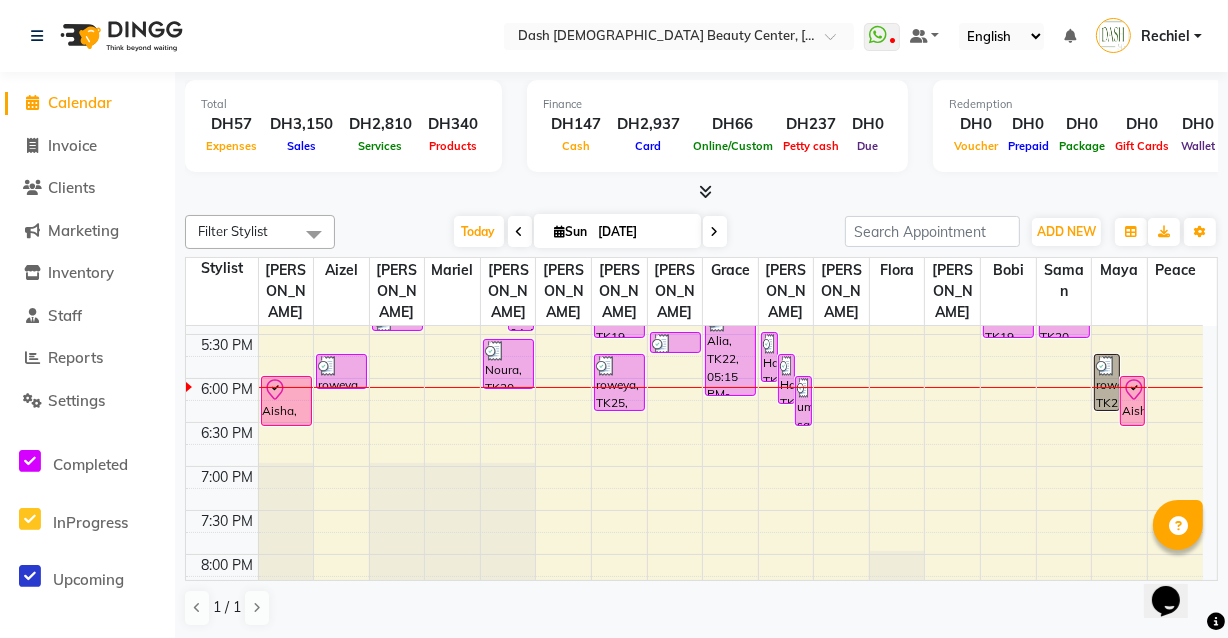 click at bounding box center [222, 543] 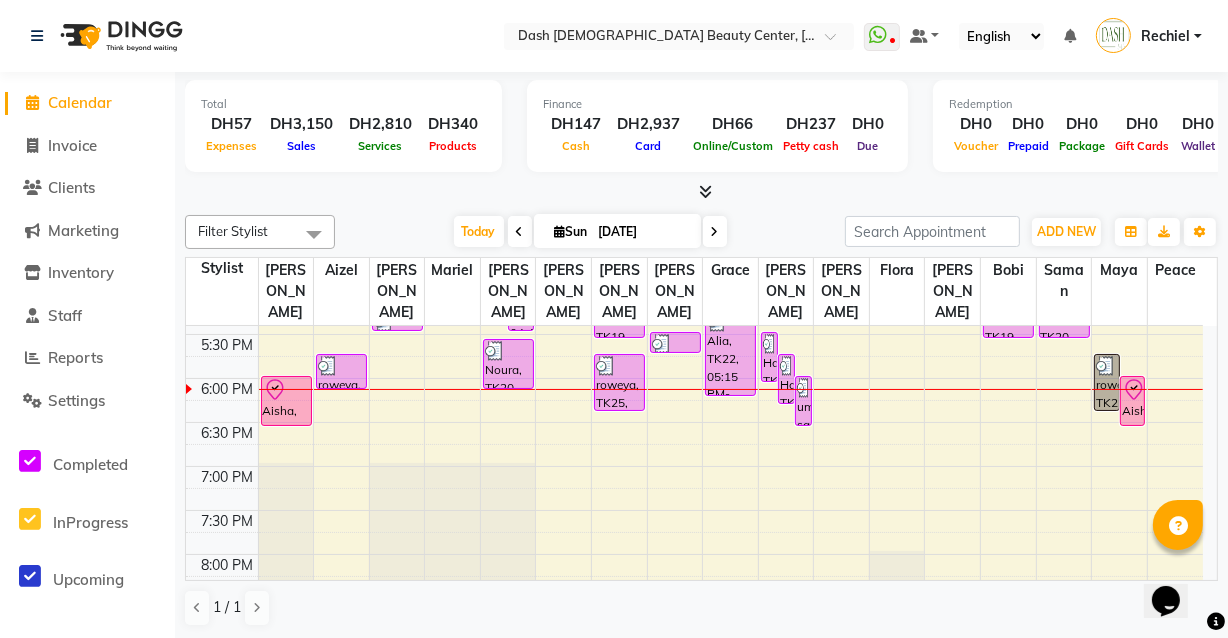 click at bounding box center [286, 390] 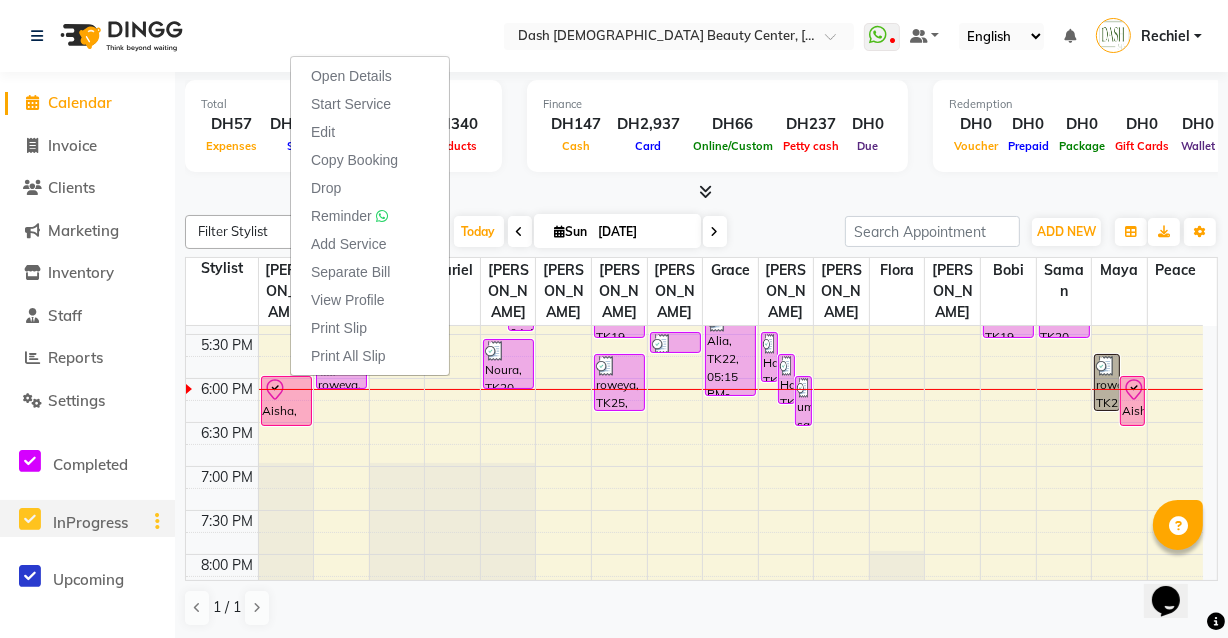 click on "InProgress" 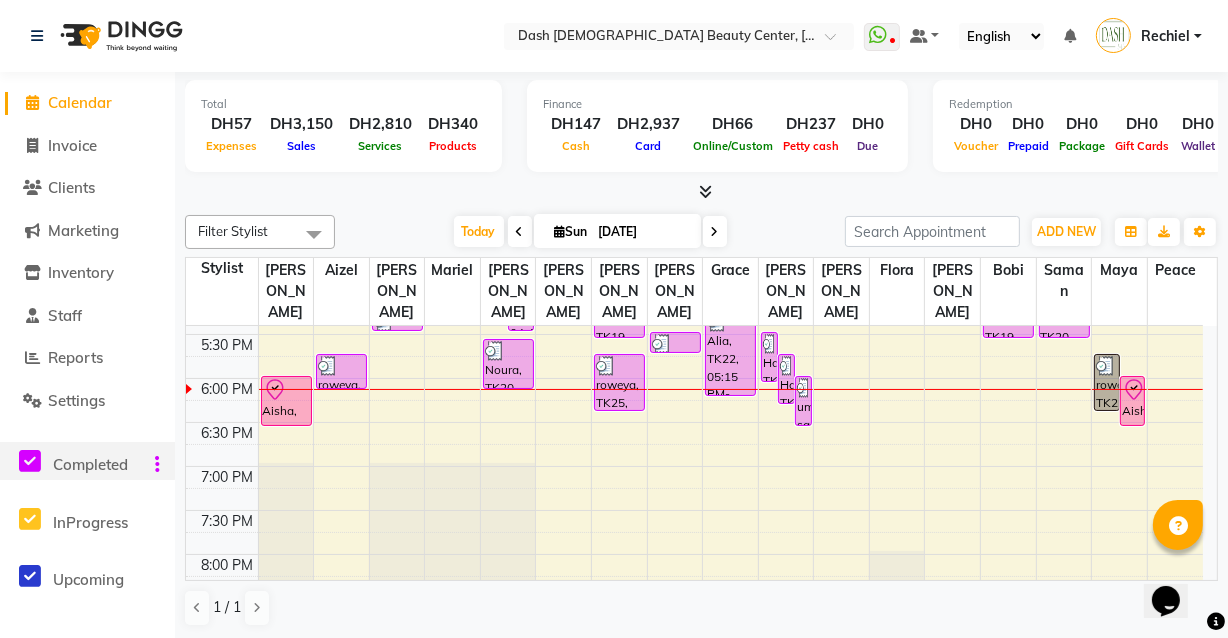 click 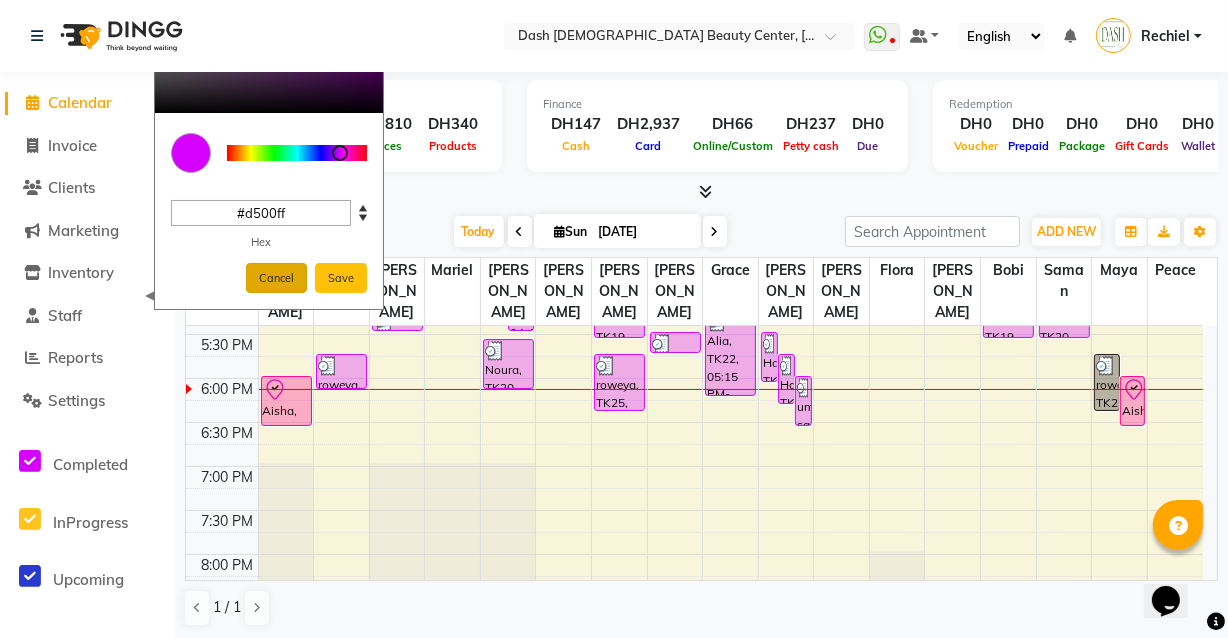 click on "Cancel" 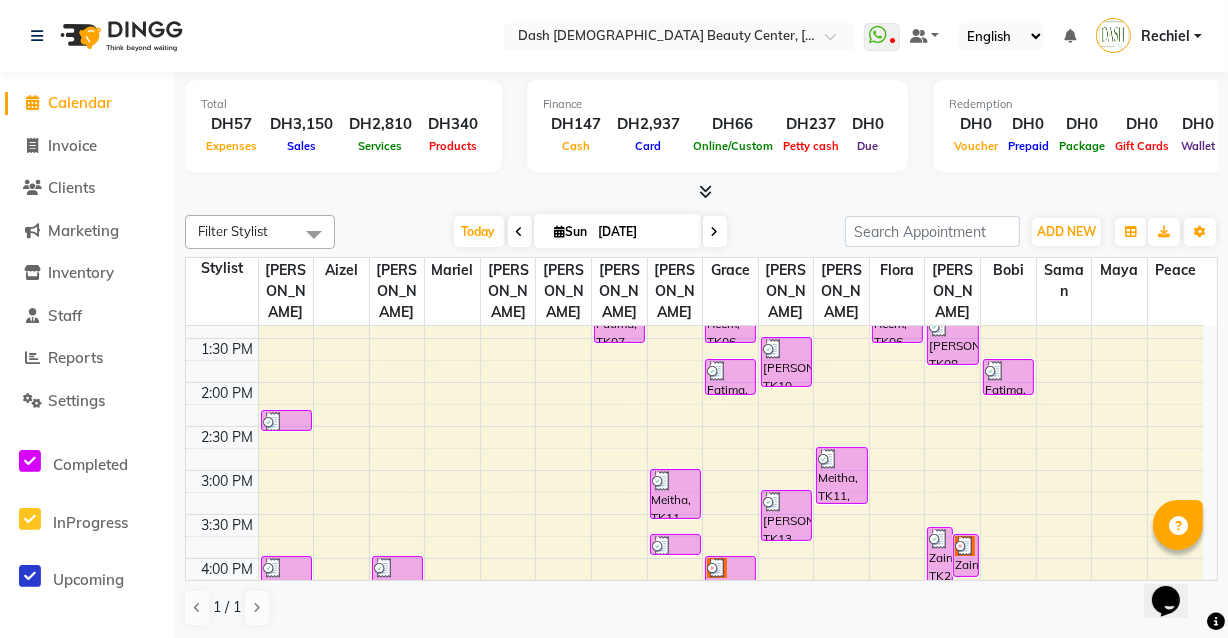 scroll, scrollTop: 376, scrollLeft: 0, axis: vertical 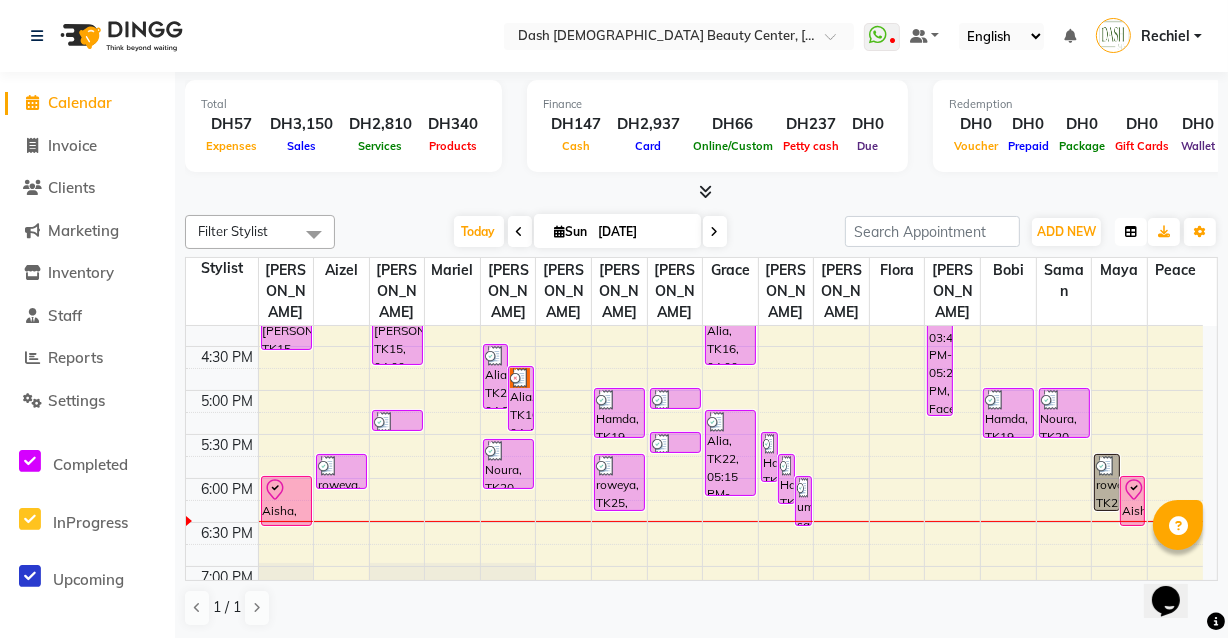 click at bounding box center (1131, 232) 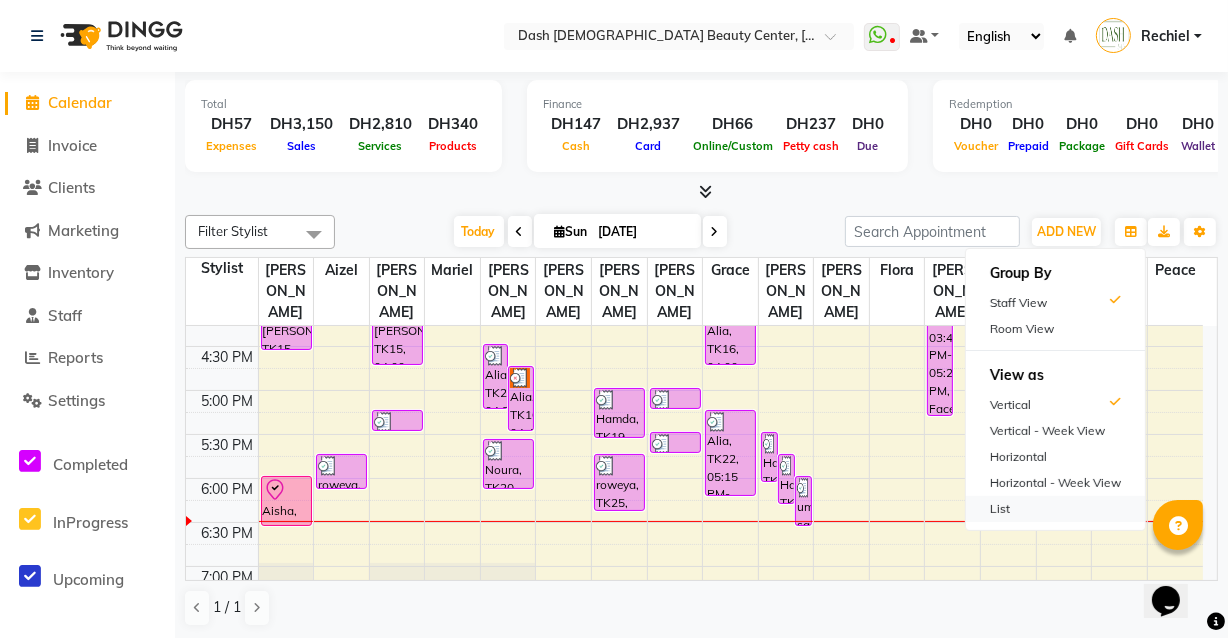click on "List" at bounding box center [1055, 509] 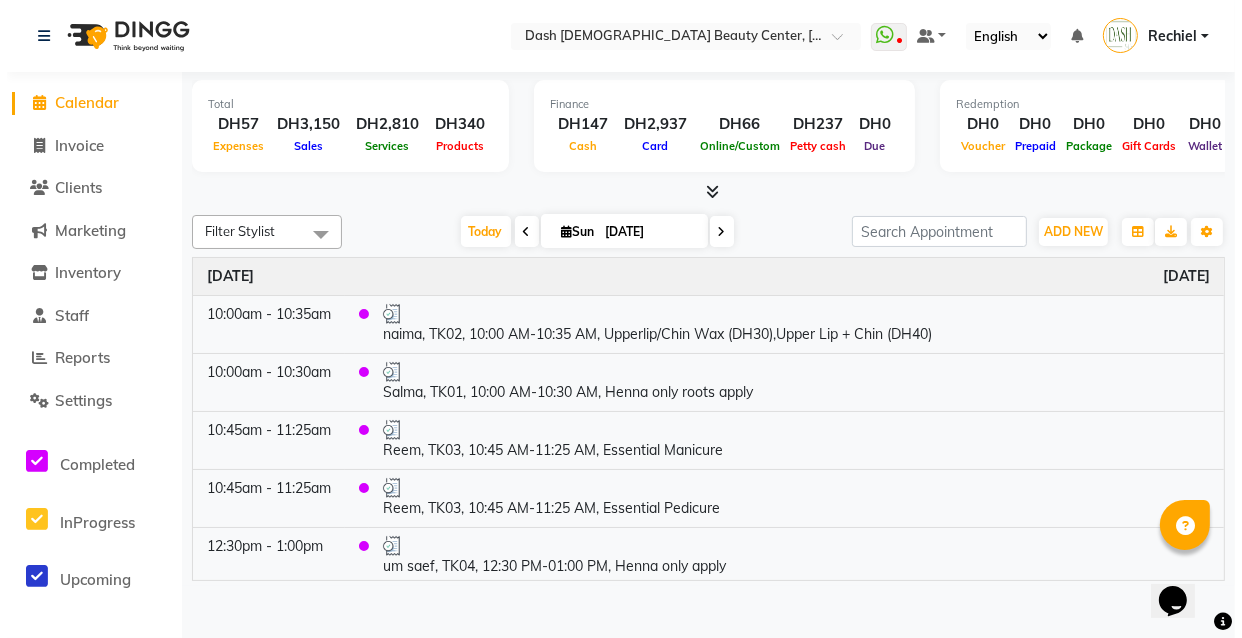 scroll, scrollTop: 0, scrollLeft: 0, axis: both 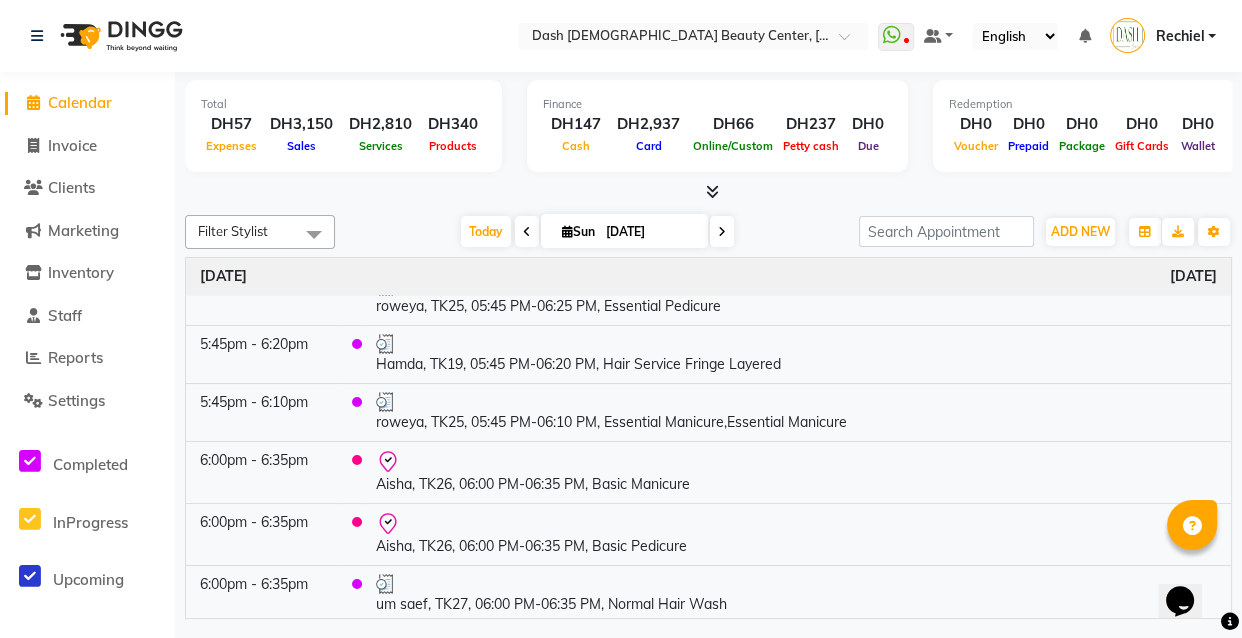 click on "Rechiel" at bounding box center (1179, 36) 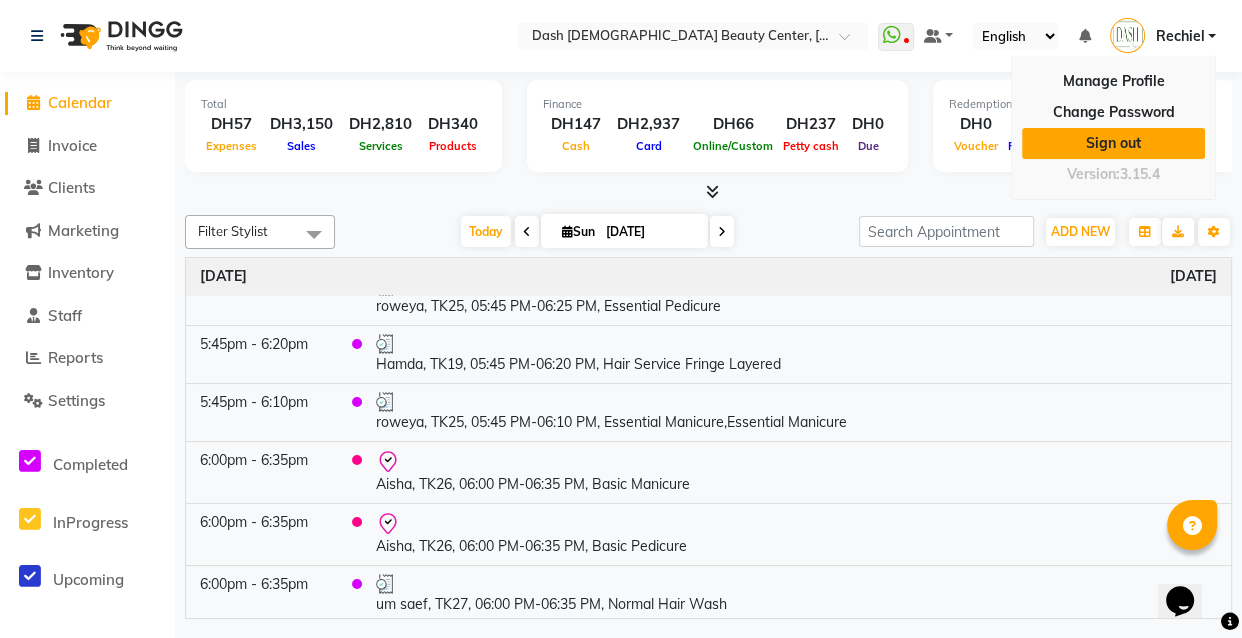 click on "Sign out" at bounding box center (1113, 143) 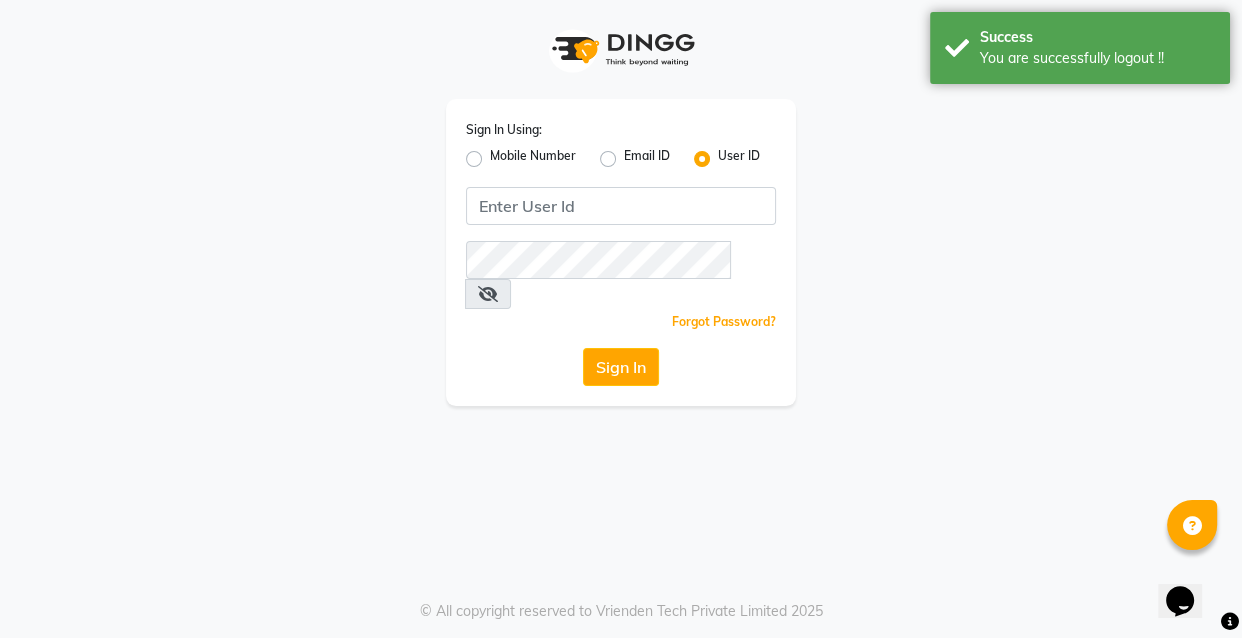 click on "Mobile Number" 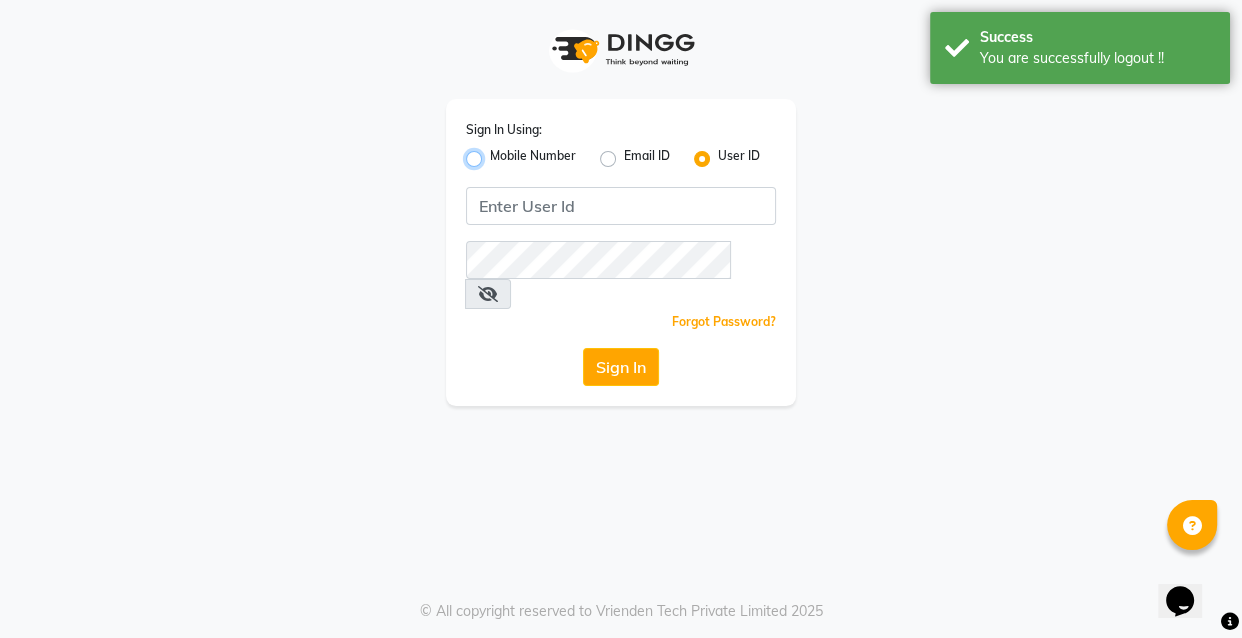 click on "Mobile Number" at bounding box center (496, 153) 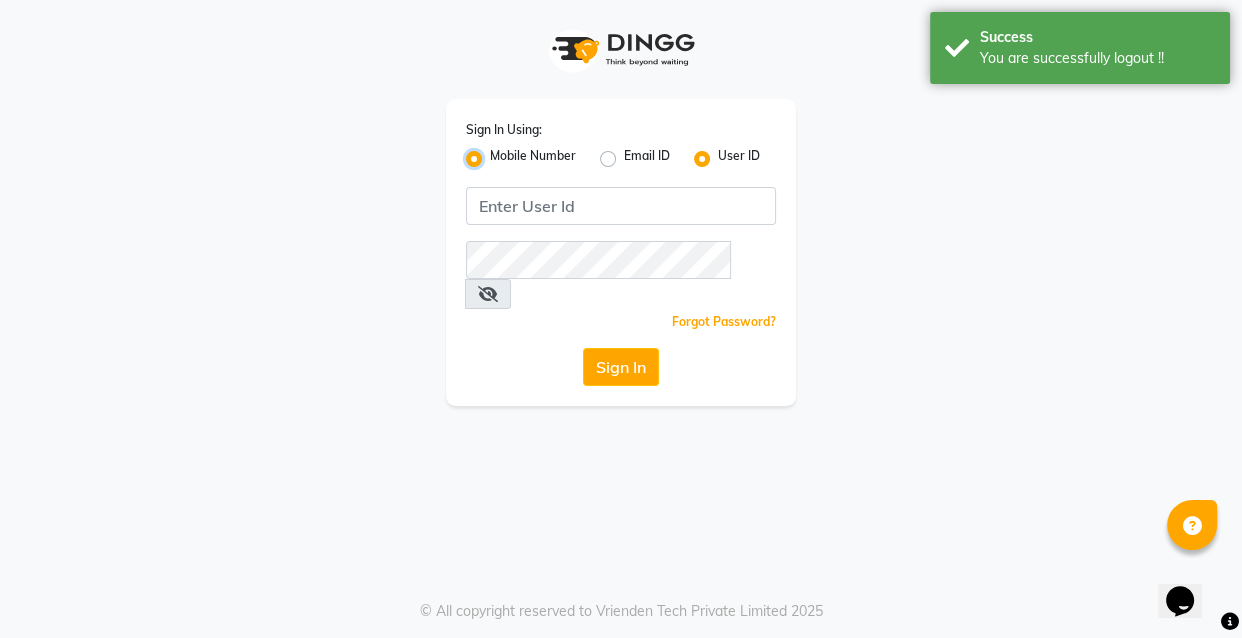 radio on "false" 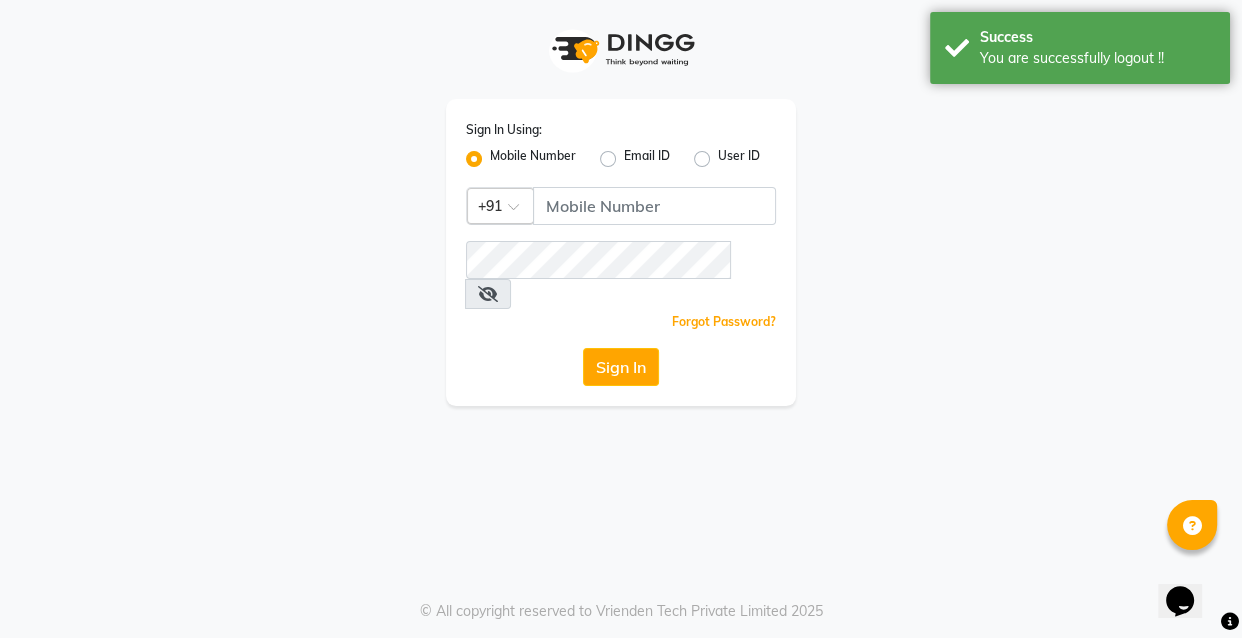 click 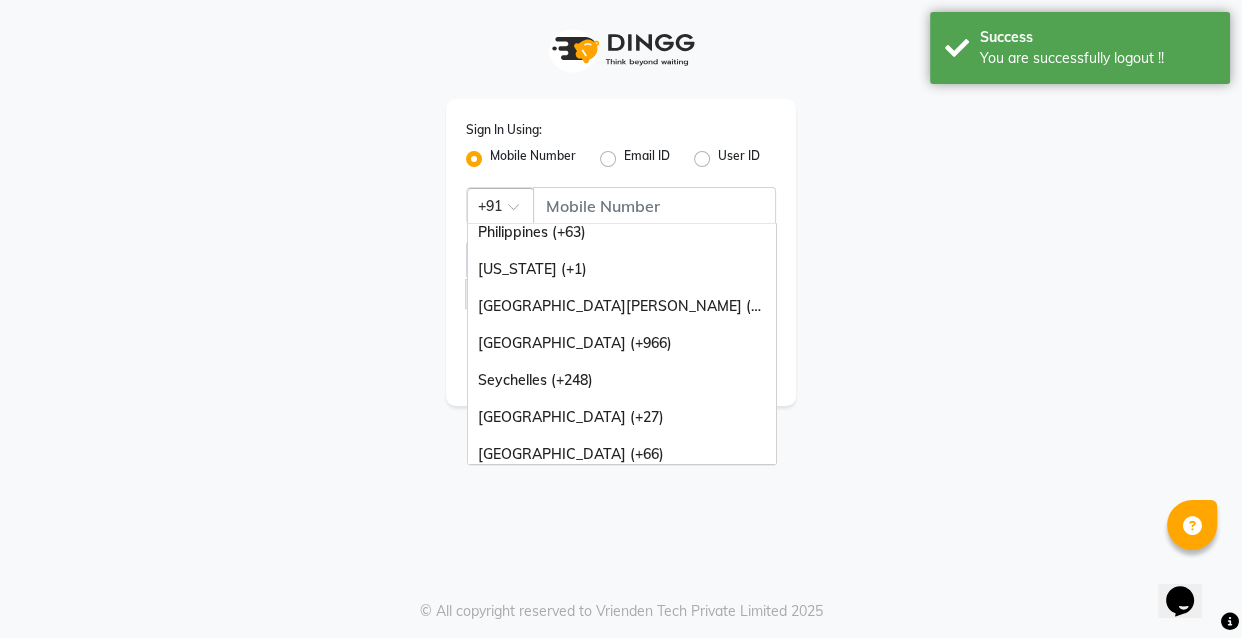 scroll, scrollTop: 500, scrollLeft: 0, axis: vertical 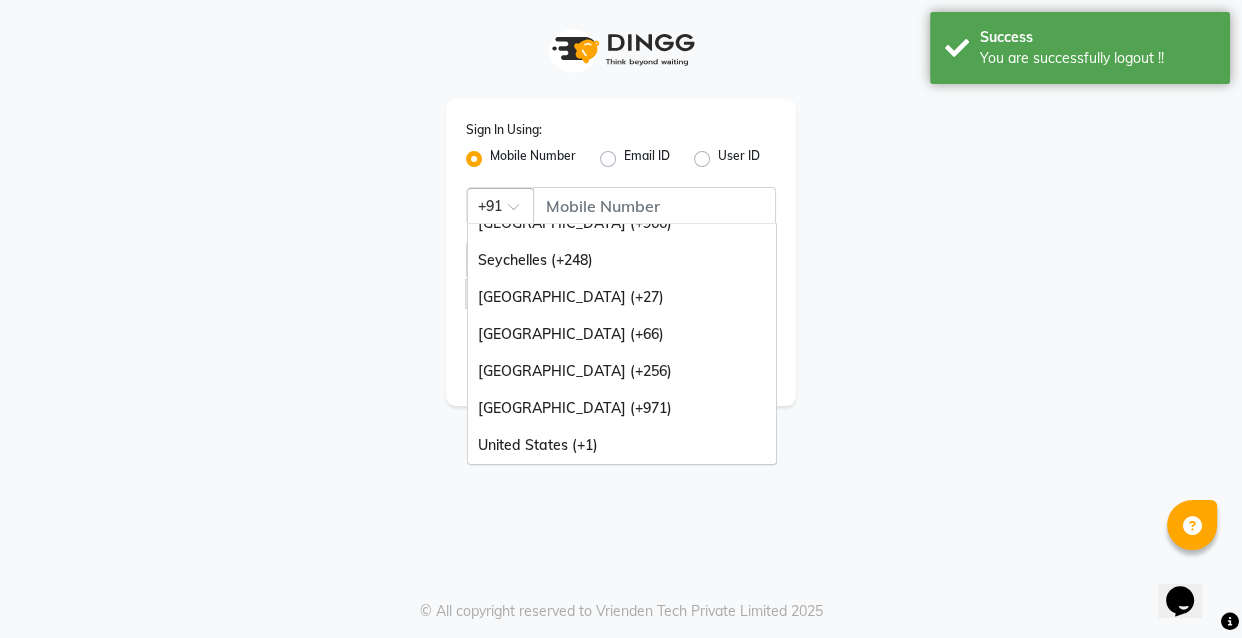 click on "[GEOGRAPHIC_DATA] (+971)" at bounding box center [622, 408] 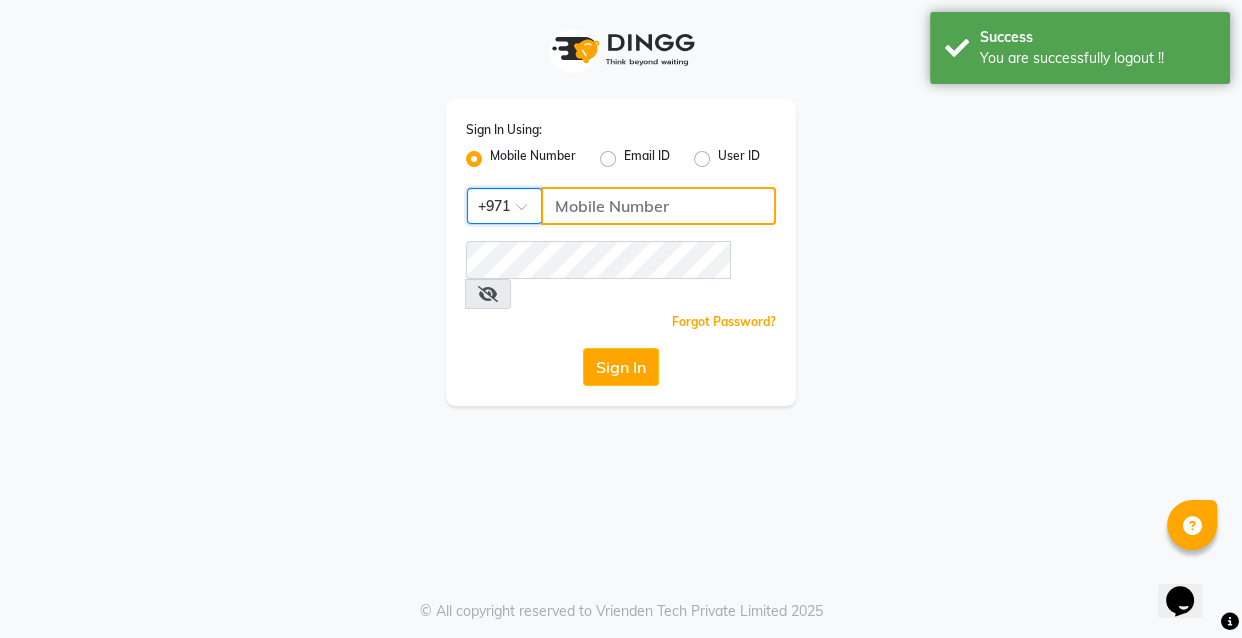 click 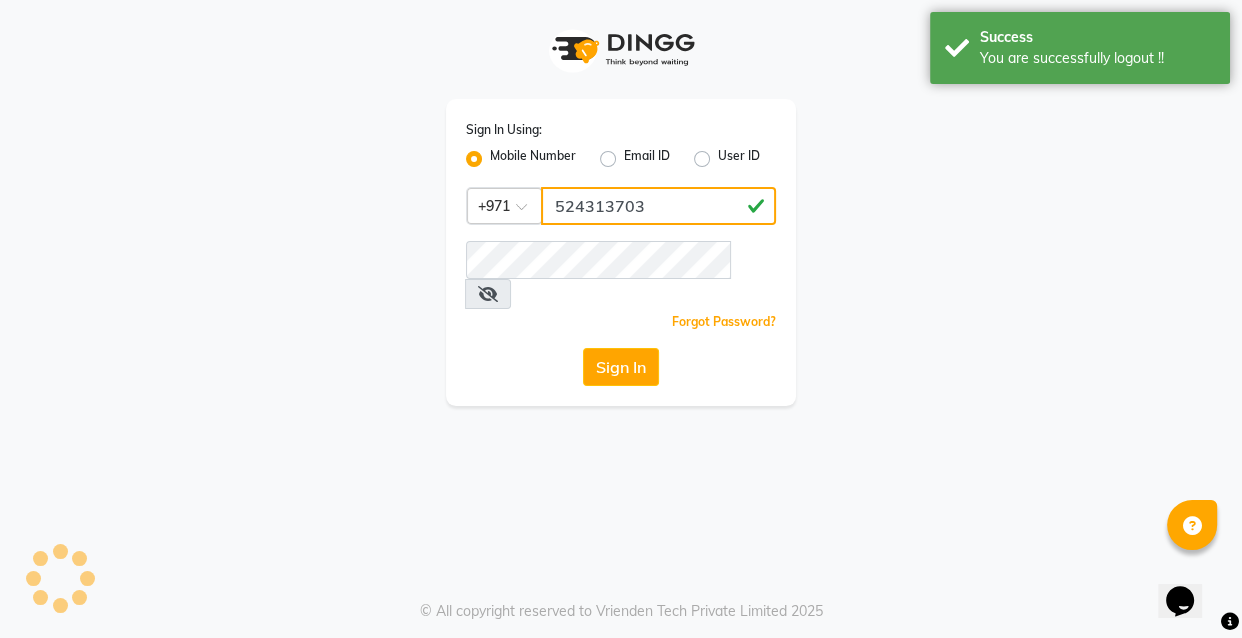 type on "524313703" 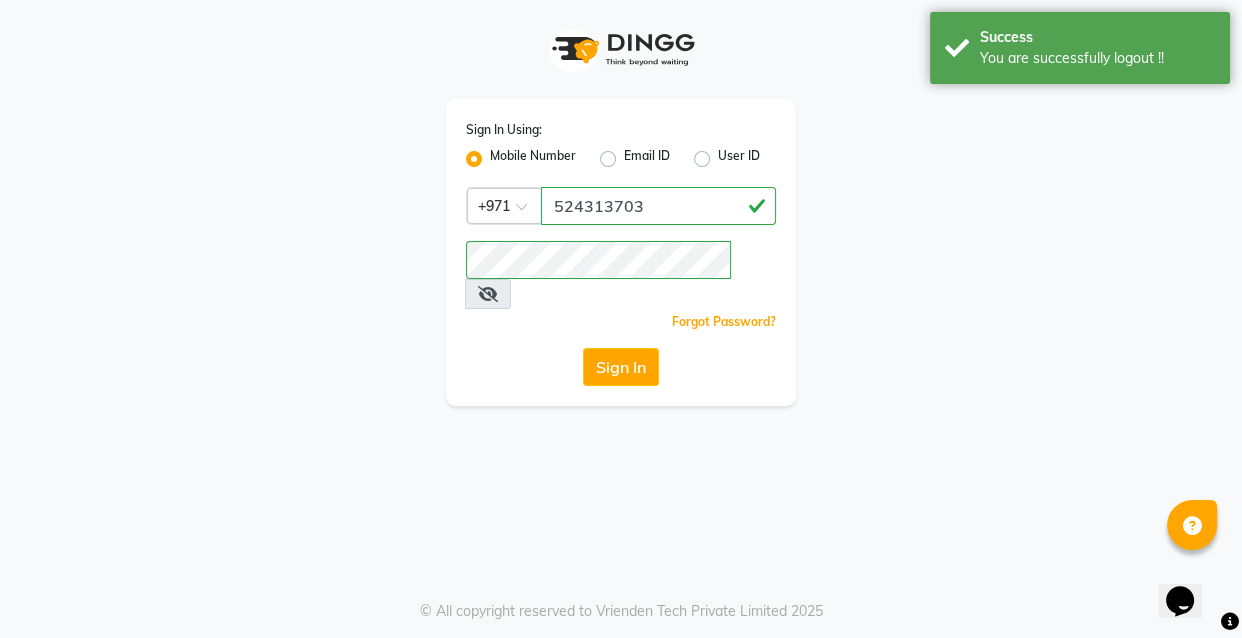 click at bounding box center [488, 294] 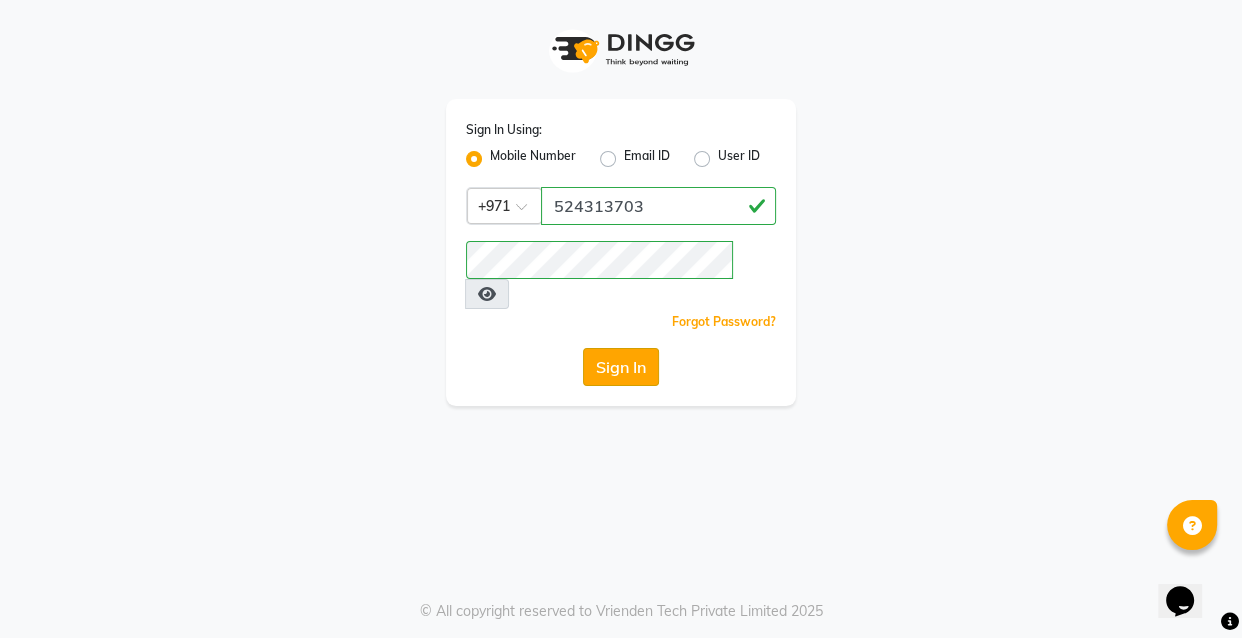 click on "Sign In" 